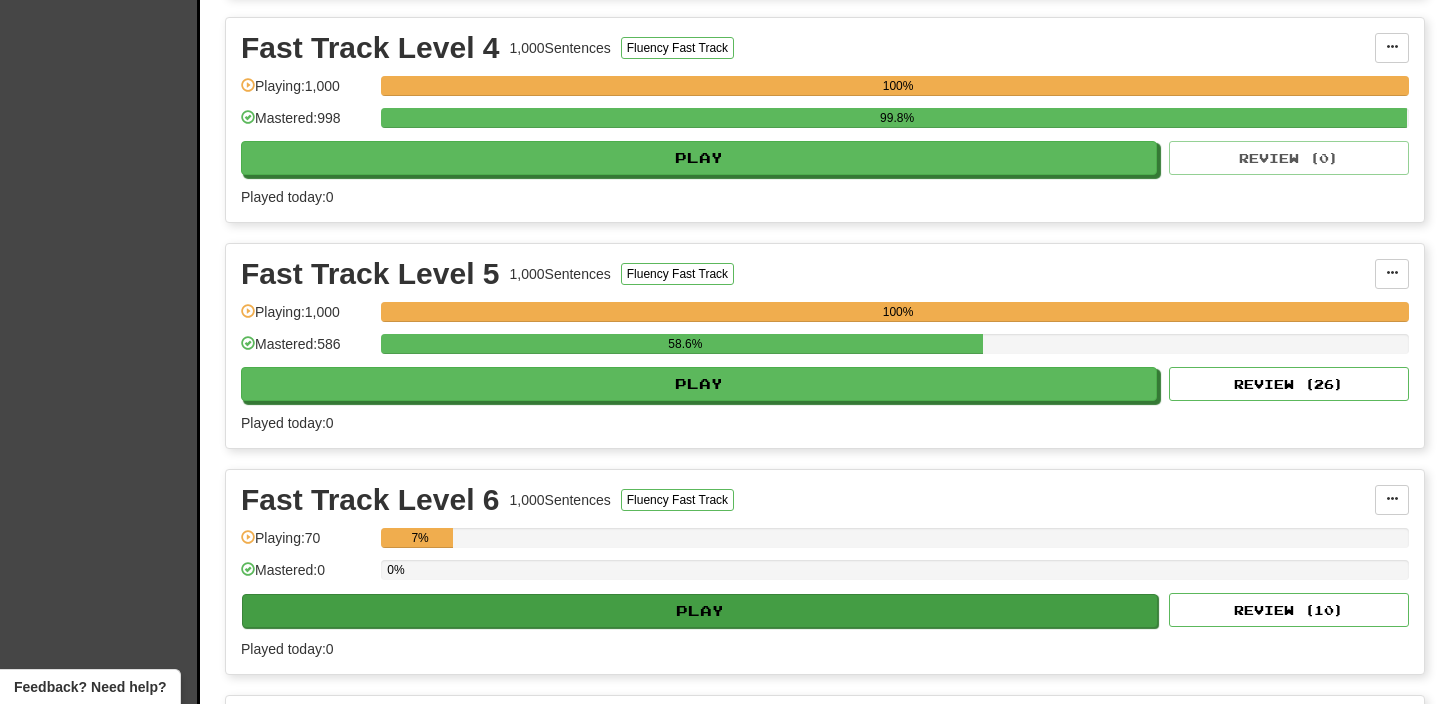 scroll, scrollTop: 1106, scrollLeft: 0, axis: vertical 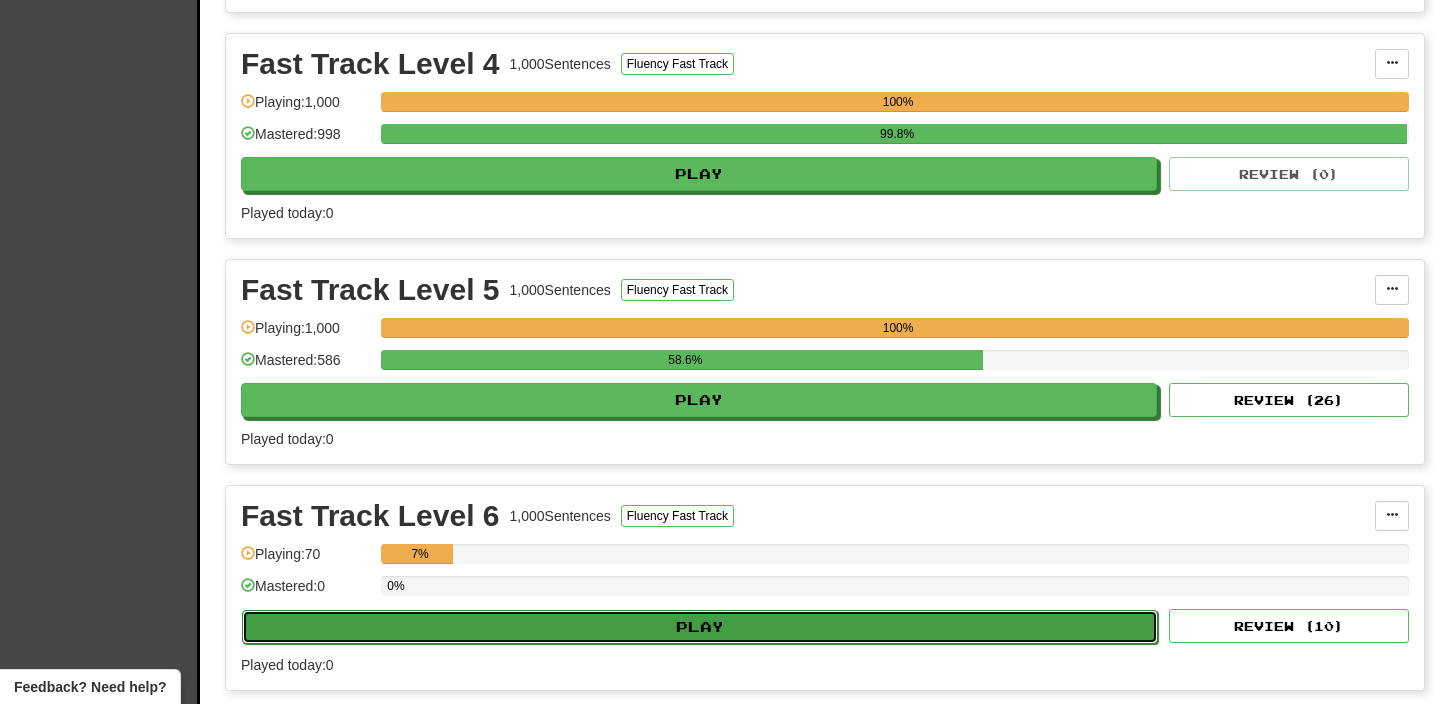 click on "Play" at bounding box center (700, 627) 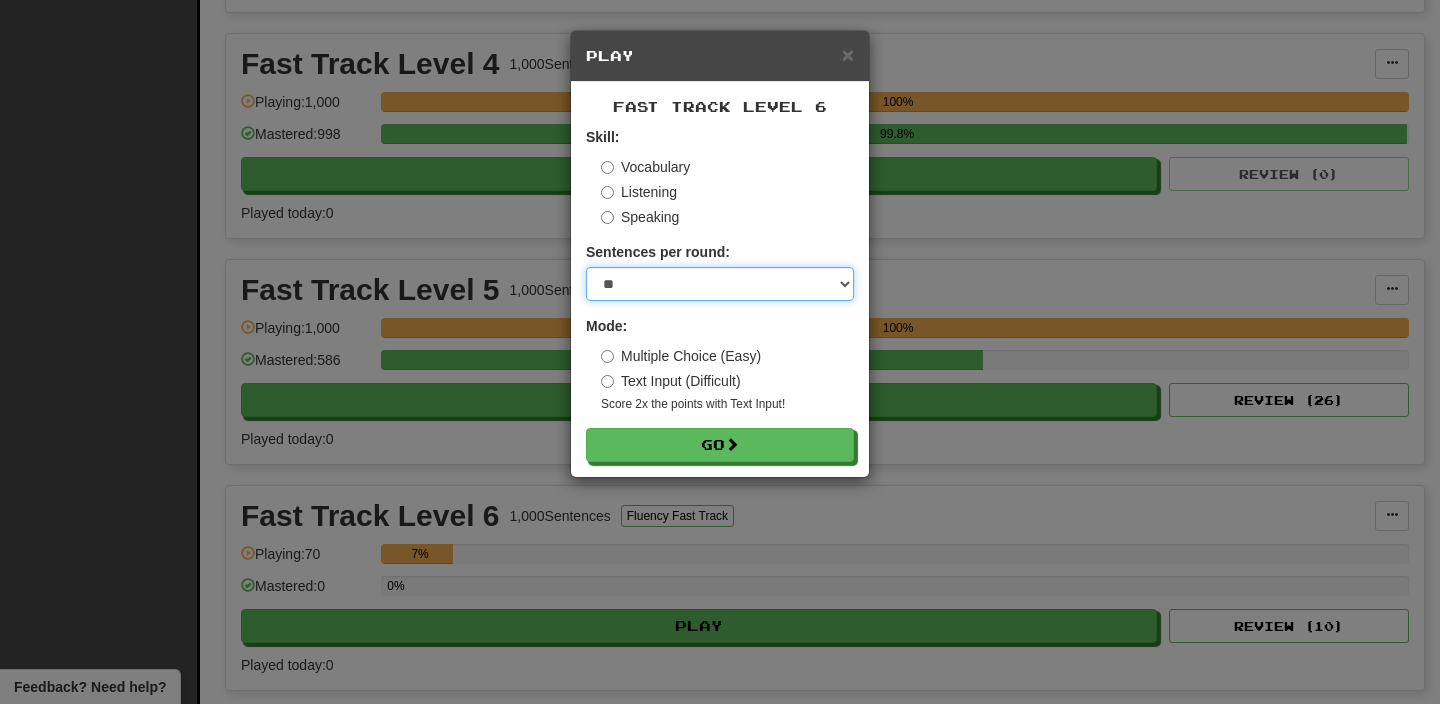 click on "* ** ** ** ** ** *** ********" at bounding box center (720, 284) 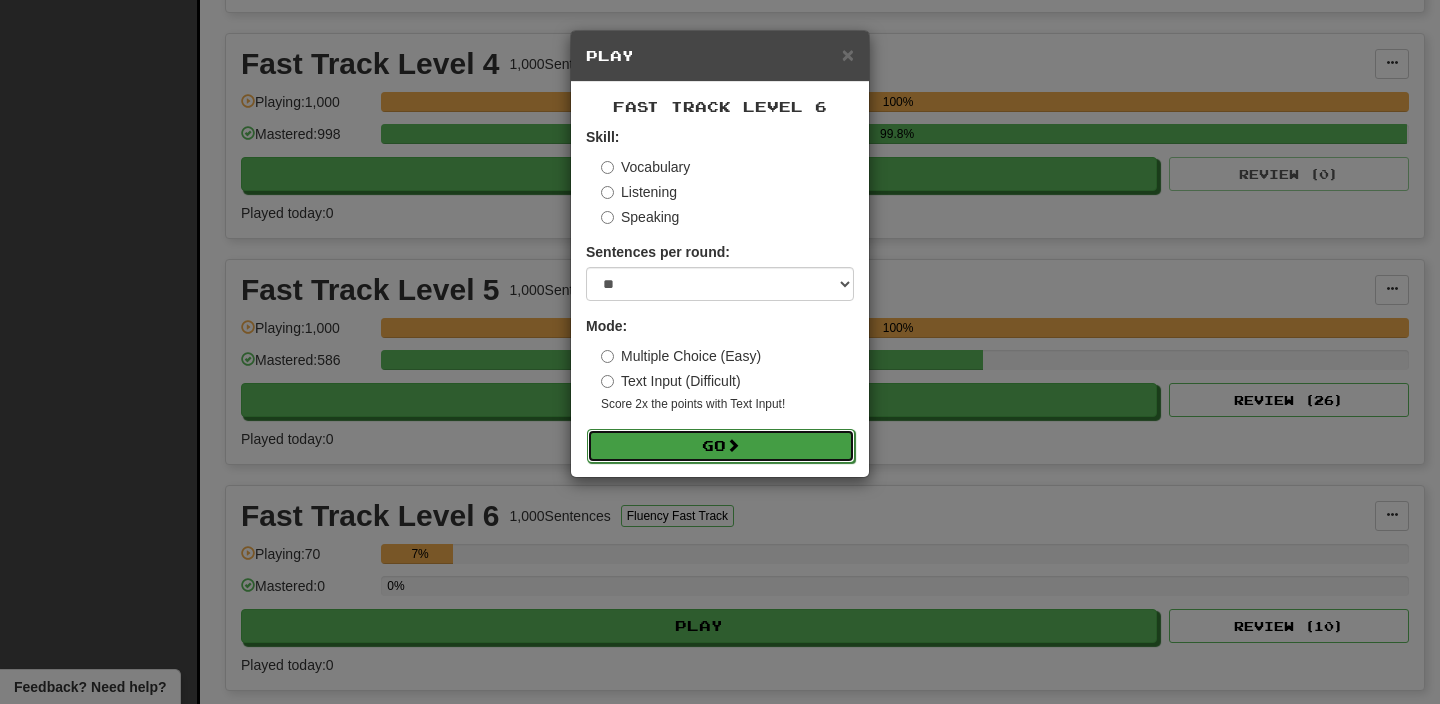 click on "Go" at bounding box center (721, 446) 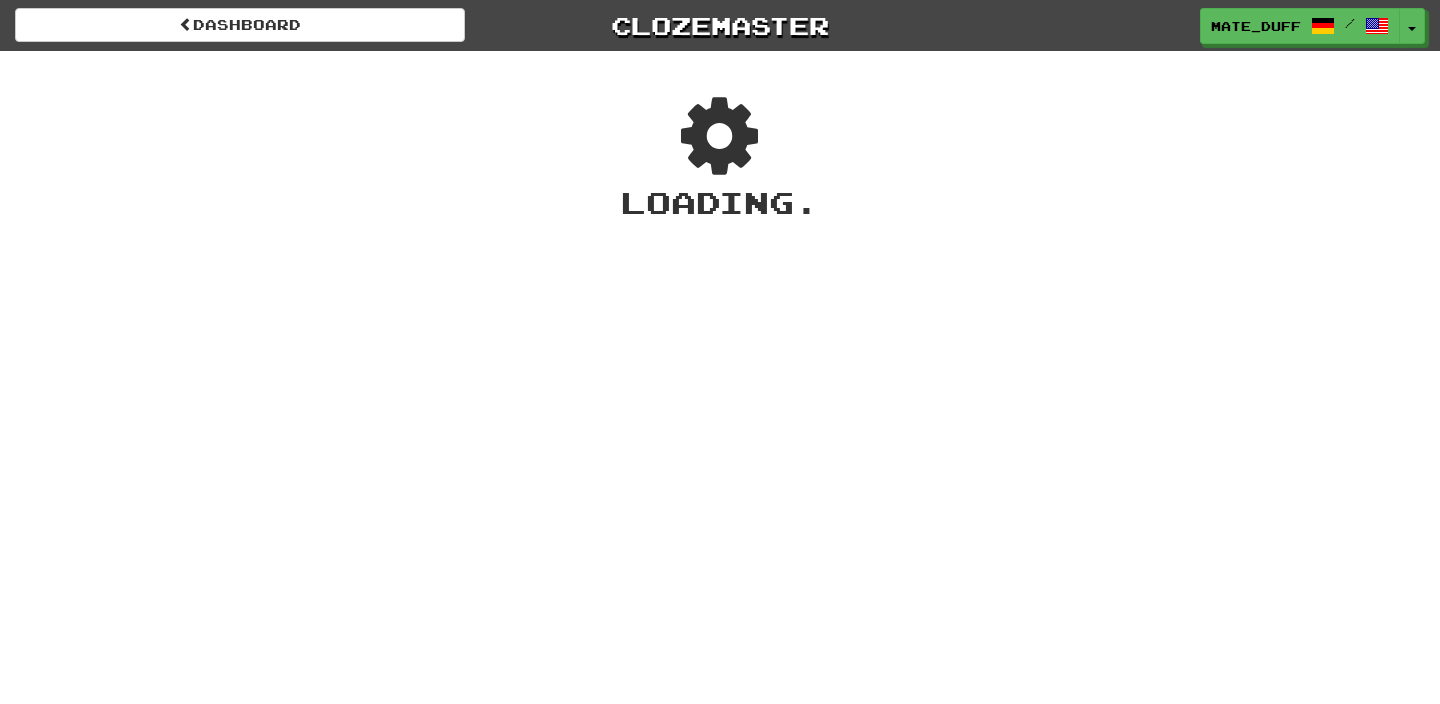scroll, scrollTop: 0, scrollLeft: 0, axis: both 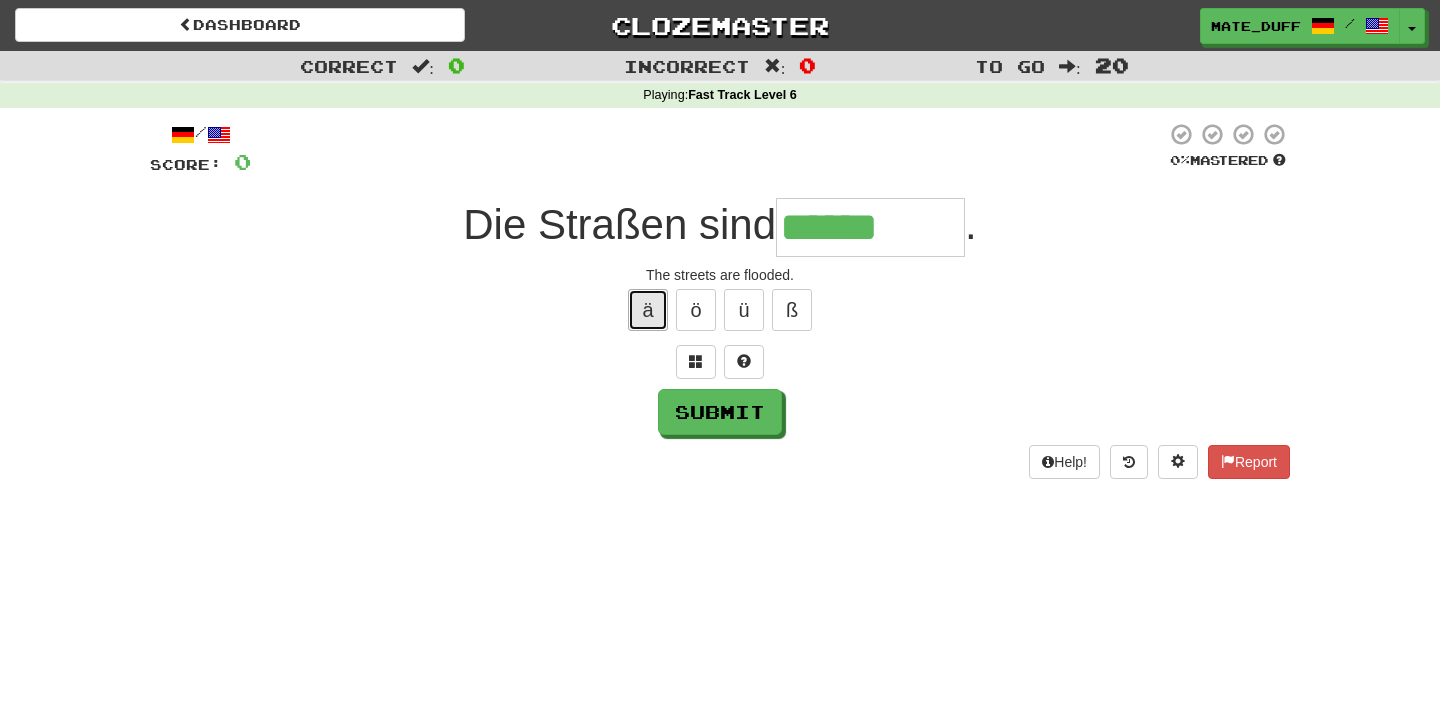 click on "ä" at bounding box center (648, 310) 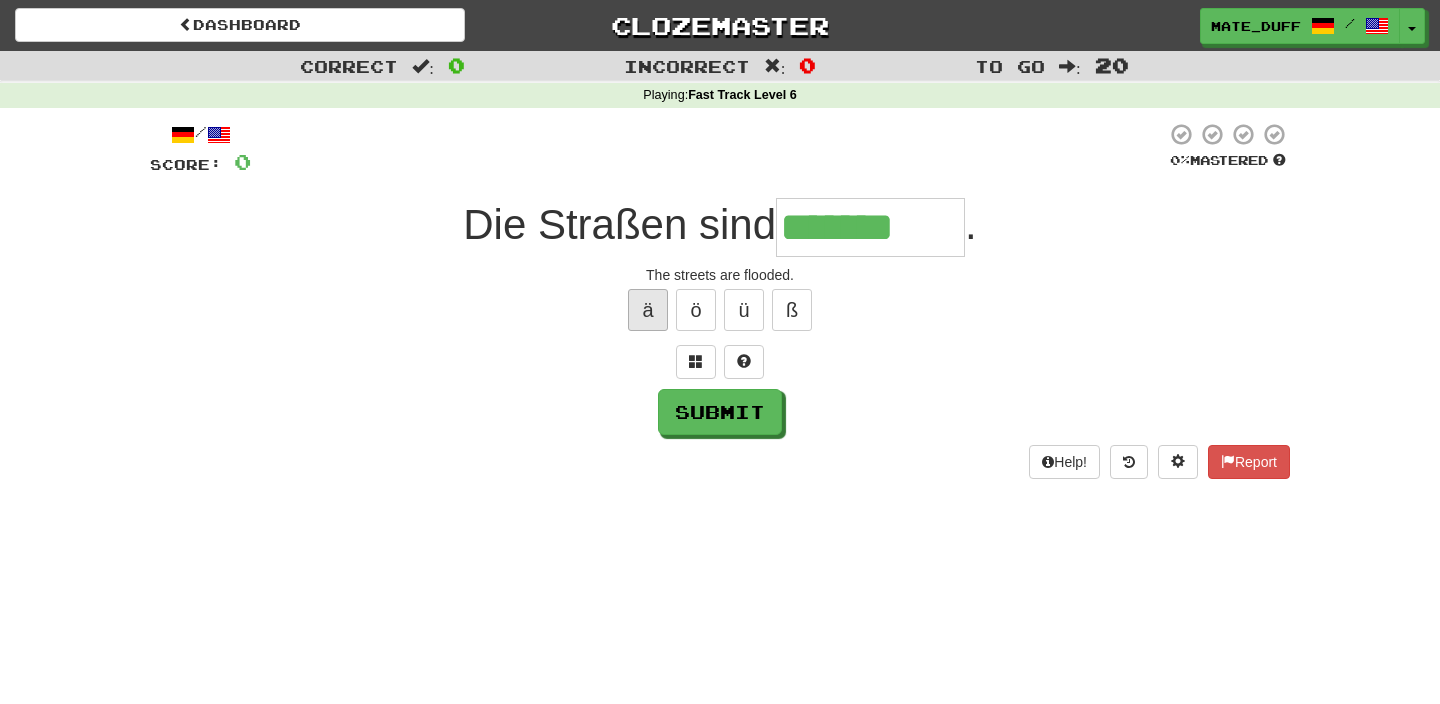 type on "**********" 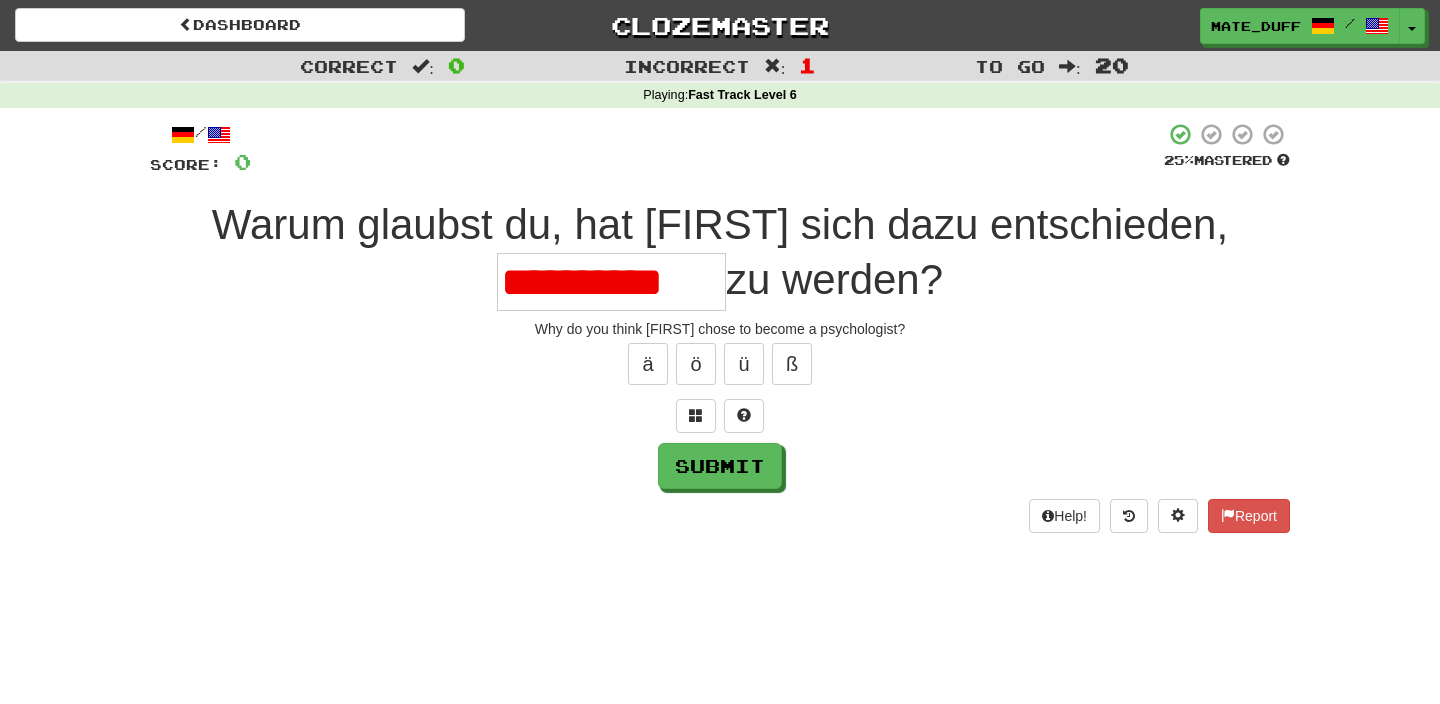 scroll, scrollTop: 0, scrollLeft: 0, axis: both 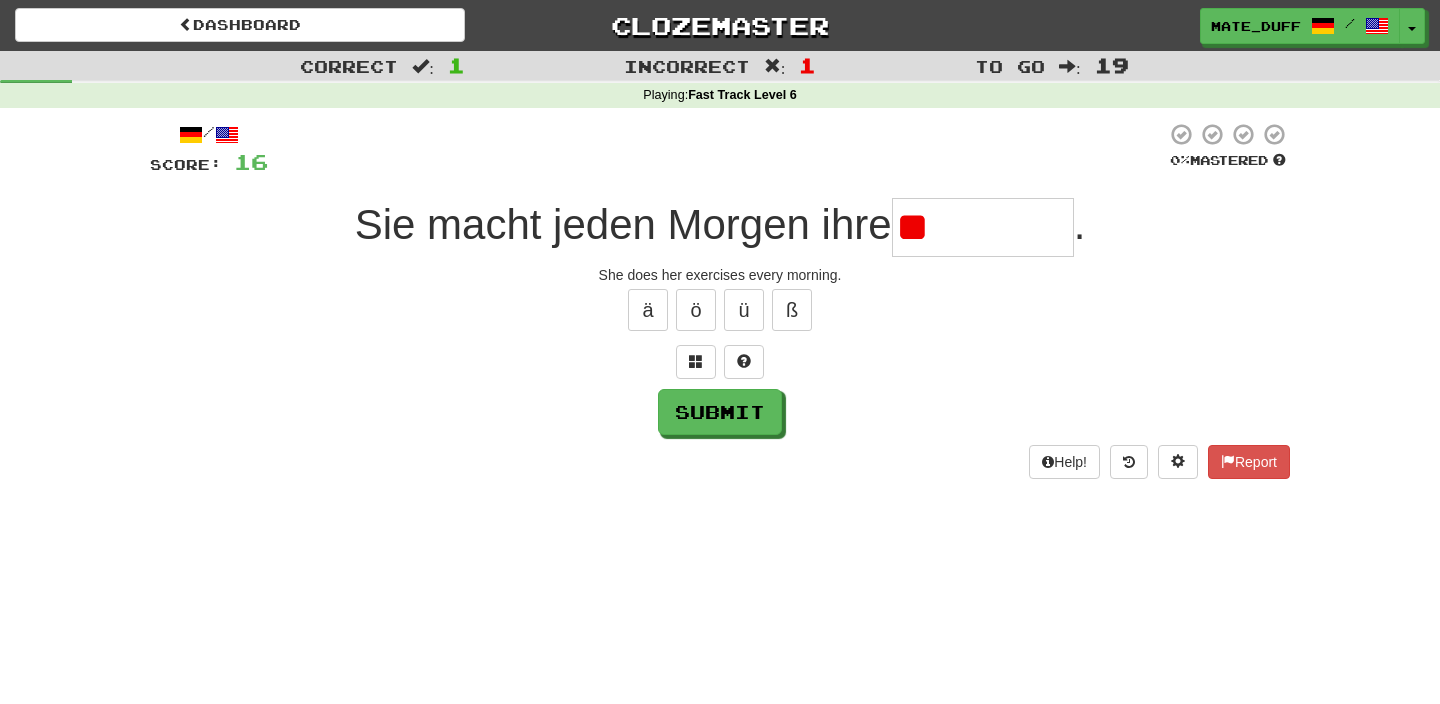 type on "*" 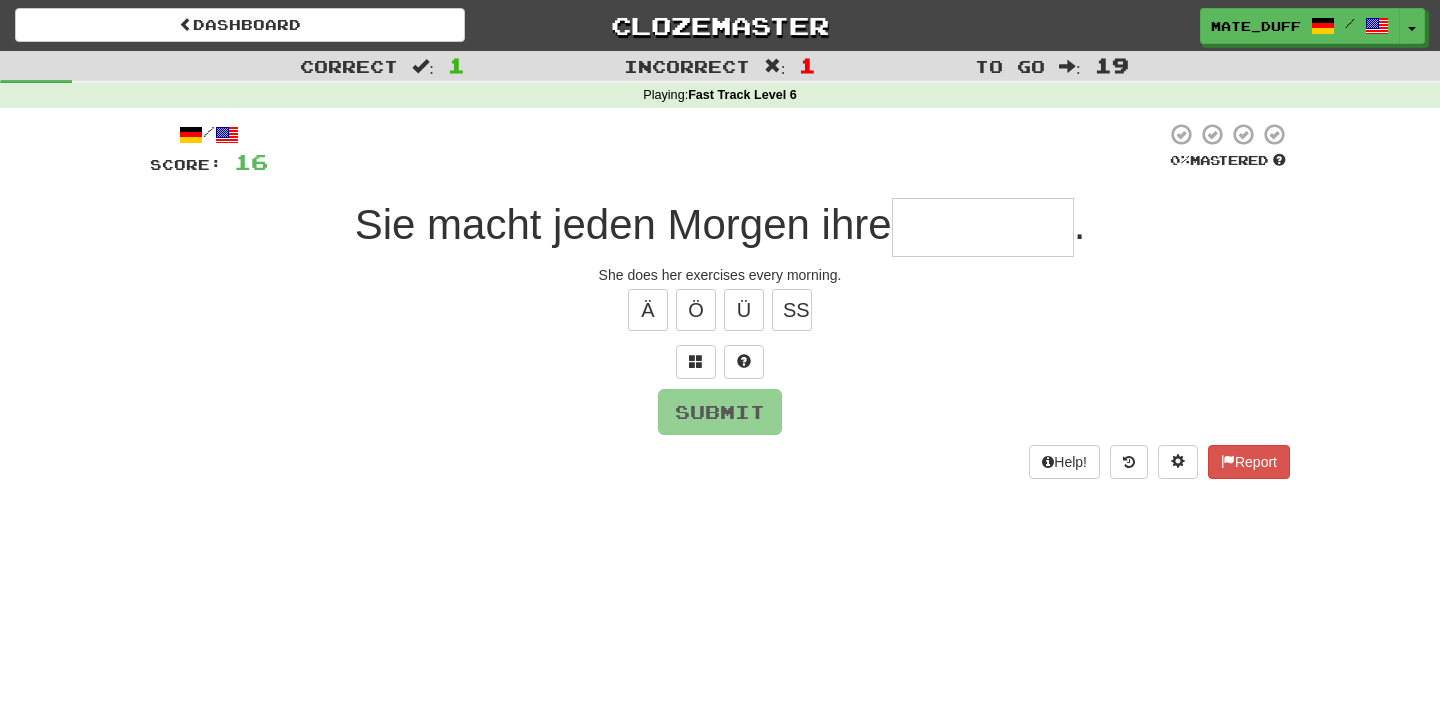 type on "*" 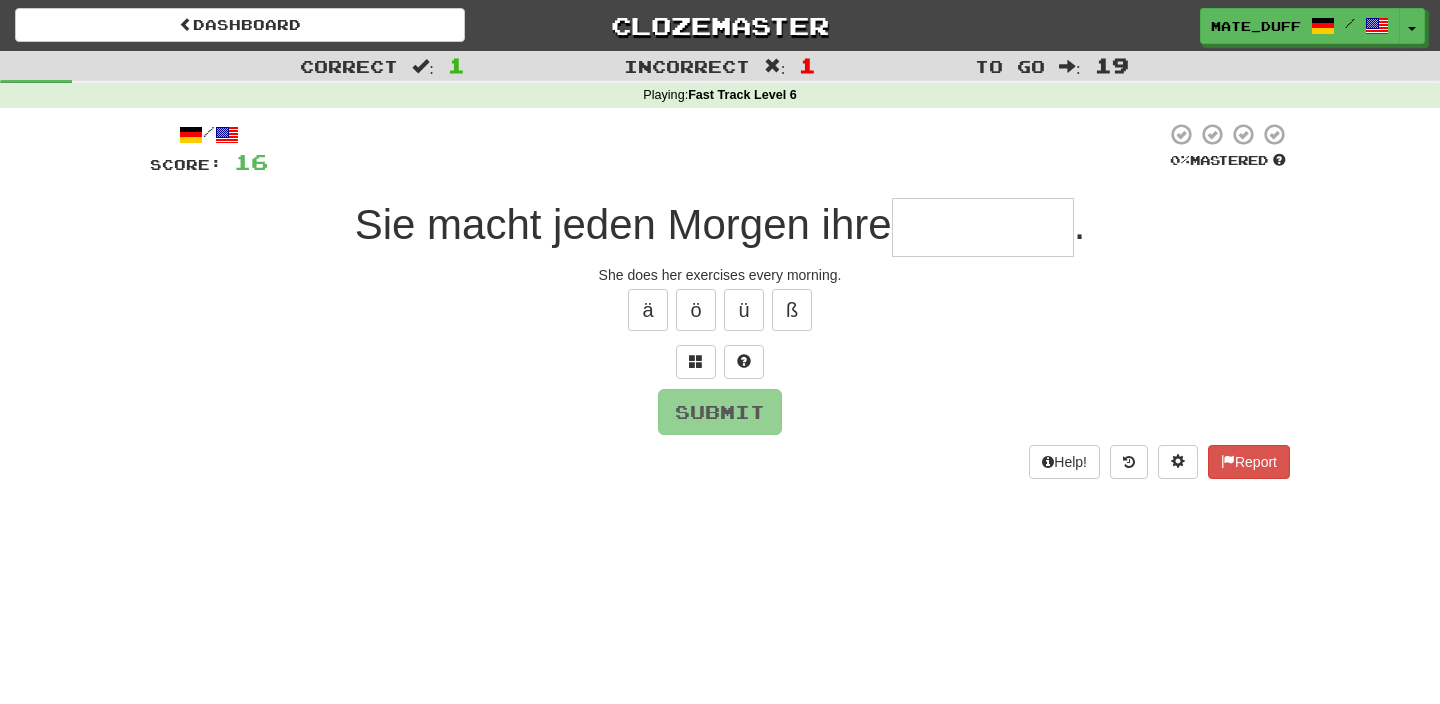 type on "*" 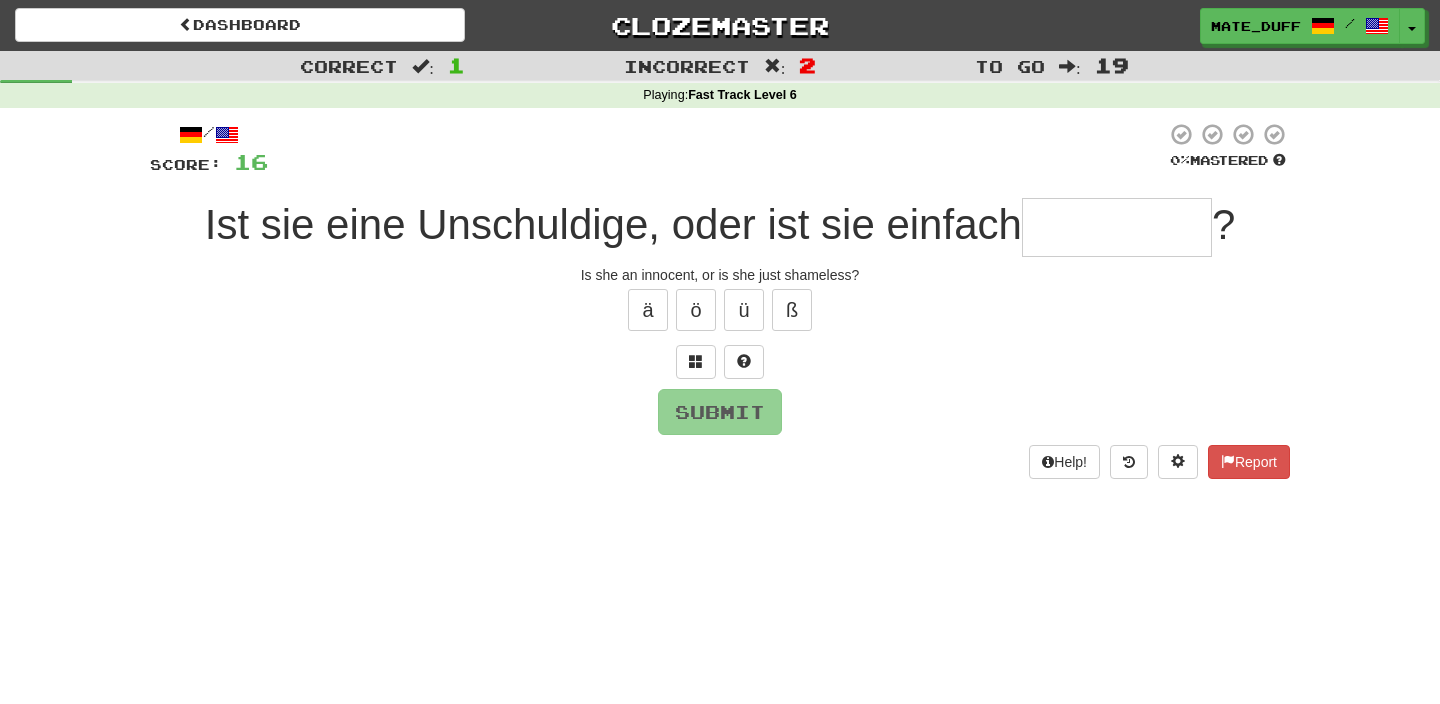 type on "********" 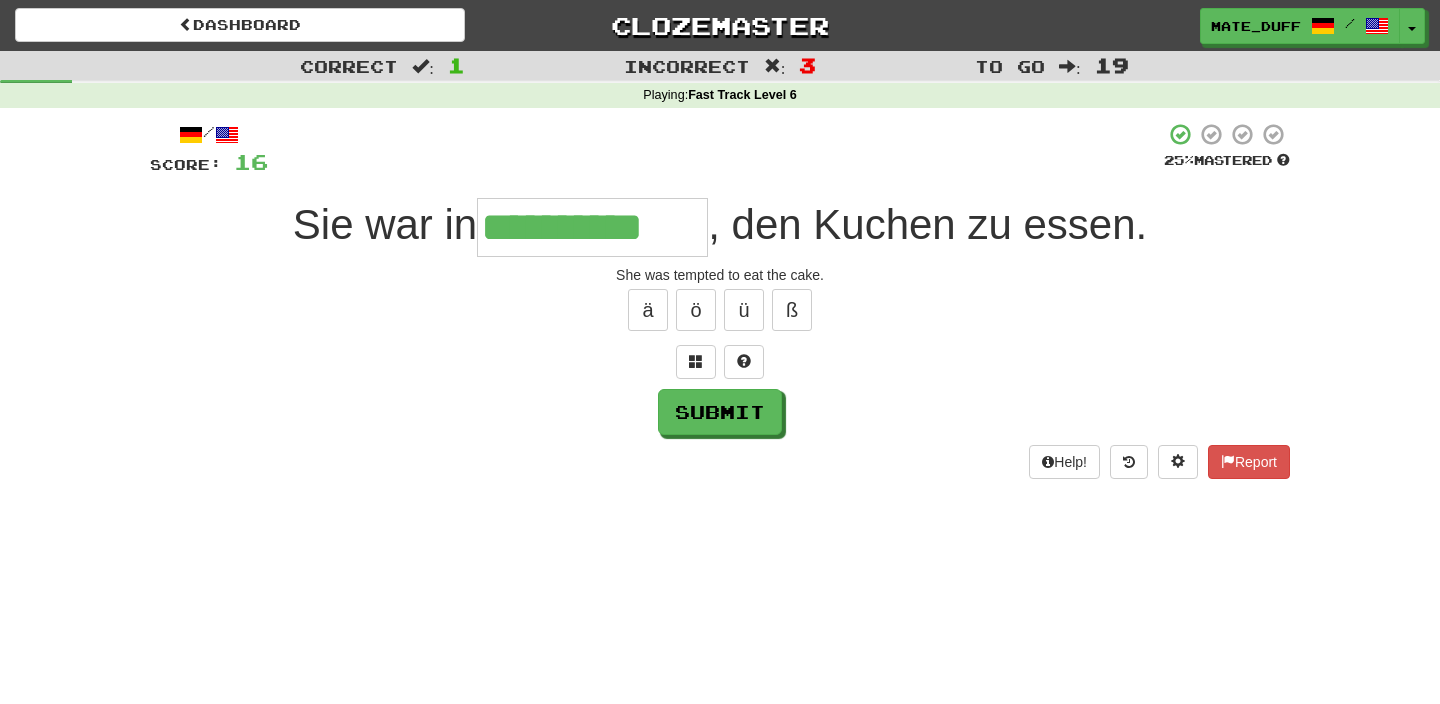 type on "**********" 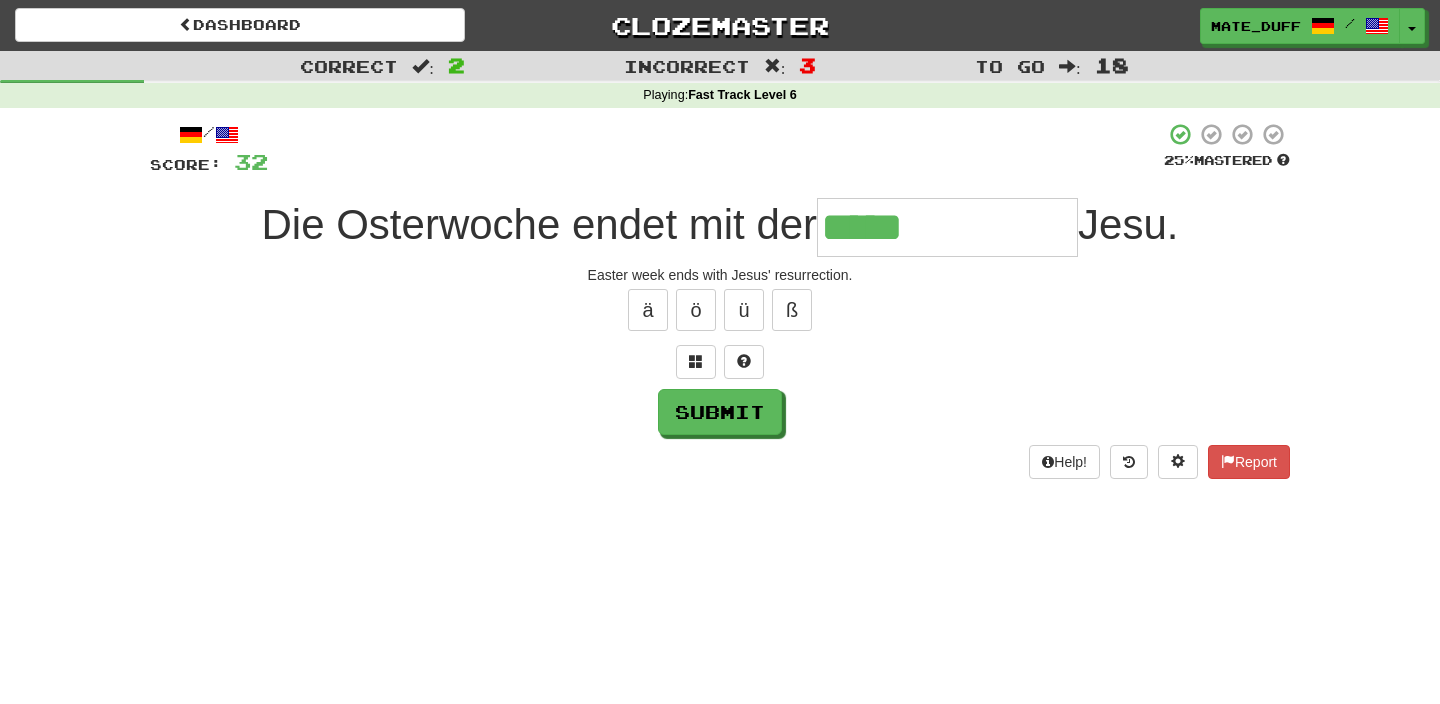 type on "**********" 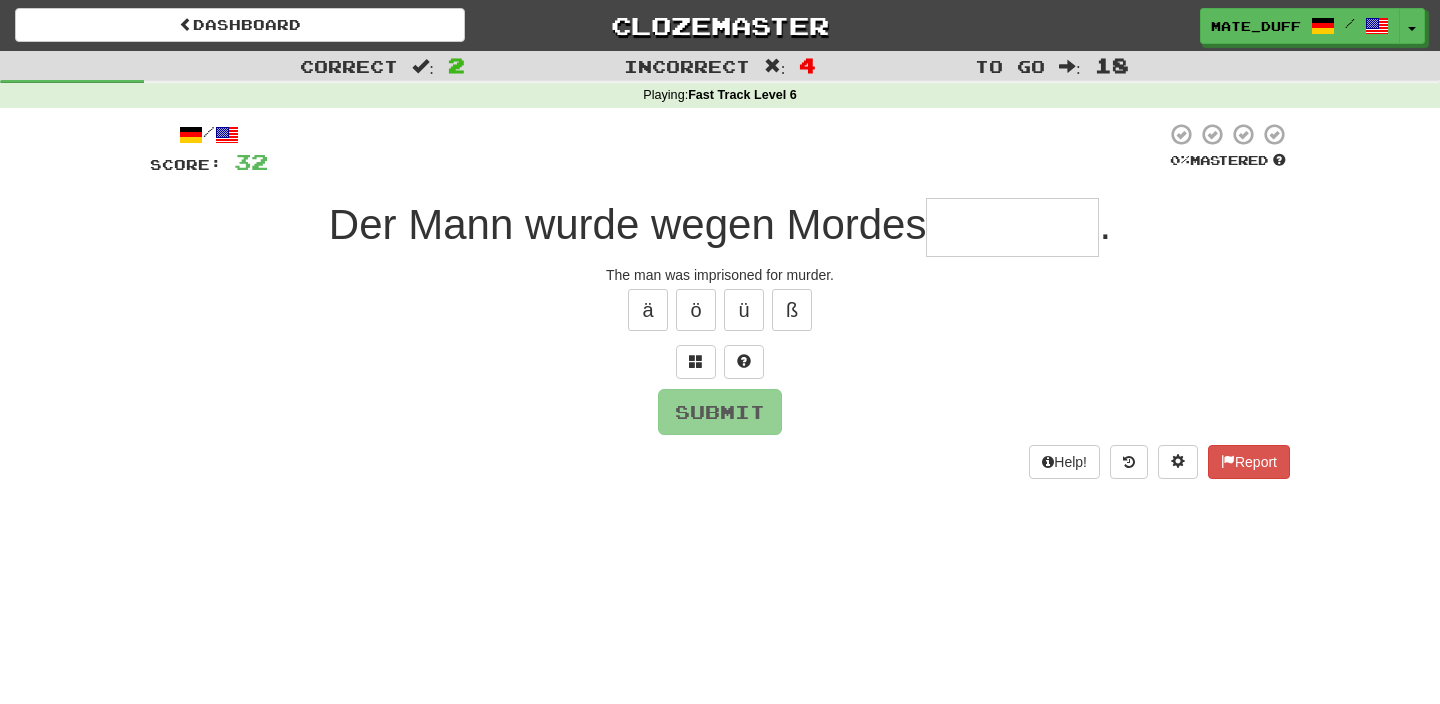 type on "*" 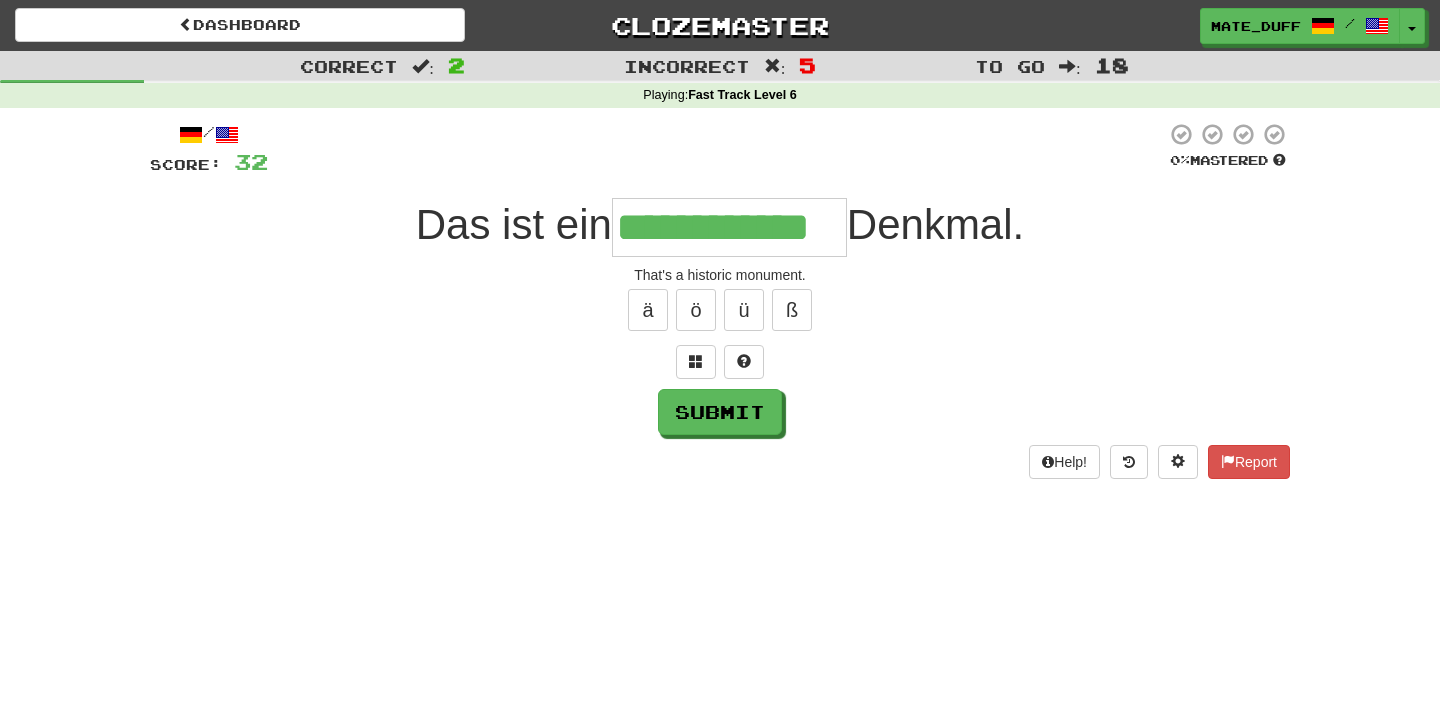 type on "**********" 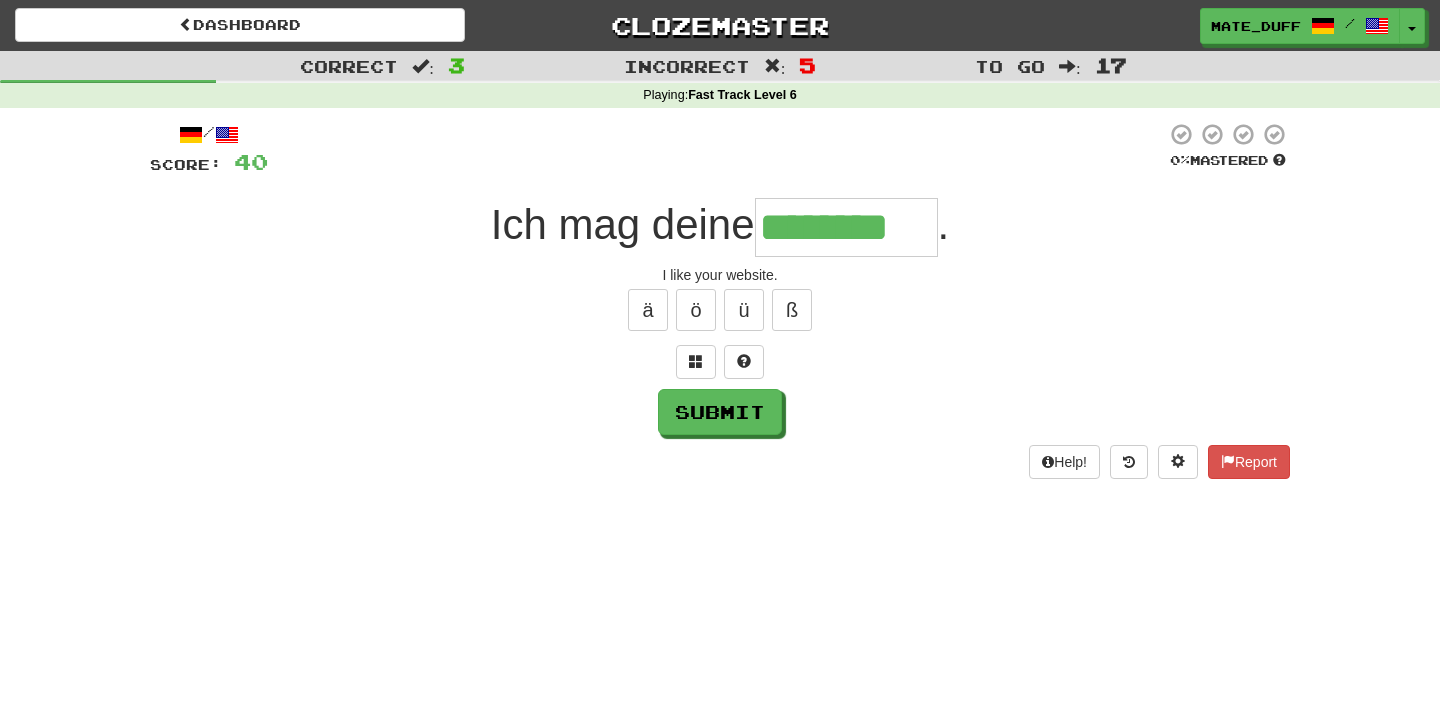 type on "********" 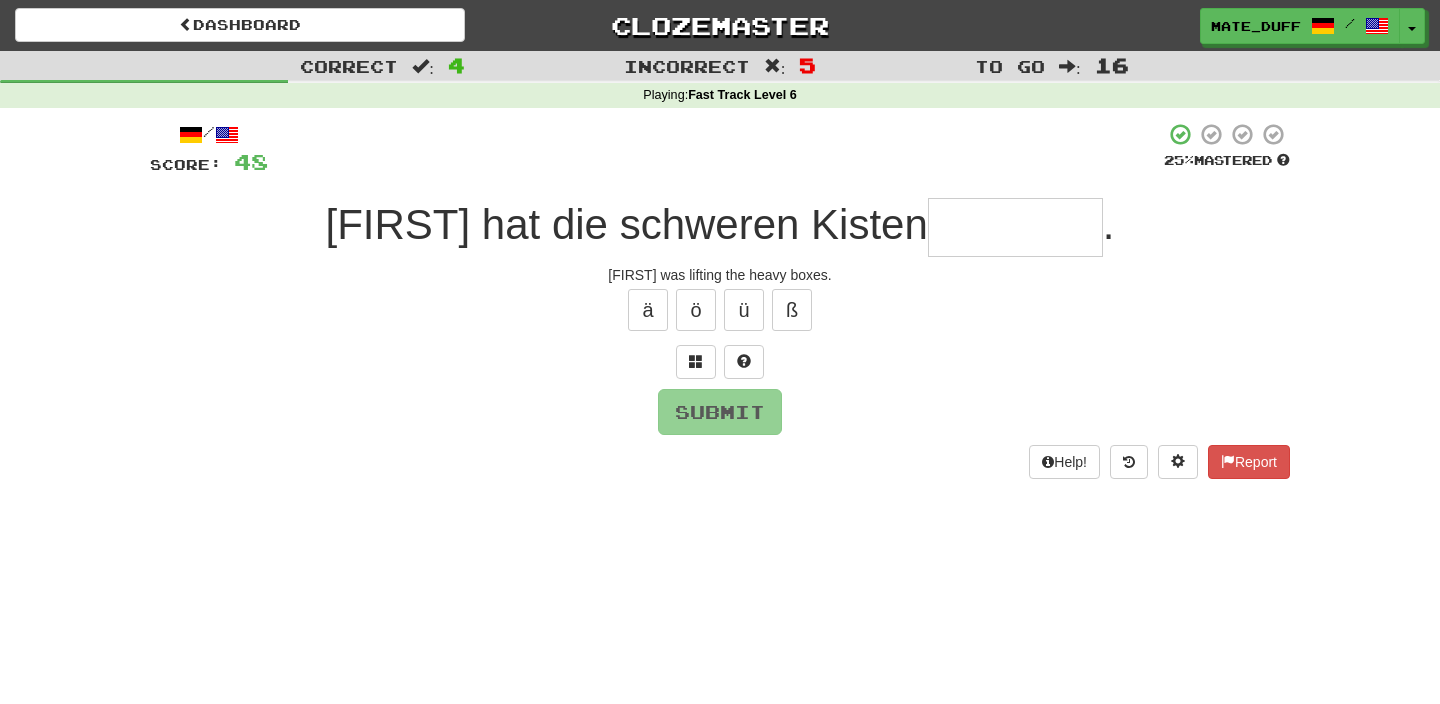 type on "*" 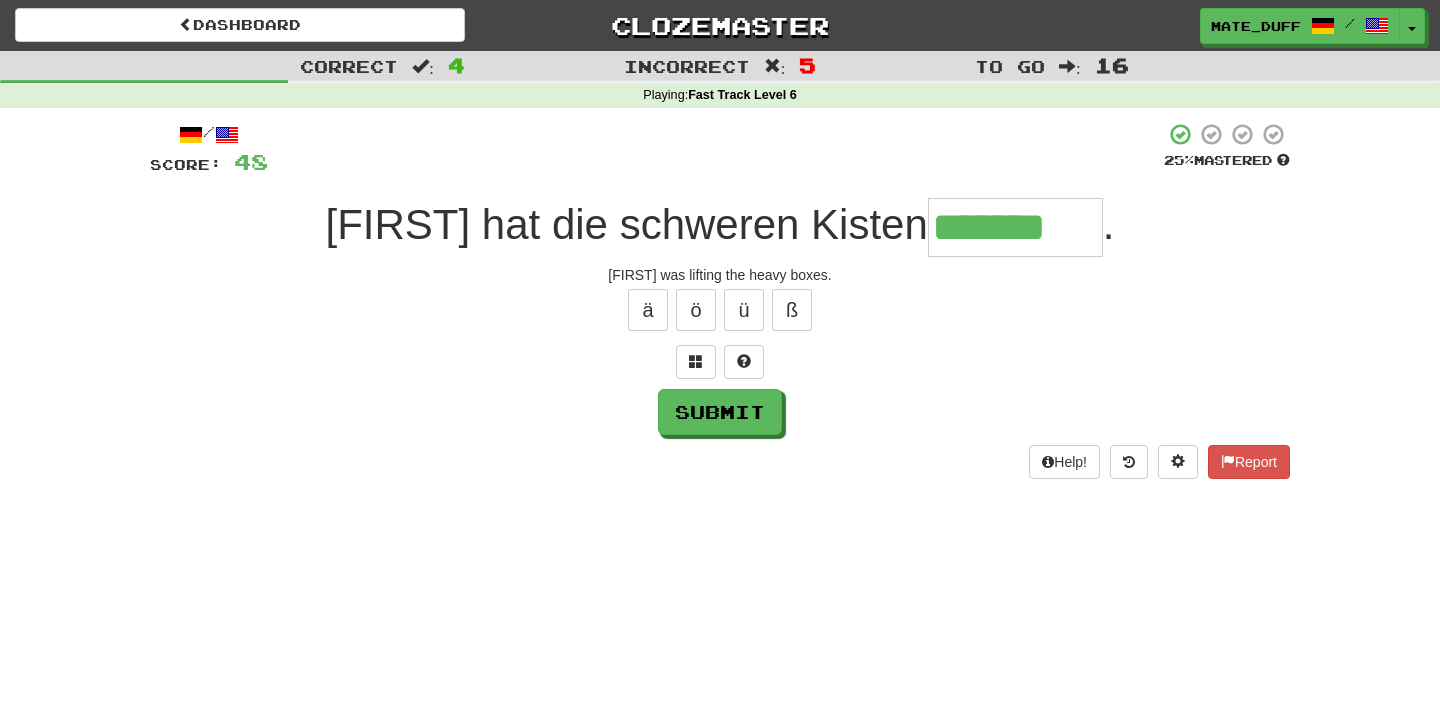 type on "*******" 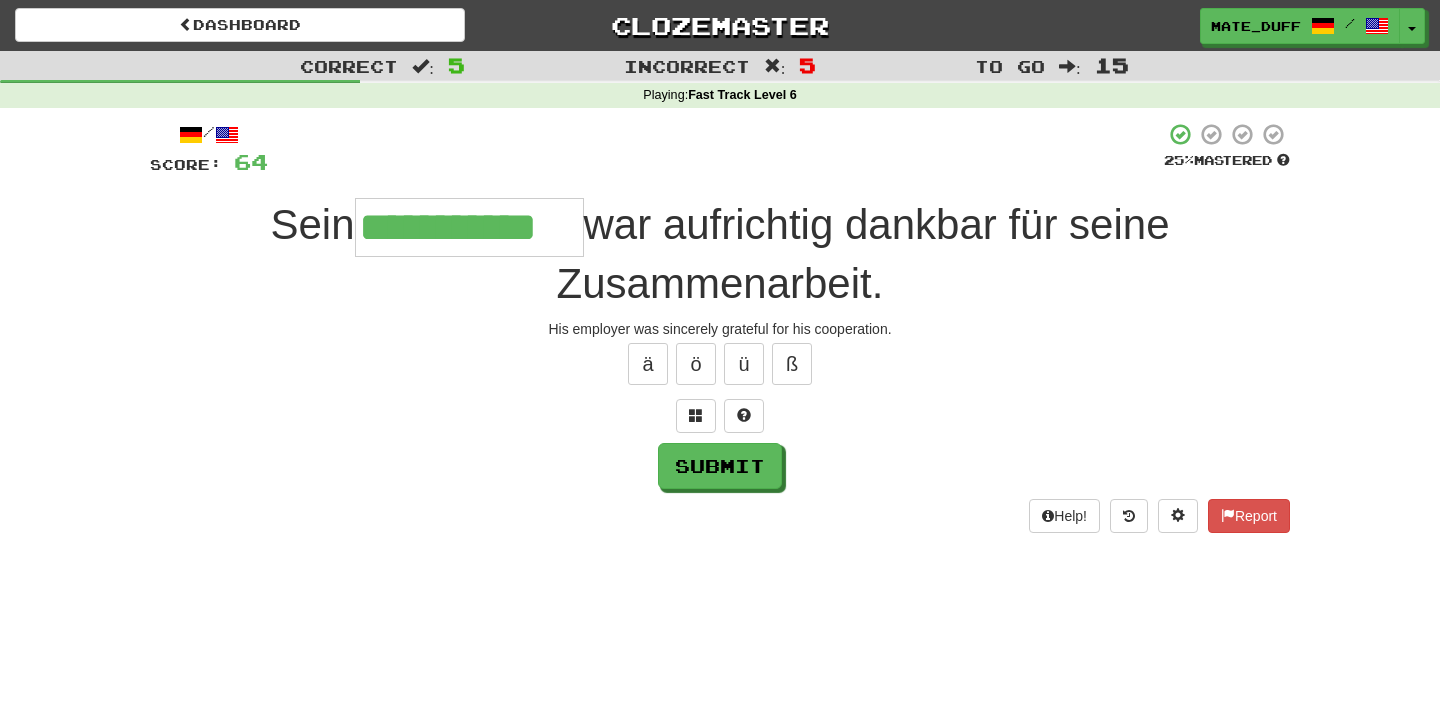 type on "**********" 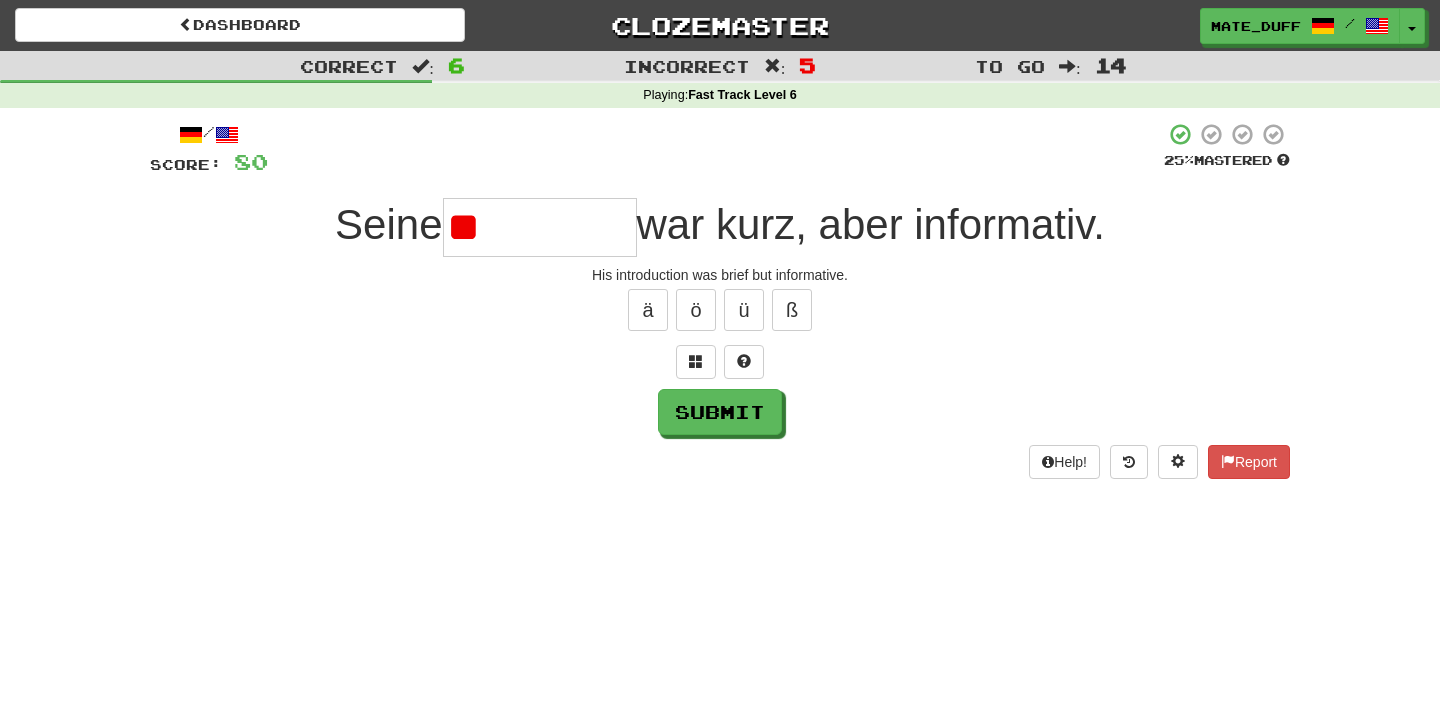 type on "*" 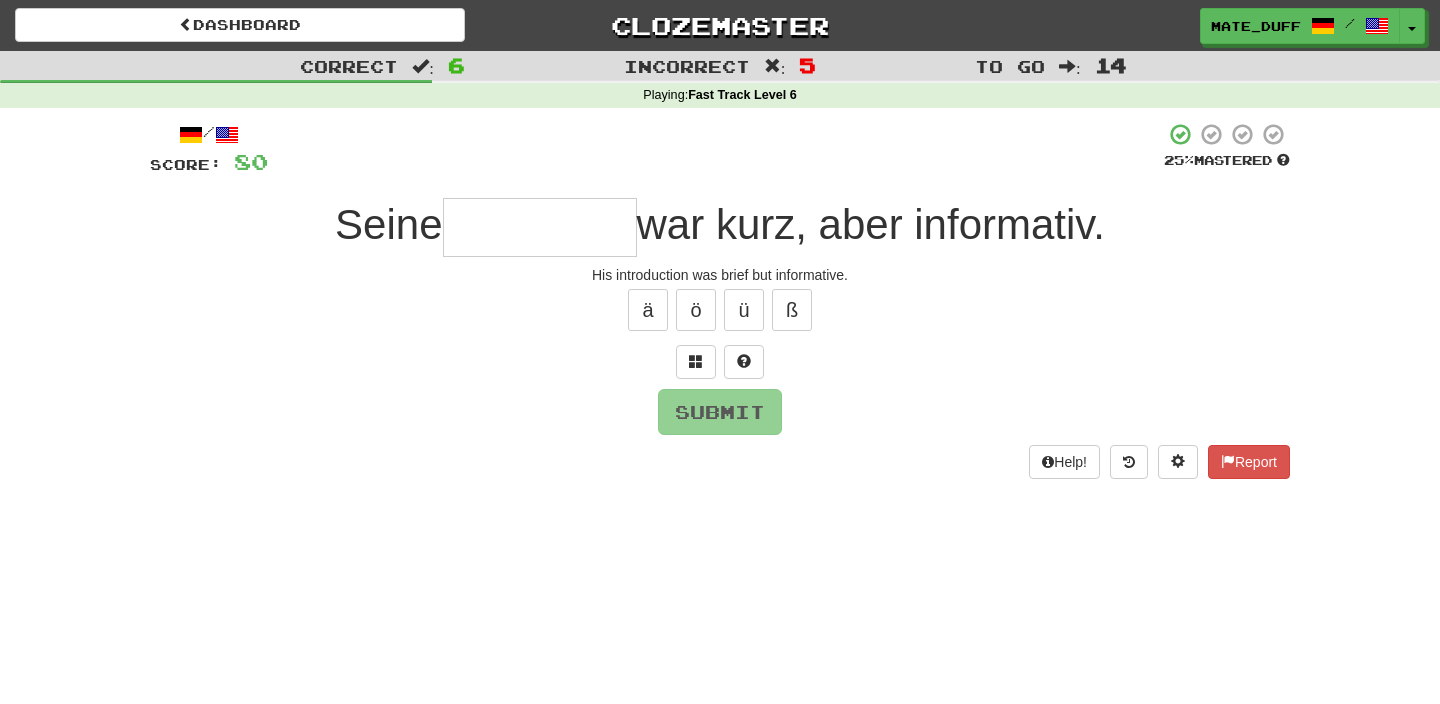 type on "*" 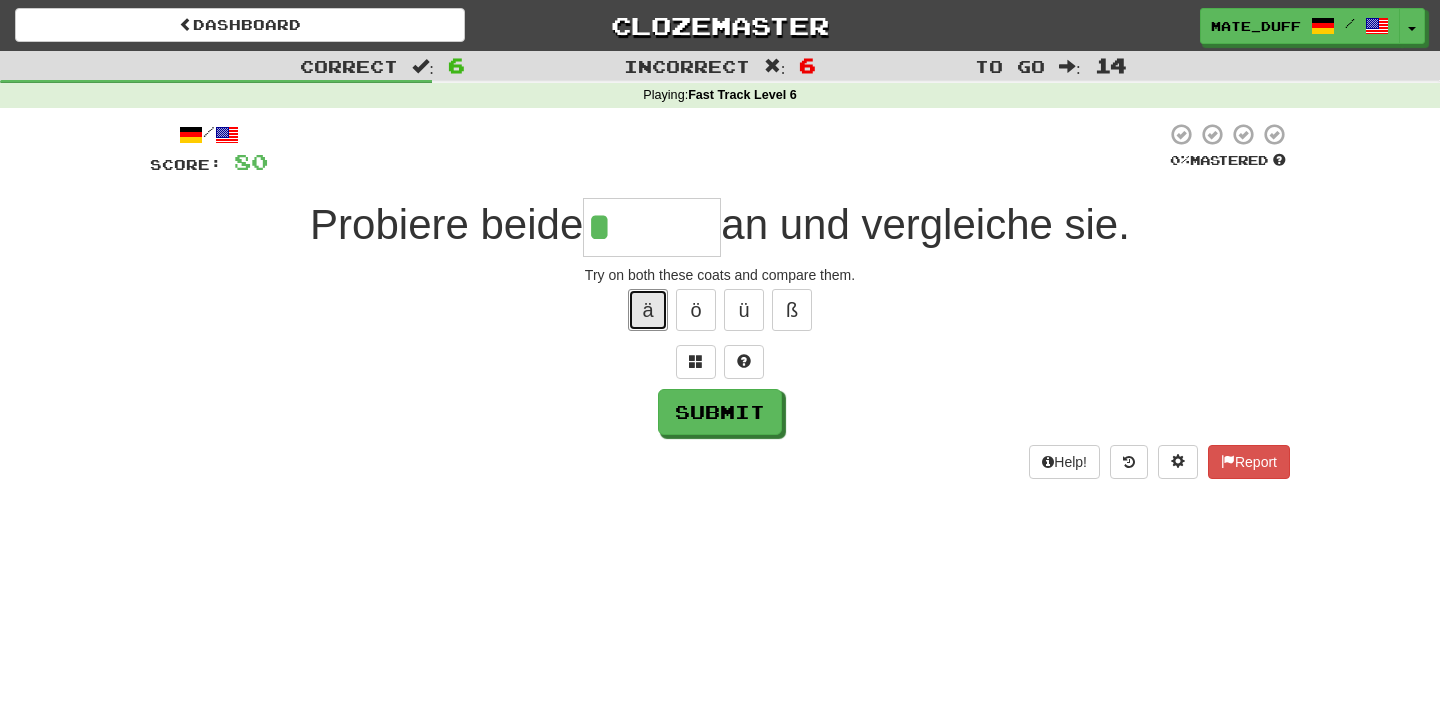 click on "ä" at bounding box center (648, 310) 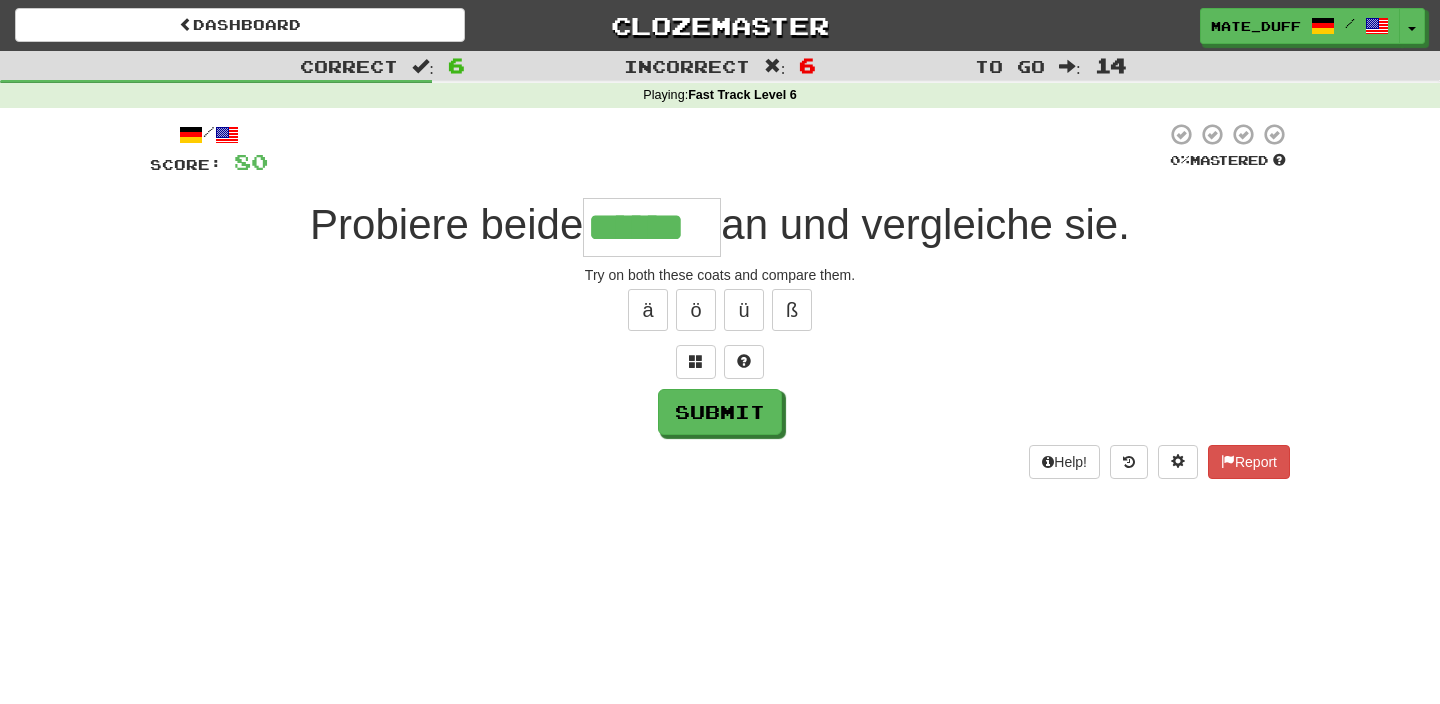 type on "******" 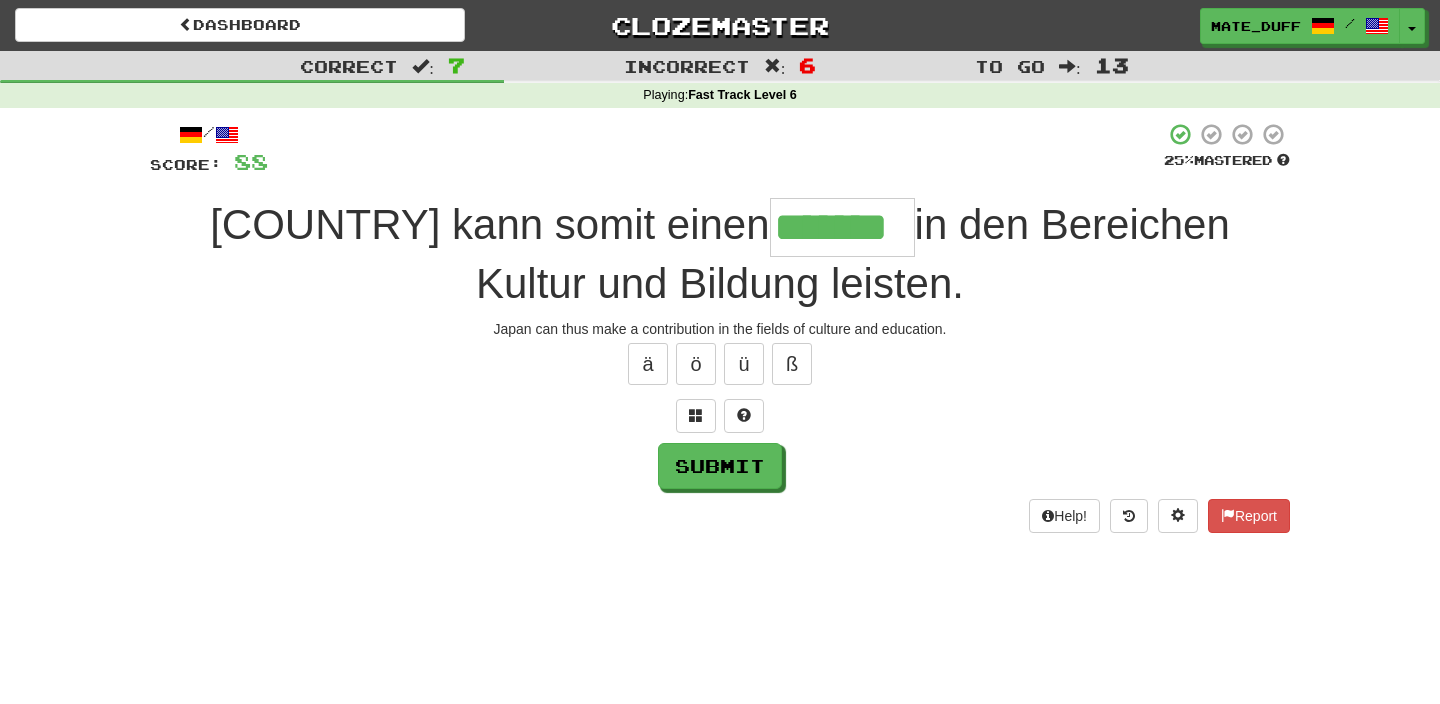 type on "*******" 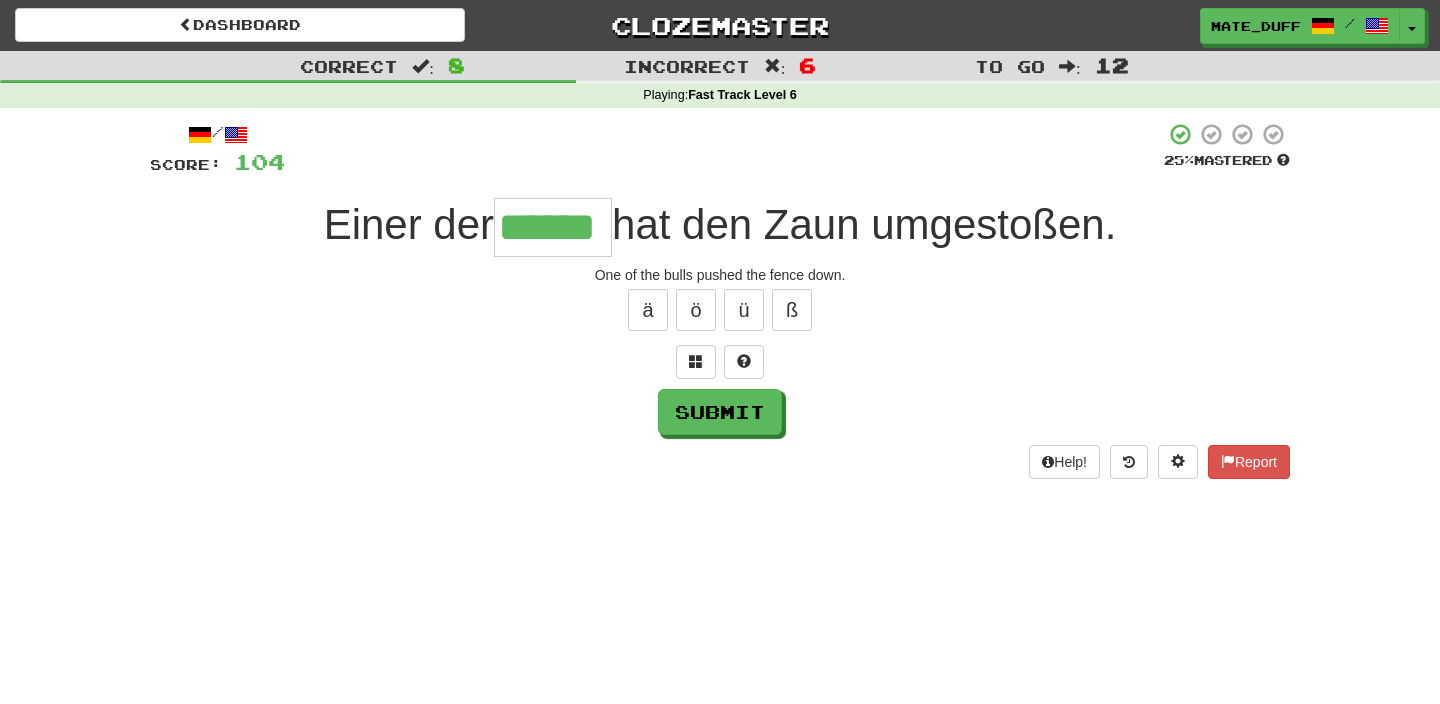 type on "******" 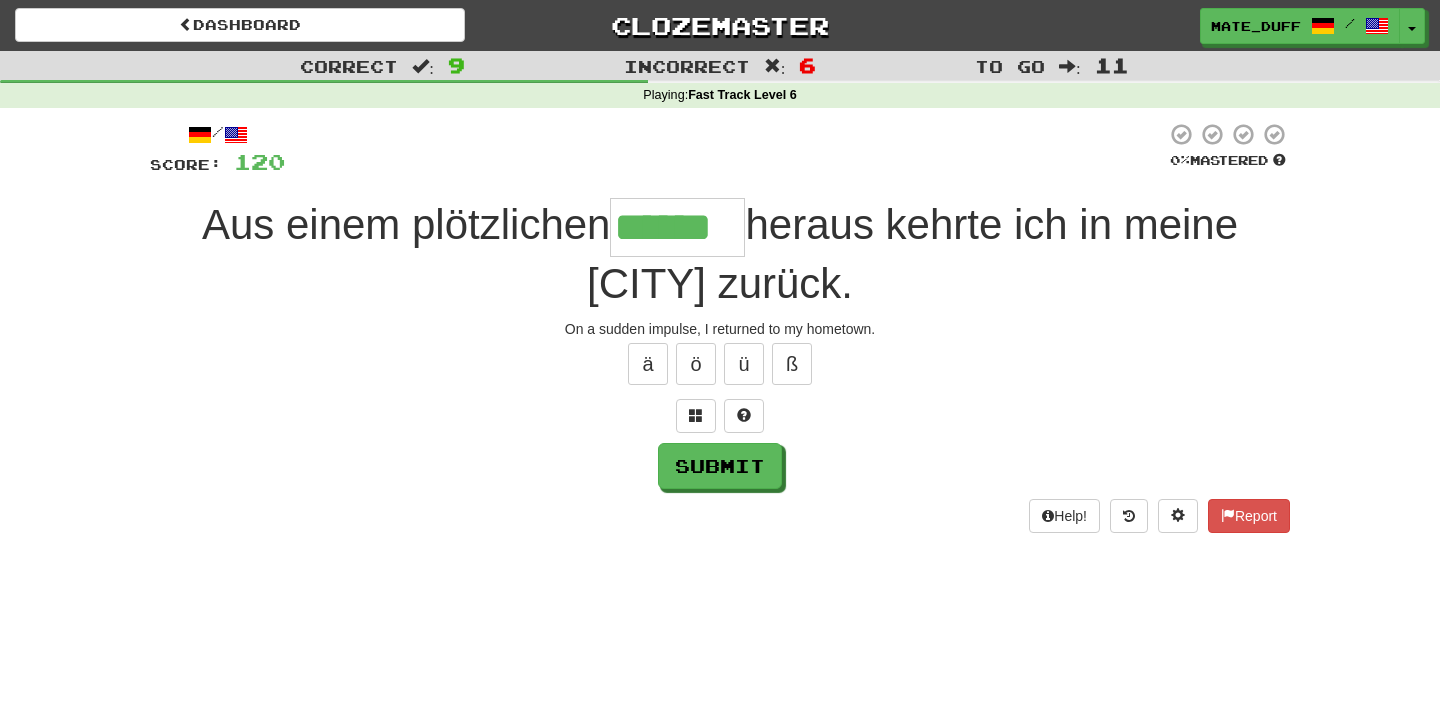 type on "******" 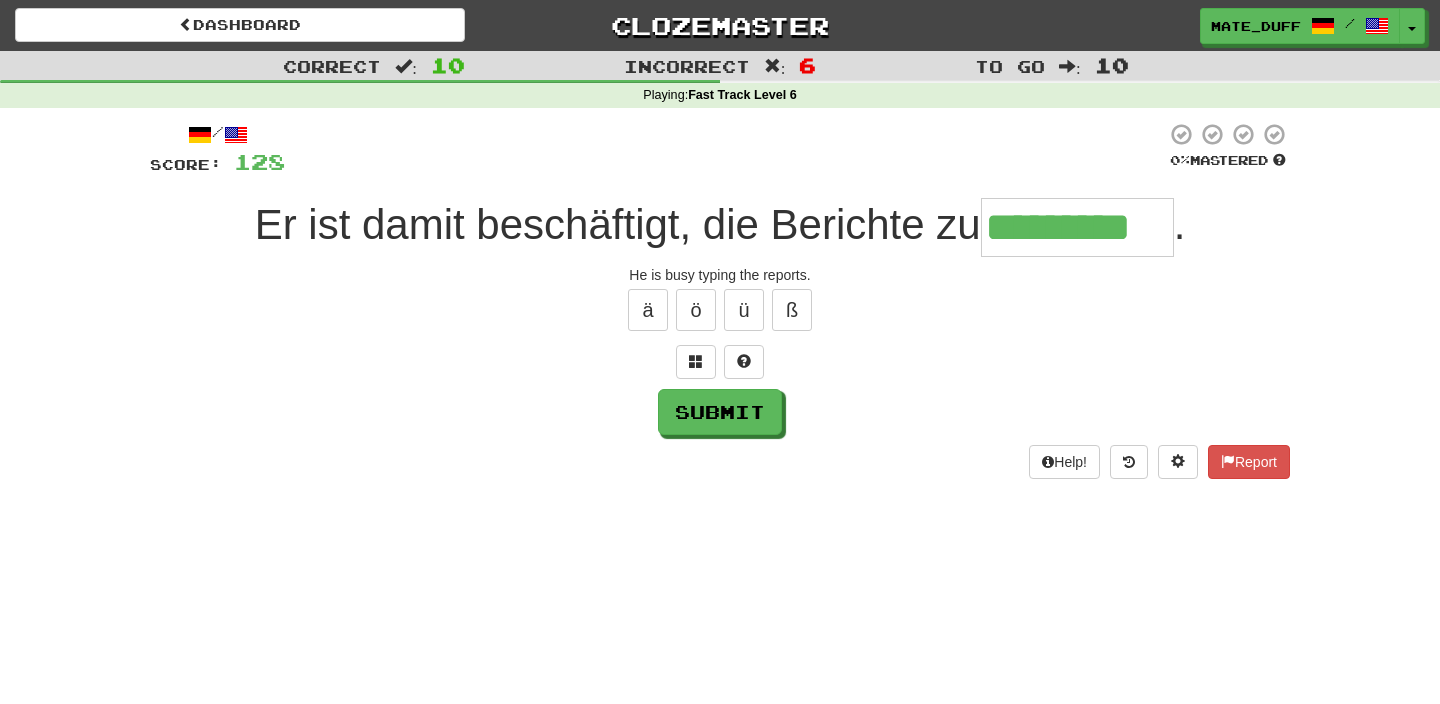 type on "*********" 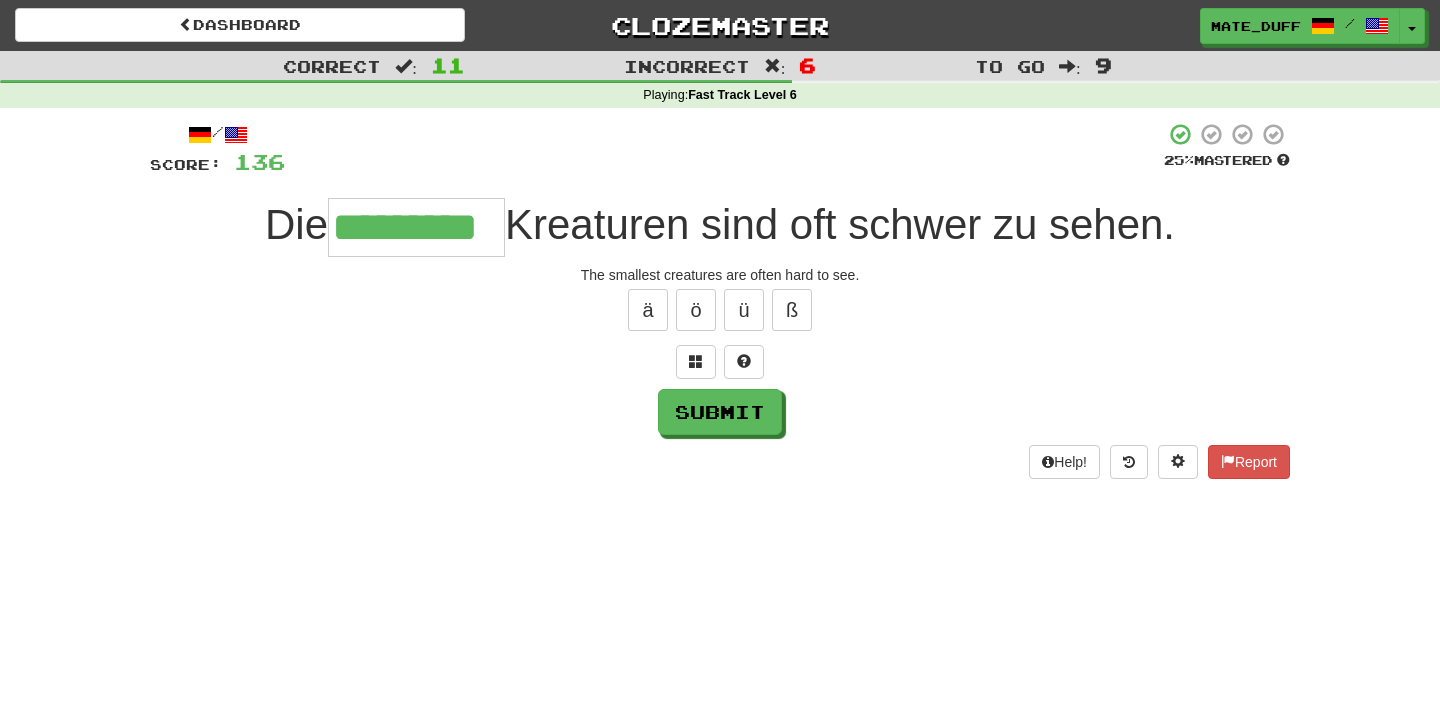 type on "*********" 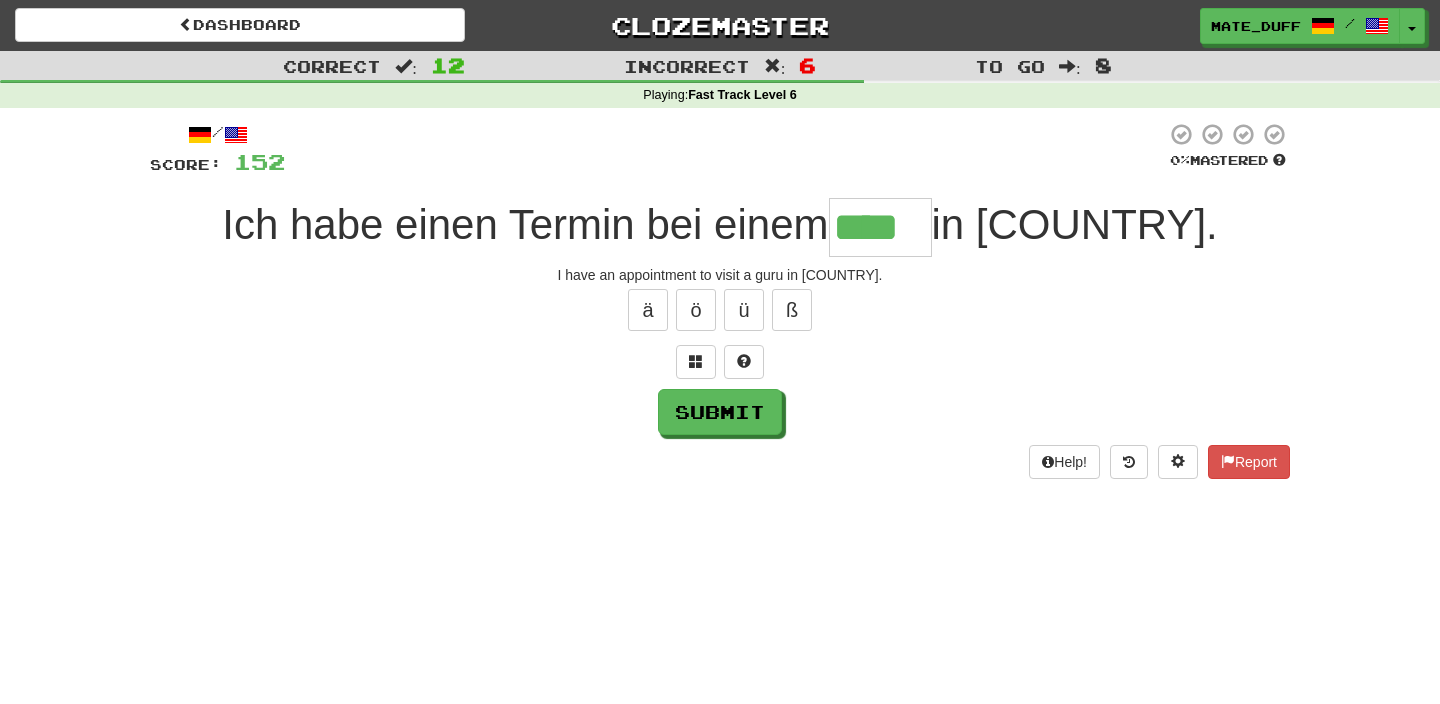 type on "****" 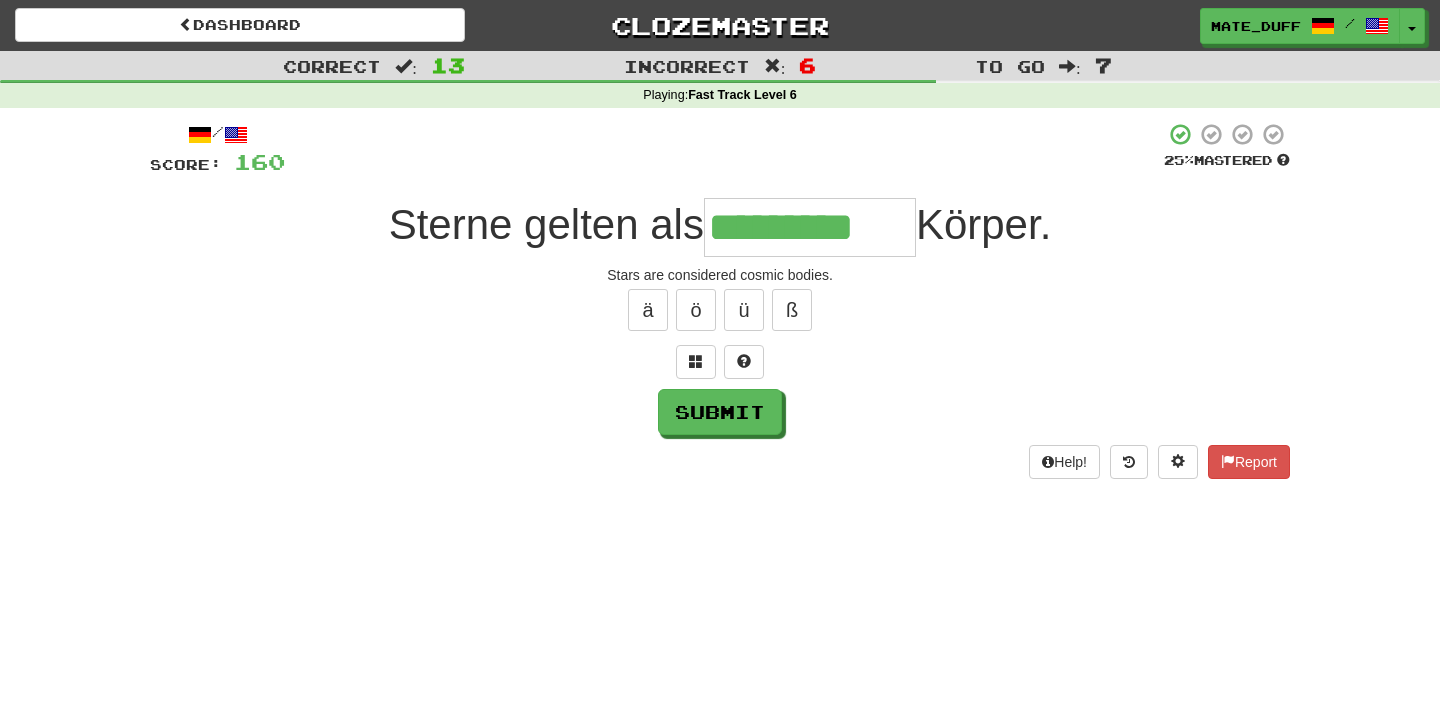 type on "*********" 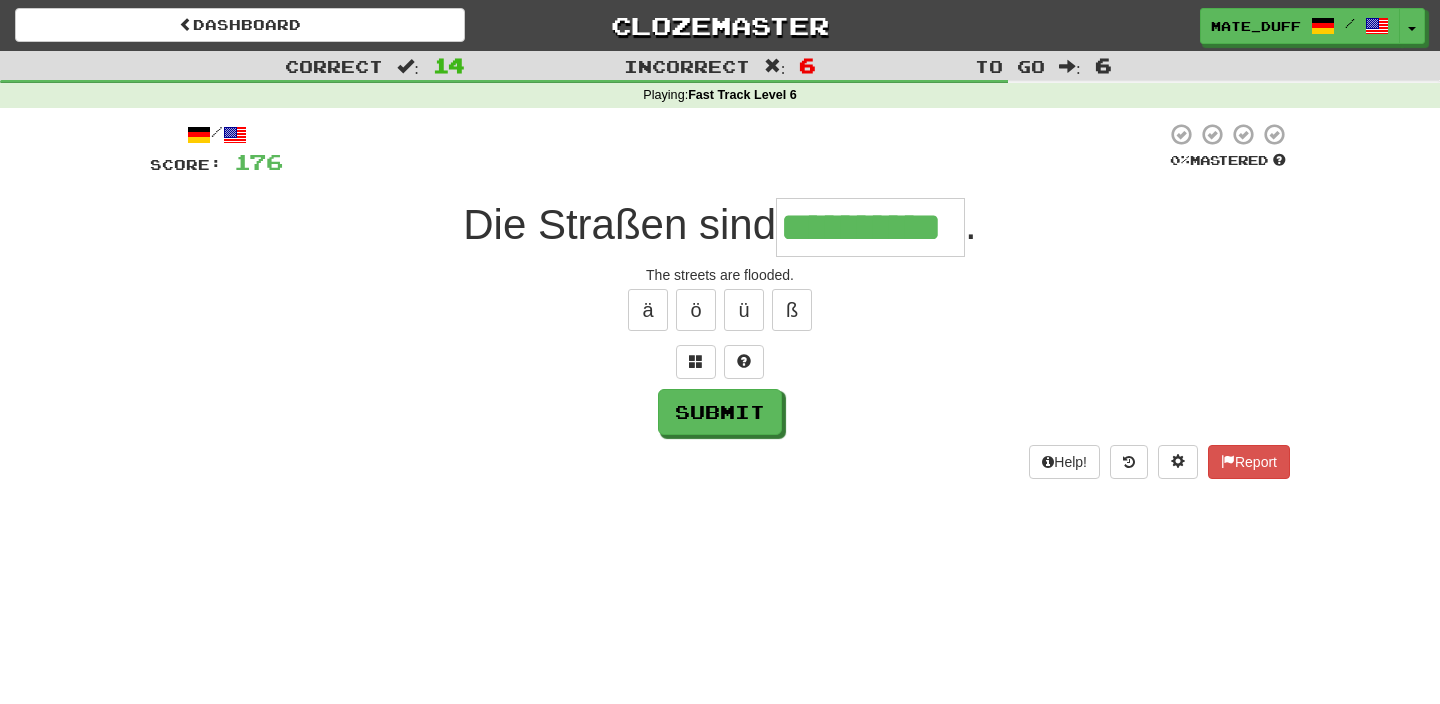 type on "**********" 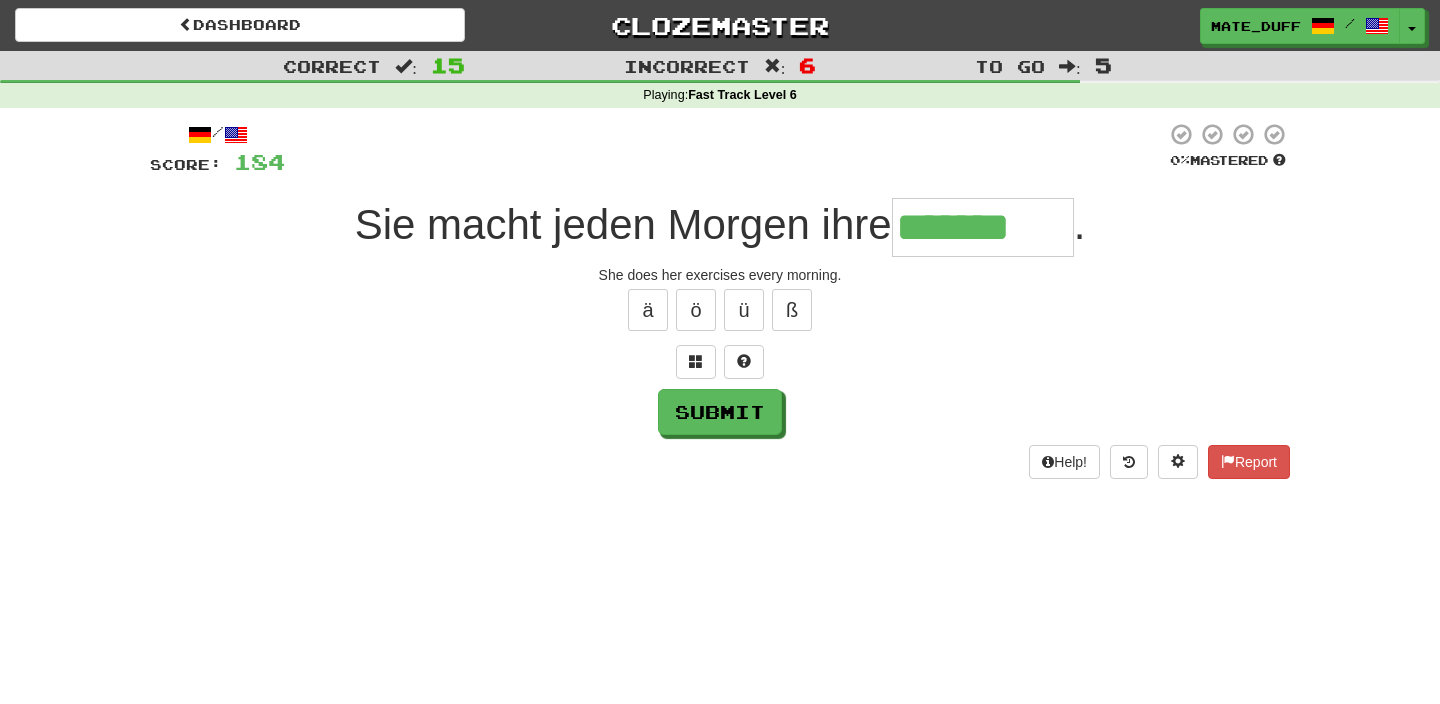 type on "*******" 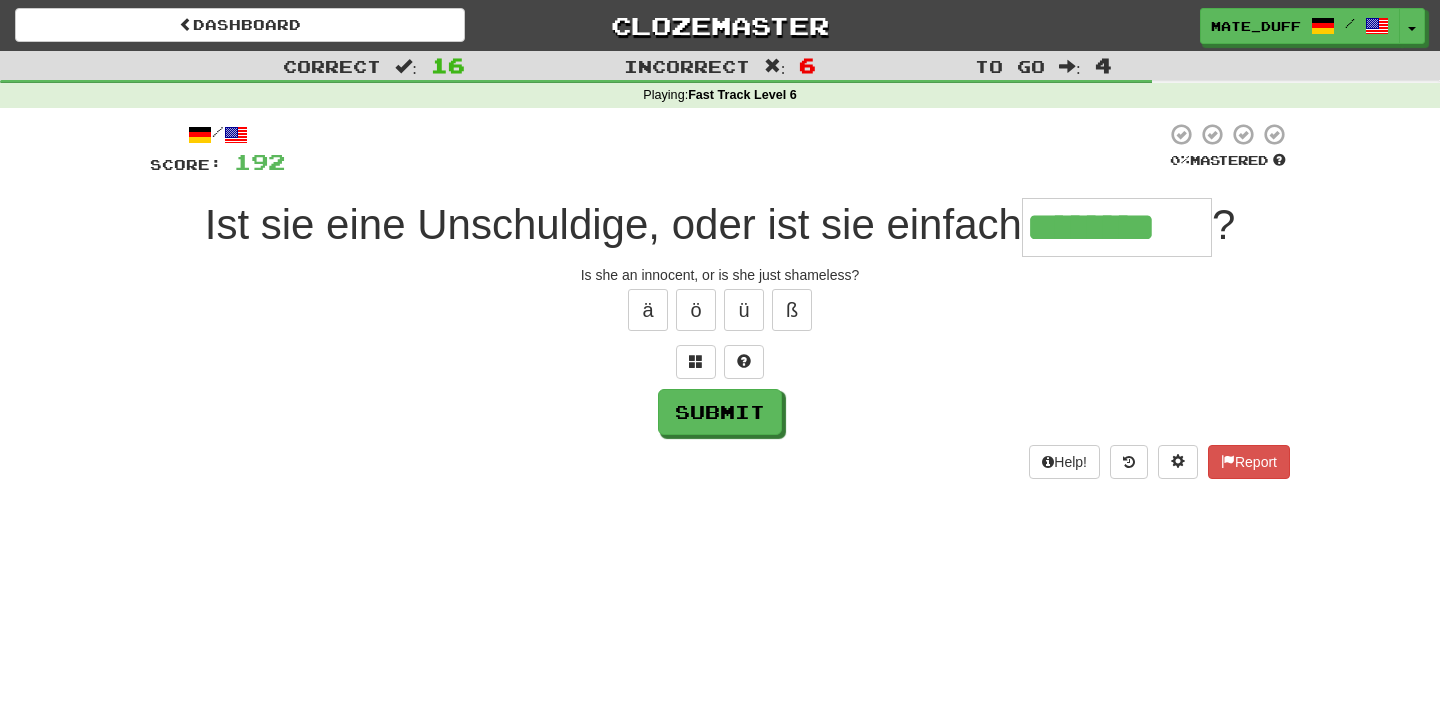 type on "********" 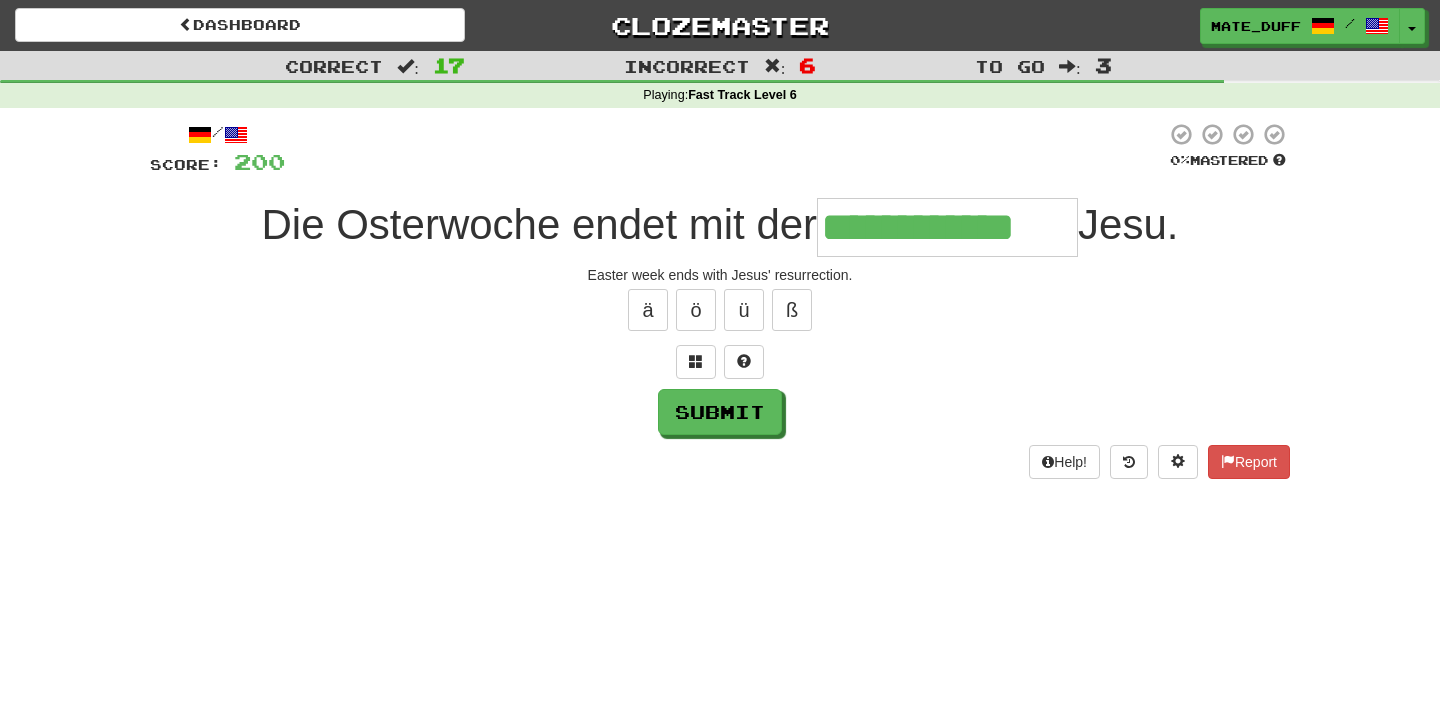 type on "**********" 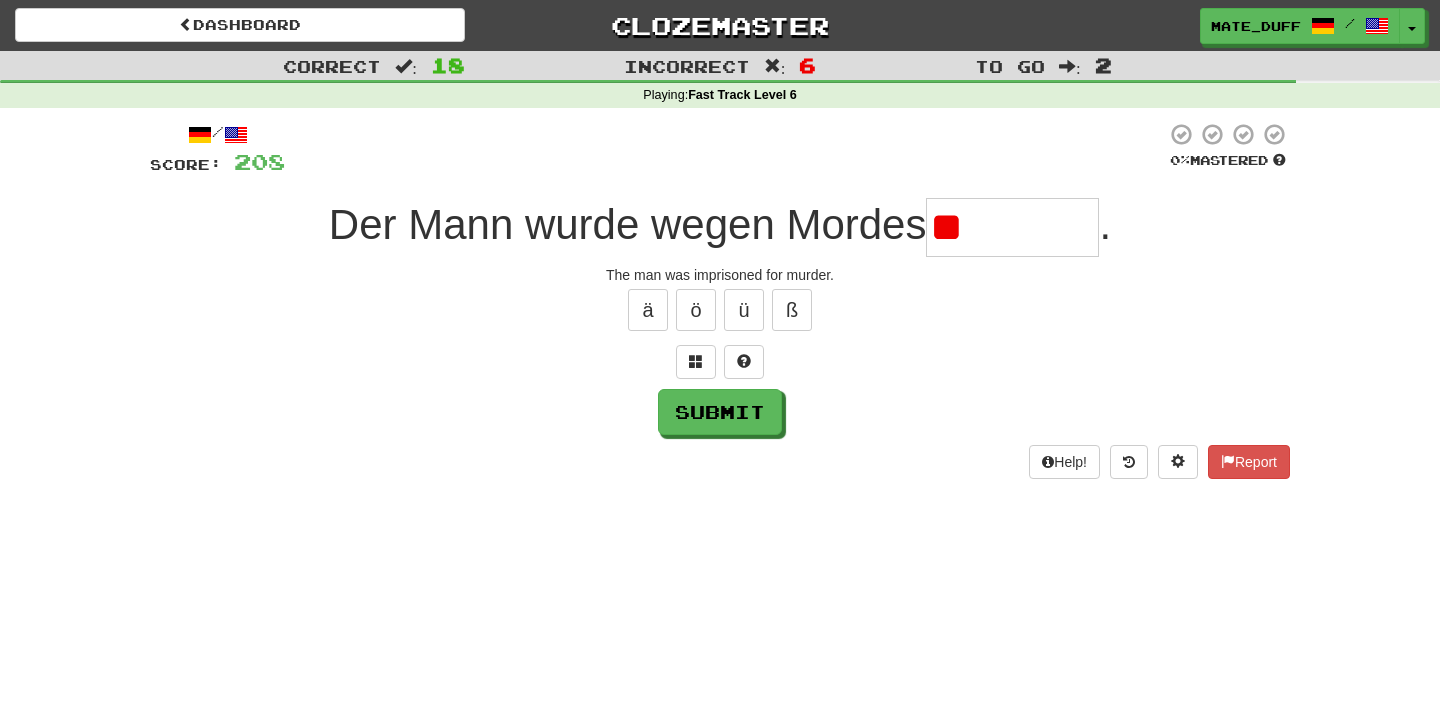 type on "*" 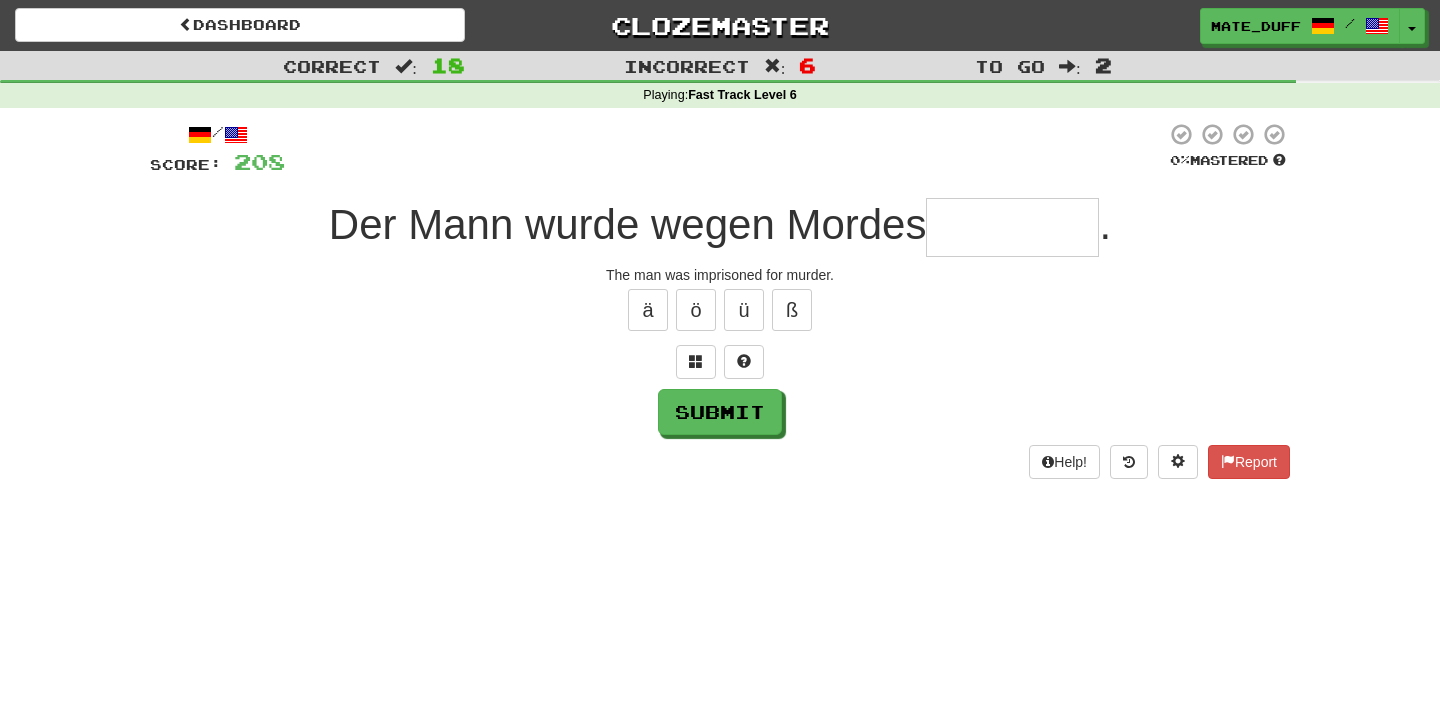 type on "*" 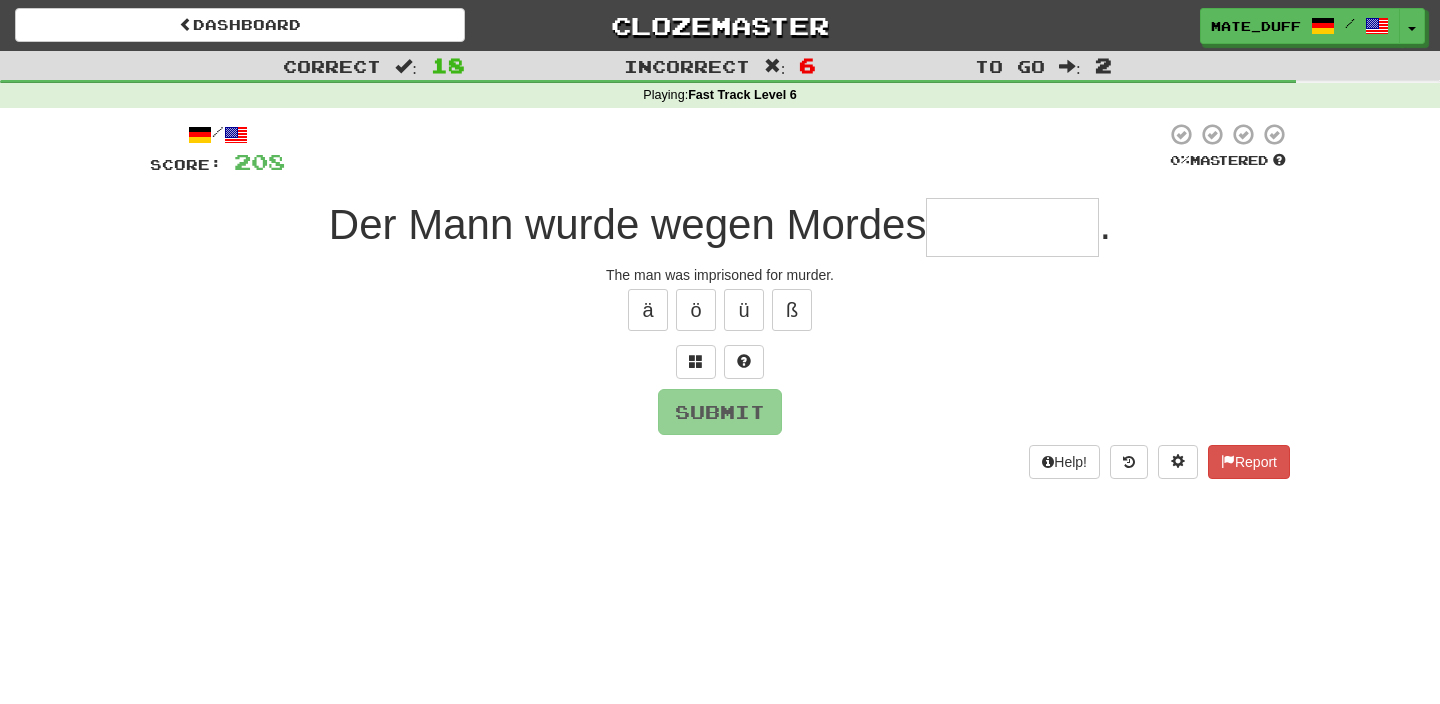 type on "*" 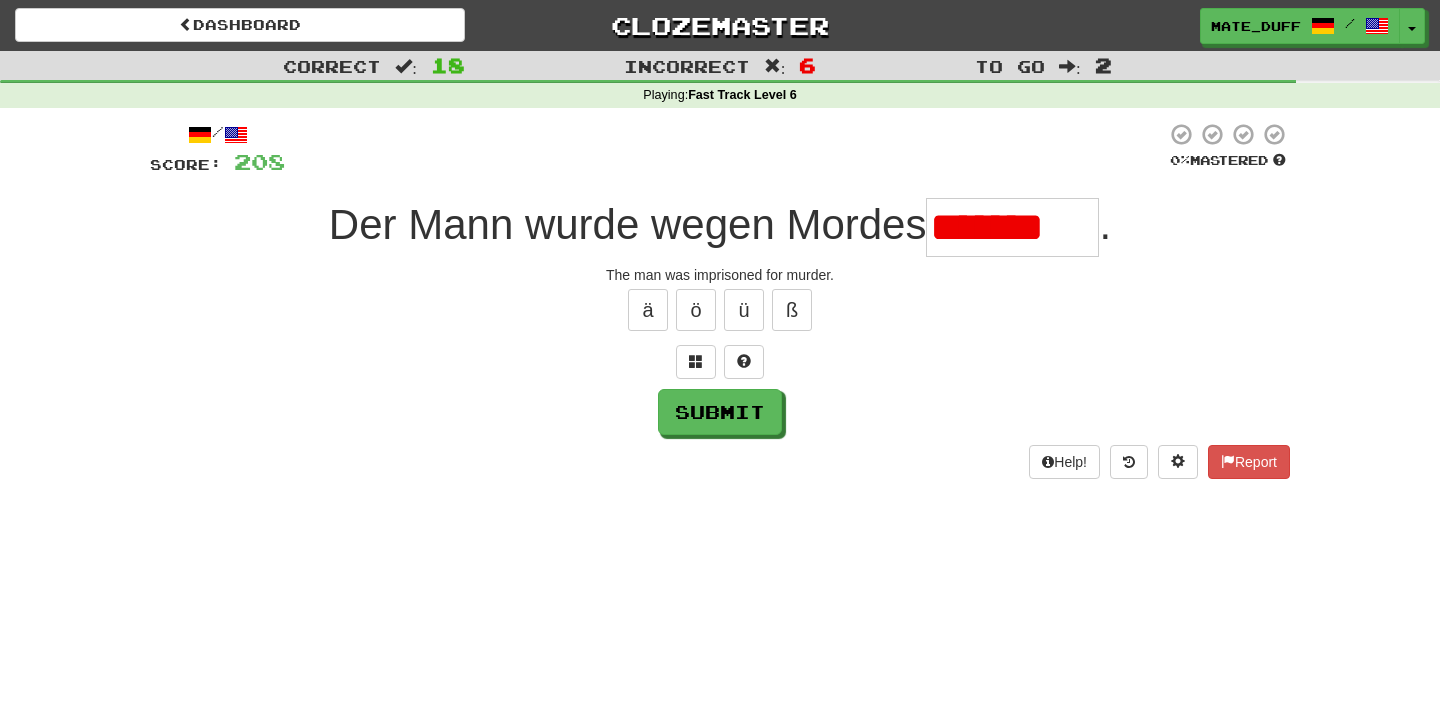 type on "**********" 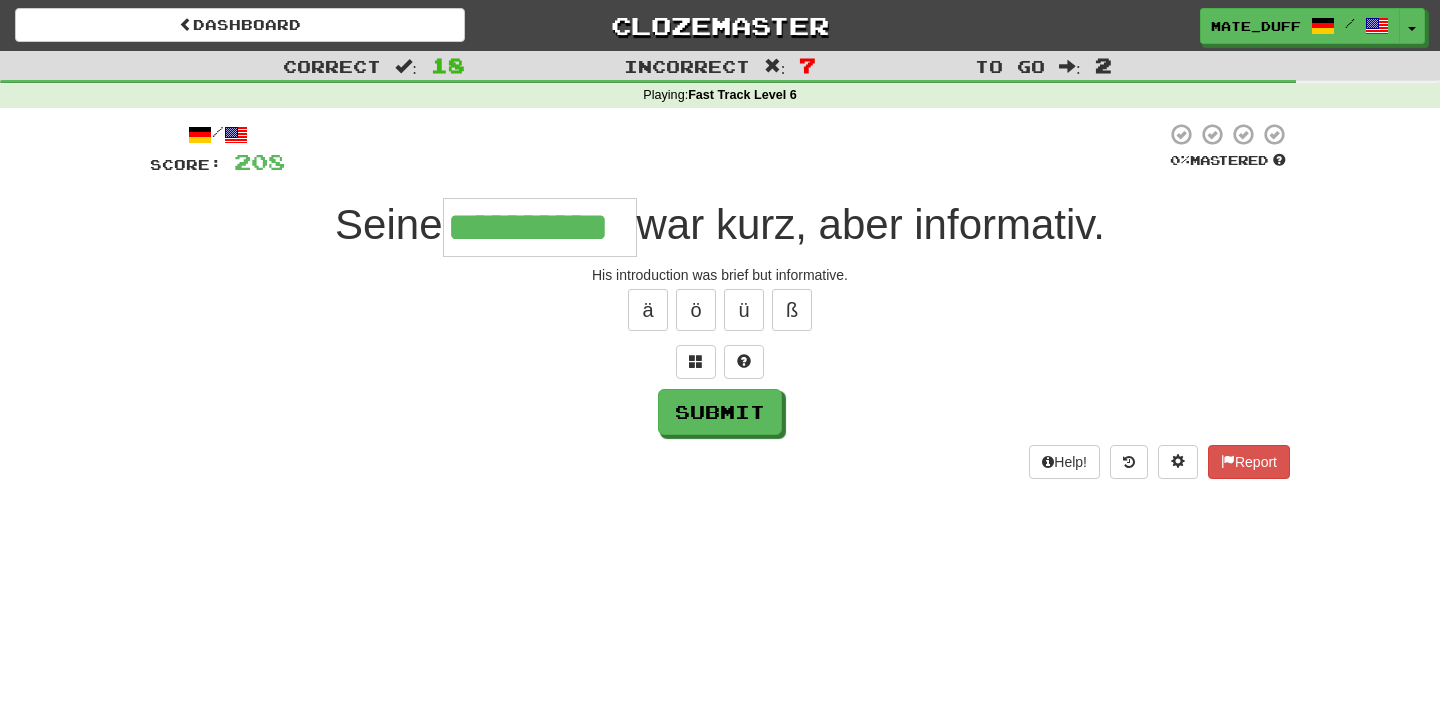 type on "**********" 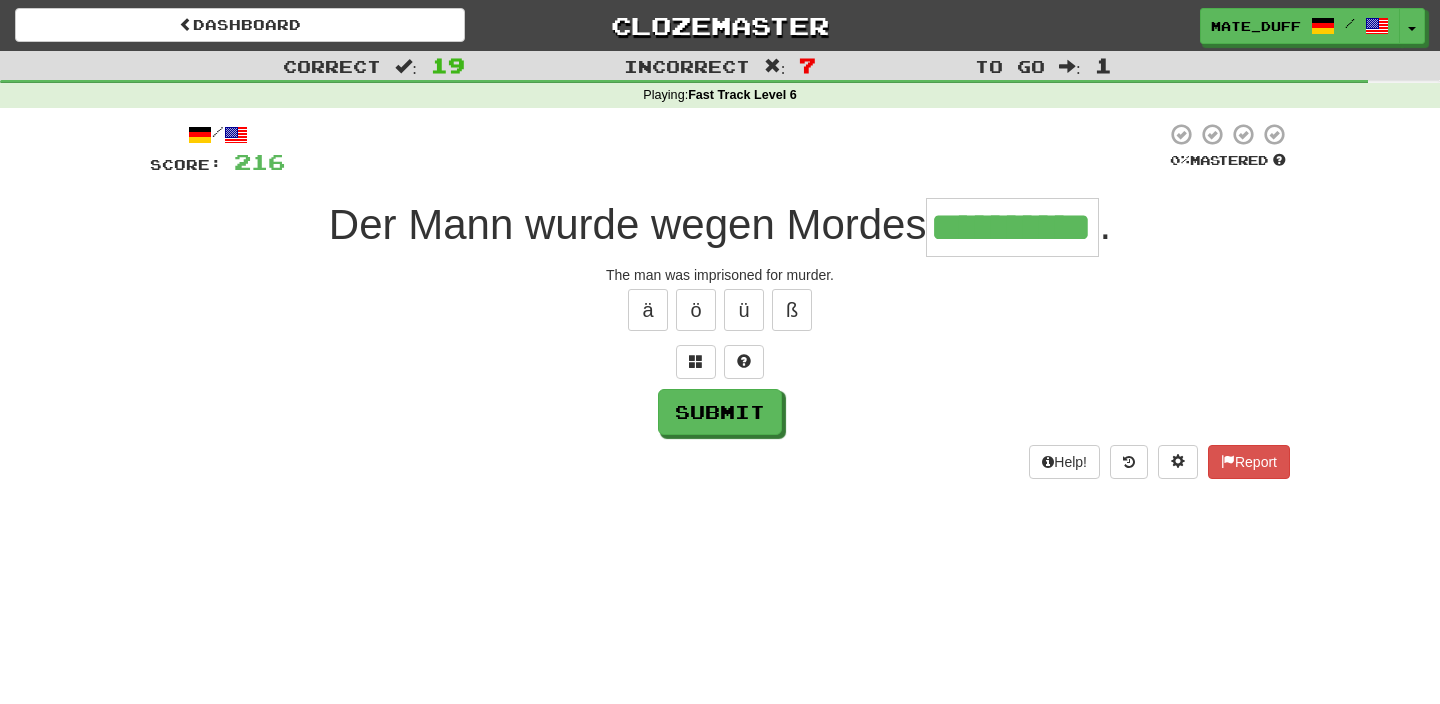 type on "**********" 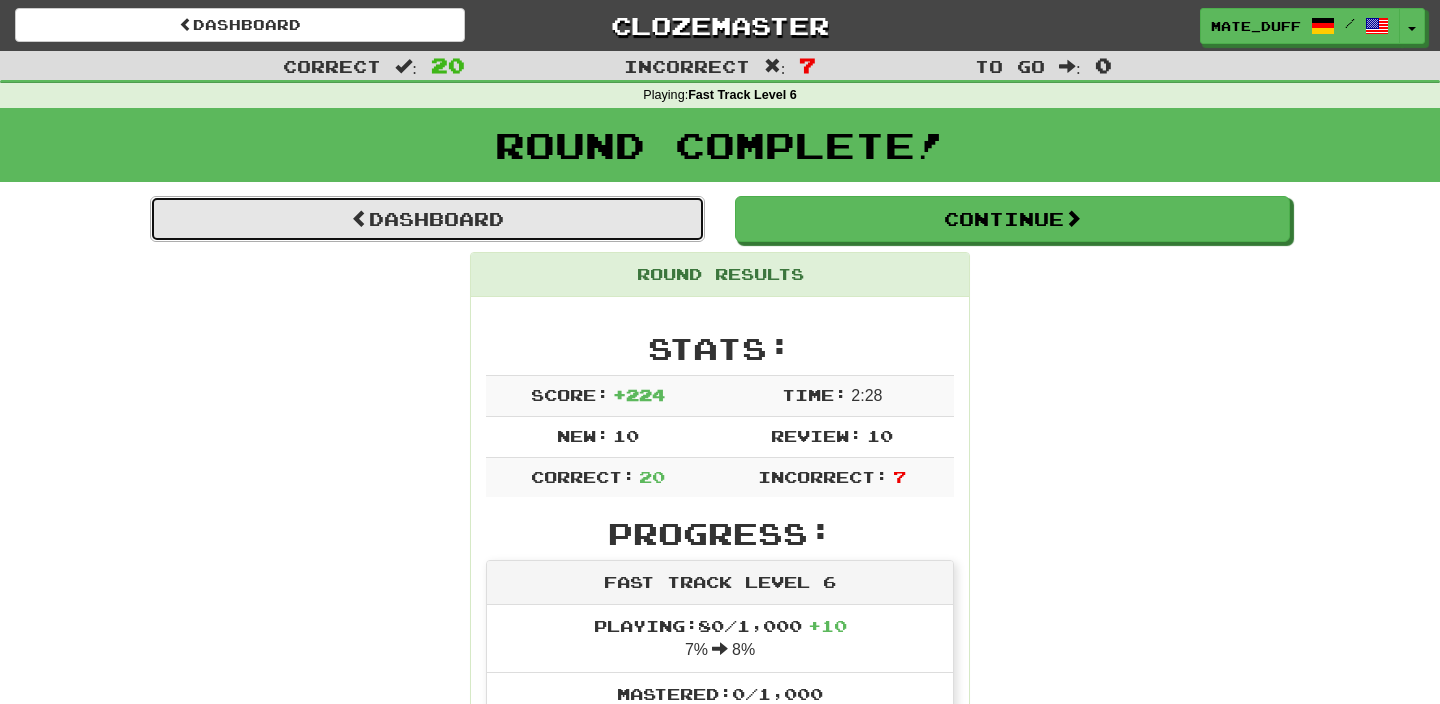 click on "Dashboard" at bounding box center (427, 219) 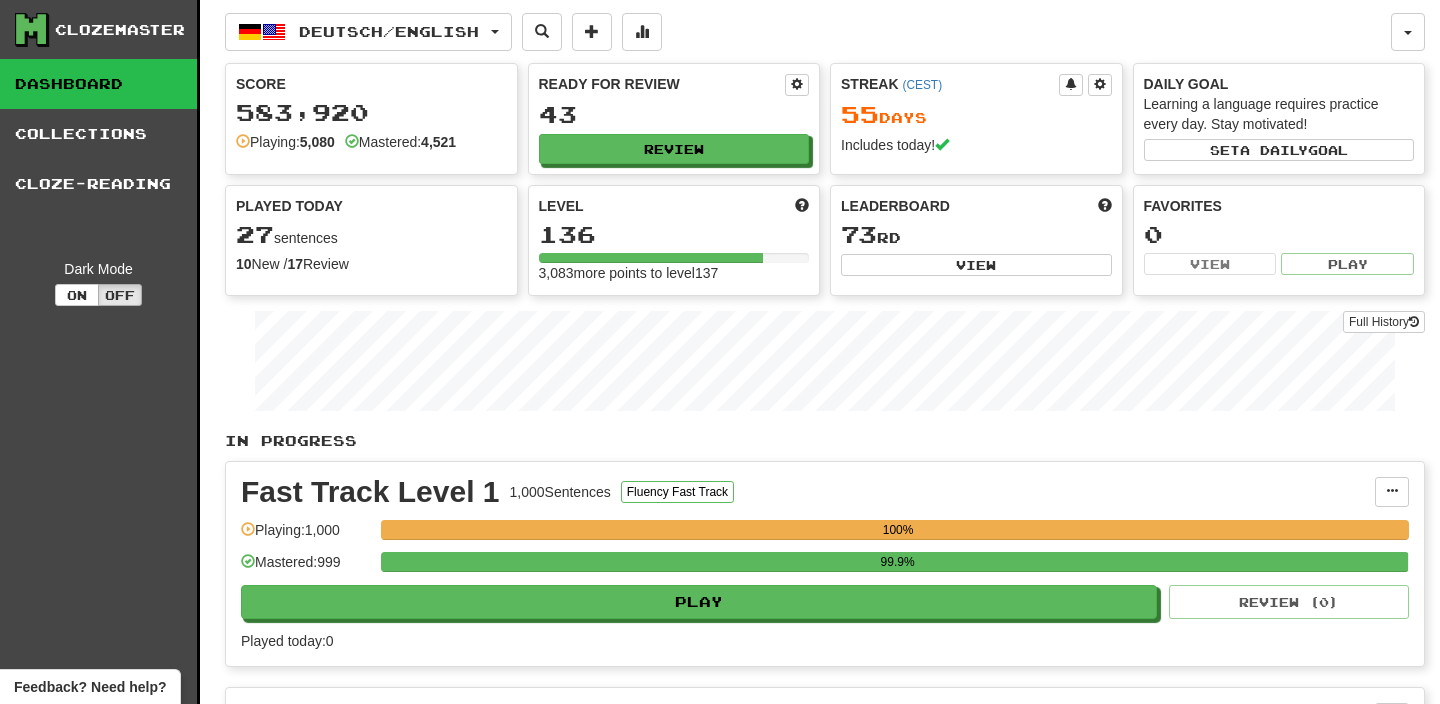 scroll, scrollTop: 0, scrollLeft: 0, axis: both 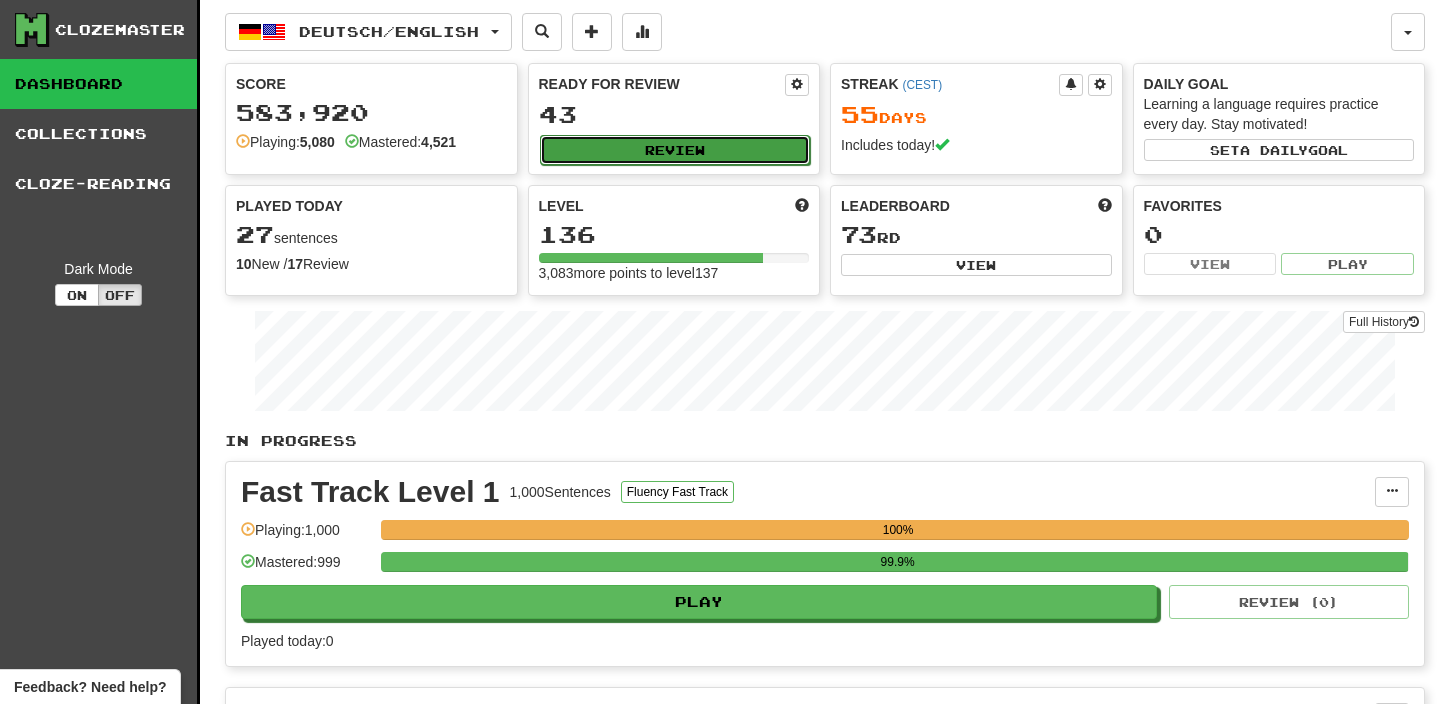 click on "Review" at bounding box center [675, 150] 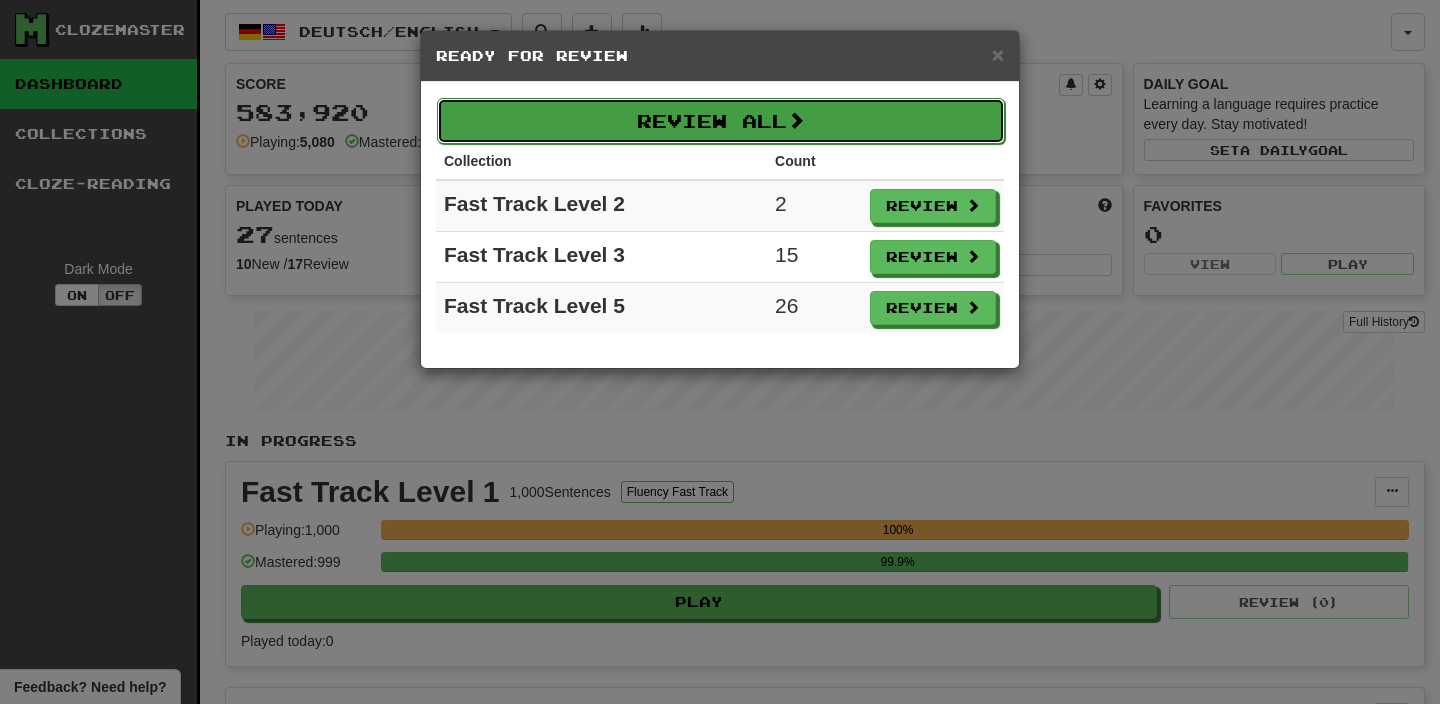 click on "Review All" at bounding box center [721, 121] 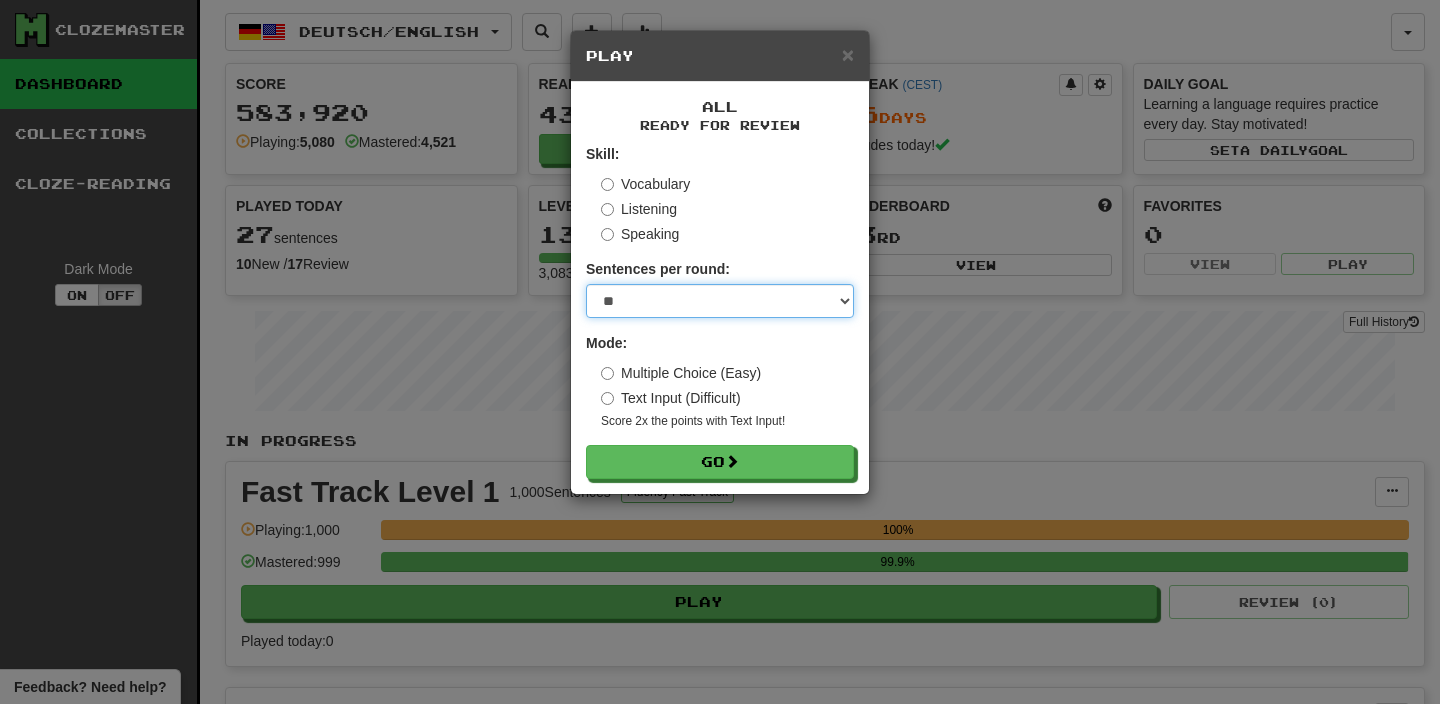 click on "* ** ** ** ** ** *** ********" at bounding box center [720, 301] 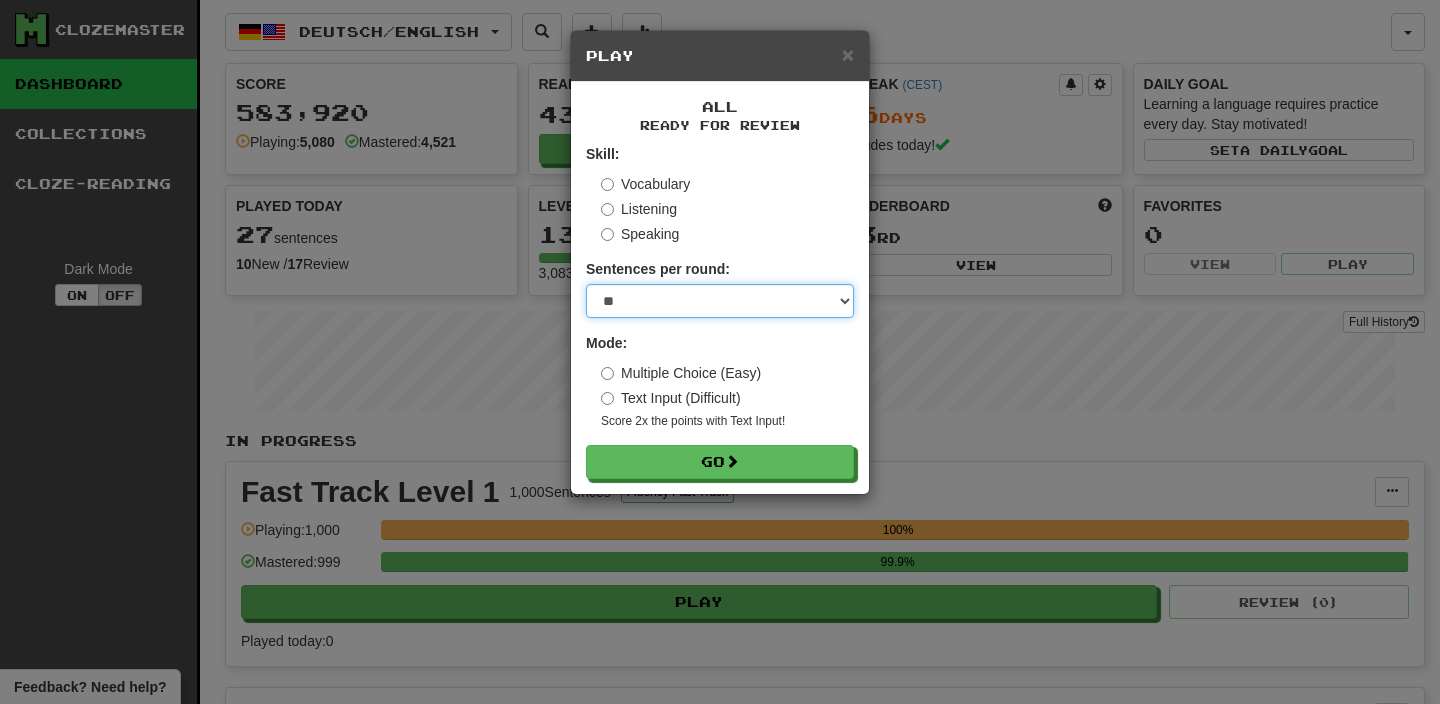 select on "**" 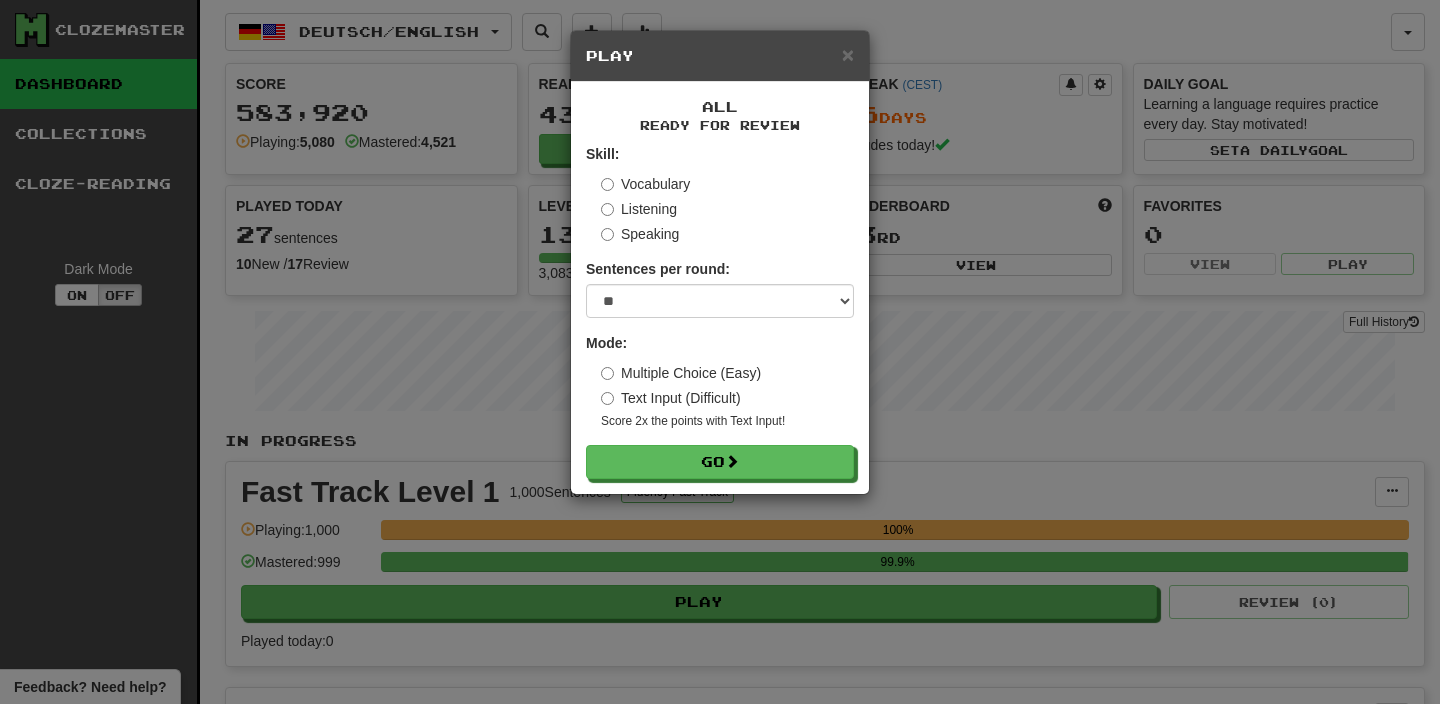 click on "Skill: Vocabulary Listening Speaking Sentences per round: * ** ** ** ** ** *** ******** Mode: Multiple Choice (Easy) Text Input (Difficult) Score 2x the points with Text Input ! Go" at bounding box center [720, 311] 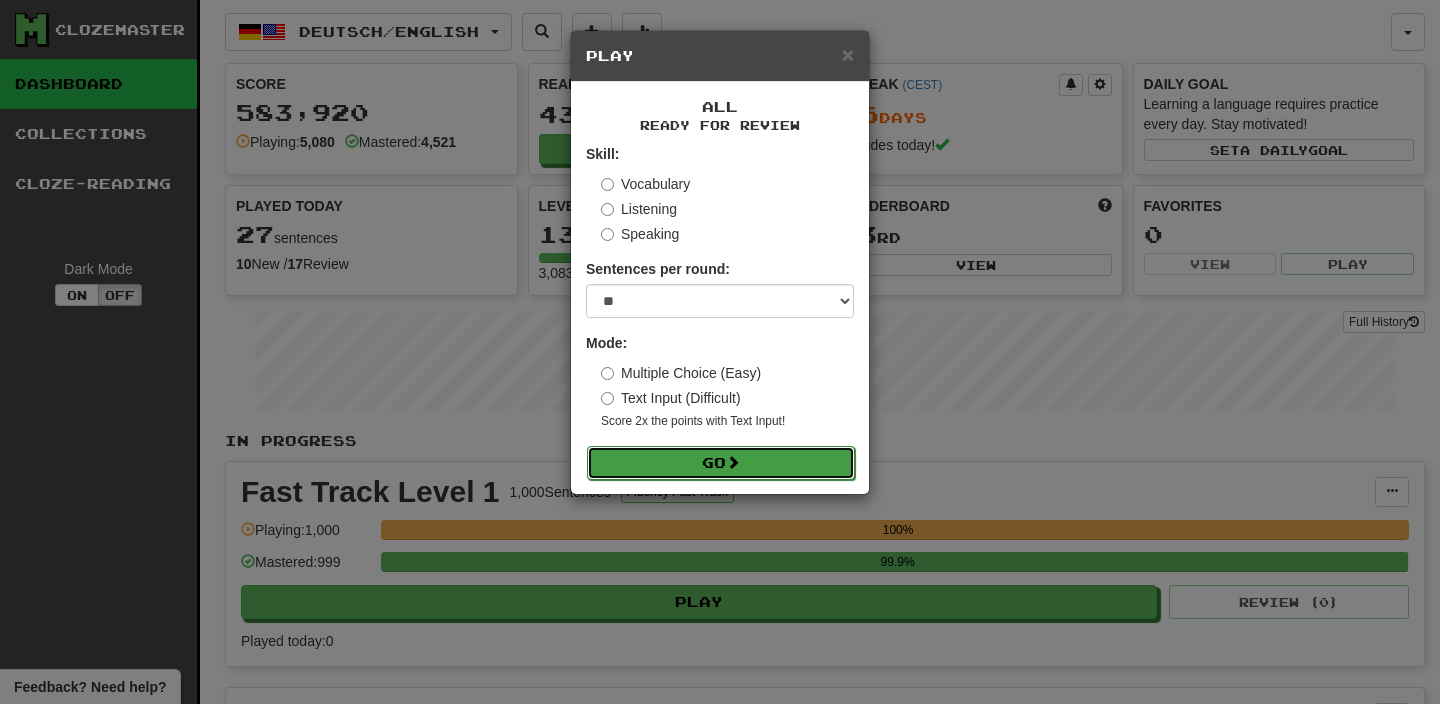 click on "Go" at bounding box center [721, 463] 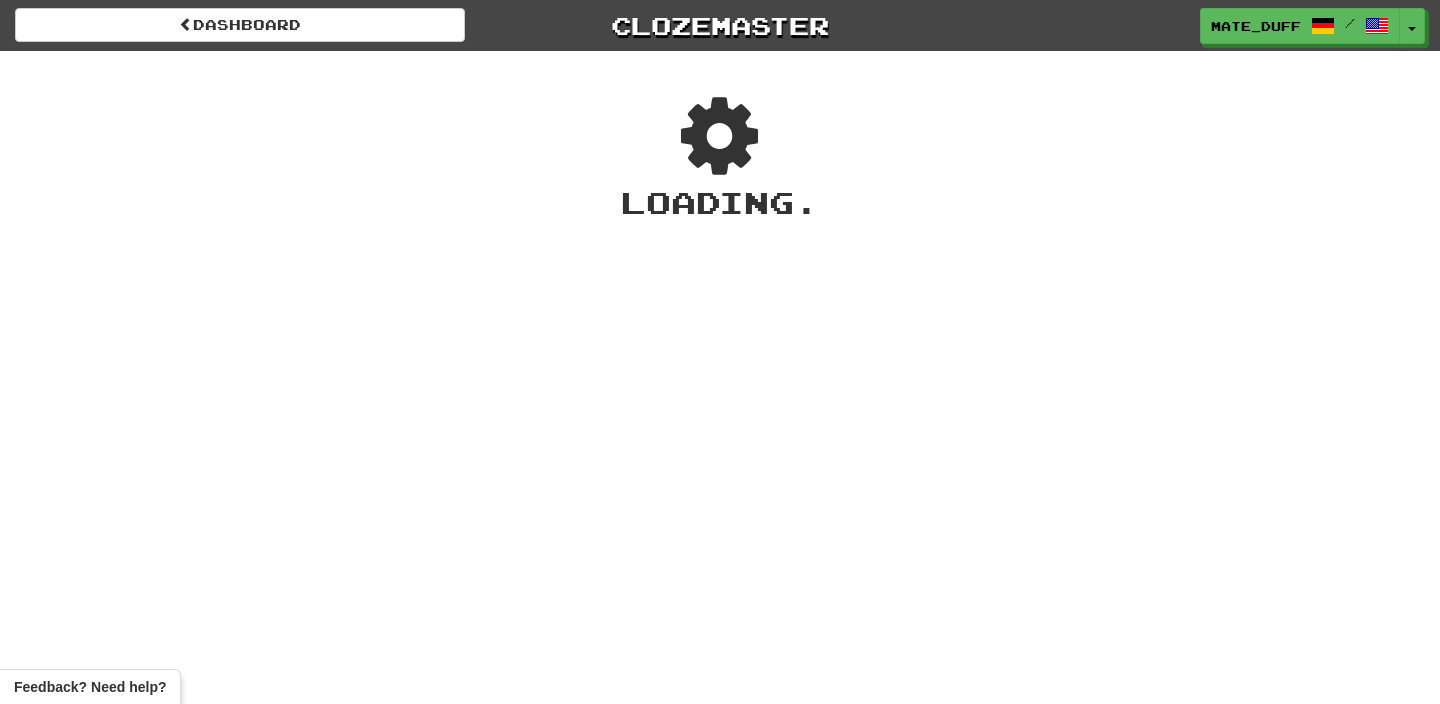 scroll, scrollTop: 0, scrollLeft: 0, axis: both 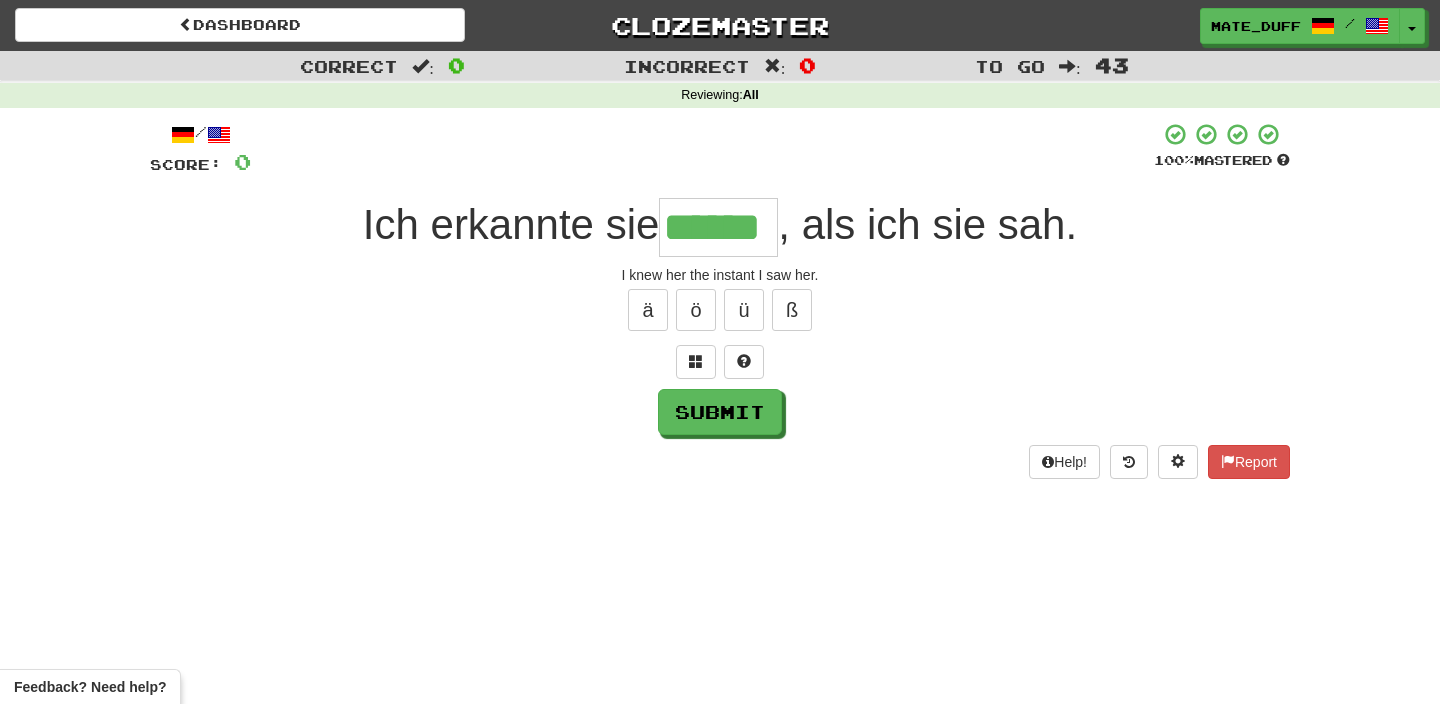 type on "******" 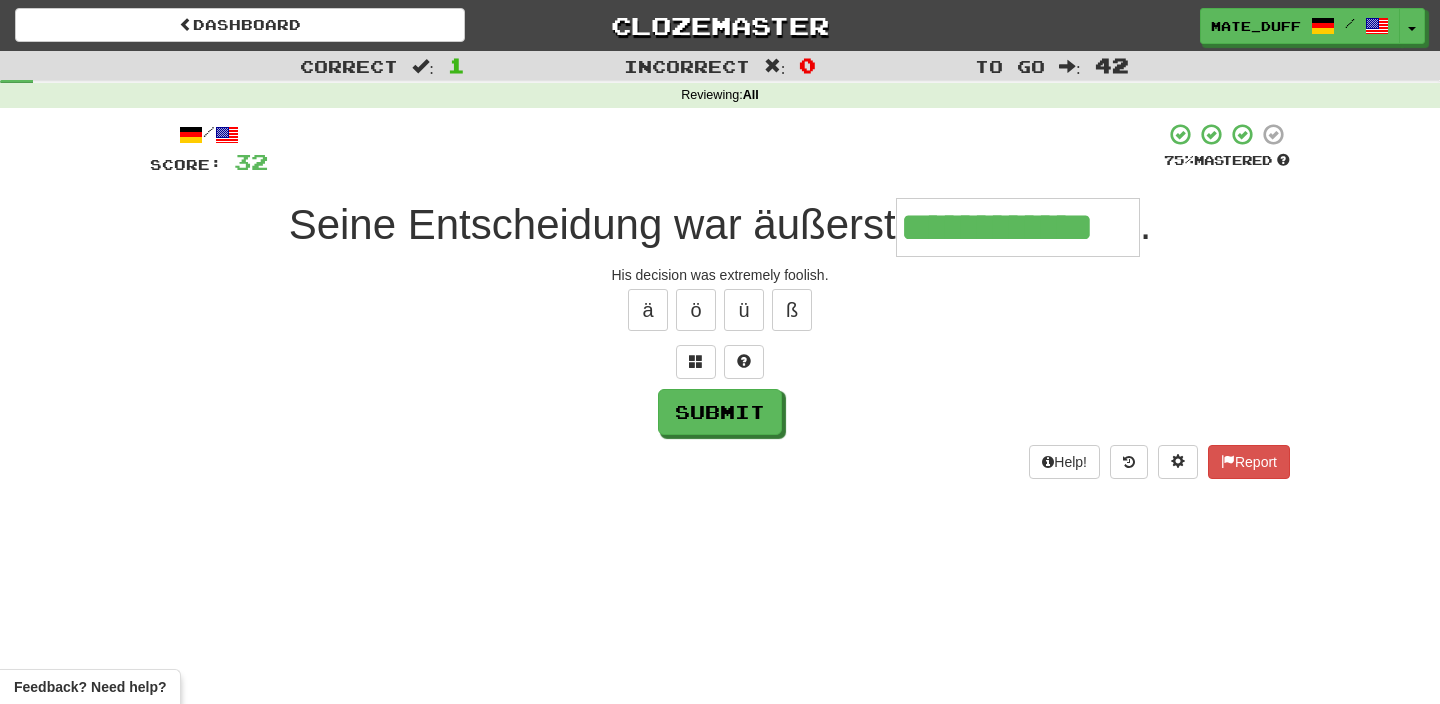 type on "**********" 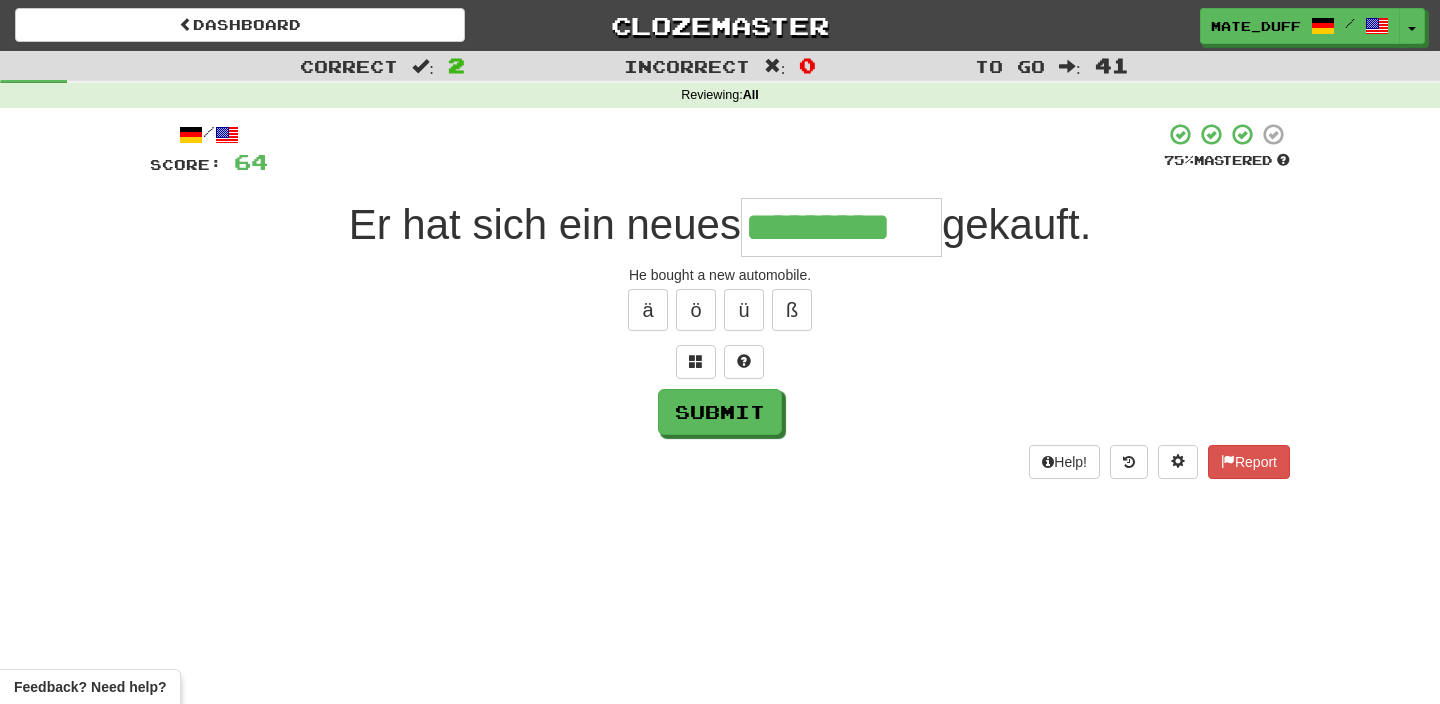 type on "*********" 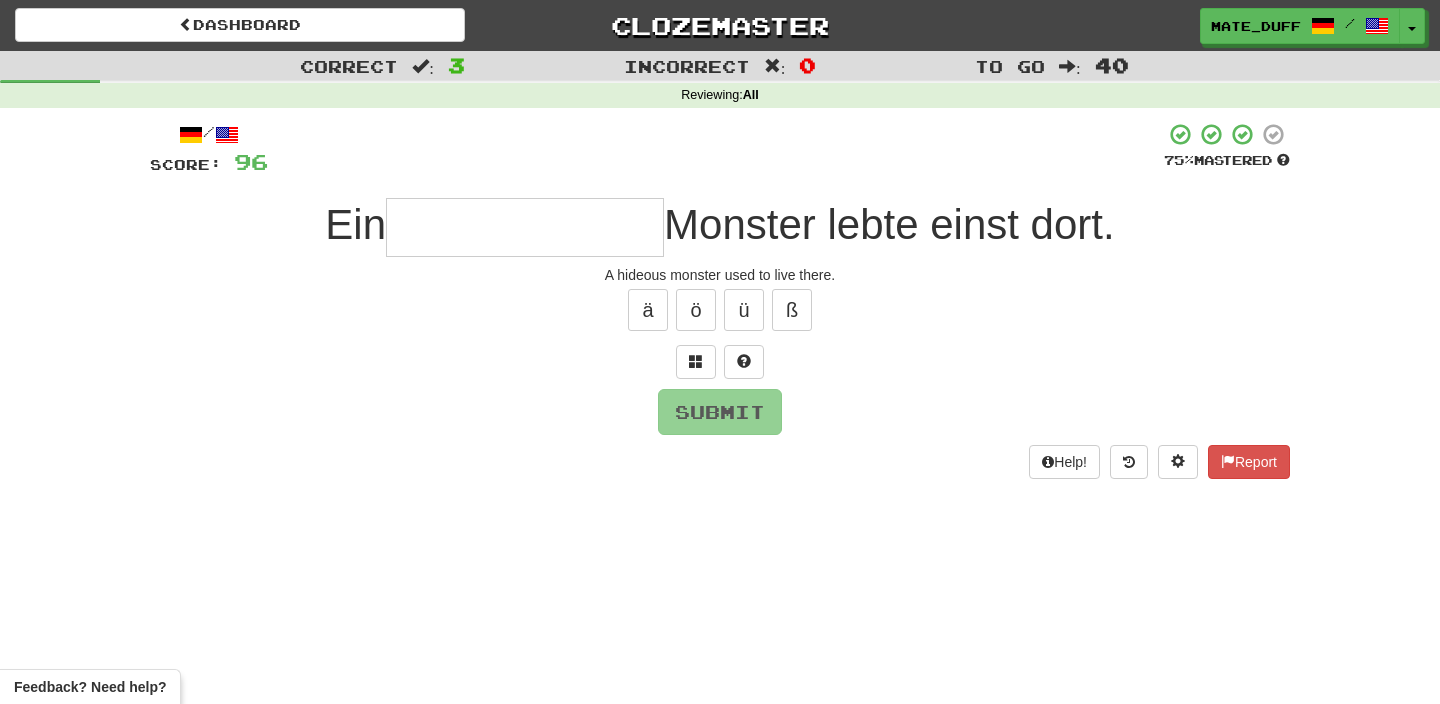 type on "*" 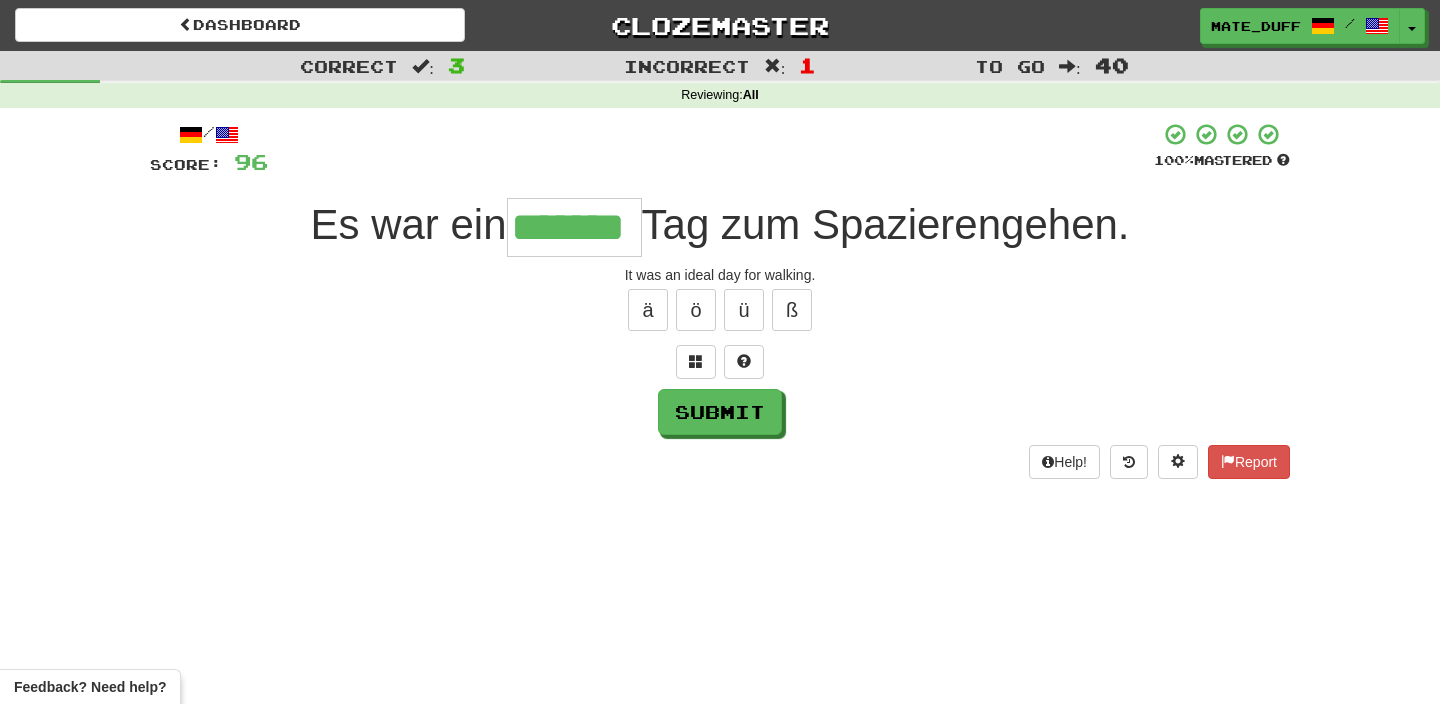 type on "*******" 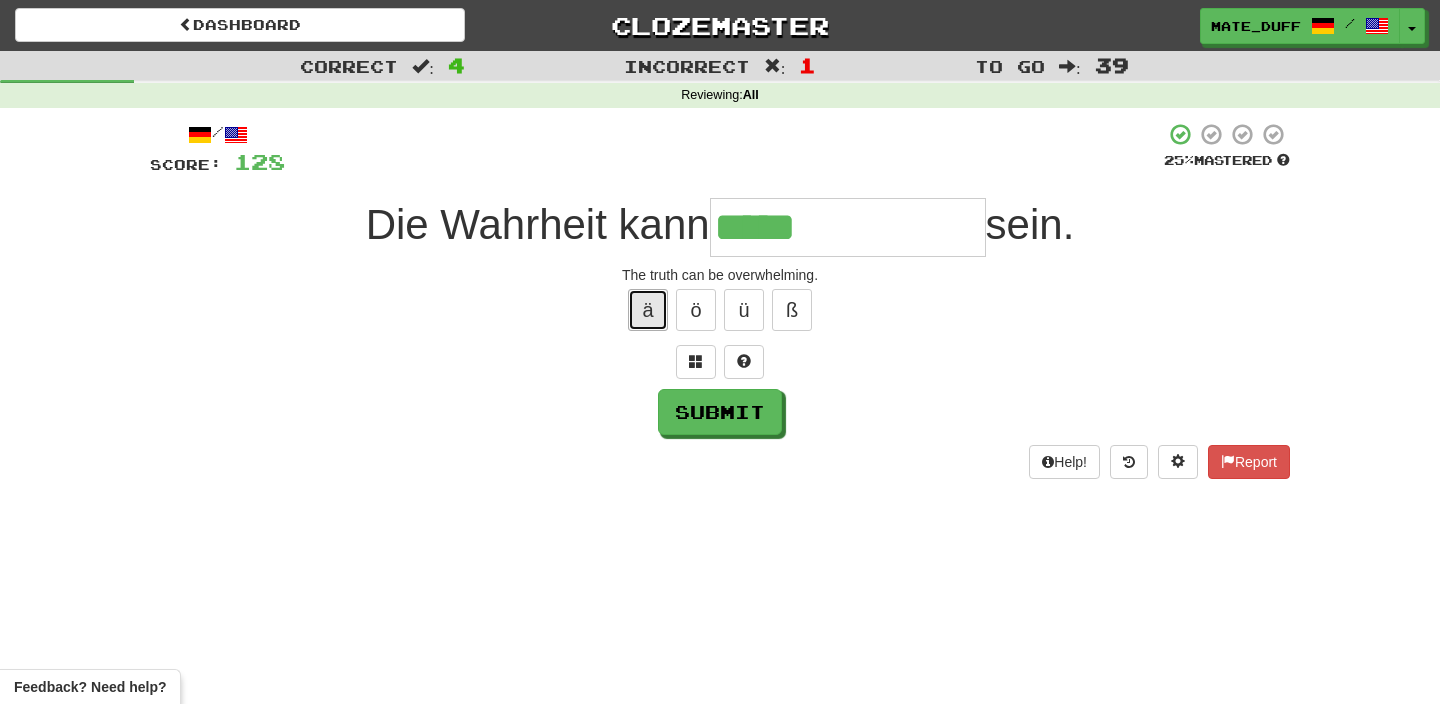click on "ä" at bounding box center (648, 310) 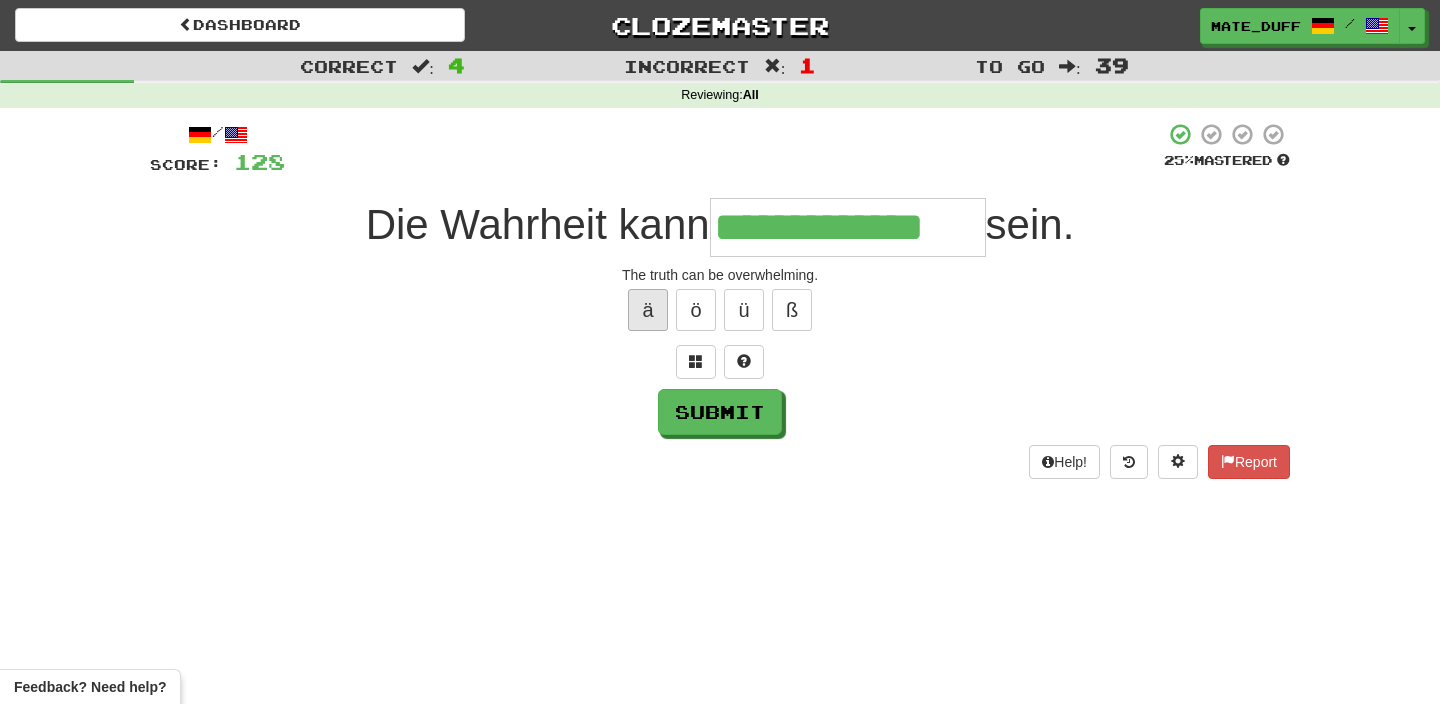 type on "**********" 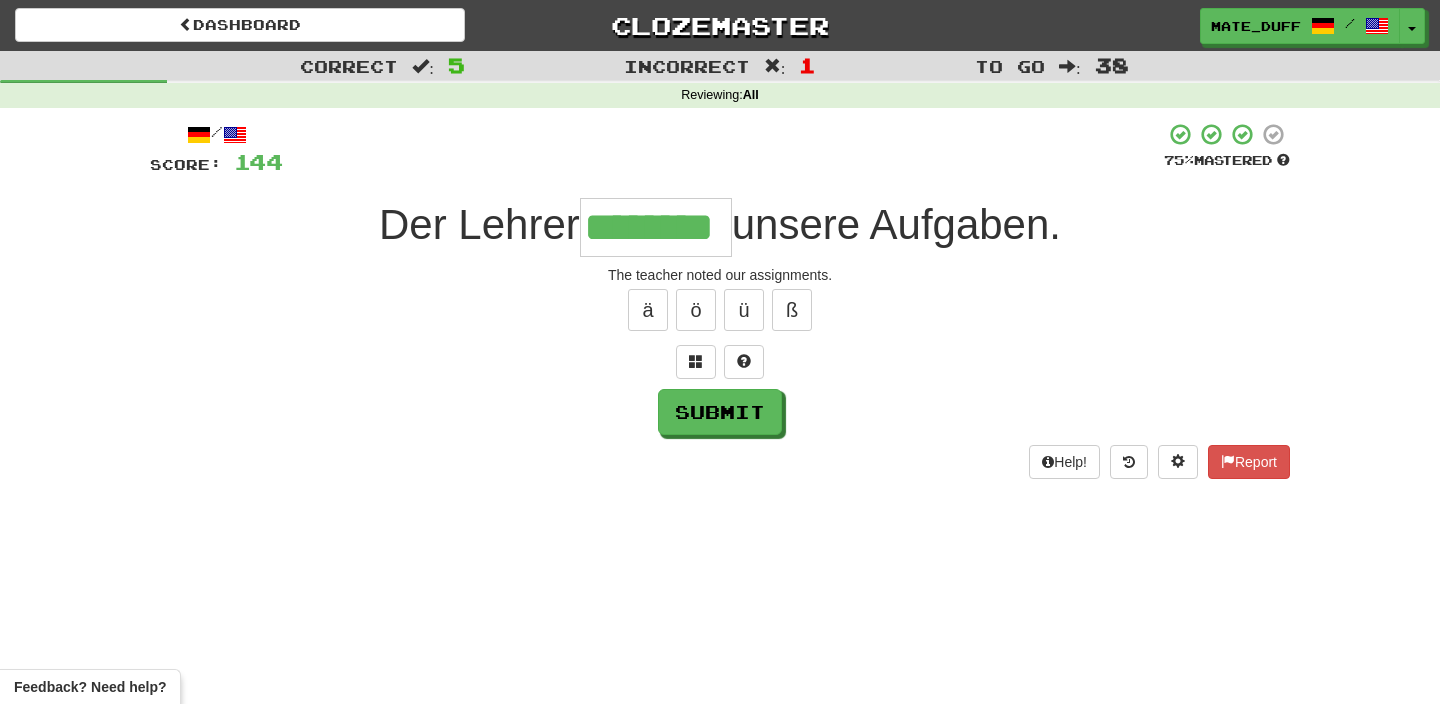 type on "********" 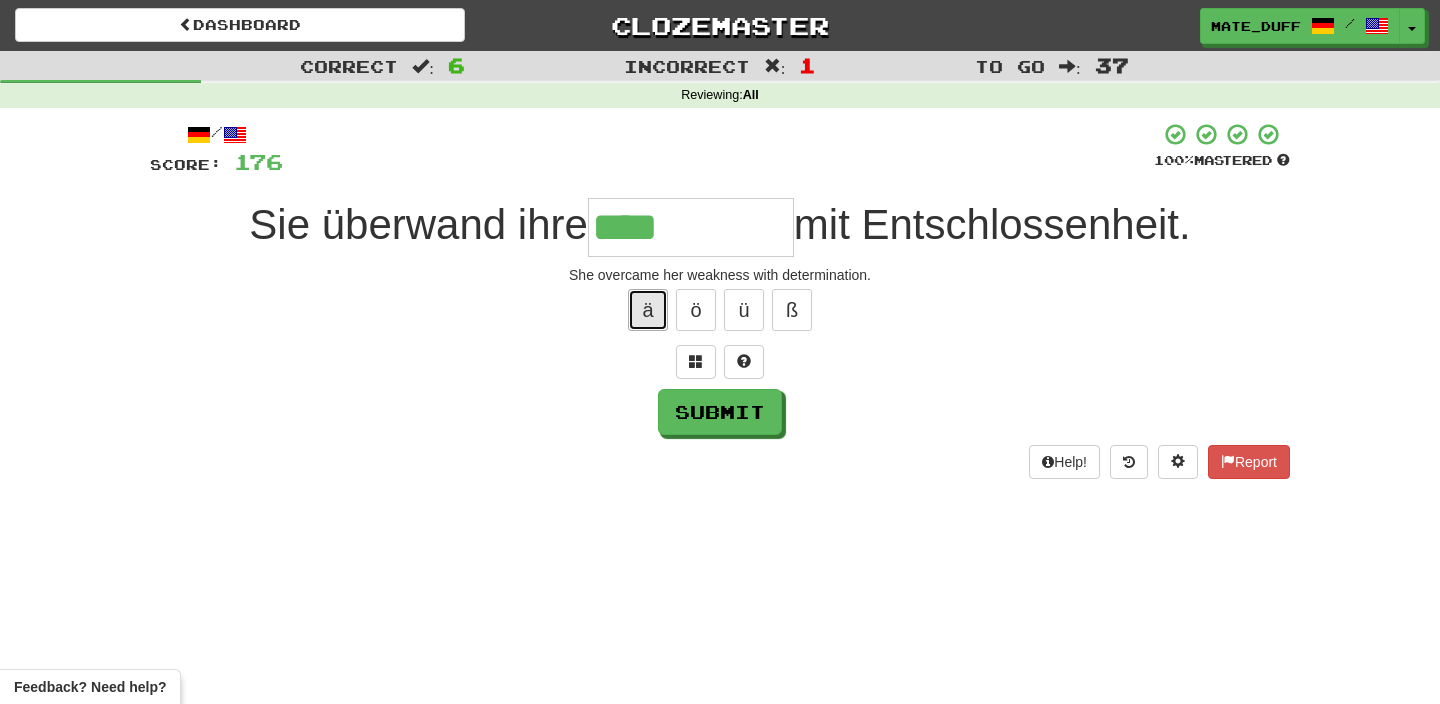 click on "ä" at bounding box center (648, 310) 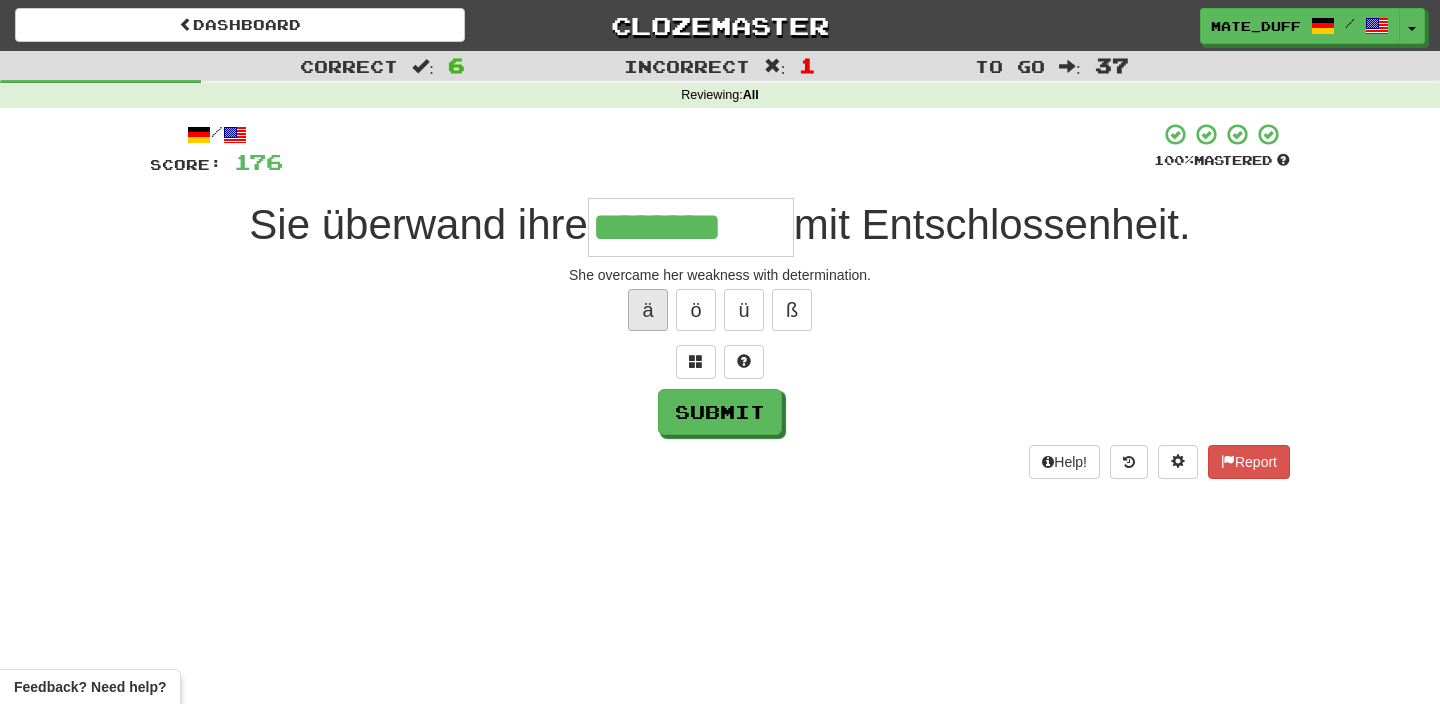 type on "********" 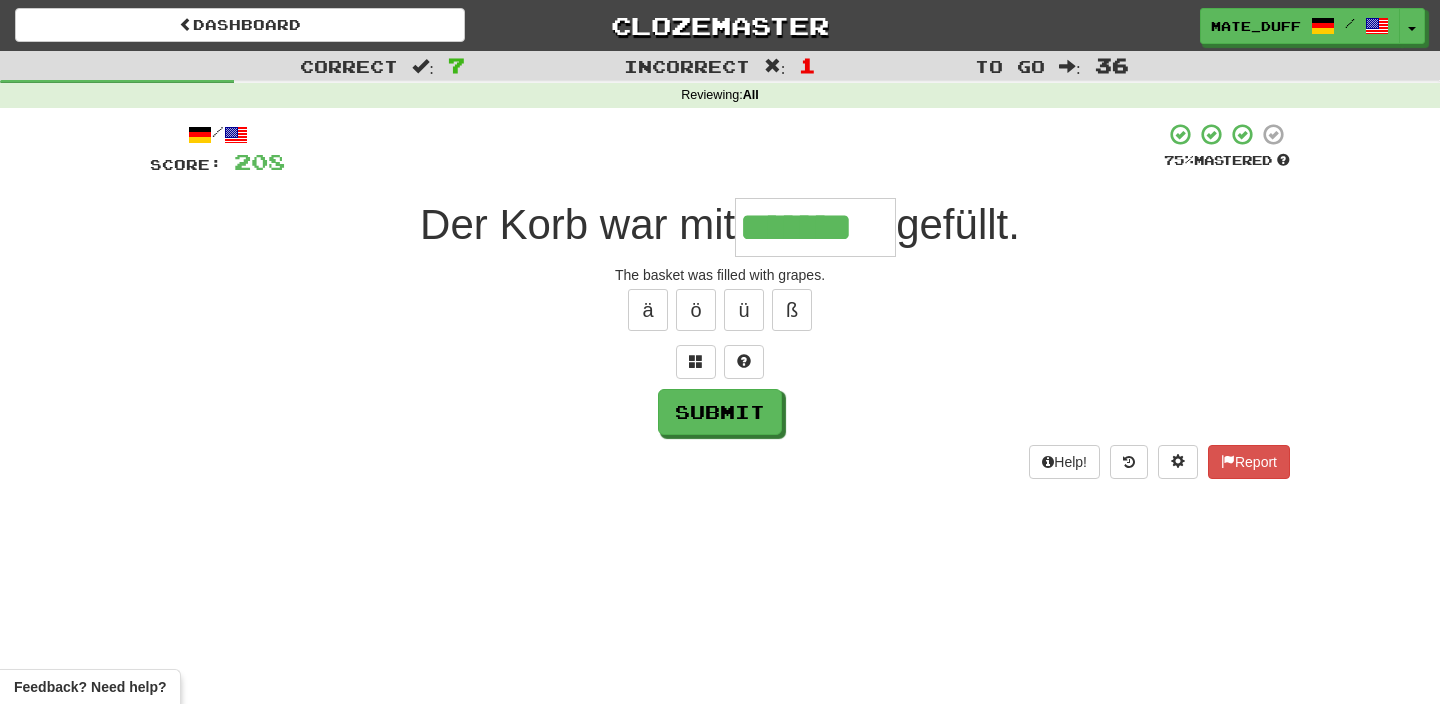 type on "*******" 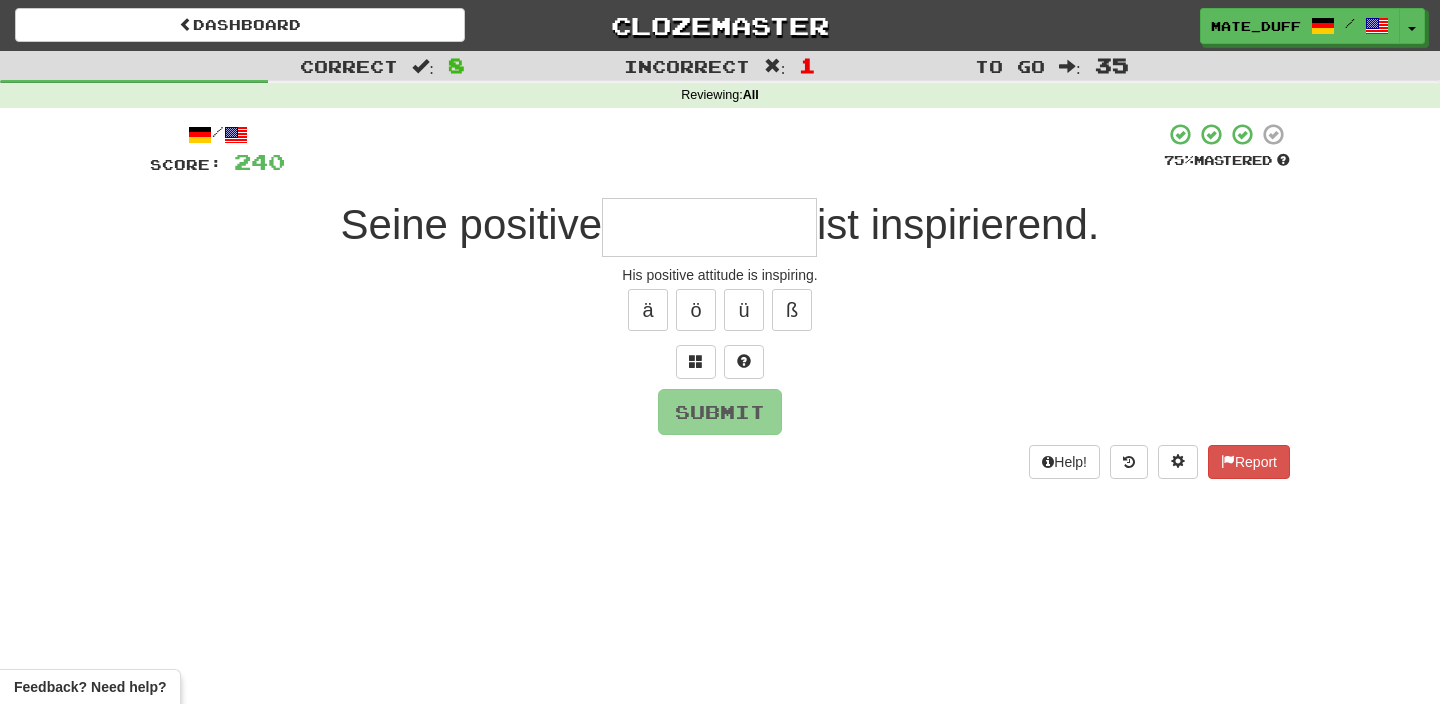 type on "*" 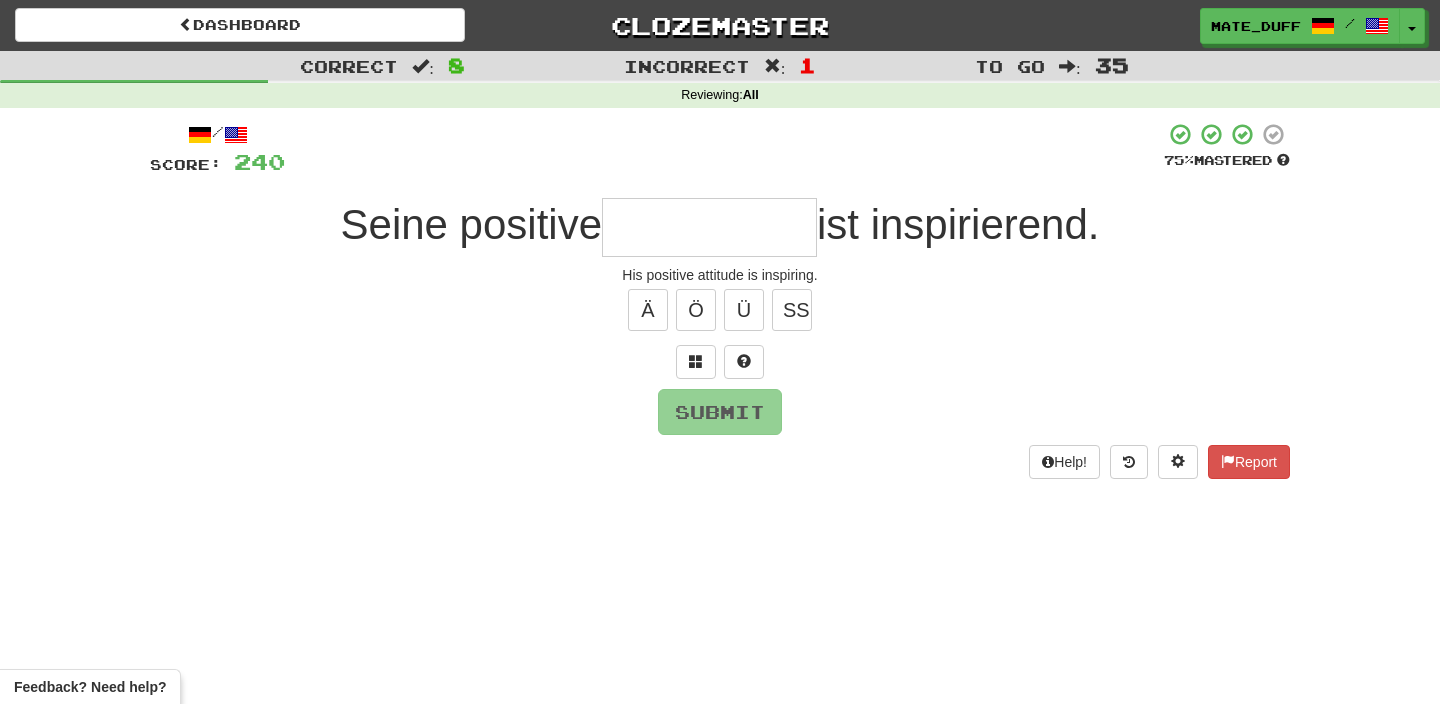type on "*" 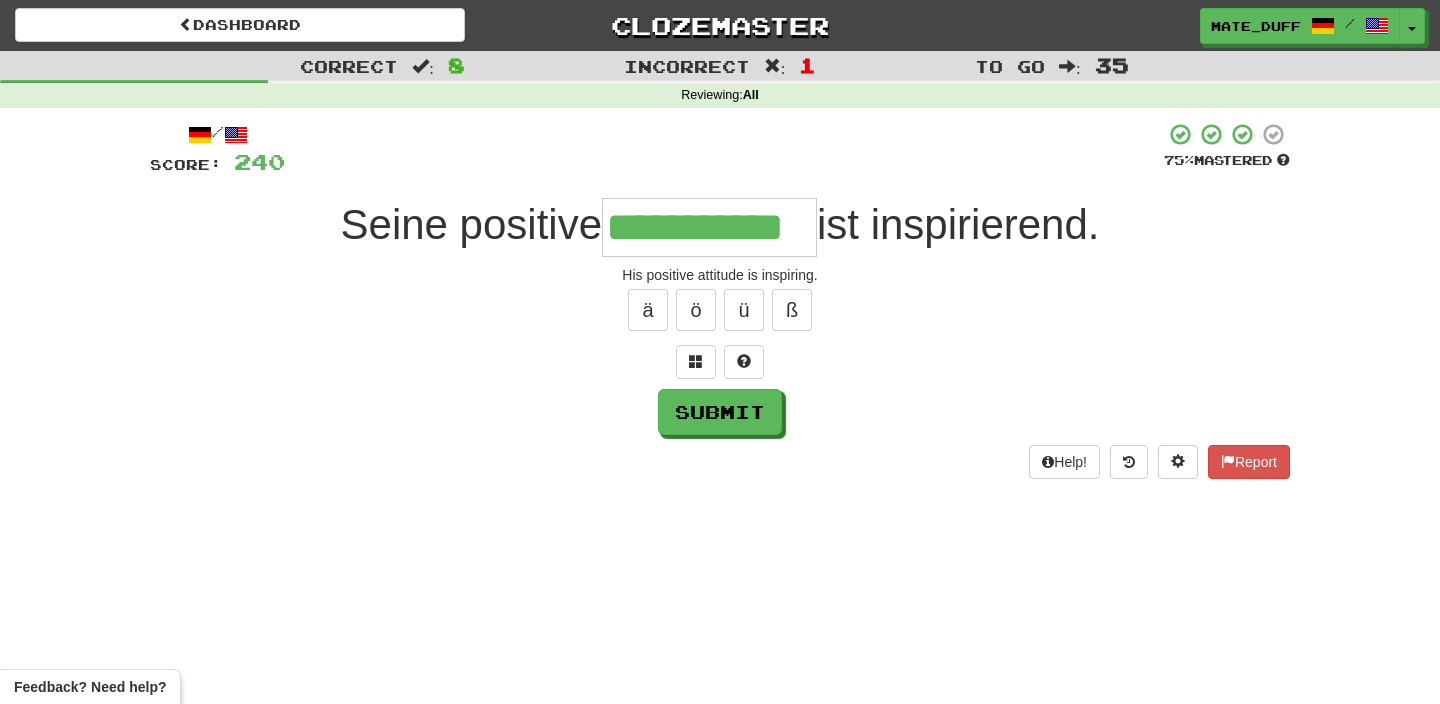 type on "**********" 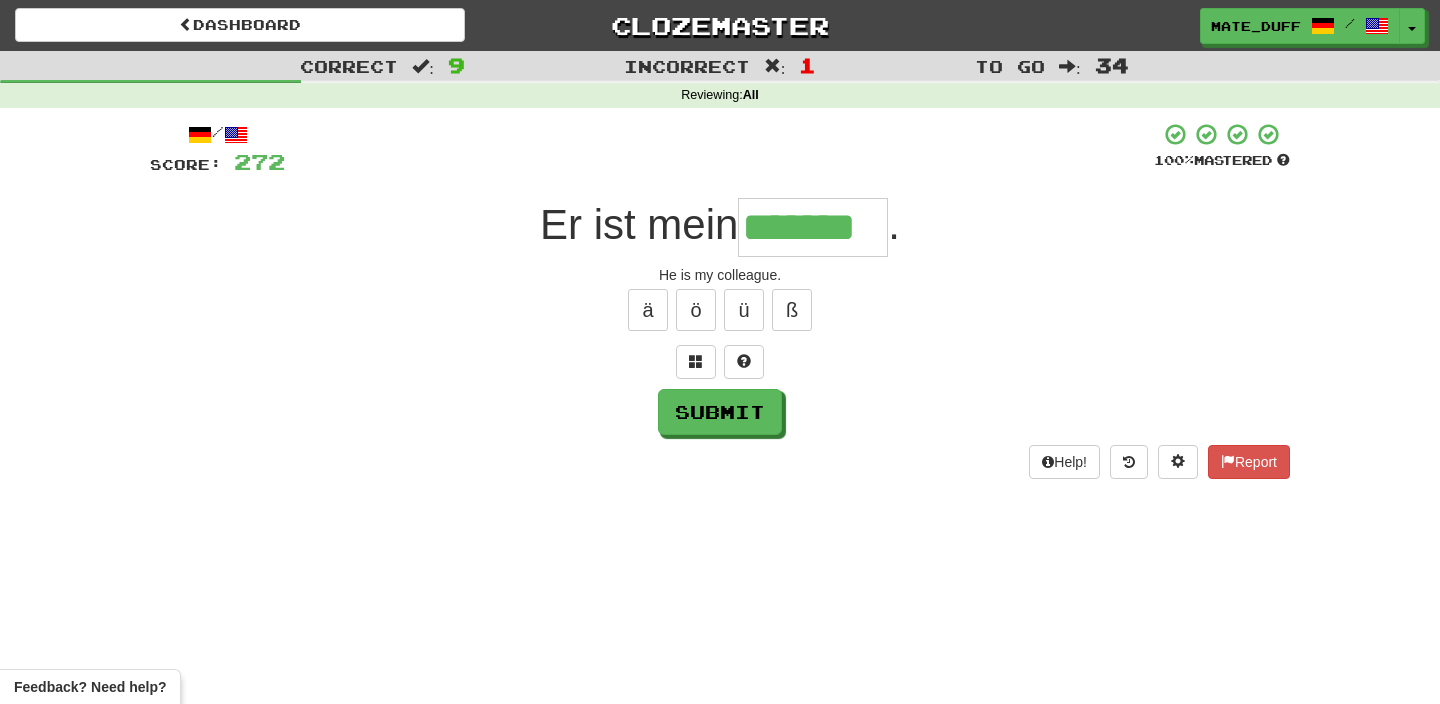 type on "*******" 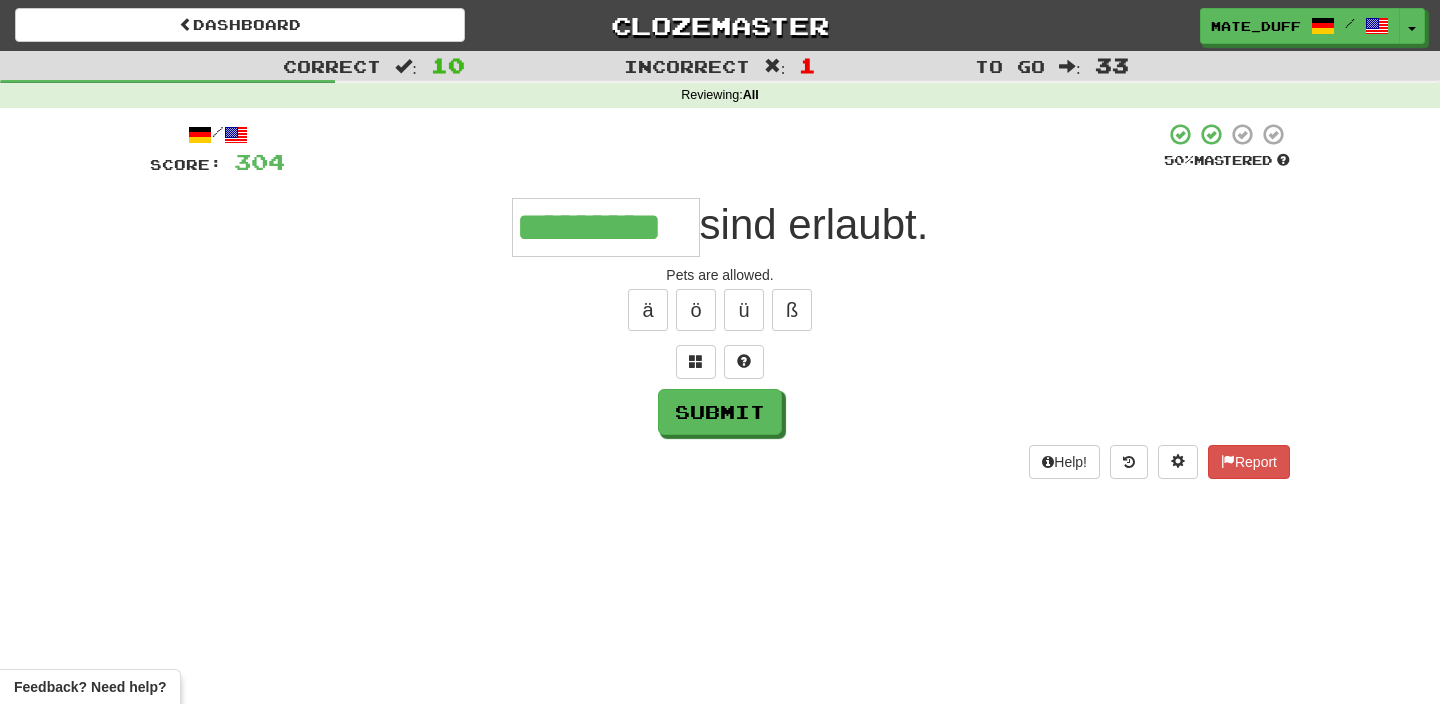 type on "*********" 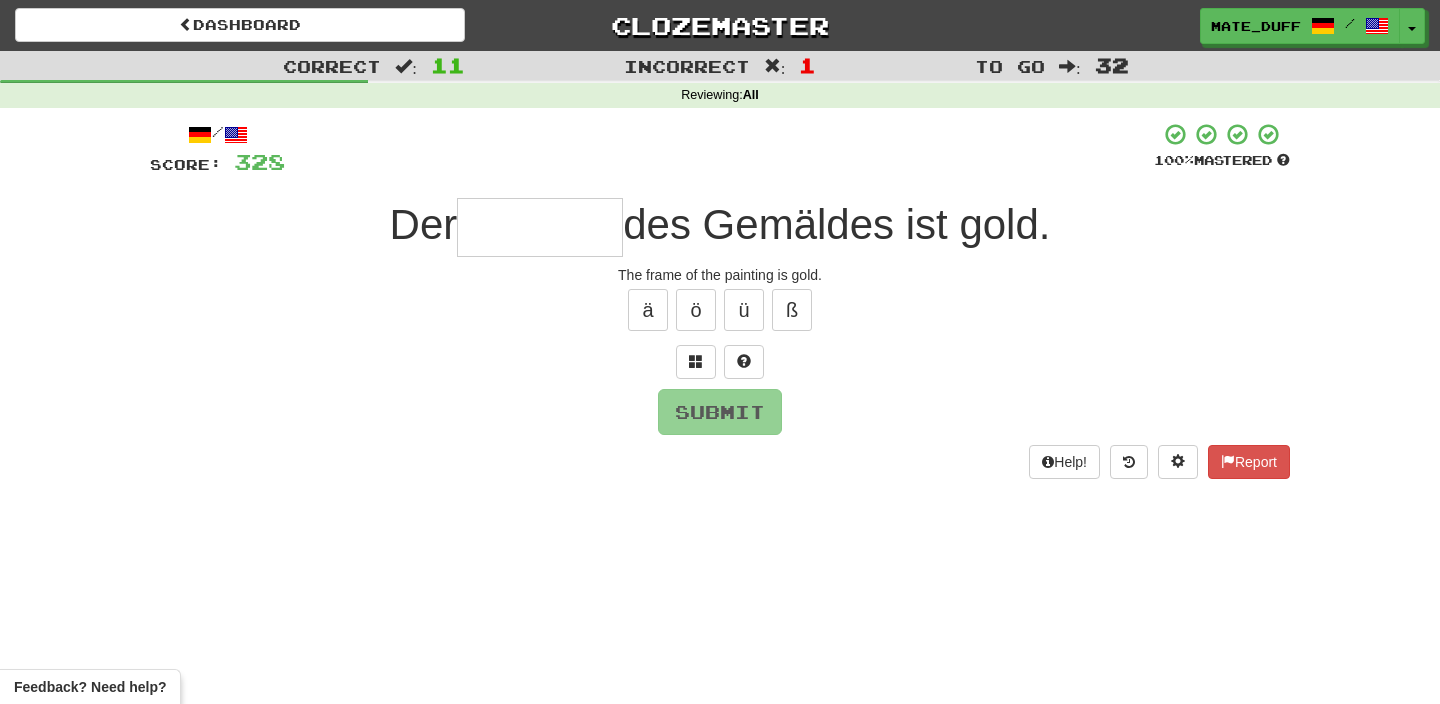 type on "*" 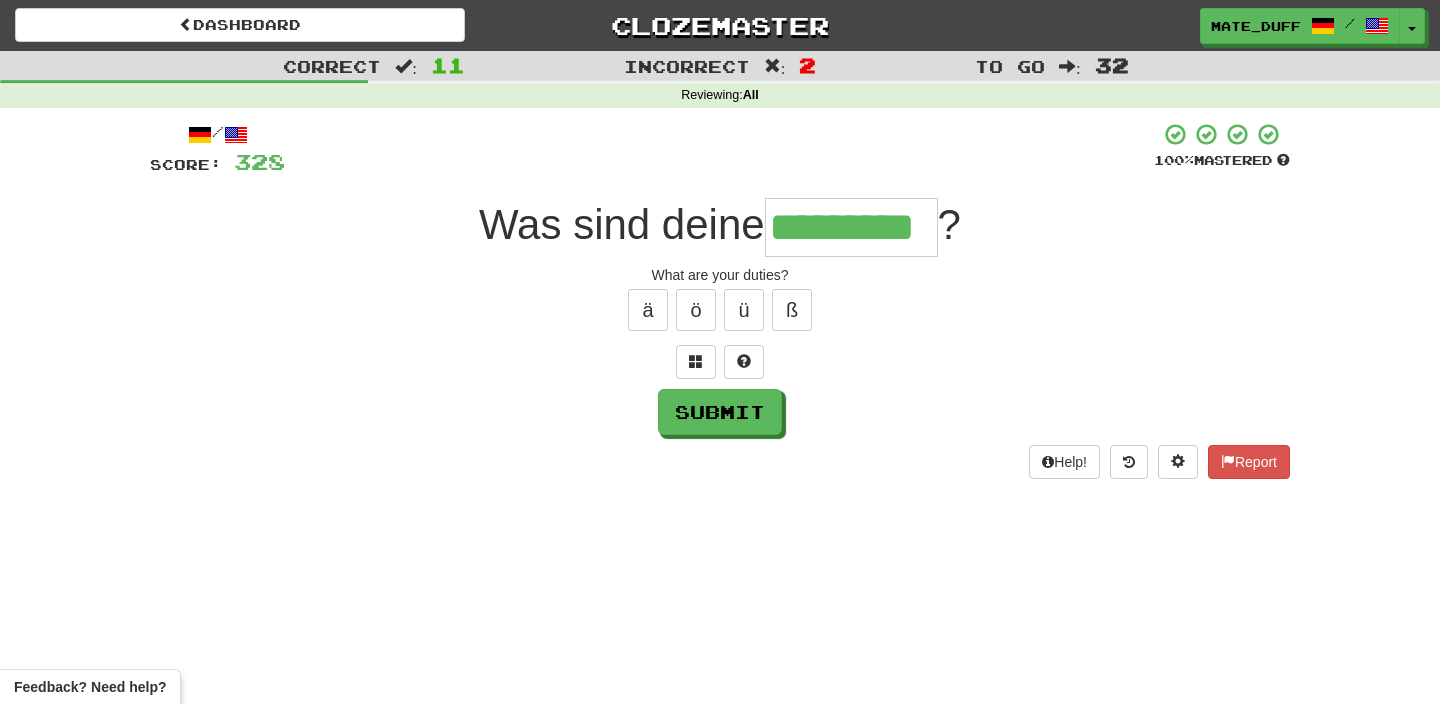 type on "*********" 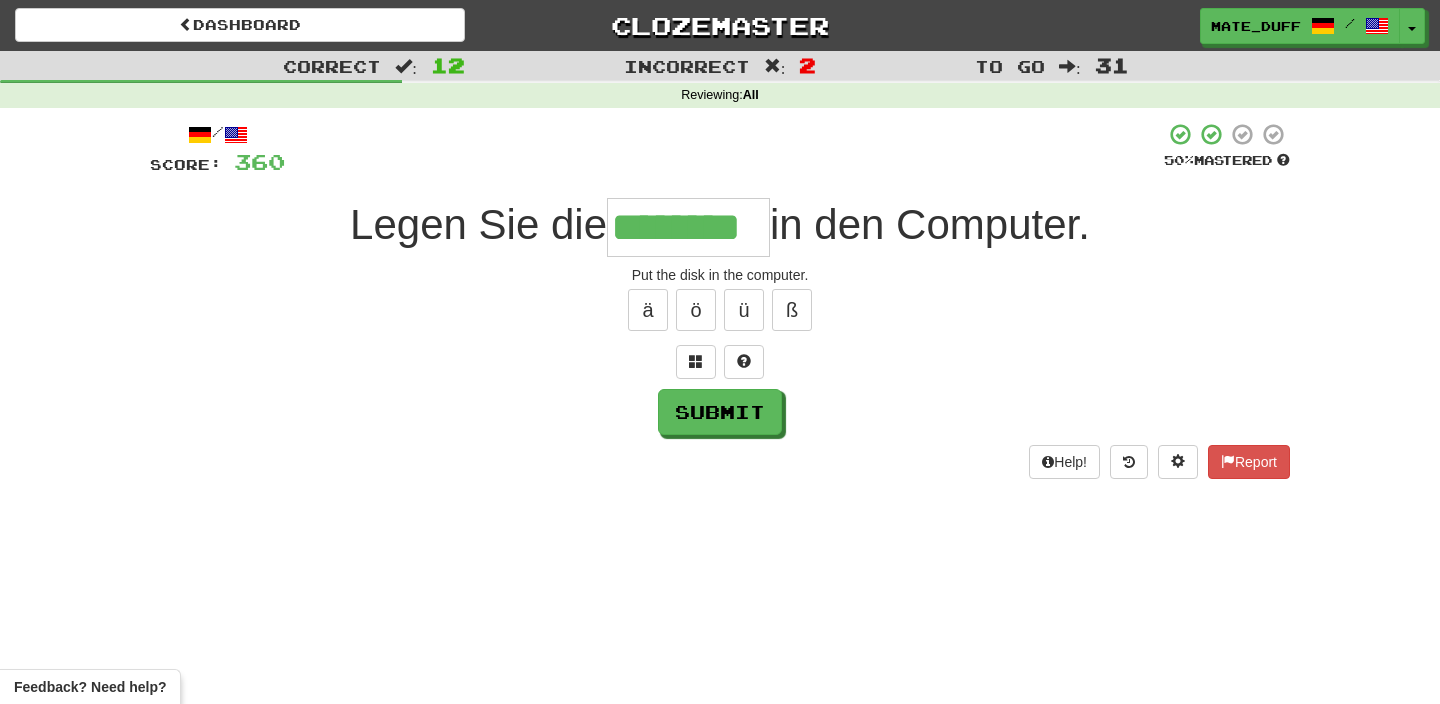 type on "********" 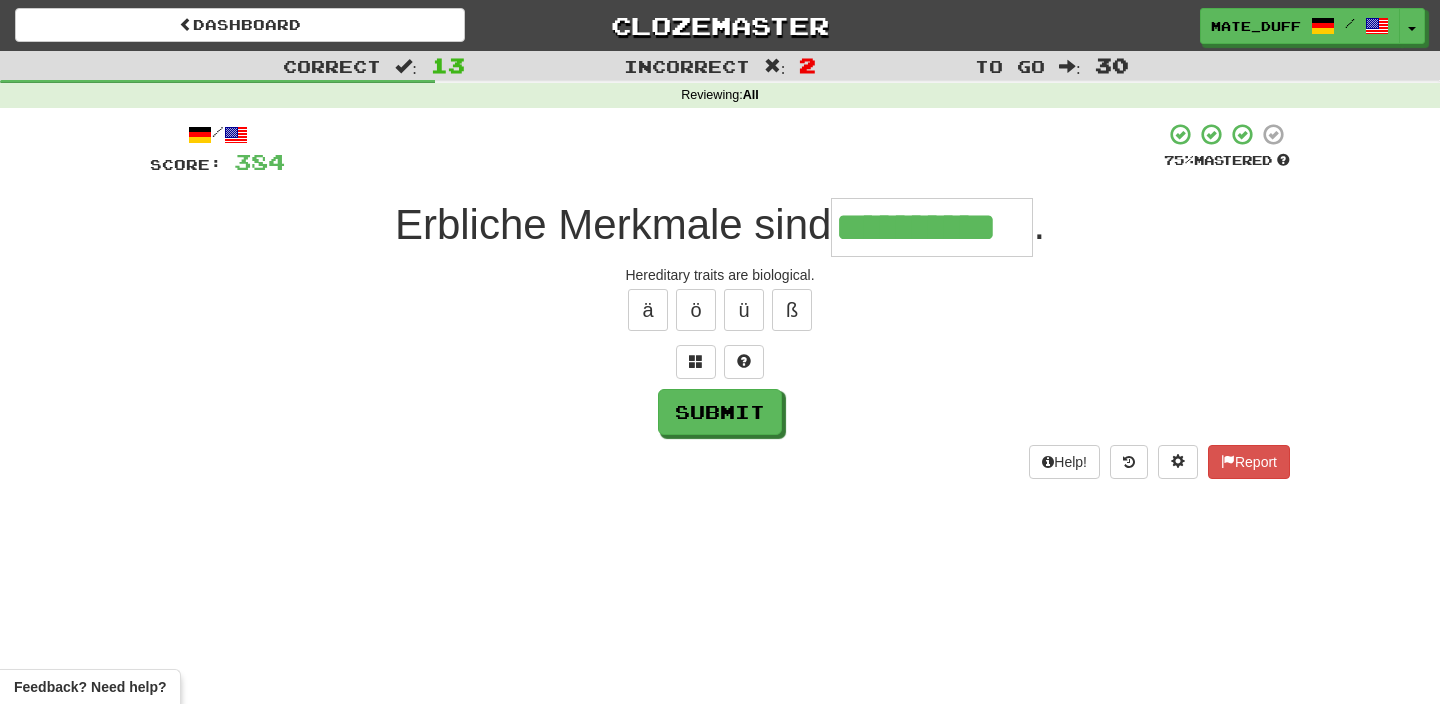 type on "**********" 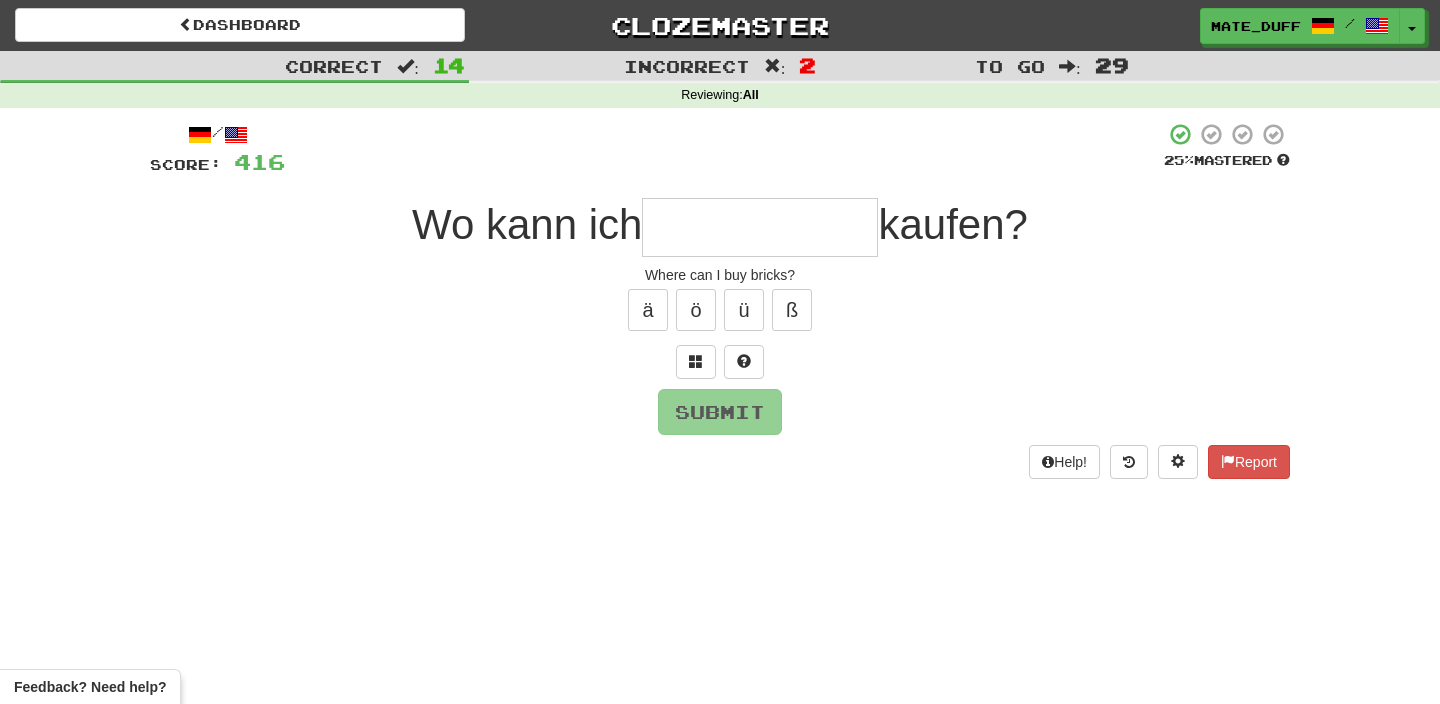 type on "*" 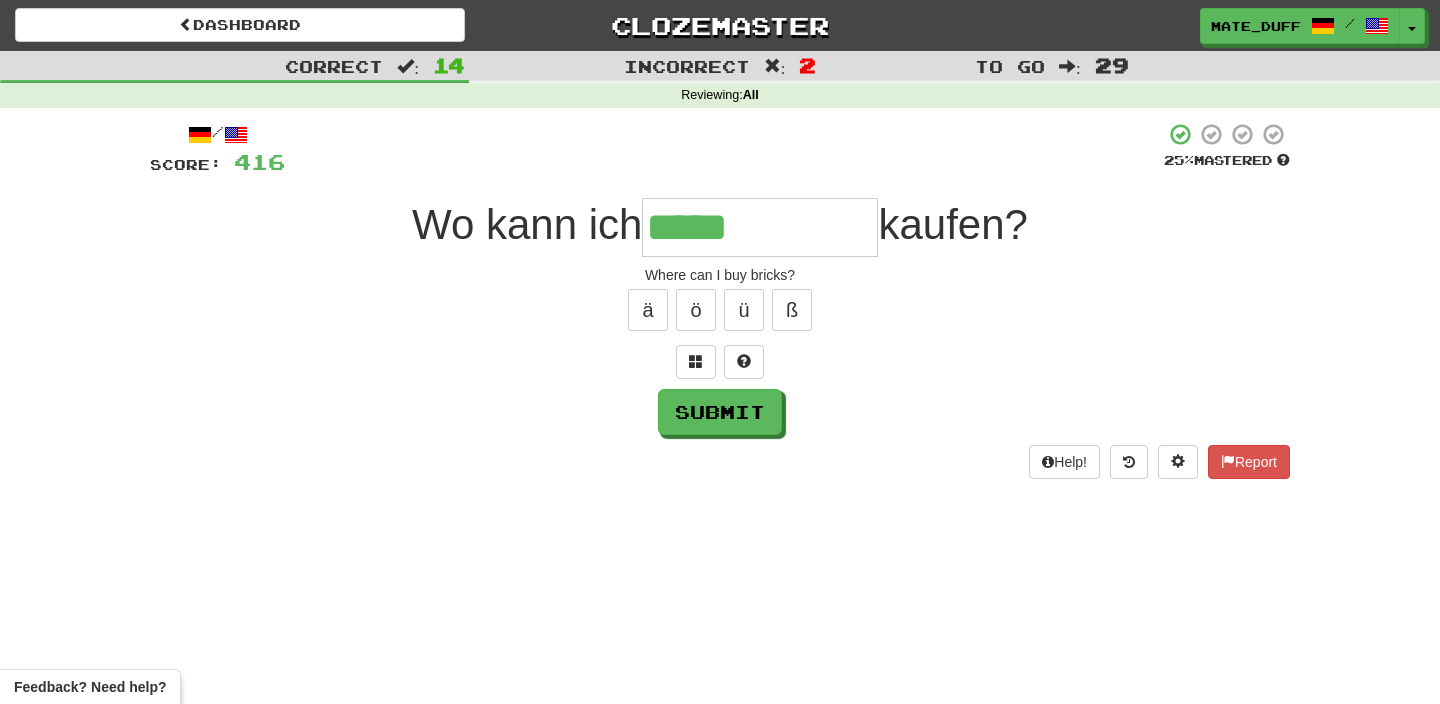 type on "**********" 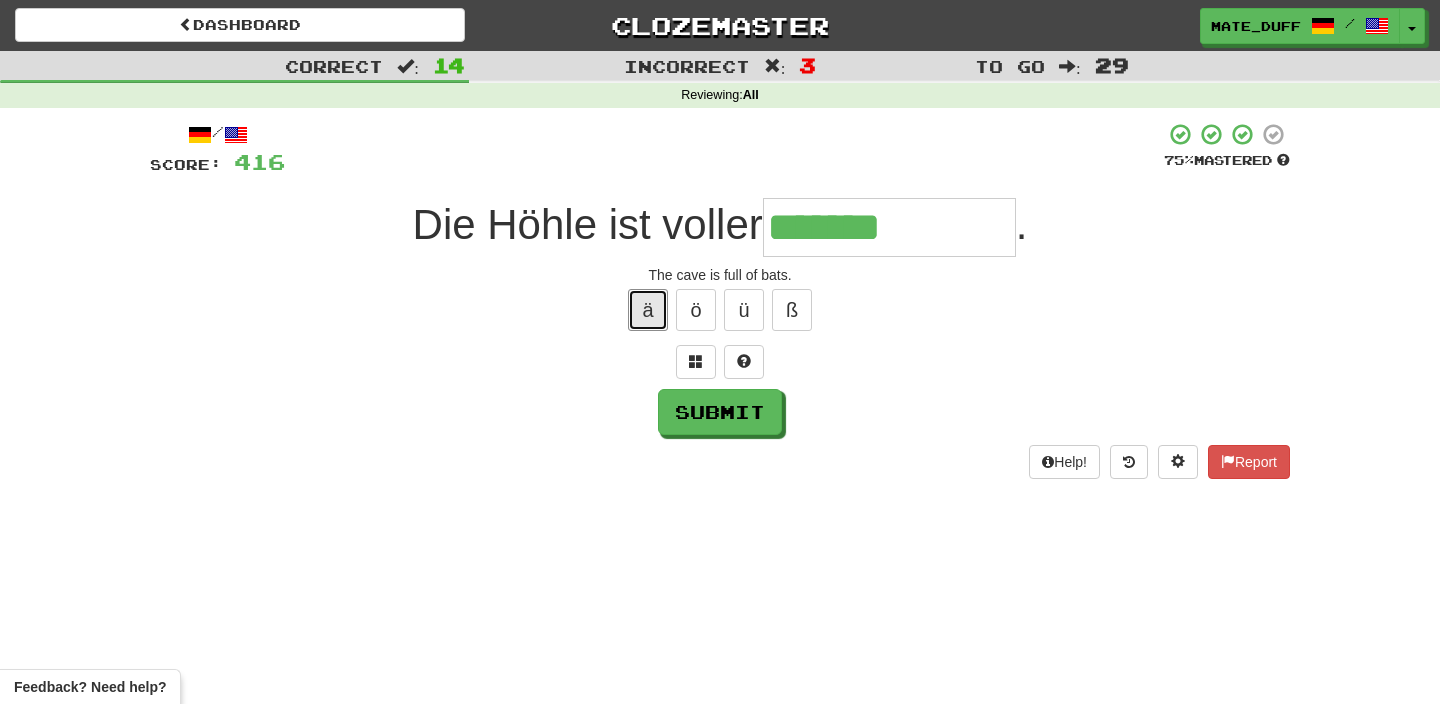 click on "ä" at bounding box center [648, 310] 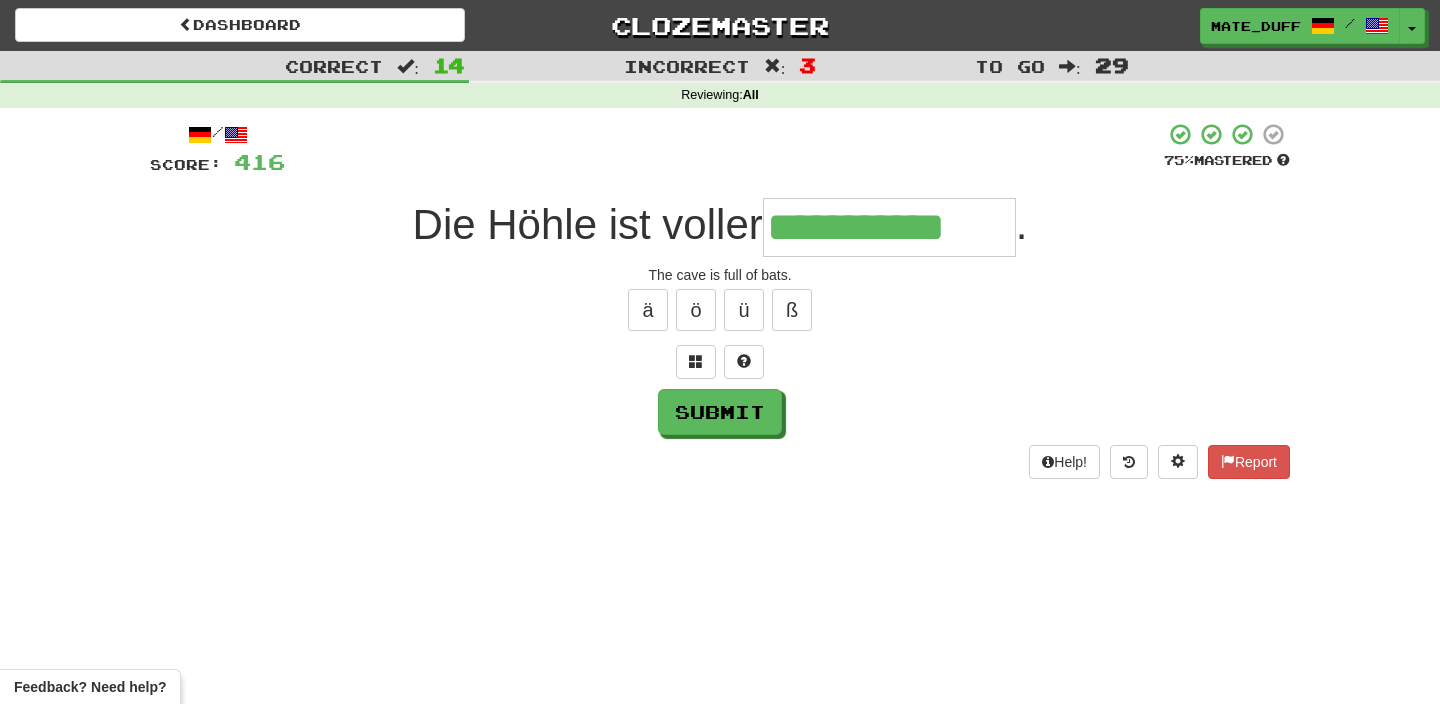 type on "**********" 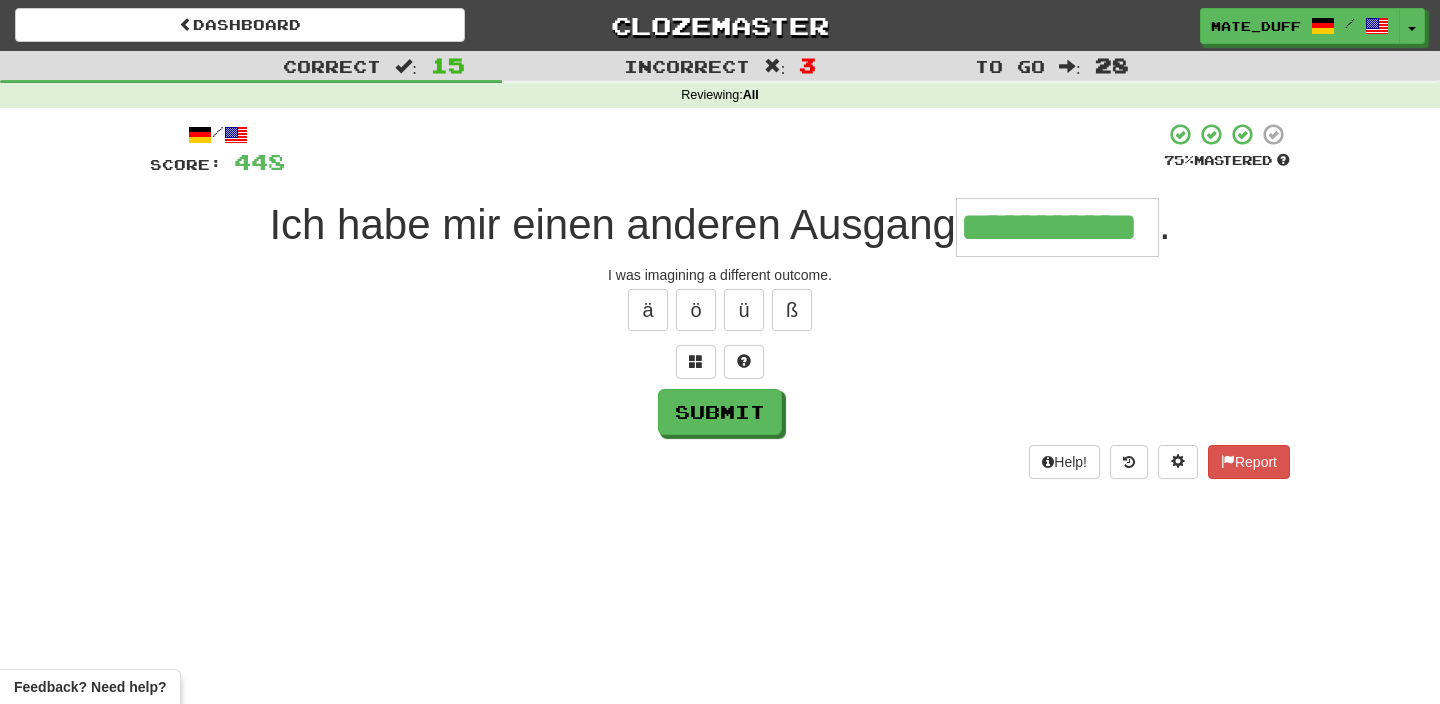 type on "**********" 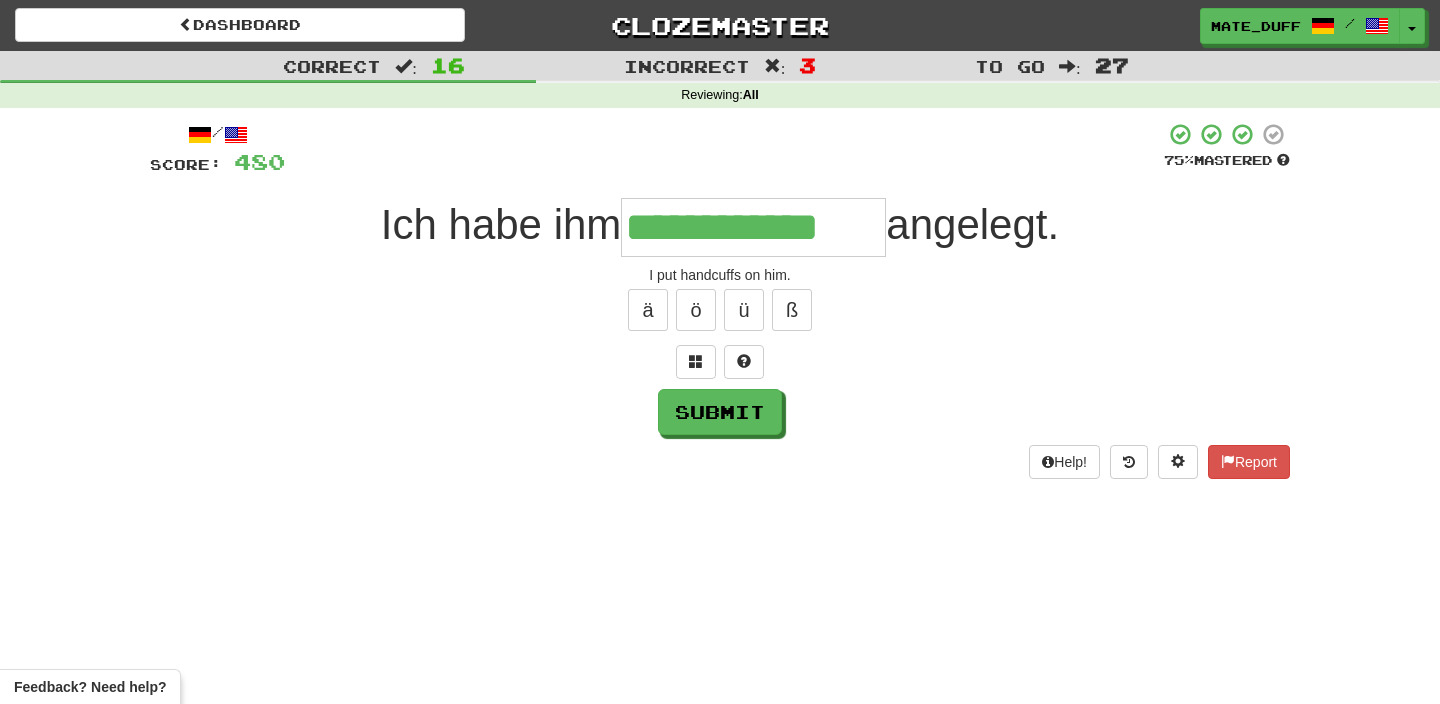 type on "**********" 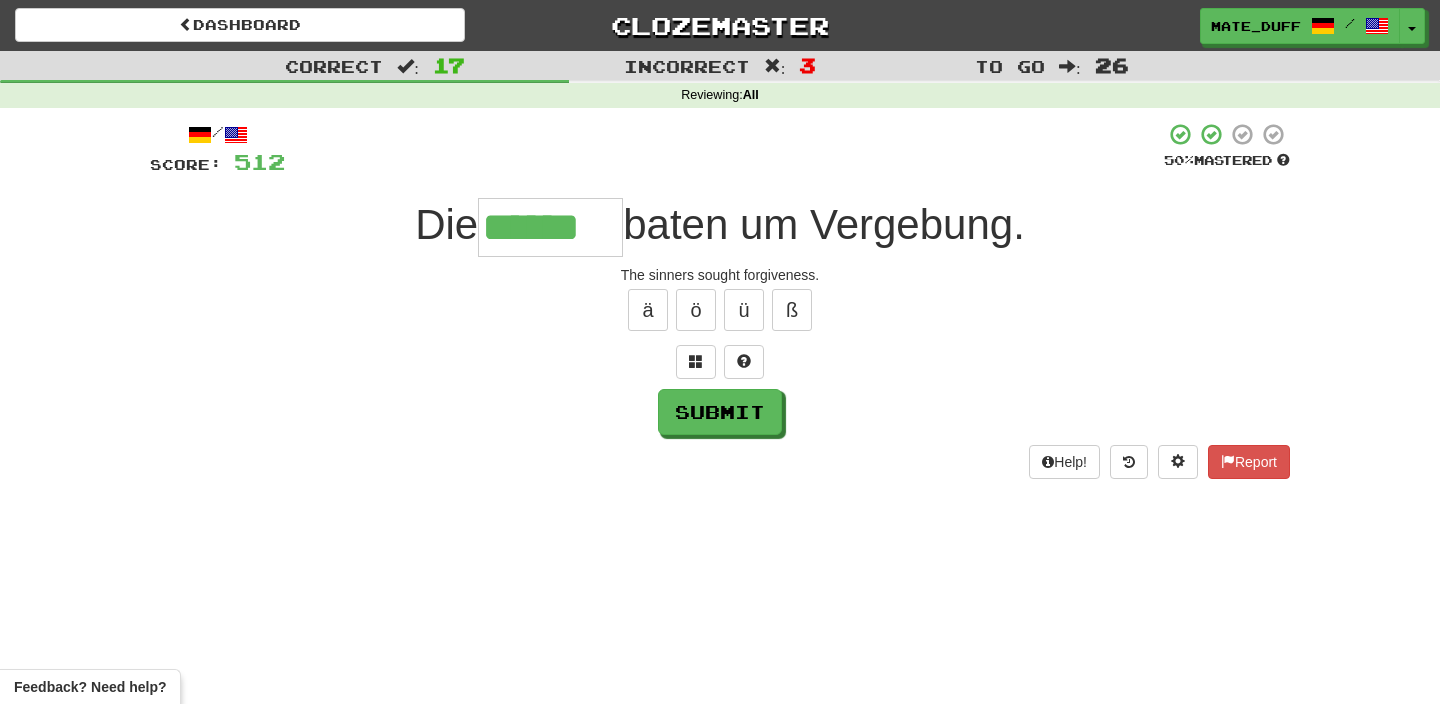 type on "******" 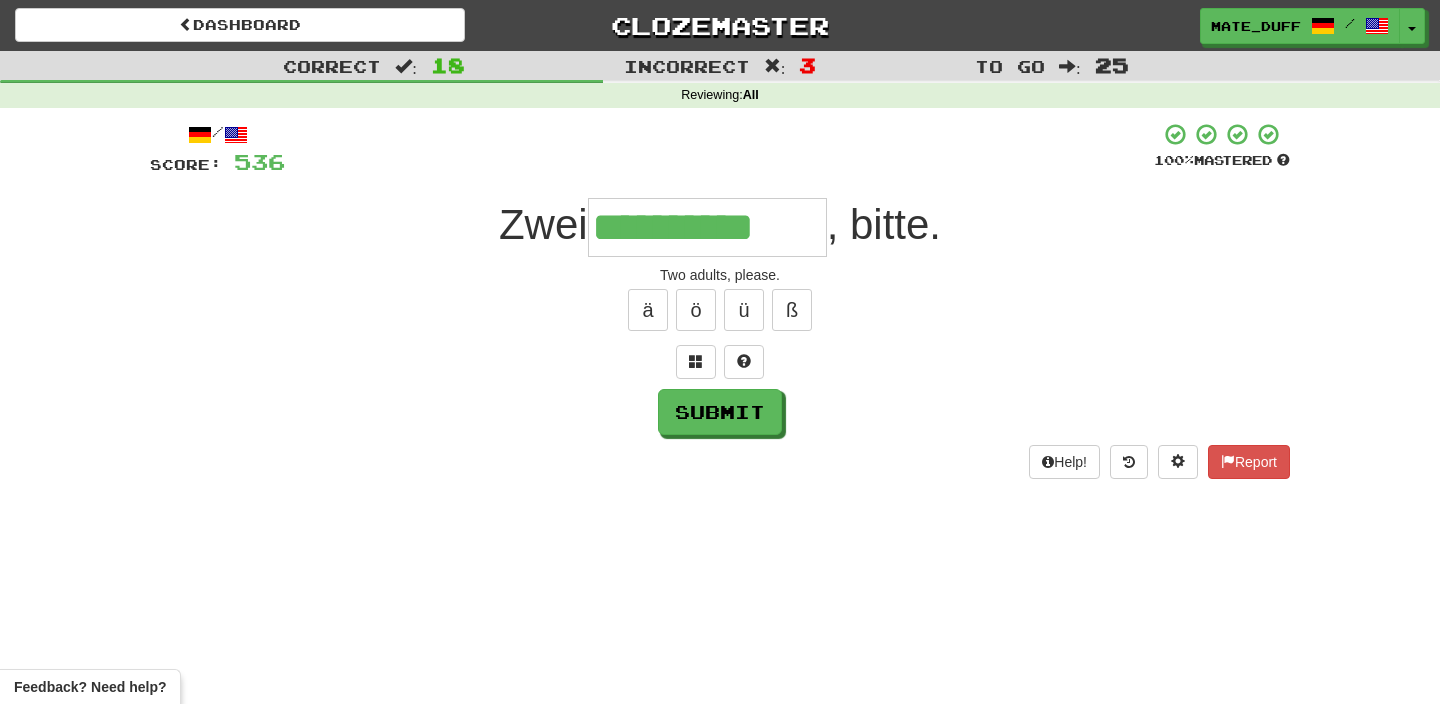 type on "**********" 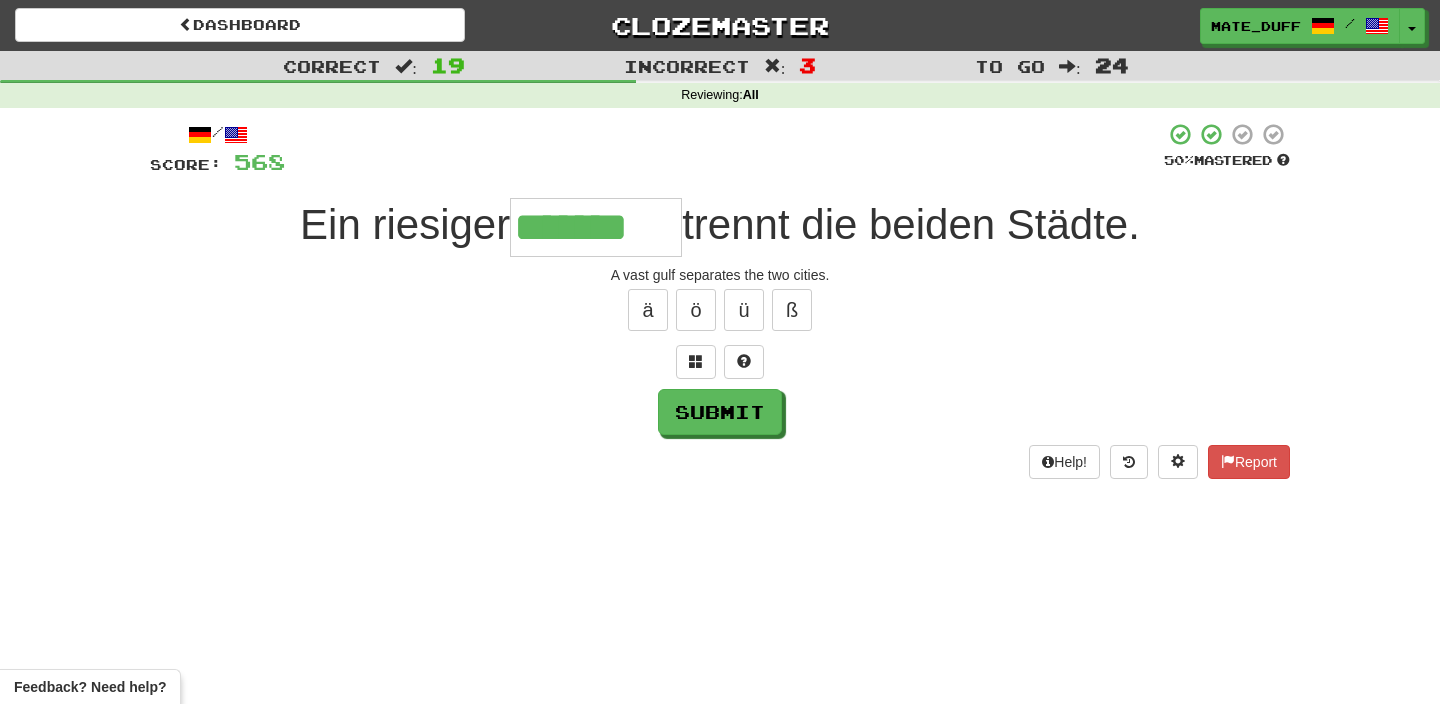 type on "*******" 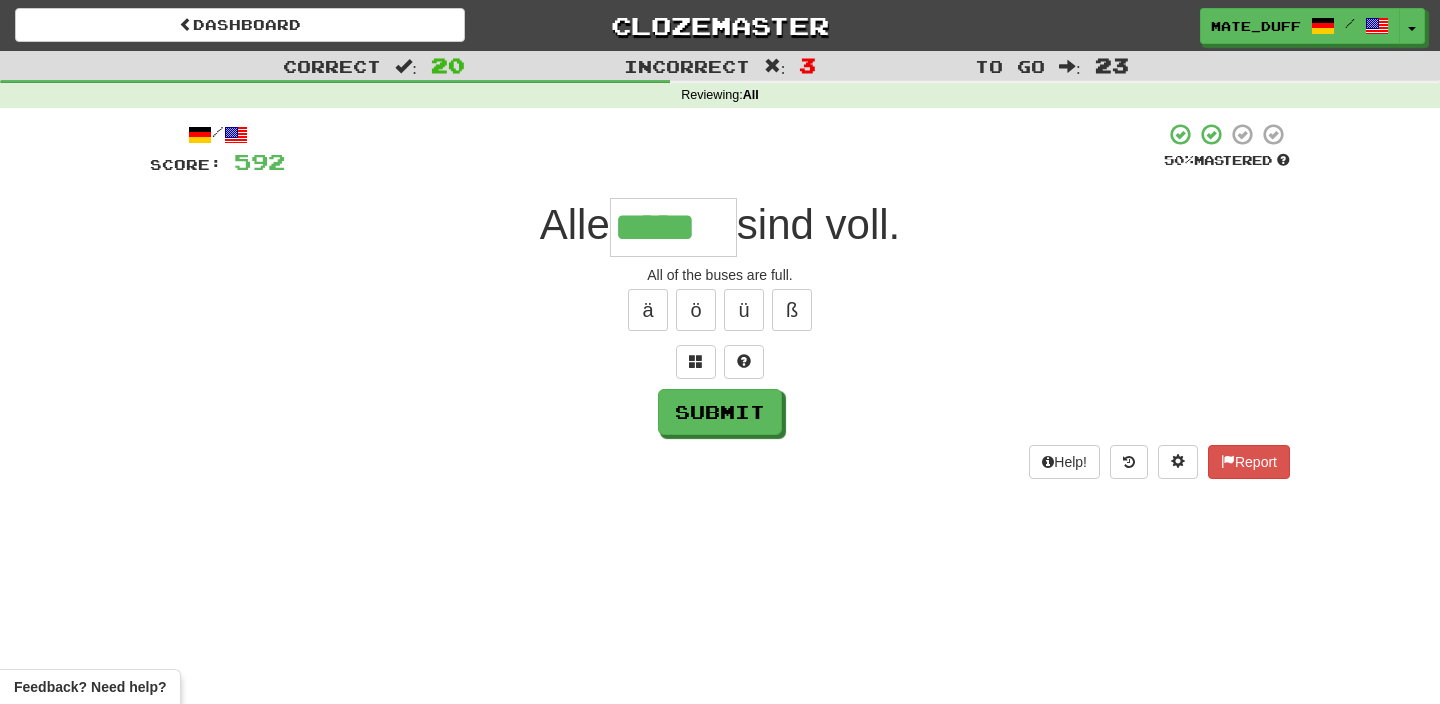 type on "*****" 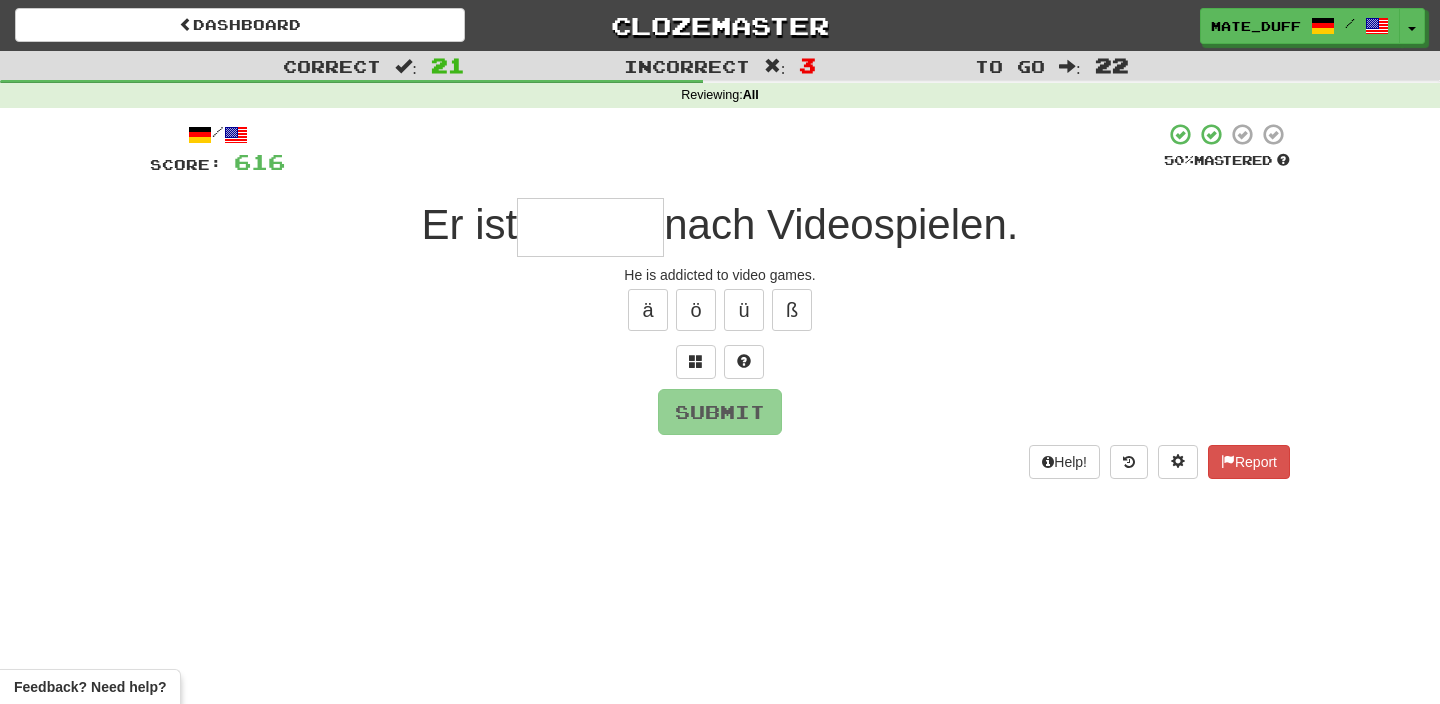 type on "*" 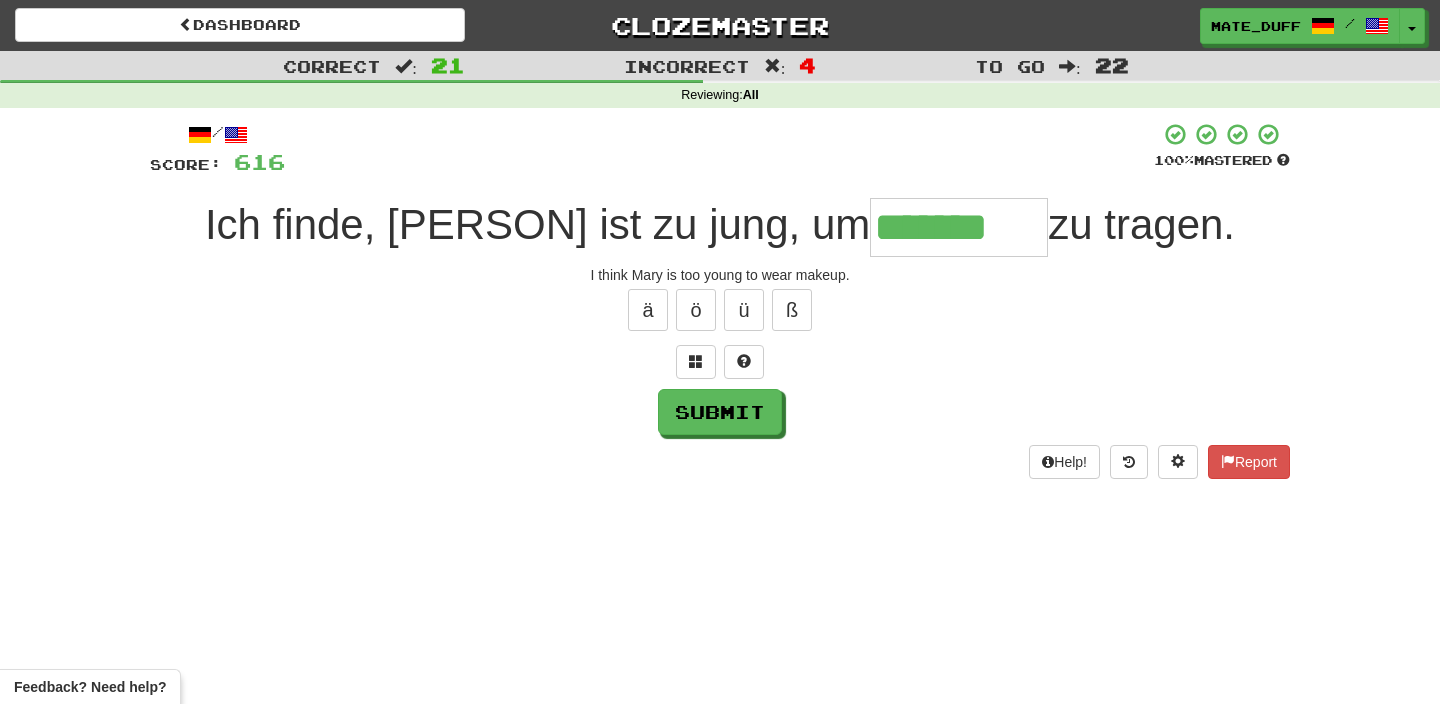 type on "*******" 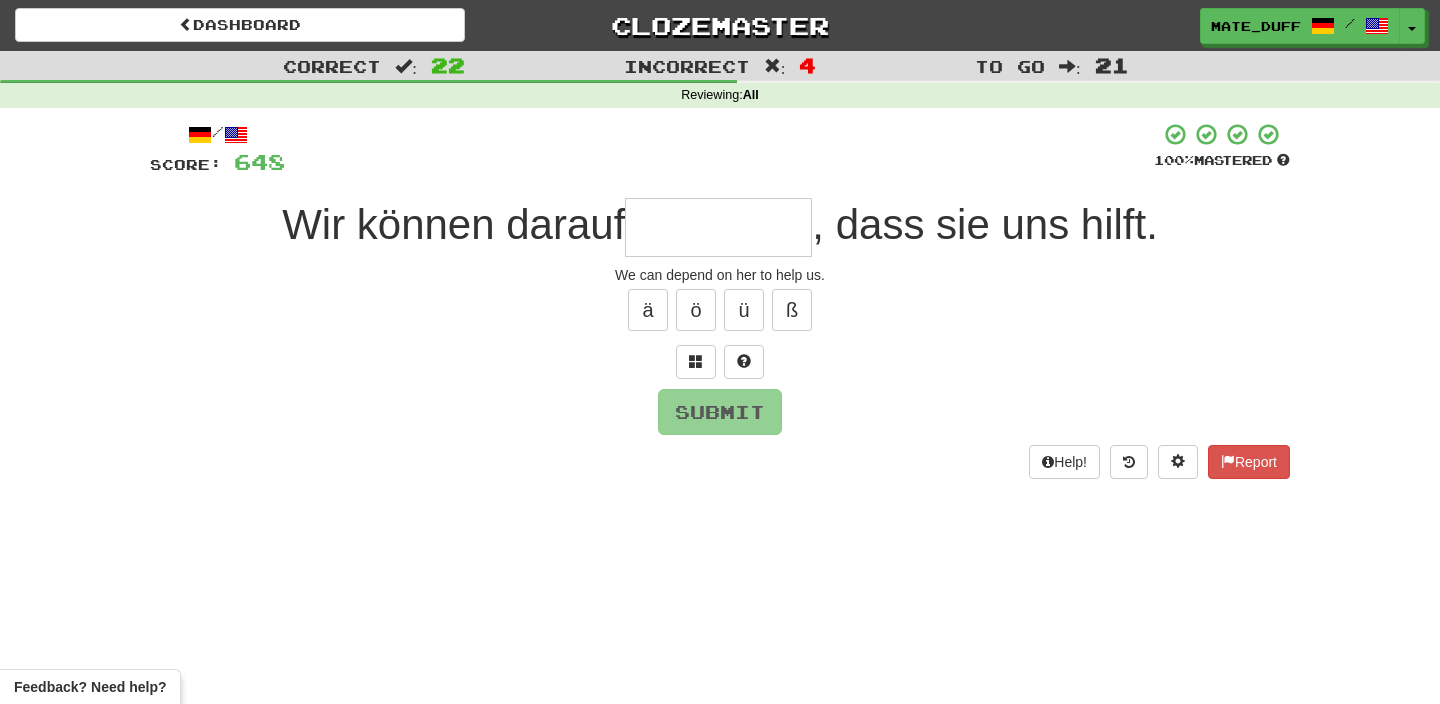 type on "*" 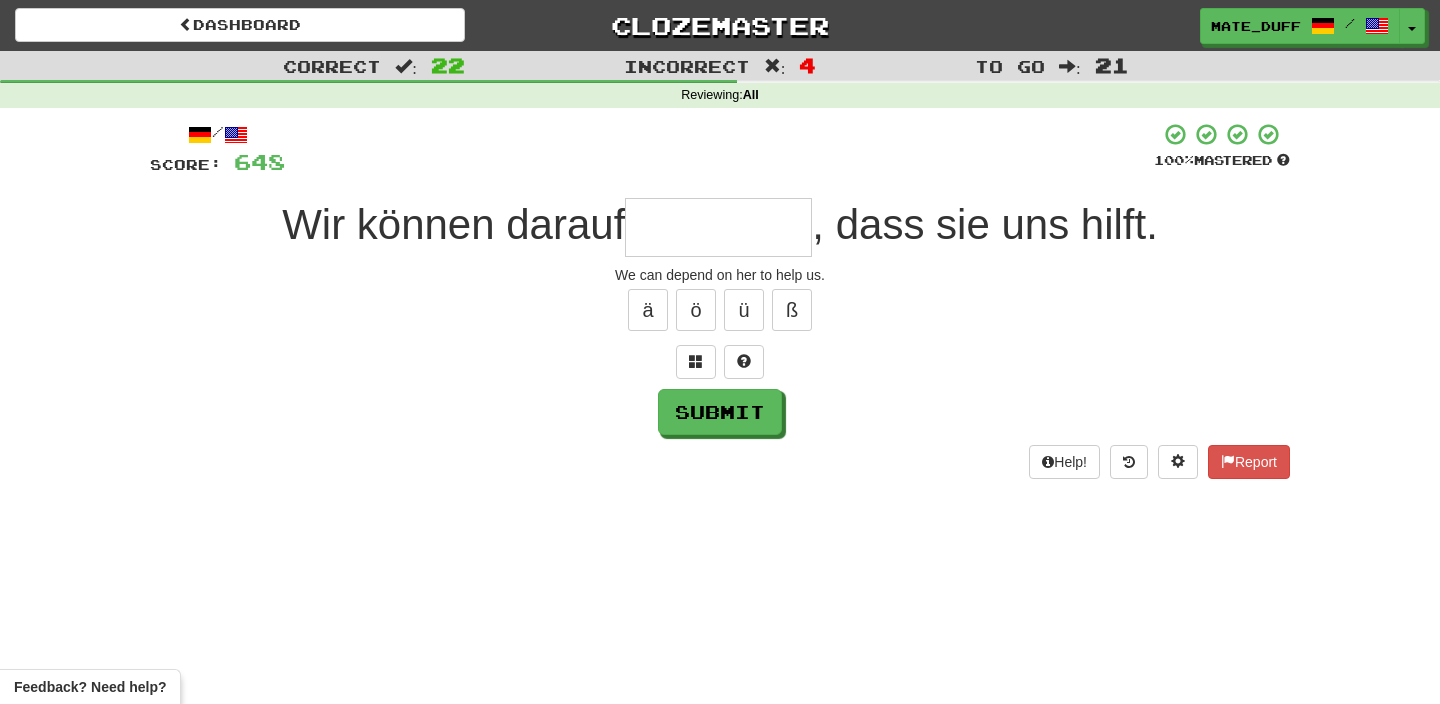 type on "*" 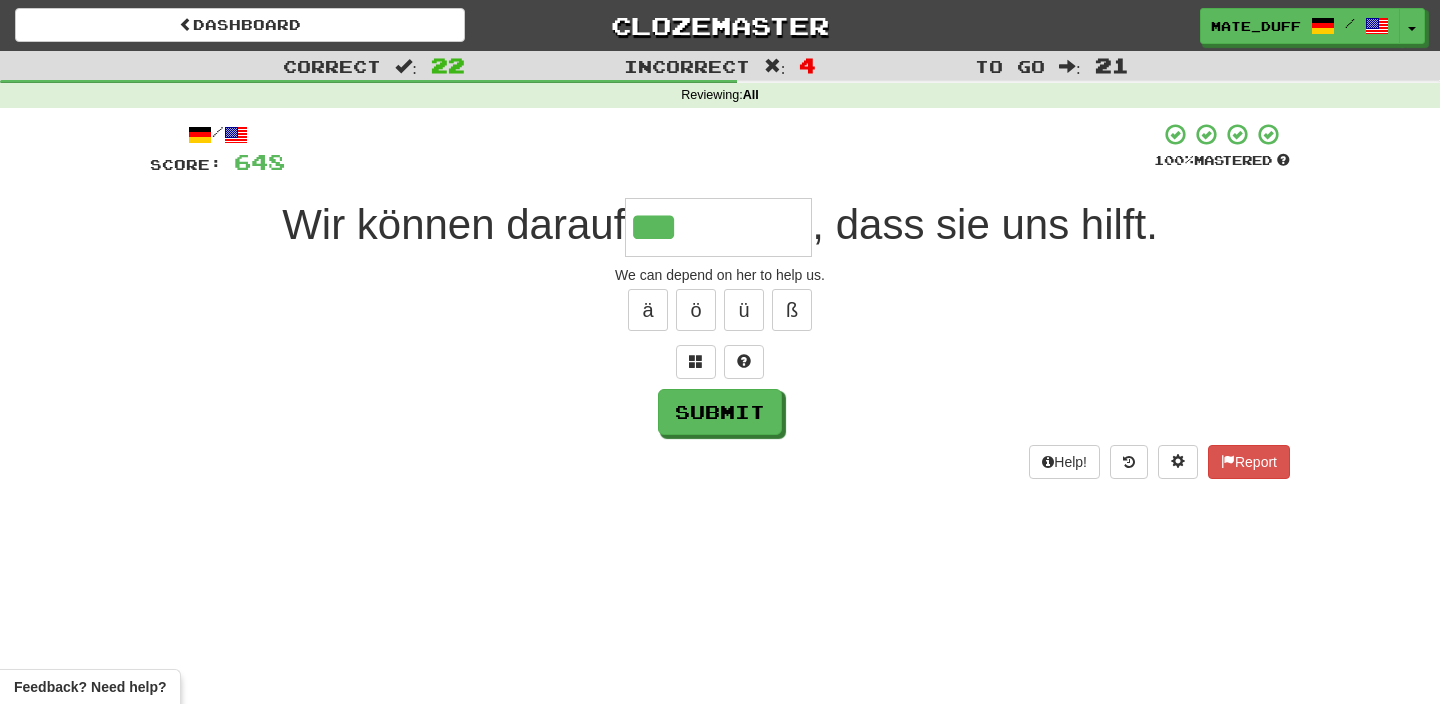 type on "*********" 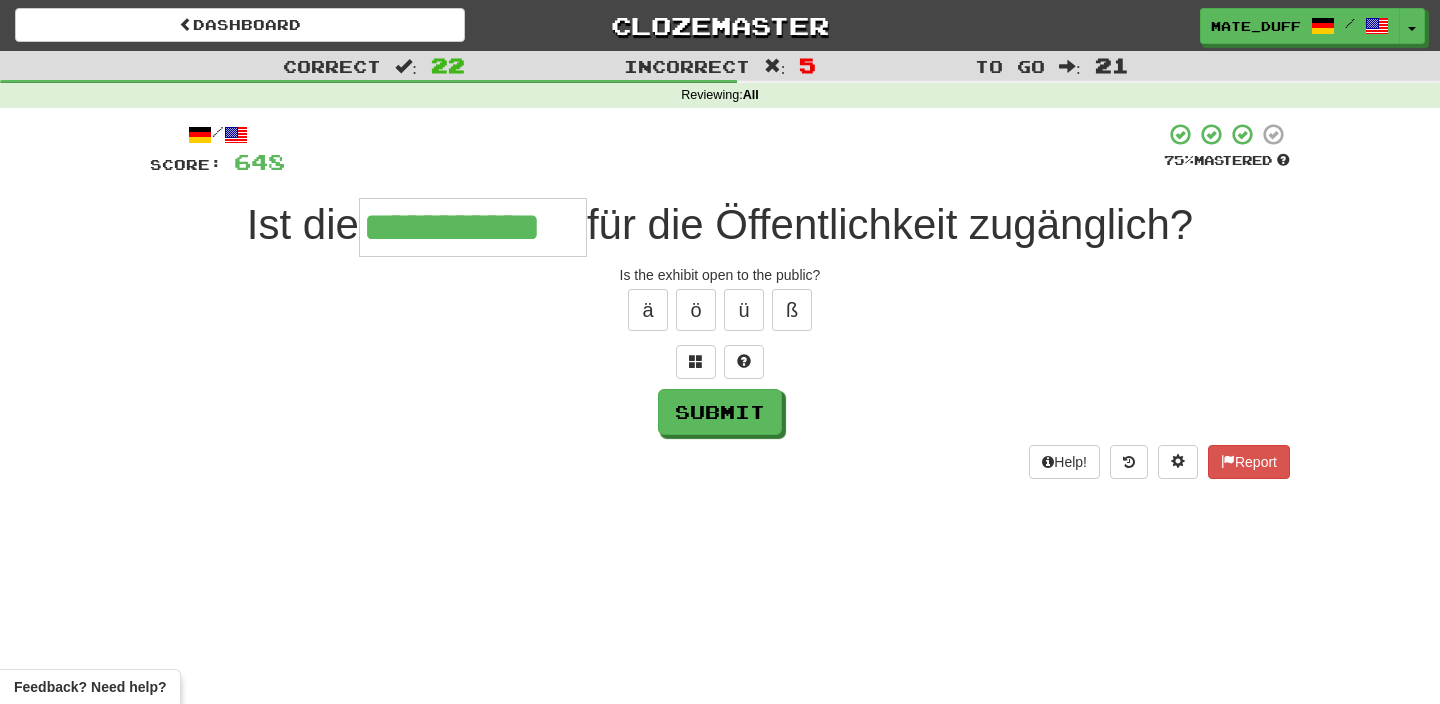 type on "**********" 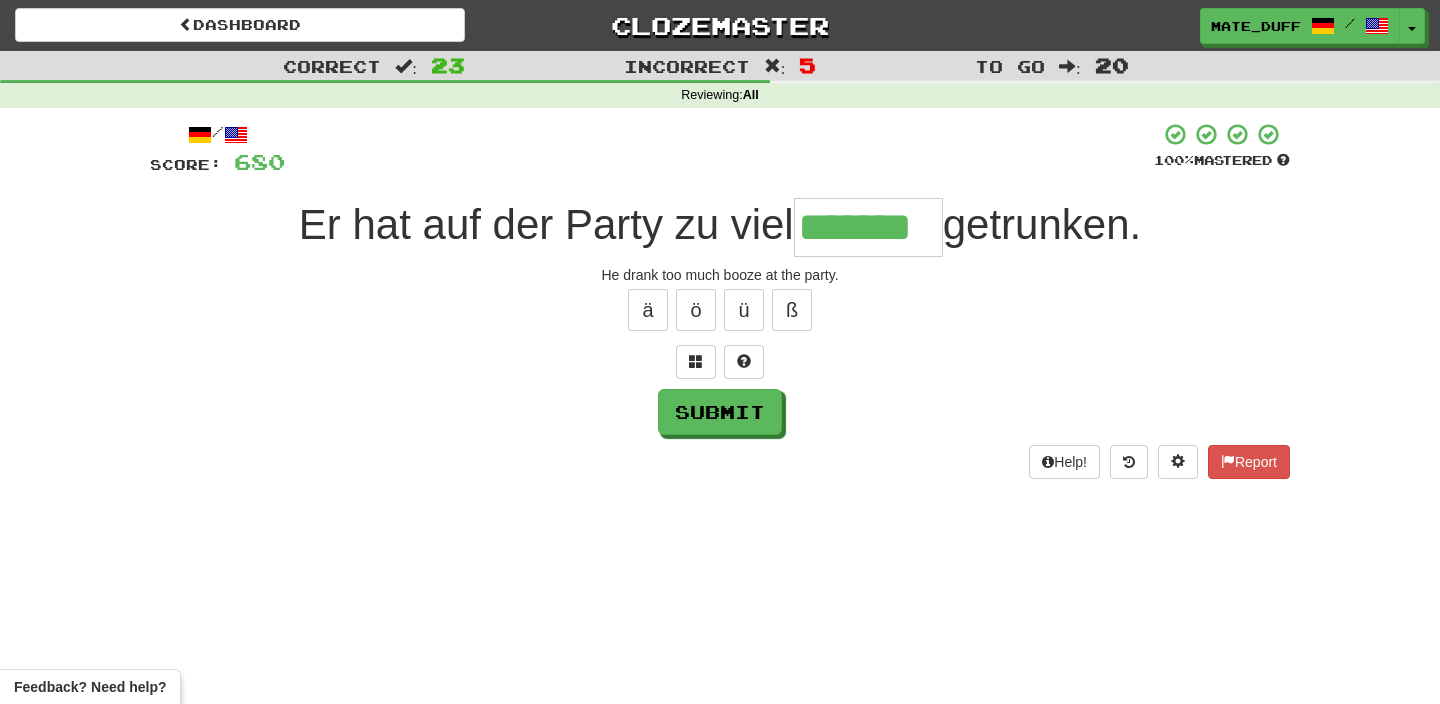 type on "*******" 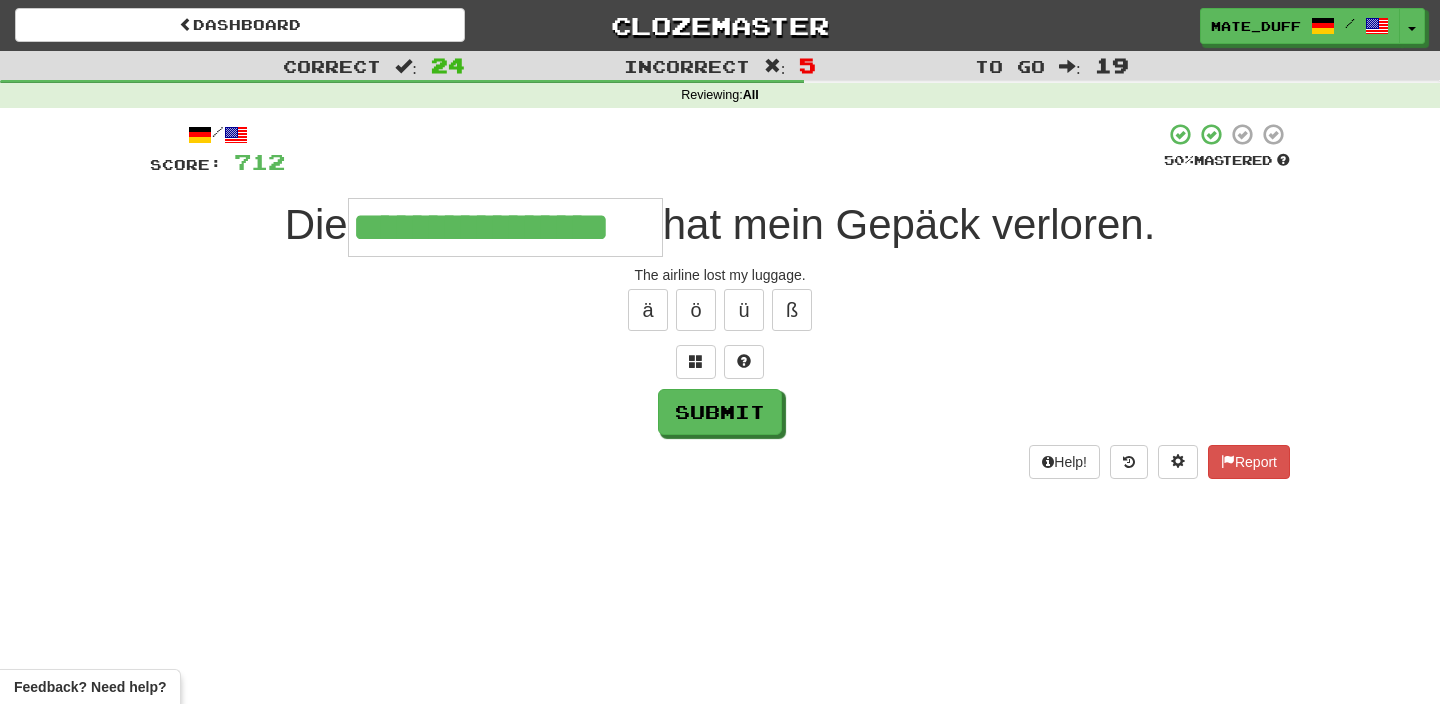 type on "**********" 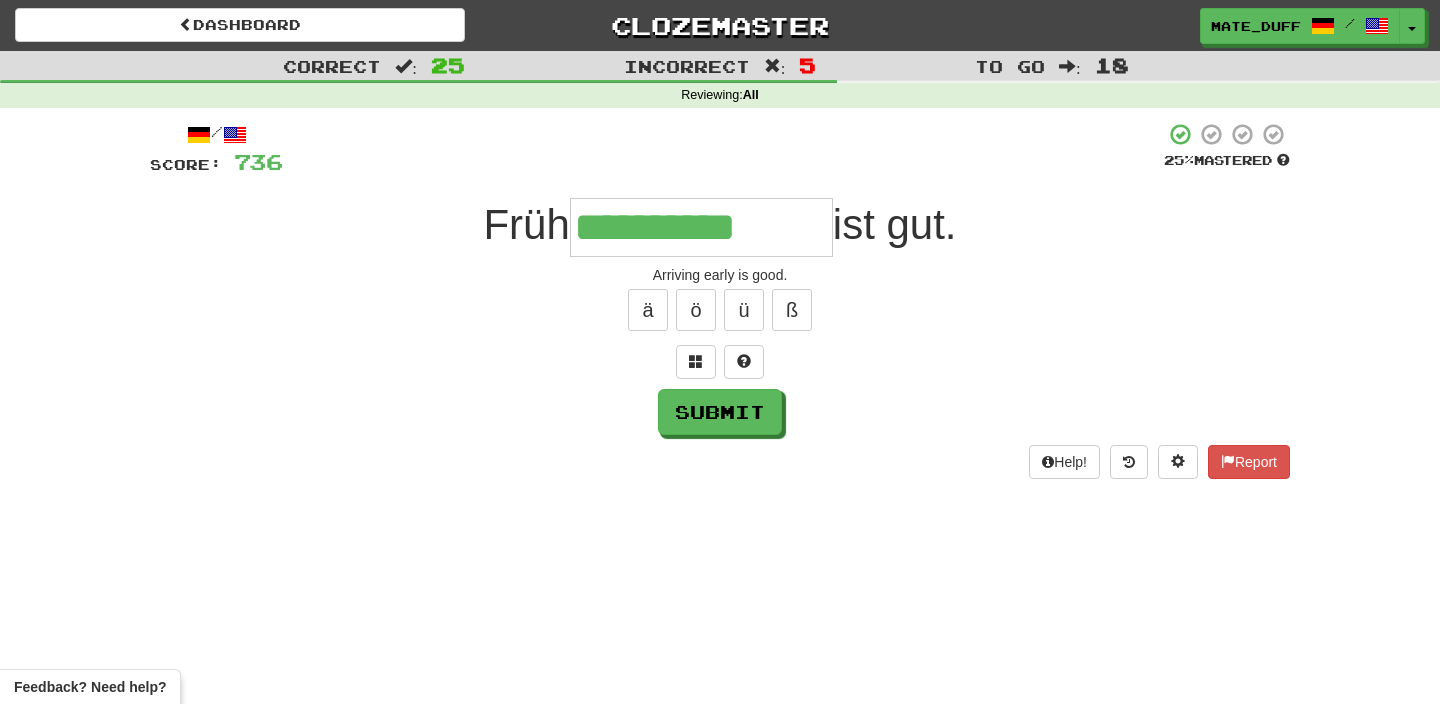 type on "**********" 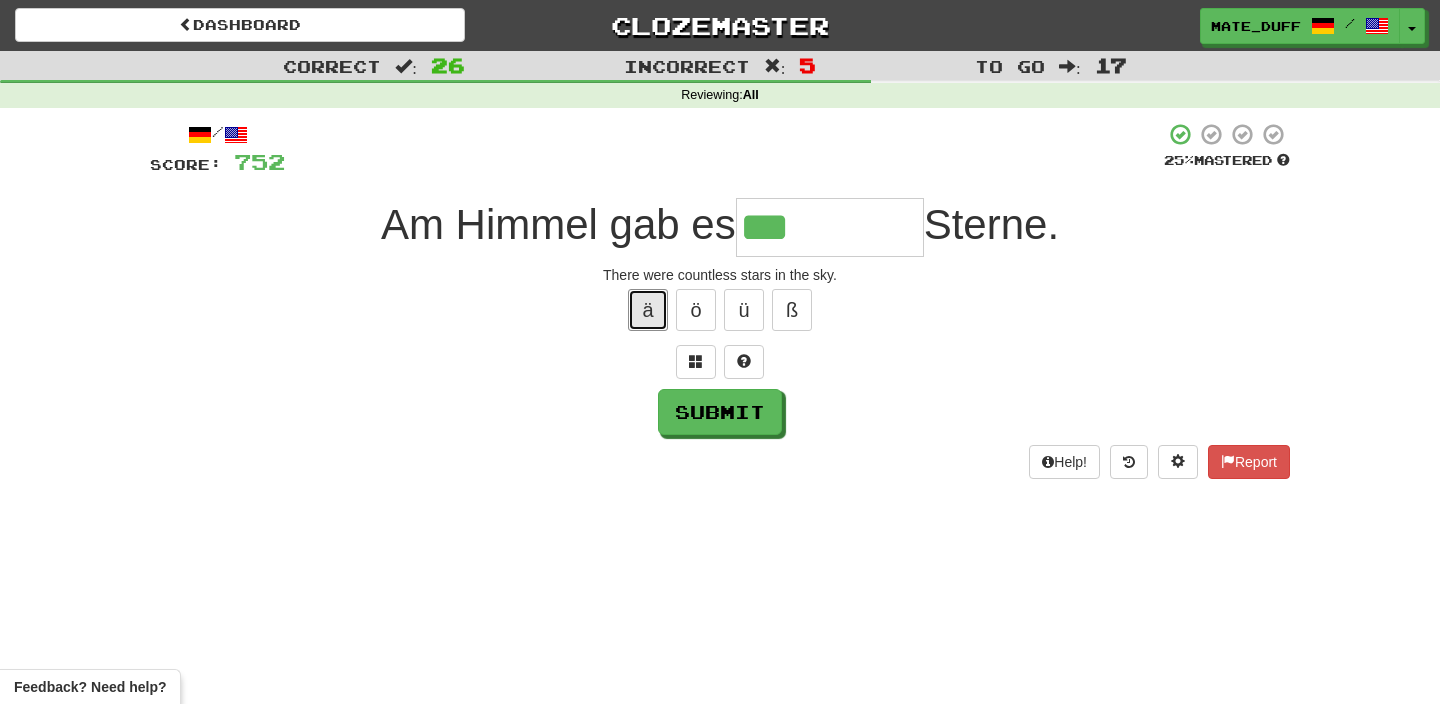 click on "ä" at bounding box center (648, 310) 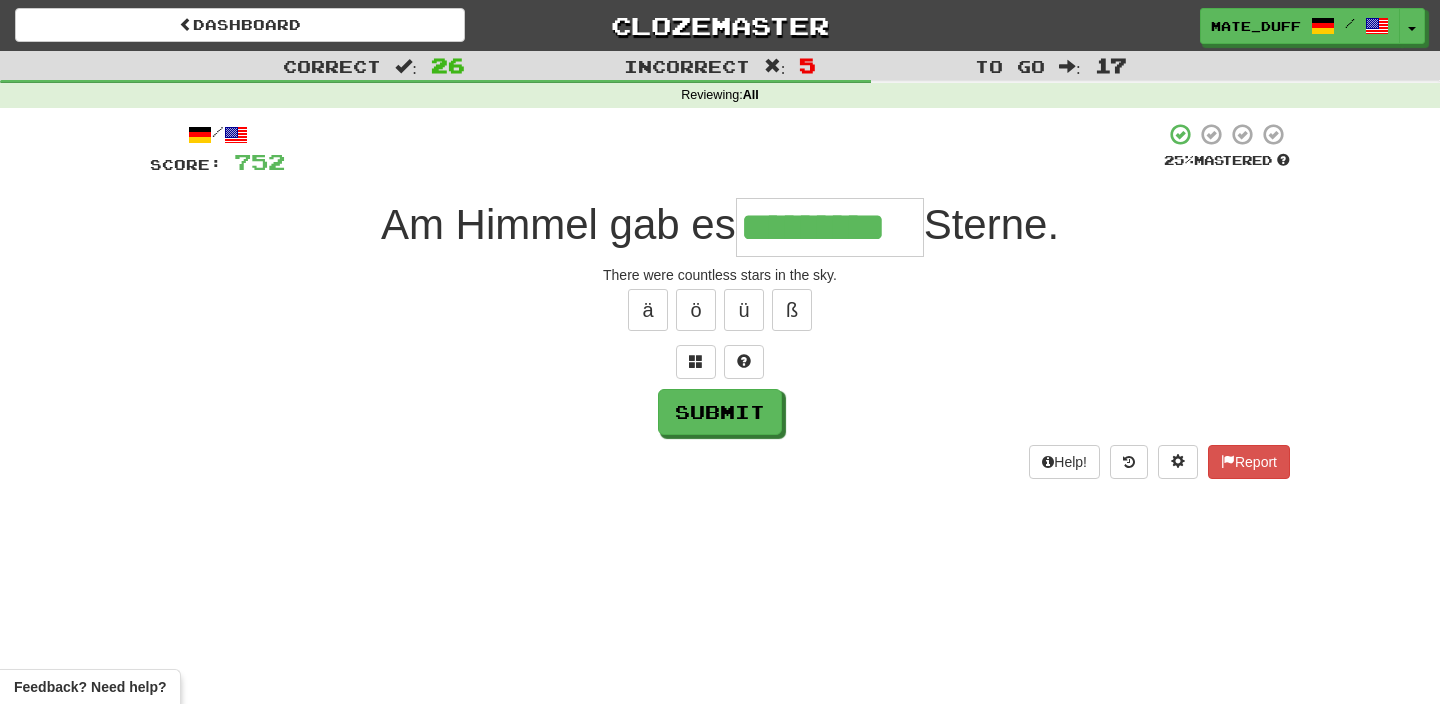 type on "*********" 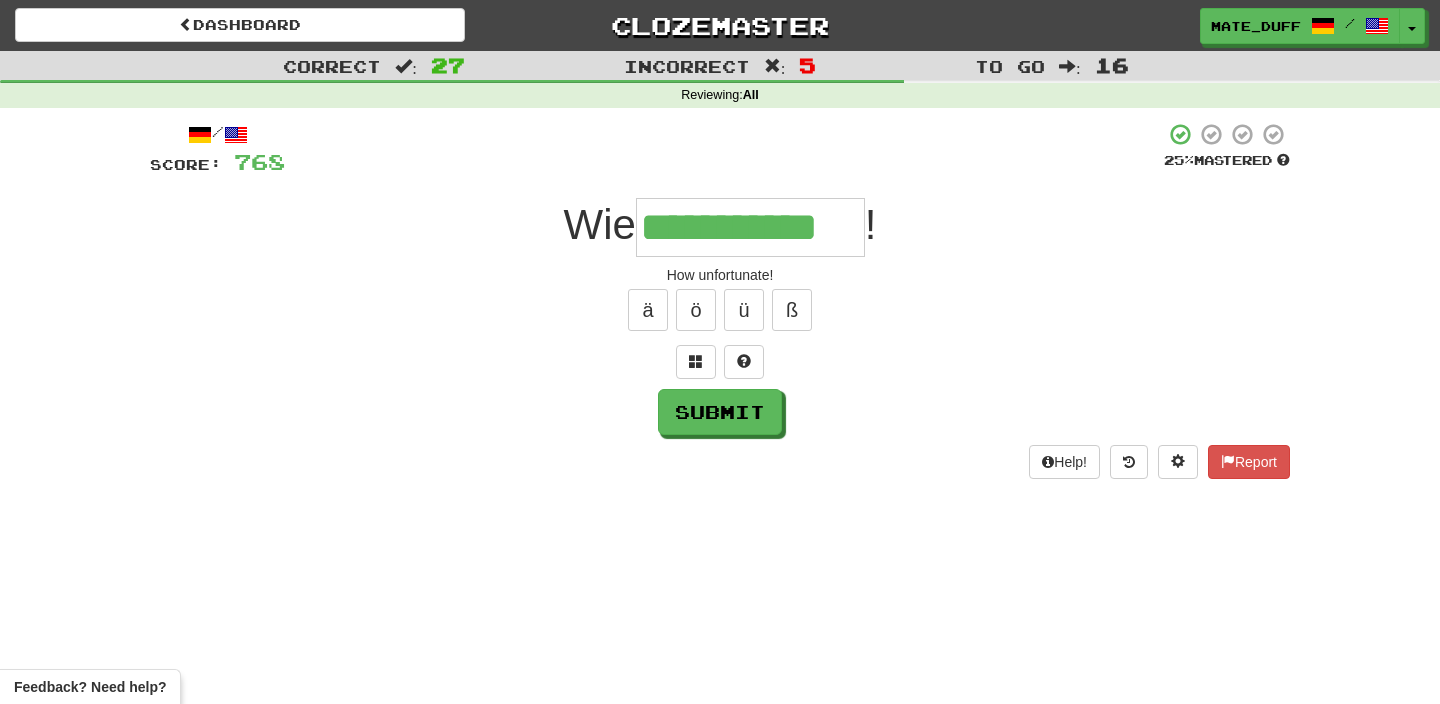 type on "**********" 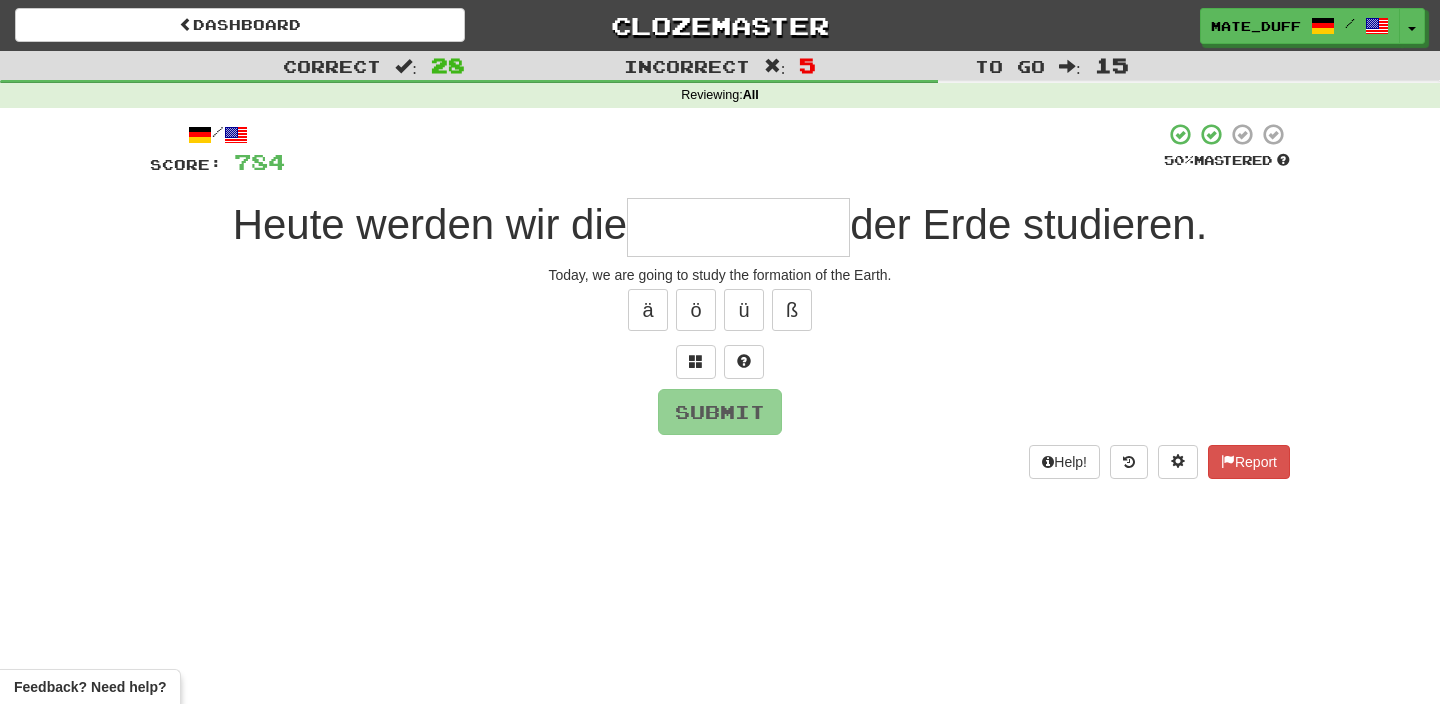 type on "*" 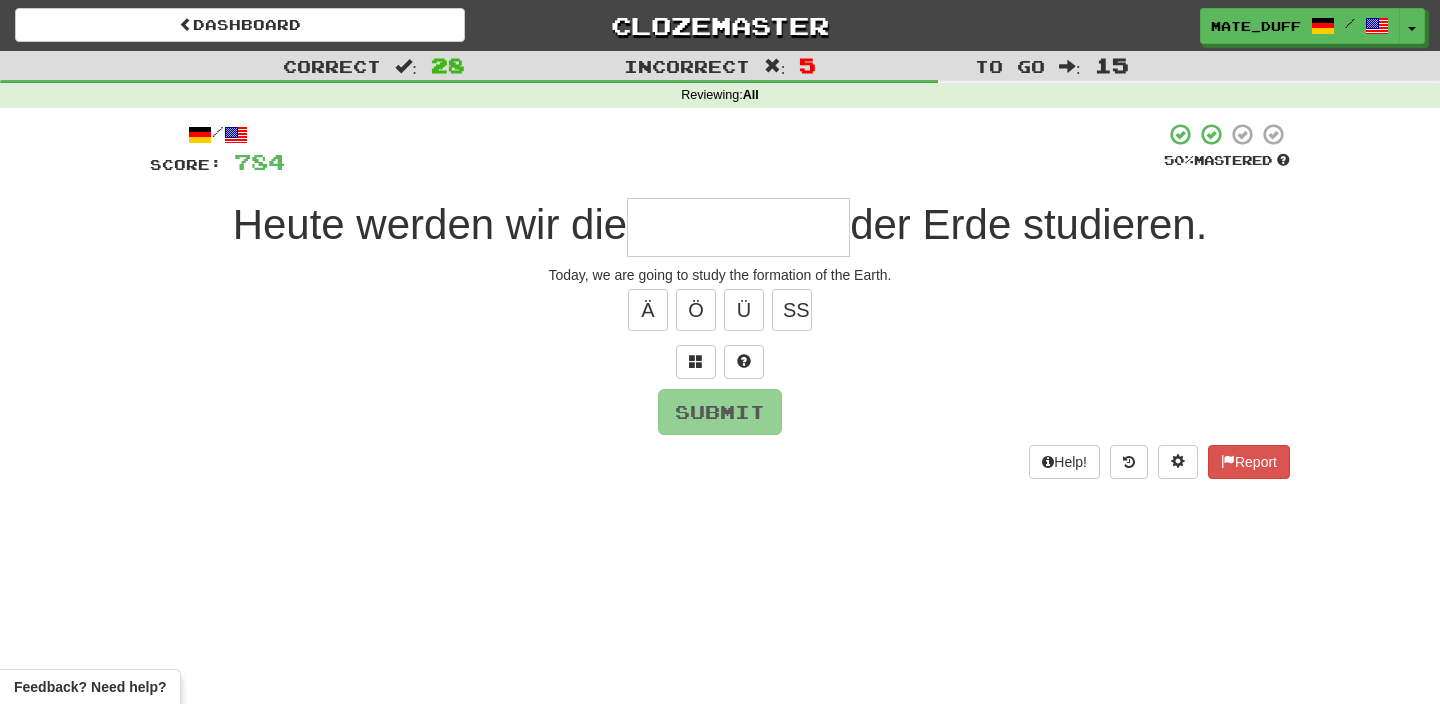 type on "*" 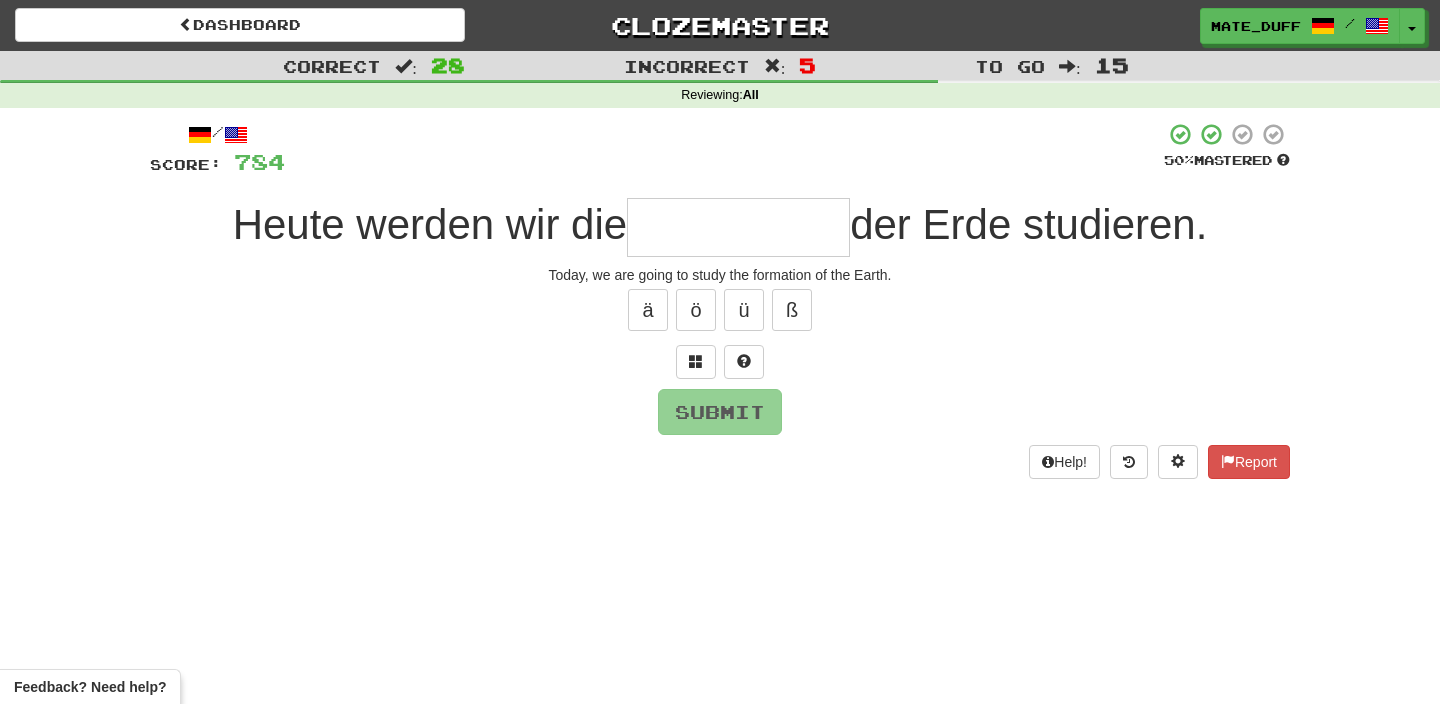 type on "*" 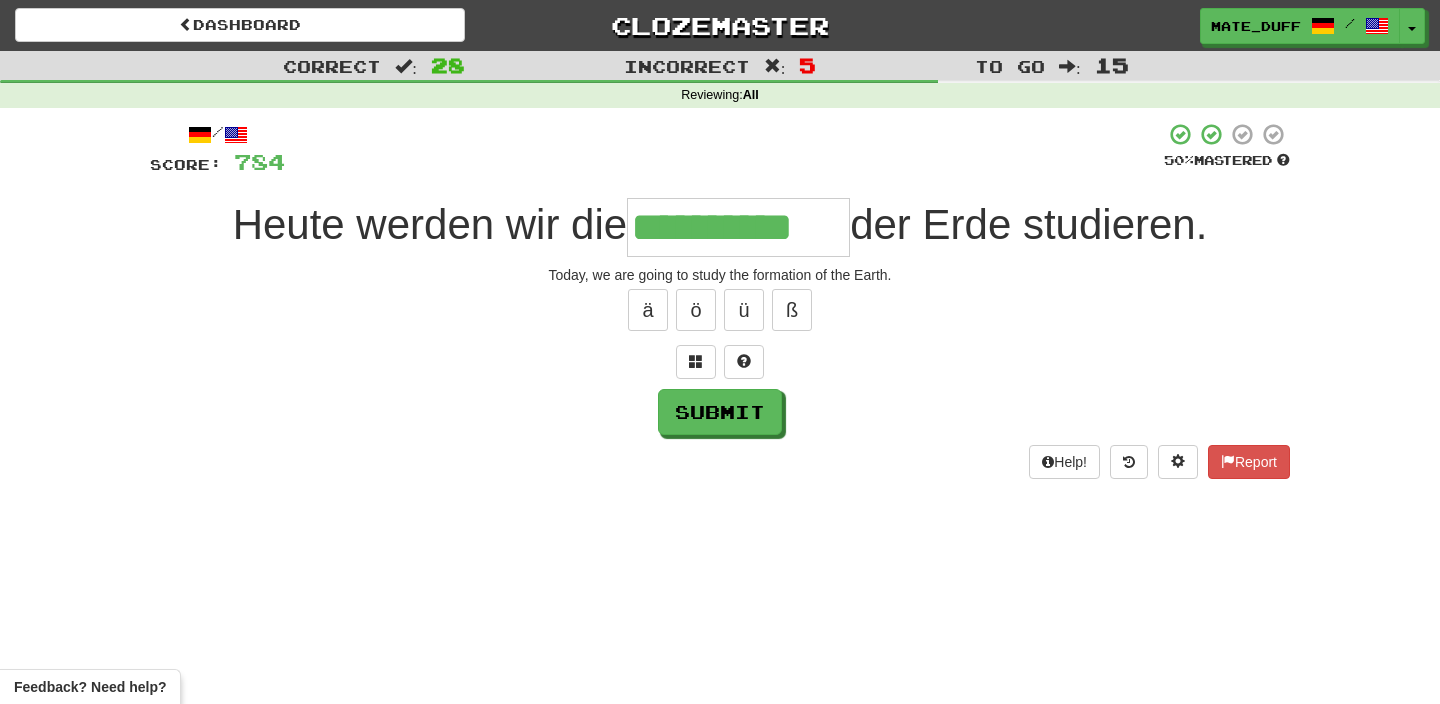 type on "**********" 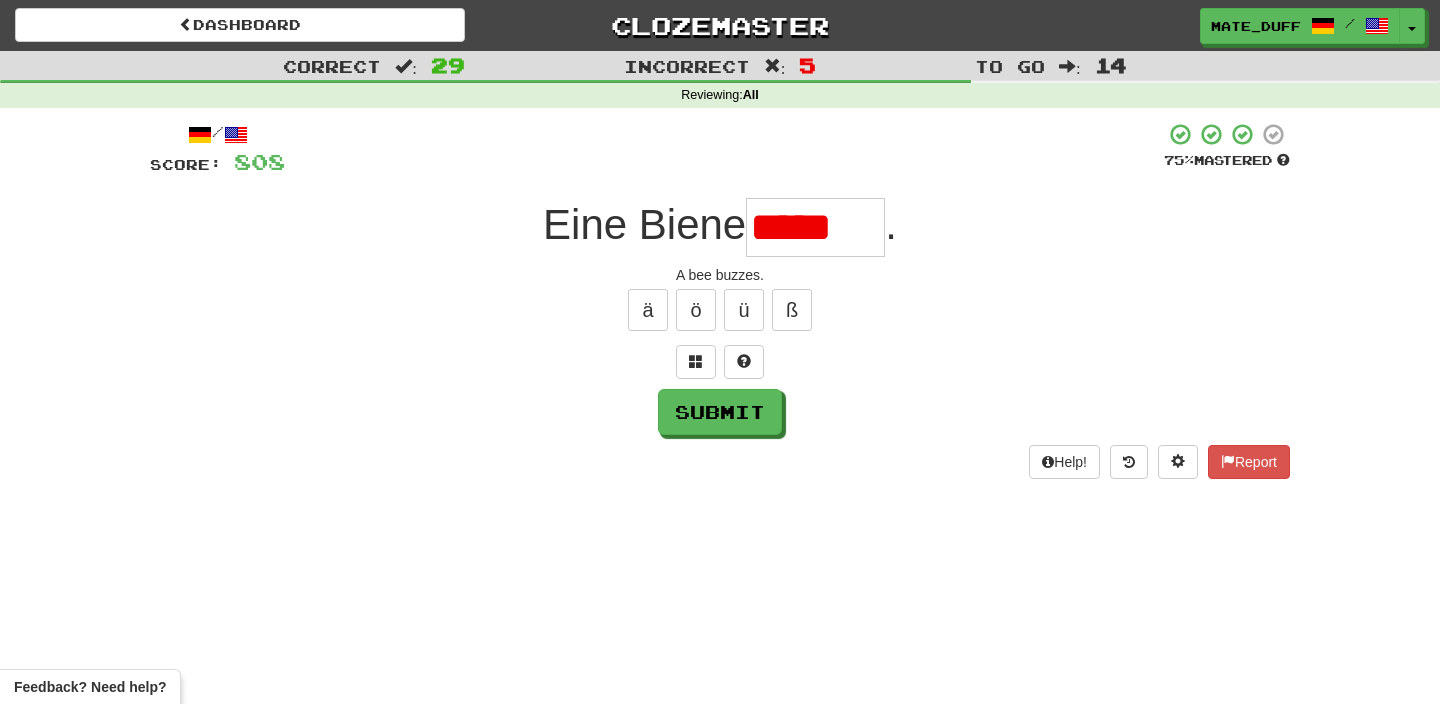 scroll, scrollTop: 0, scrollLeft: 0, axis: both 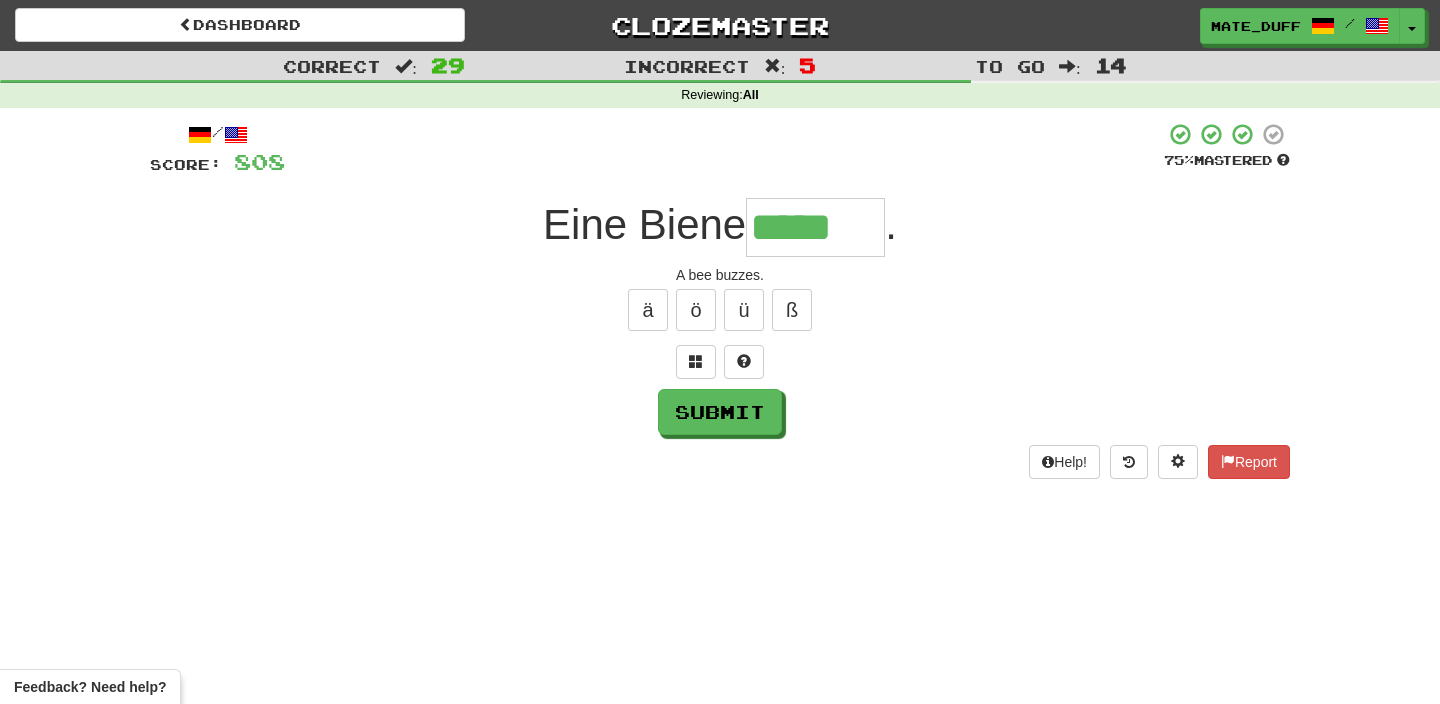 type on "*****" 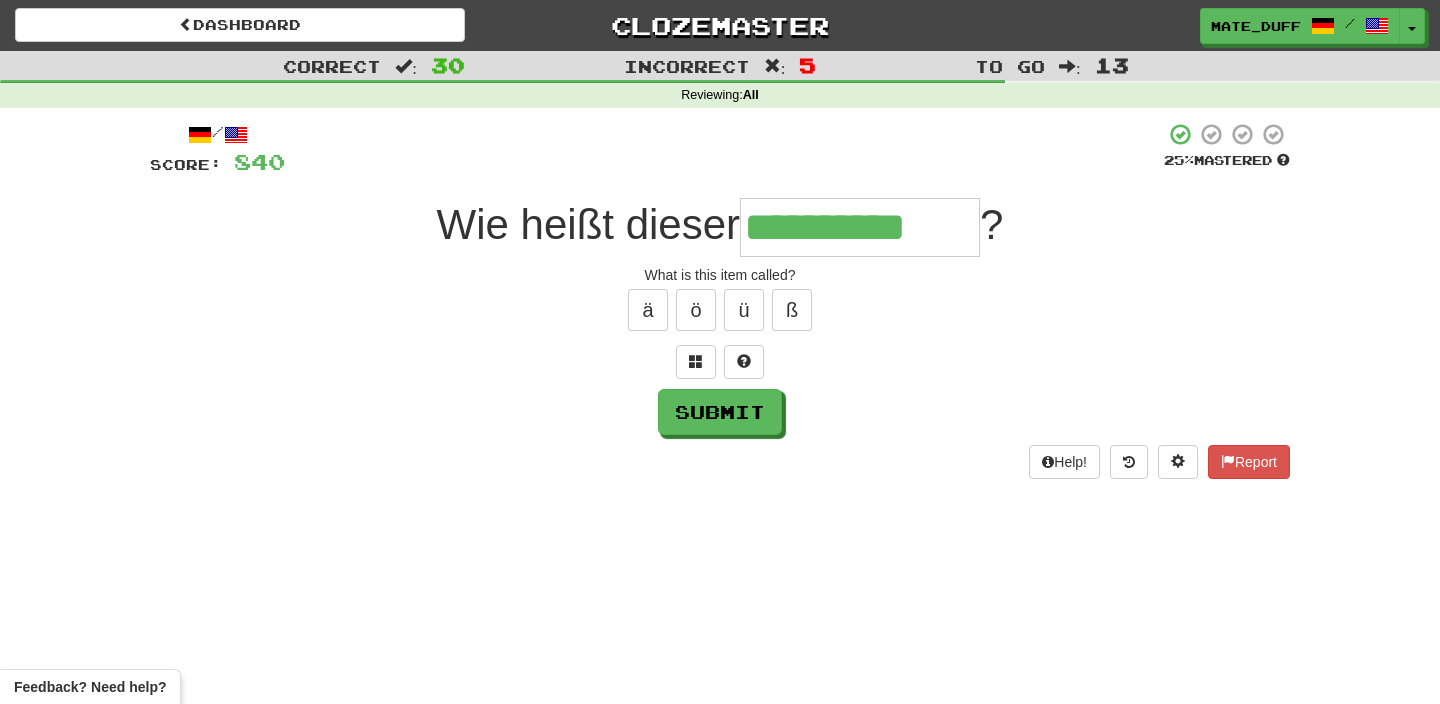 type on "**********" 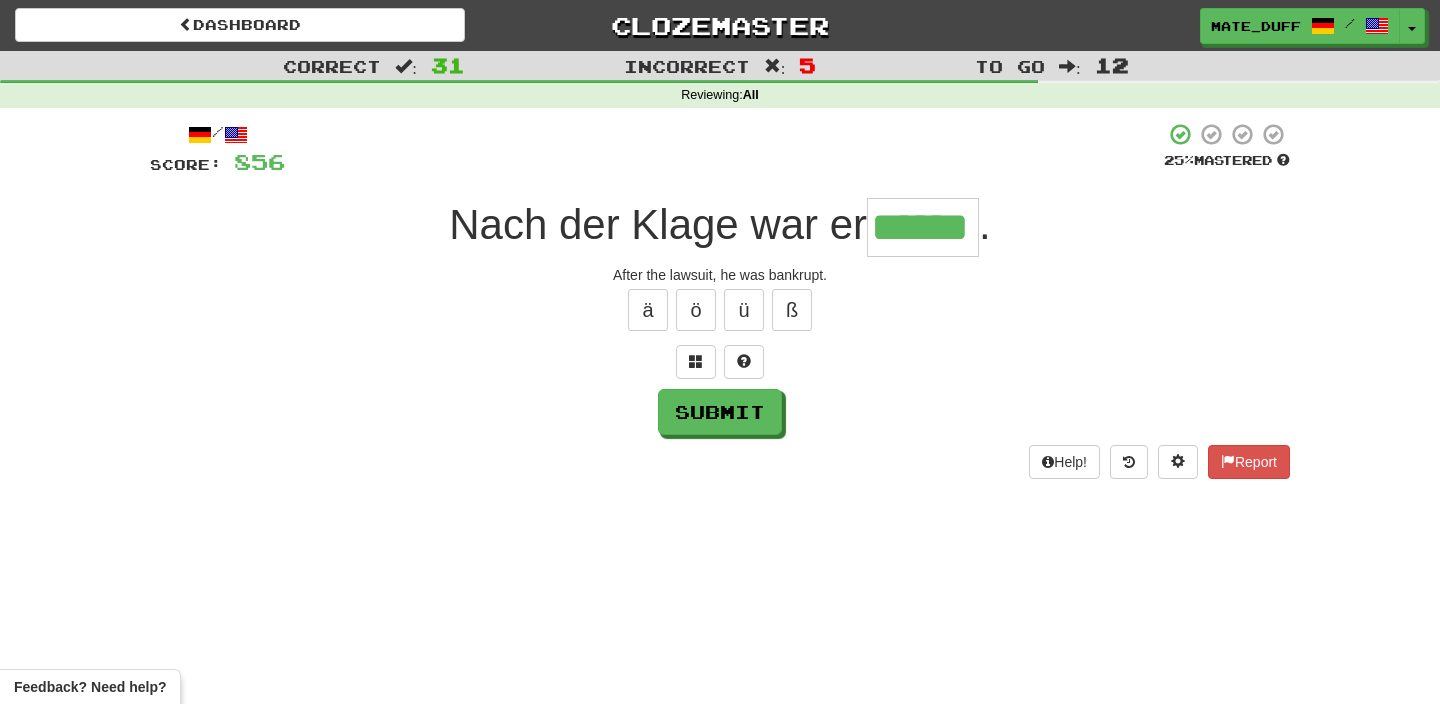 type on "******" 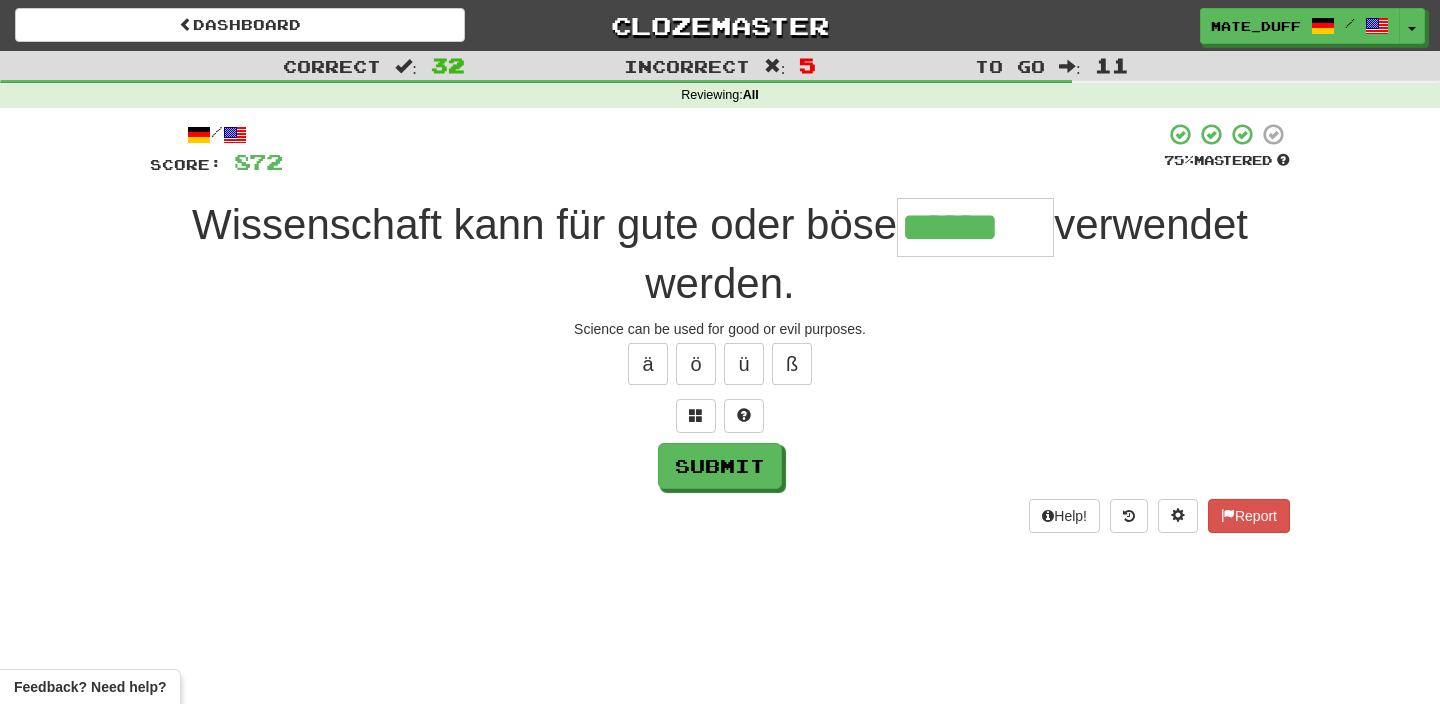 type on "******" 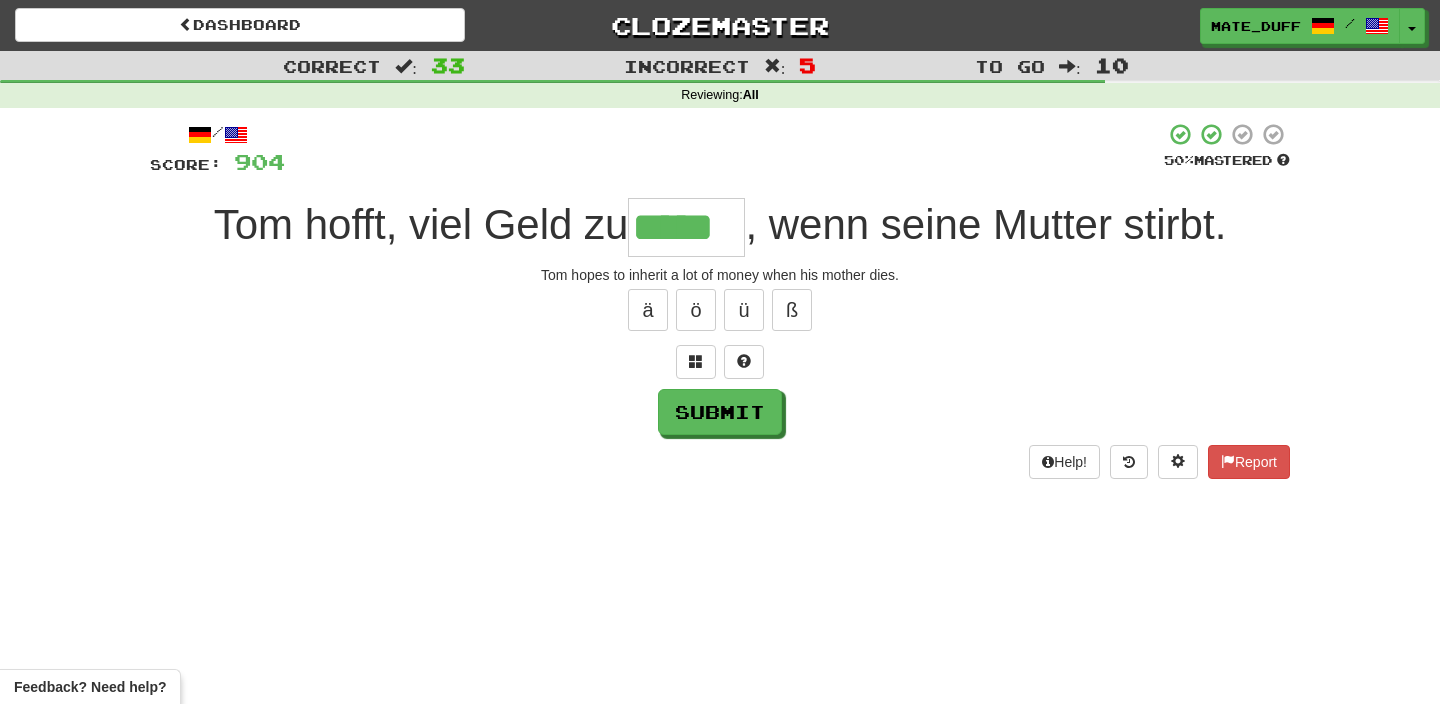 type on "*****" 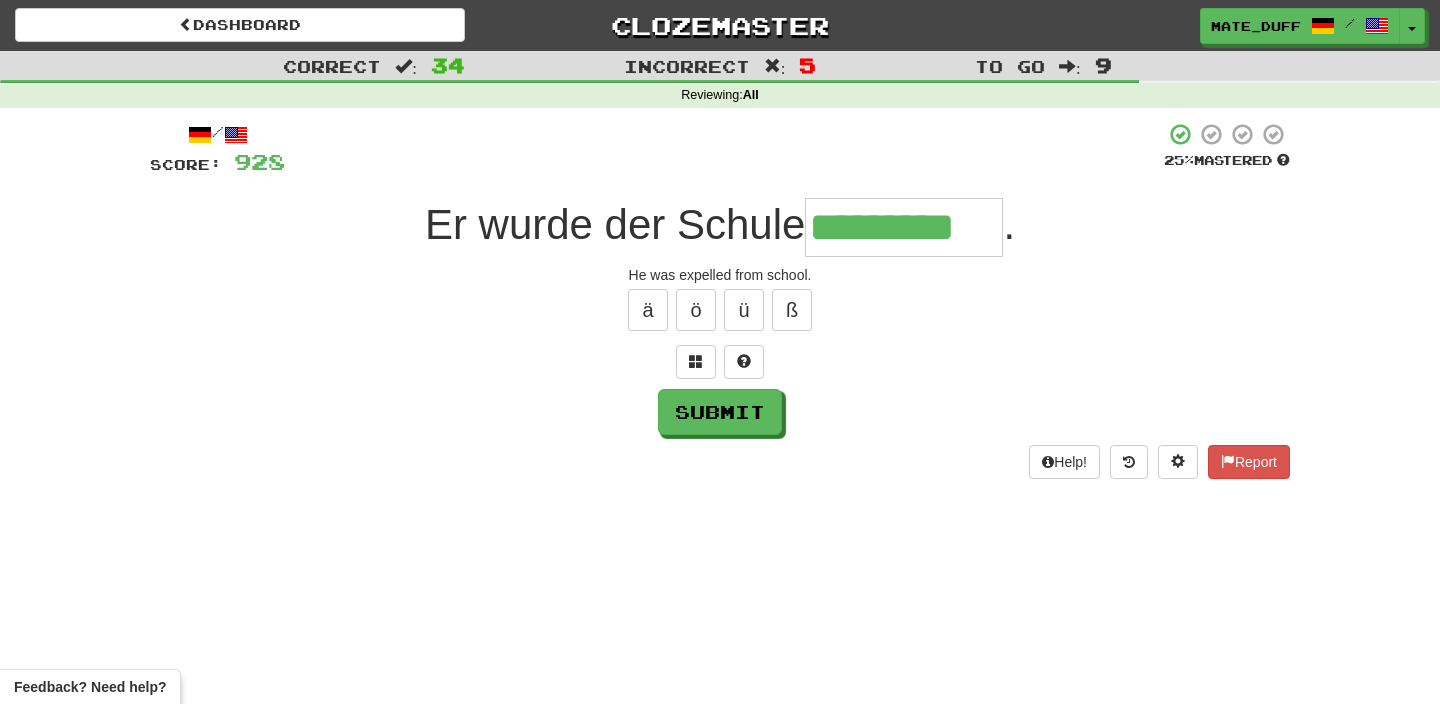 type on "*********" 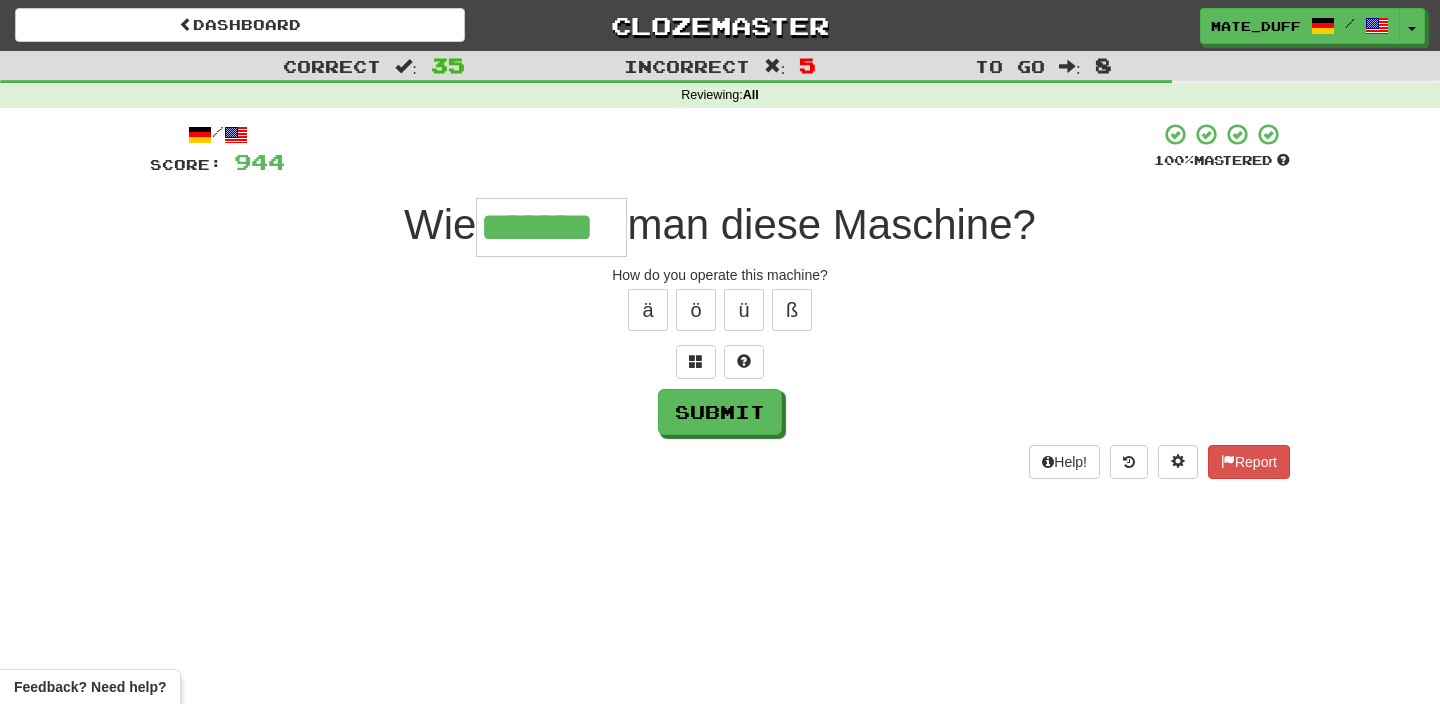 type on "*******" 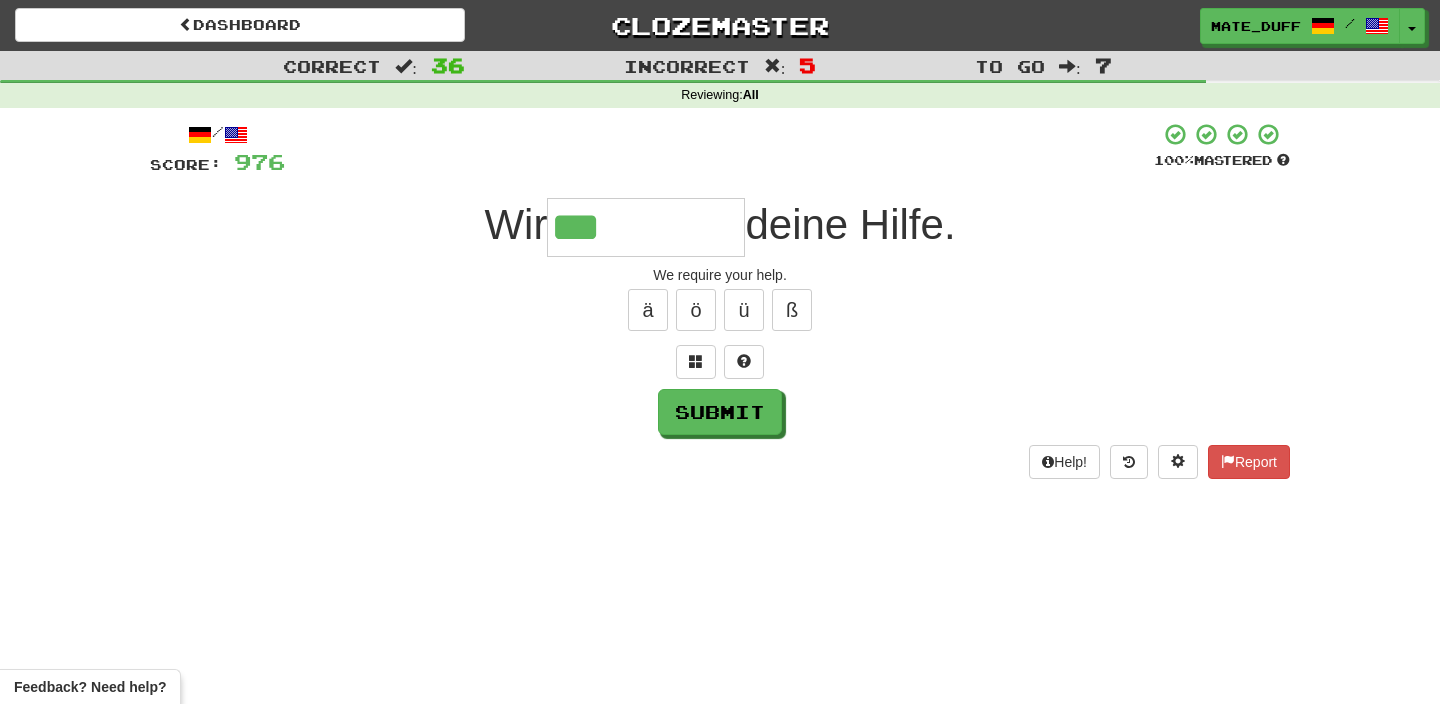 type on "*********" 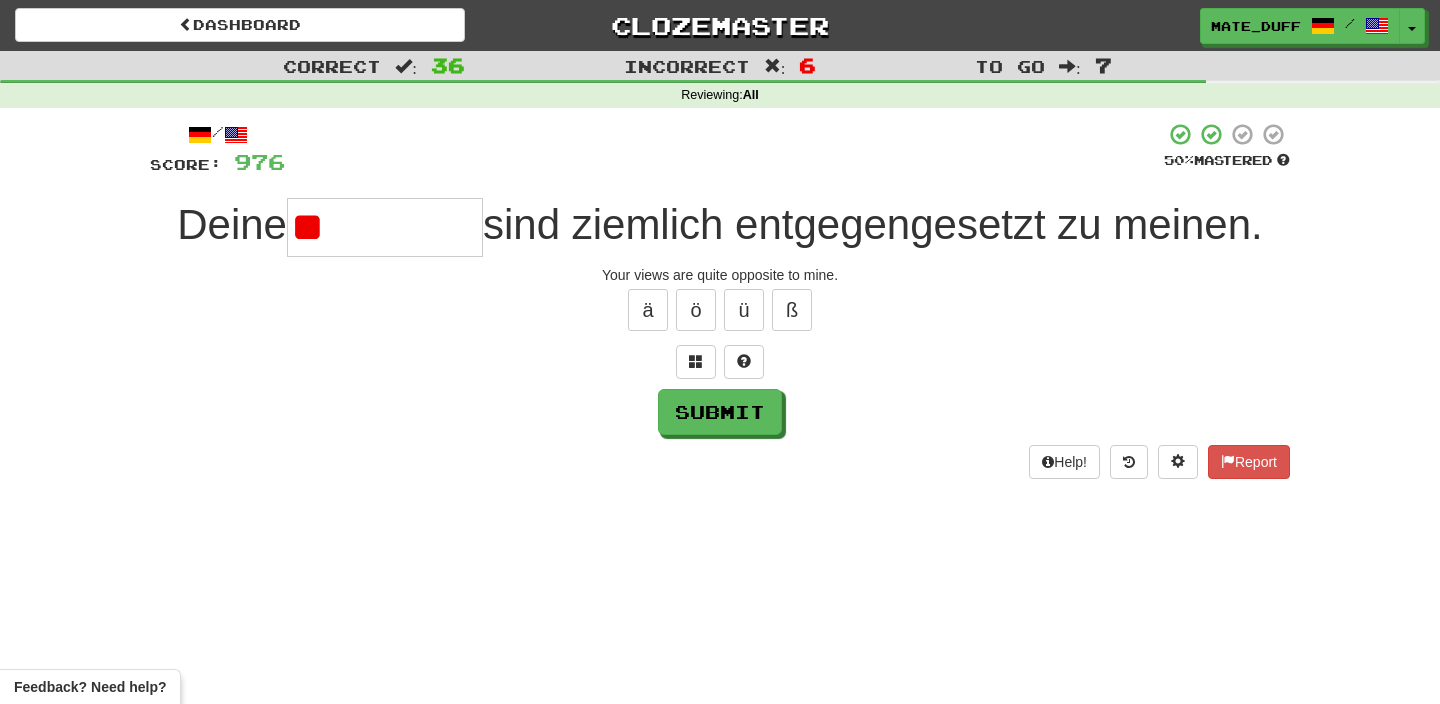 type on "*" 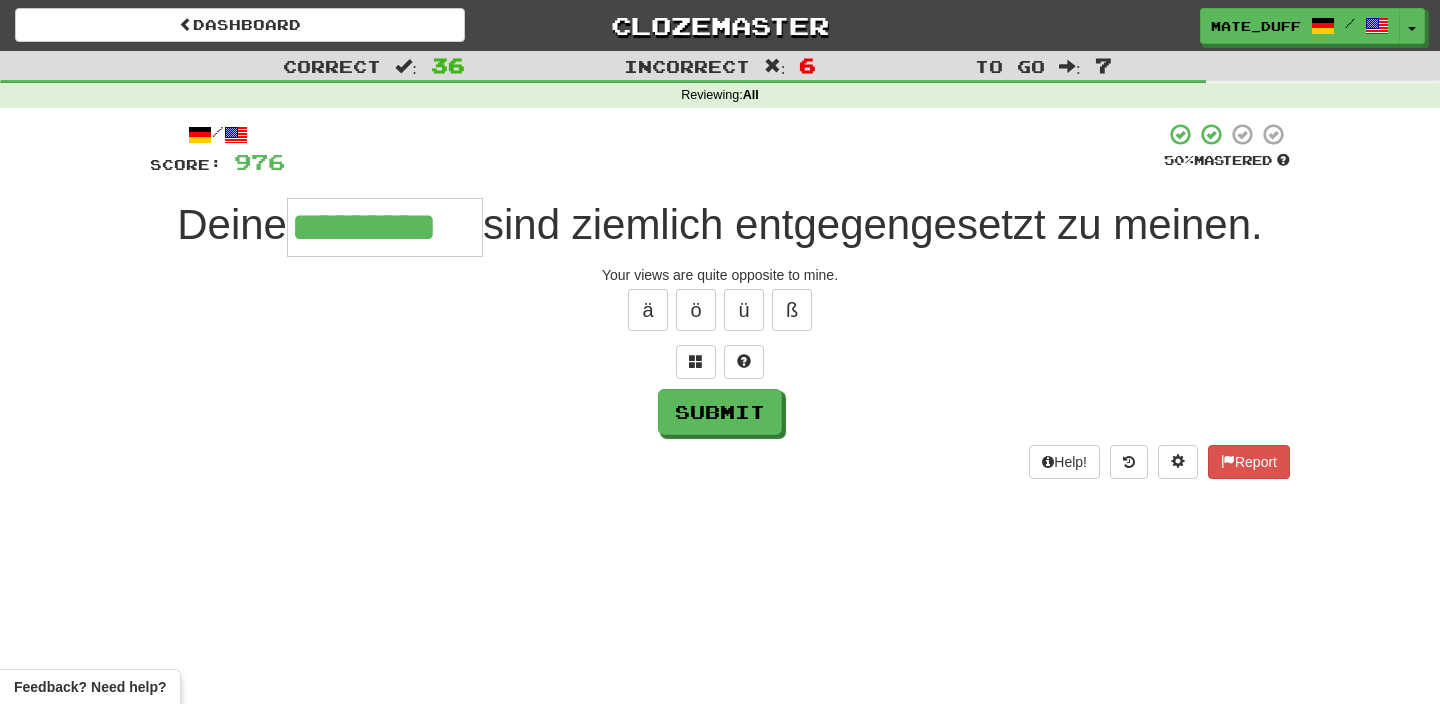 type on "*********" 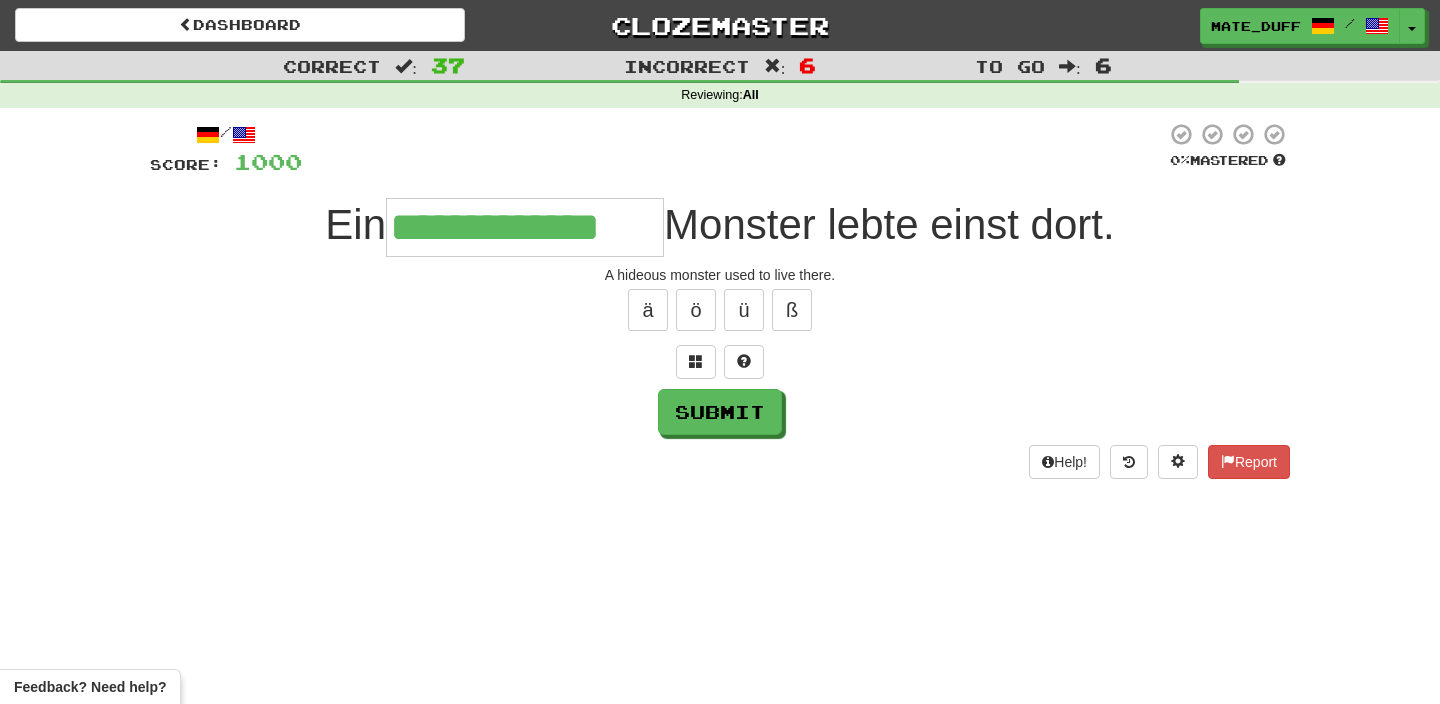 type on "**********" 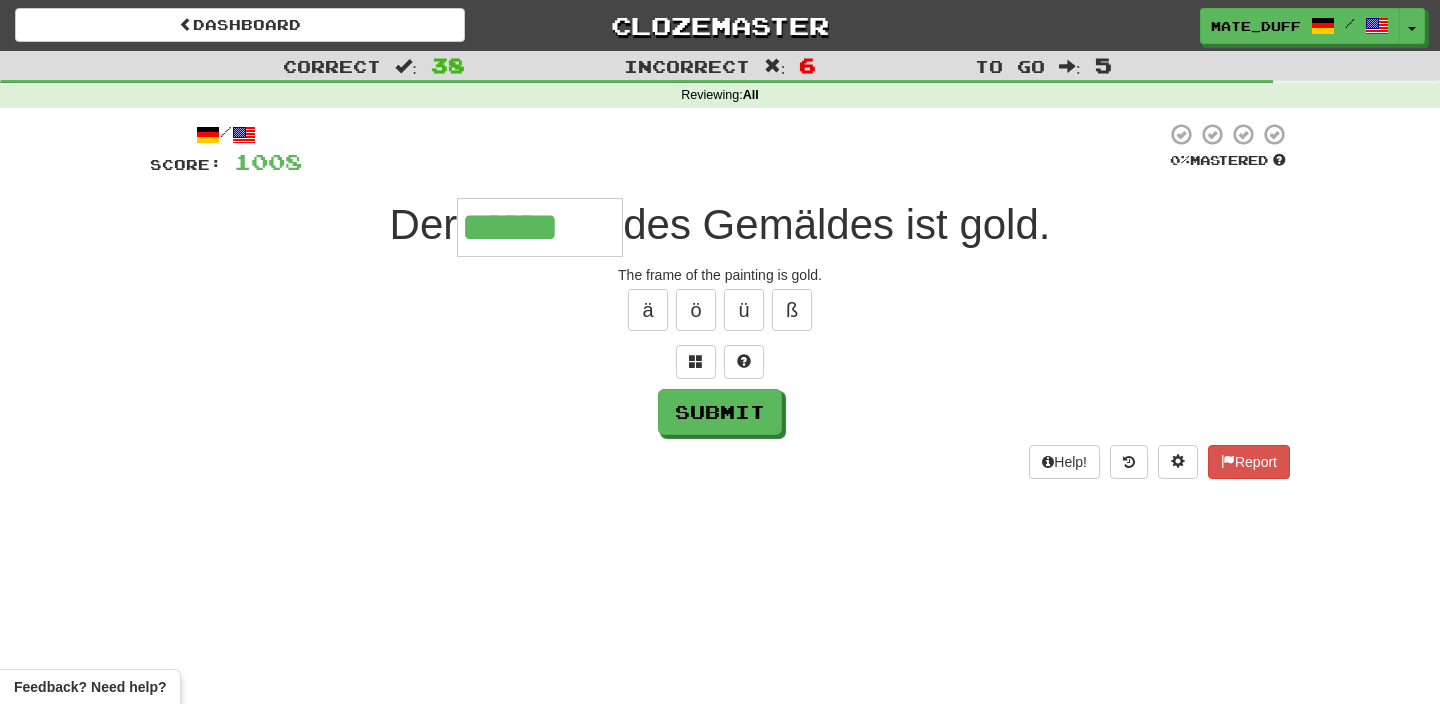 type on "******" 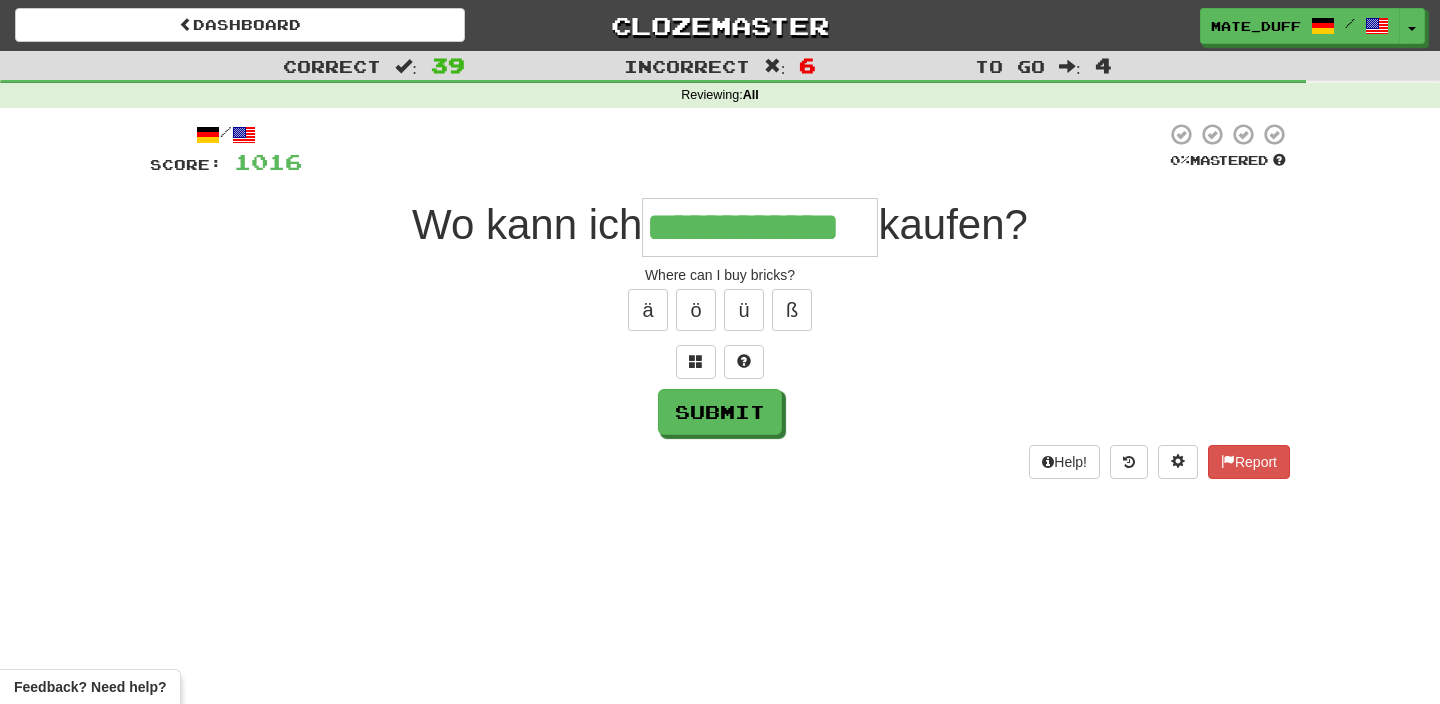 type on "**********" 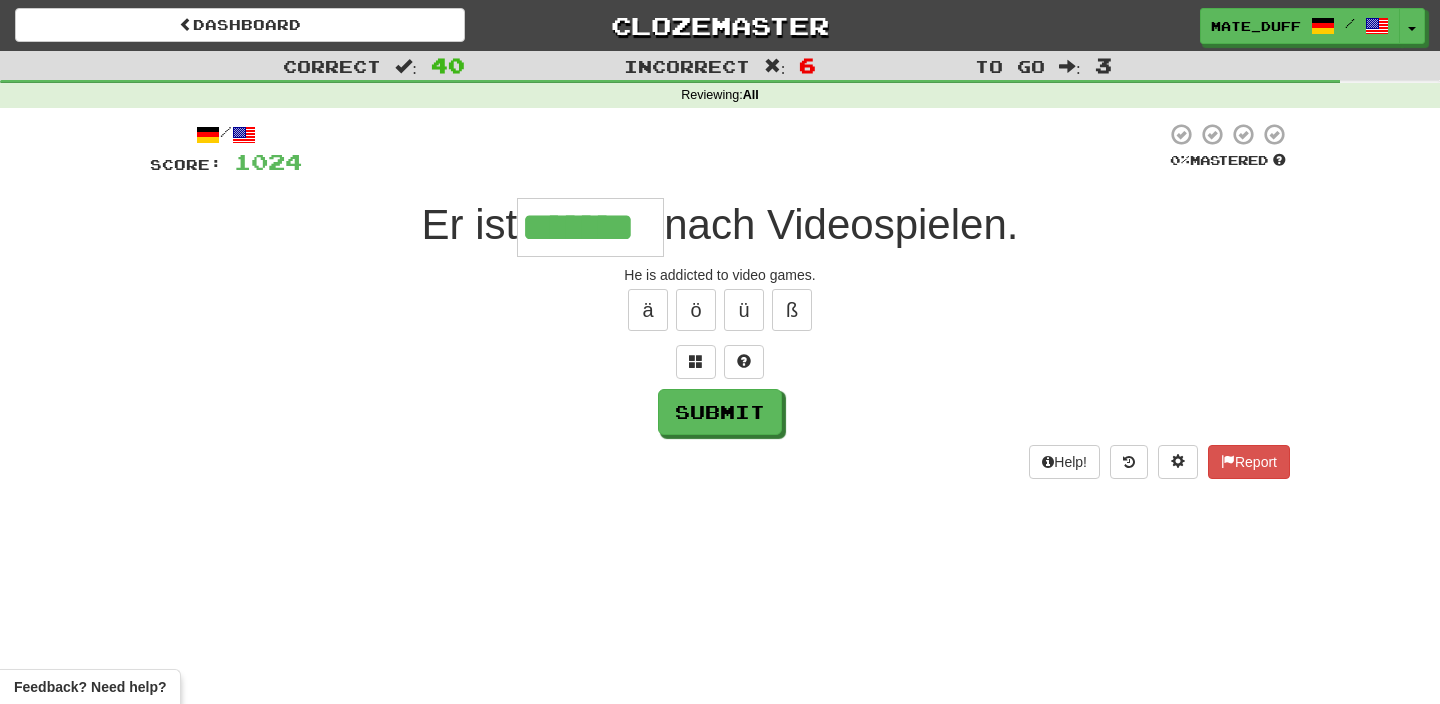 type on "*******" 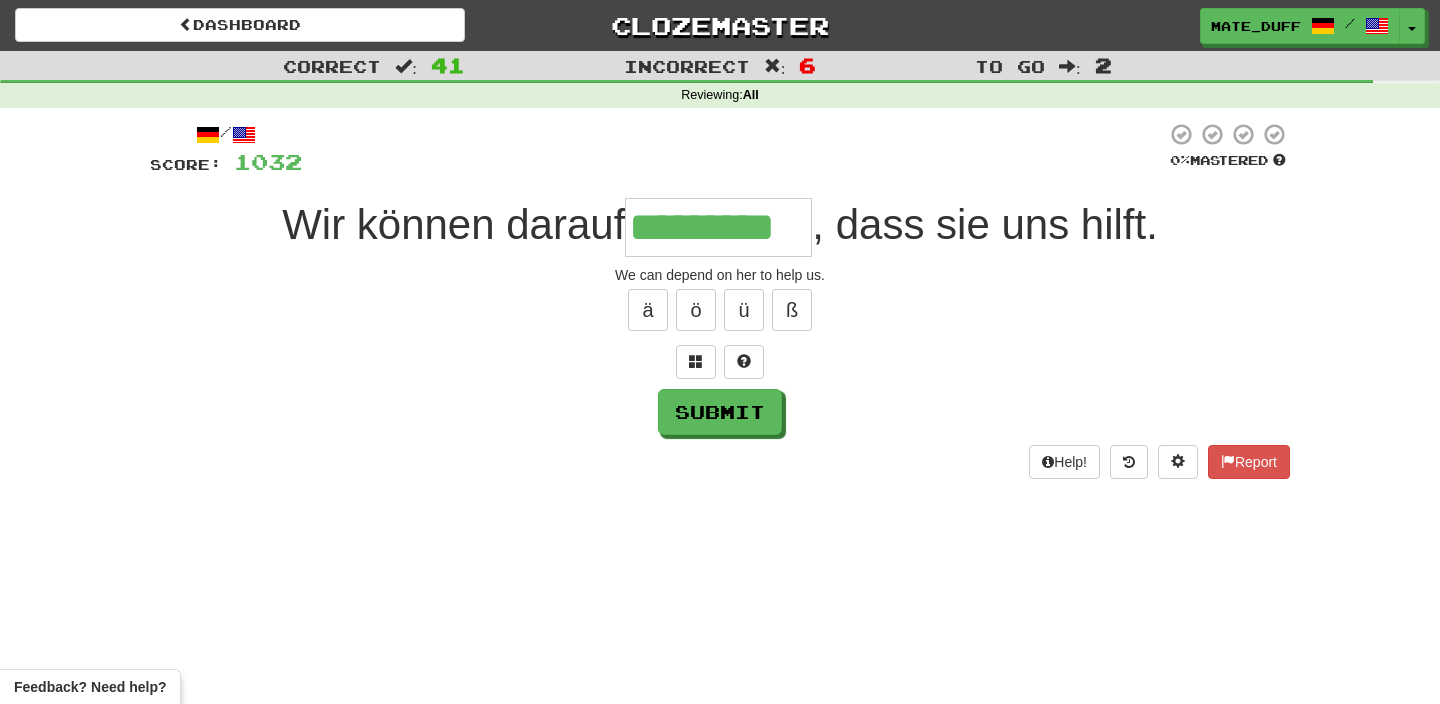 type on "*********" 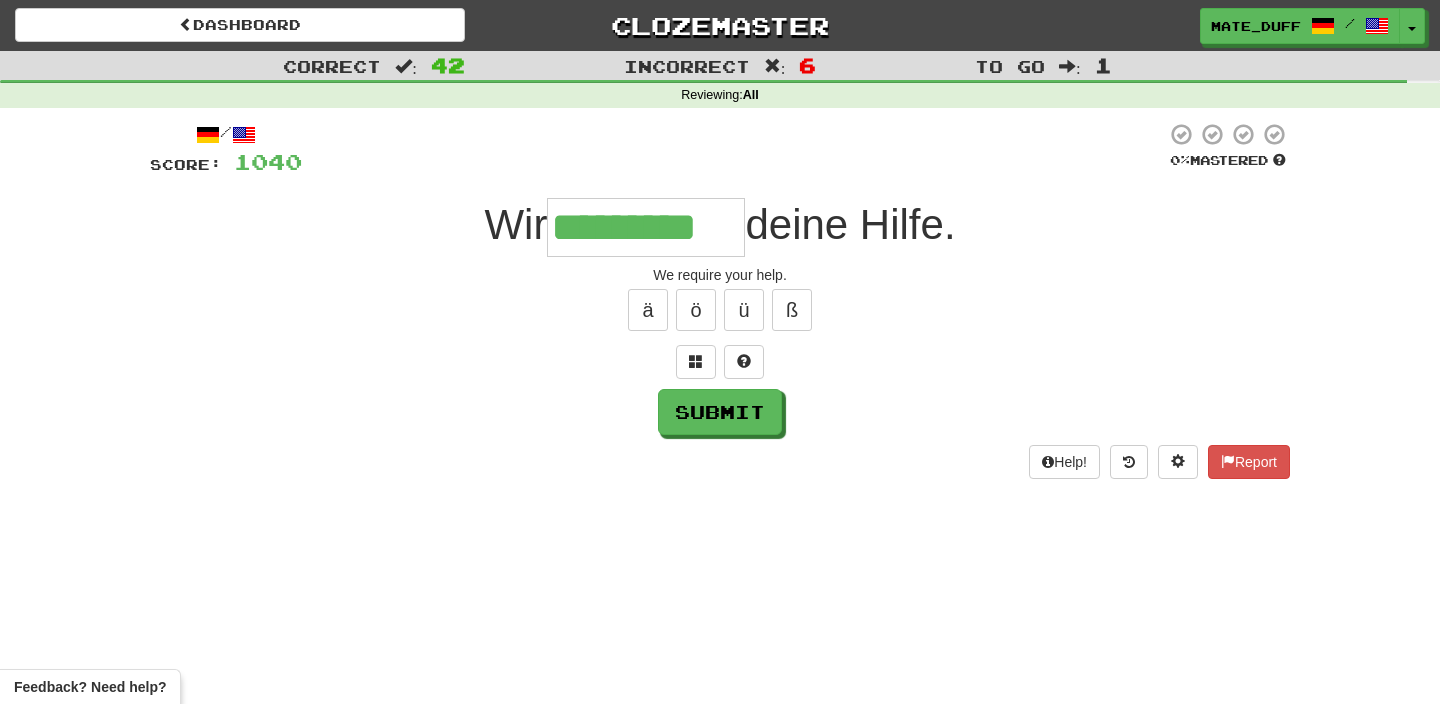 type on "*********" 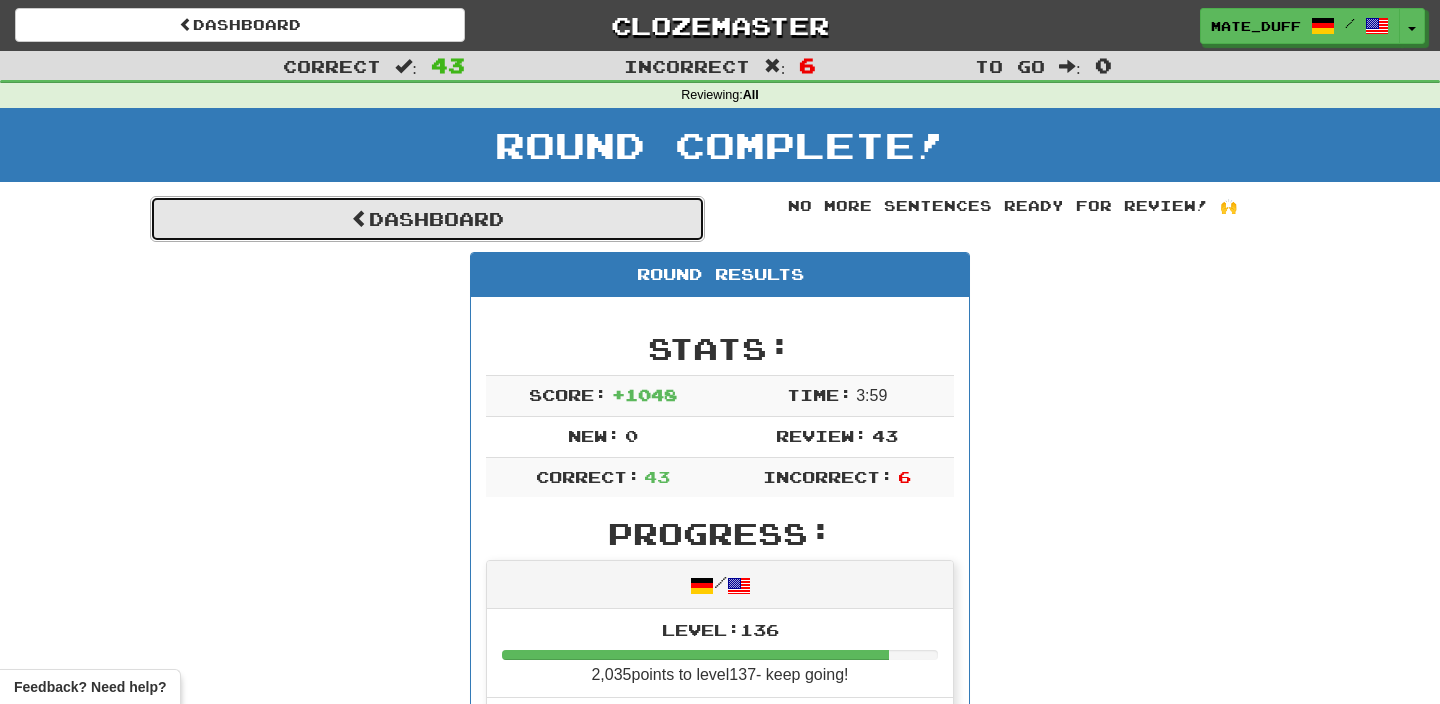 click on "Dashboard" at bounding box center [427, 219] 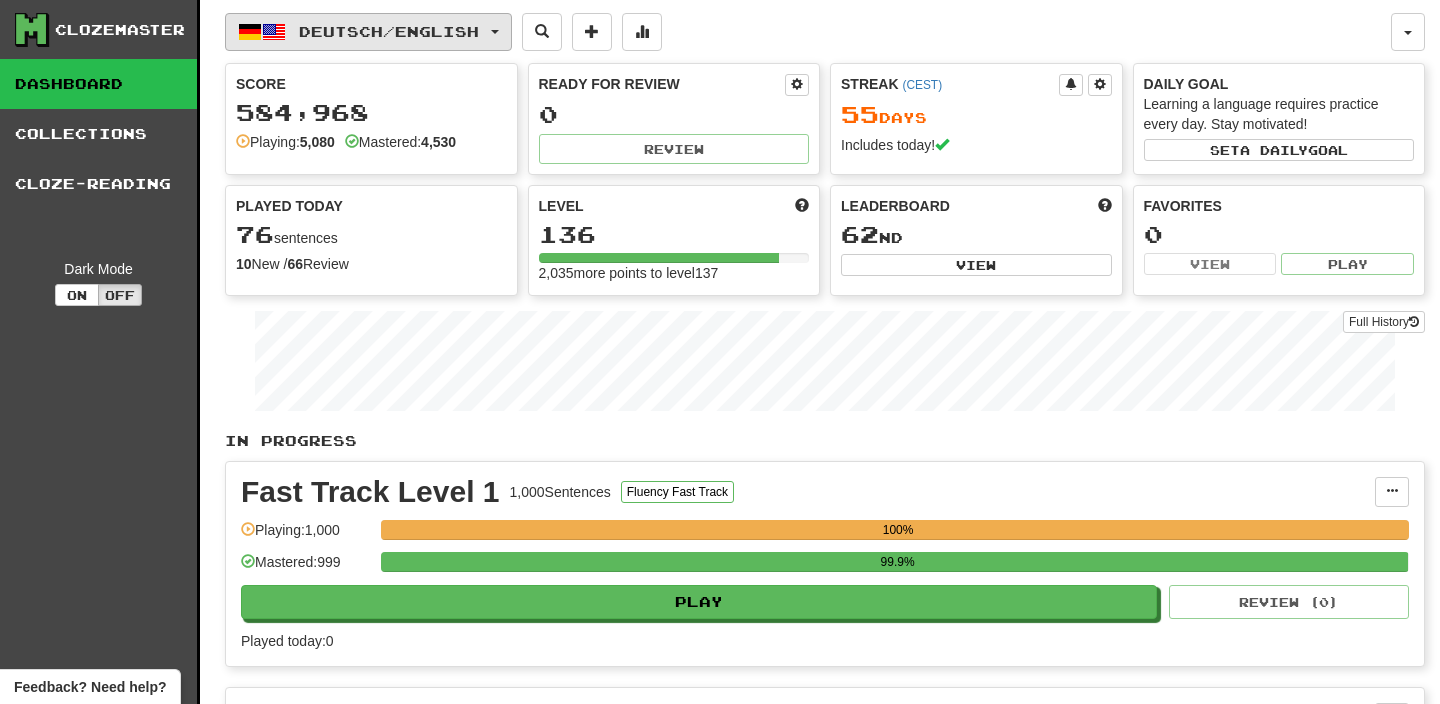 scroll, scrollTop: 0, scrollLeft: 0, axis: both 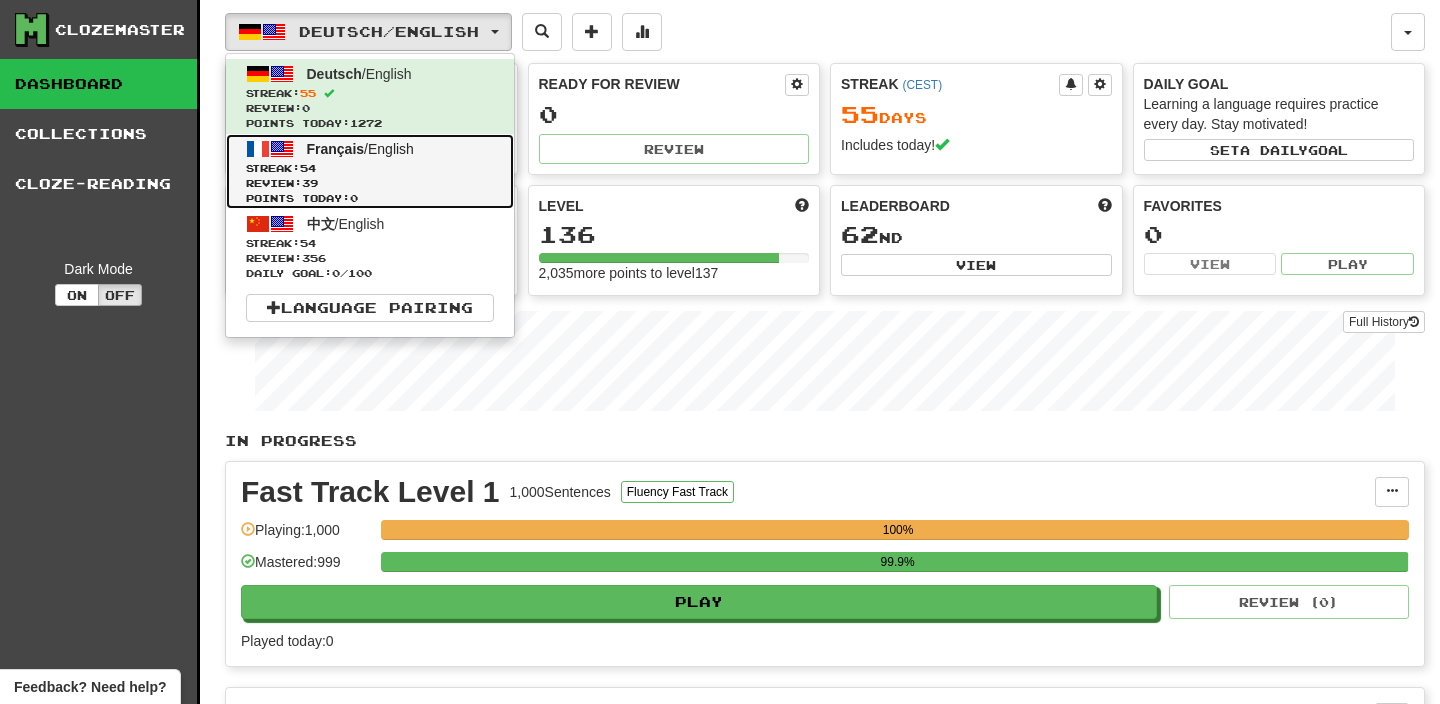 click on "Review:  39" at bounding box center [370, 183] 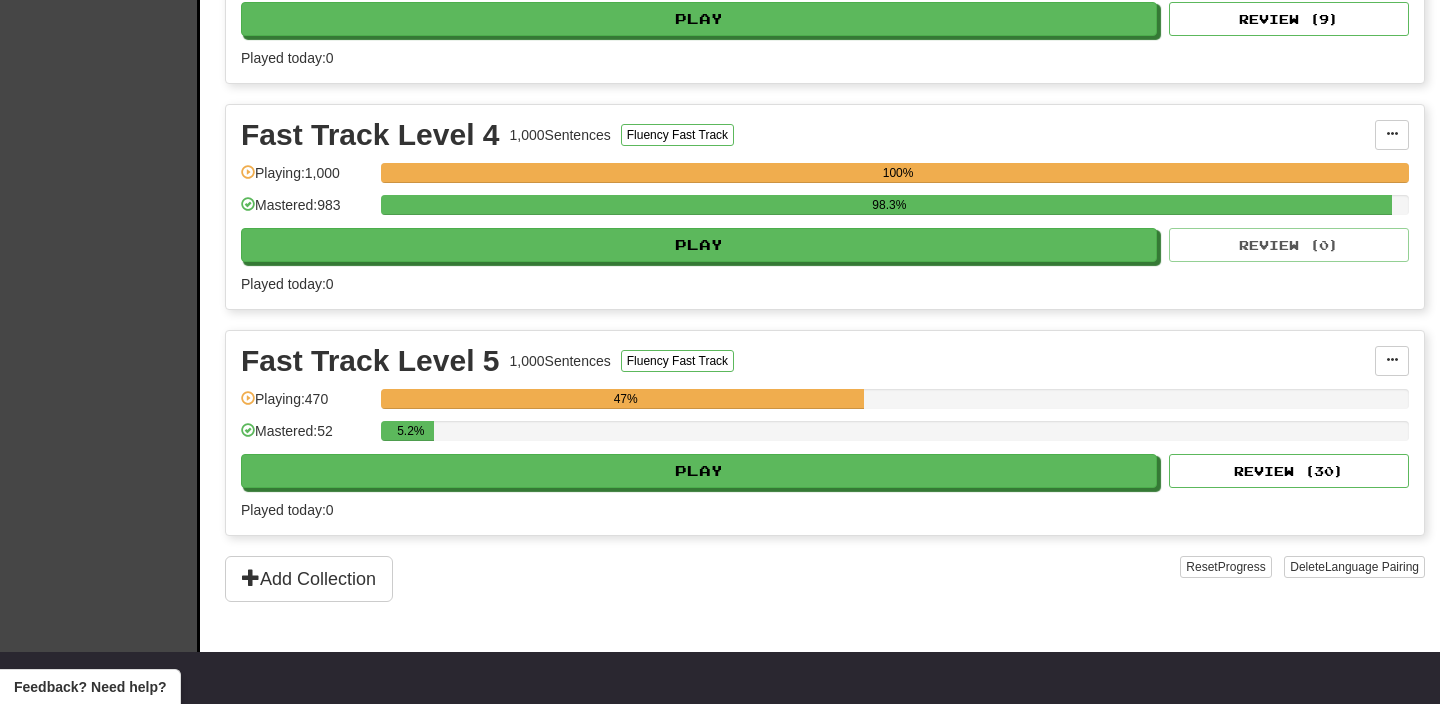 scroll, scrollTop: 1064, scrollLeft: 0, axis: vertical 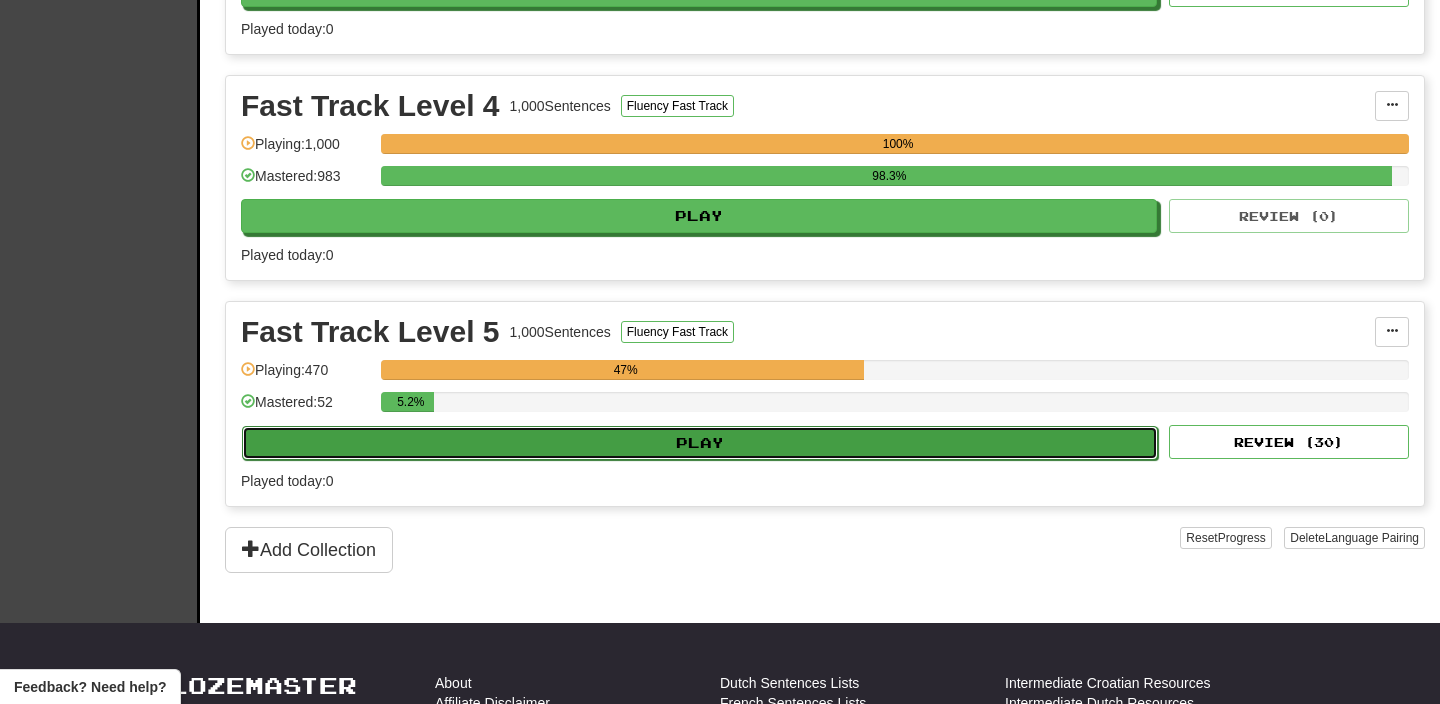 click on "Play" at bounding box center (700, 443) 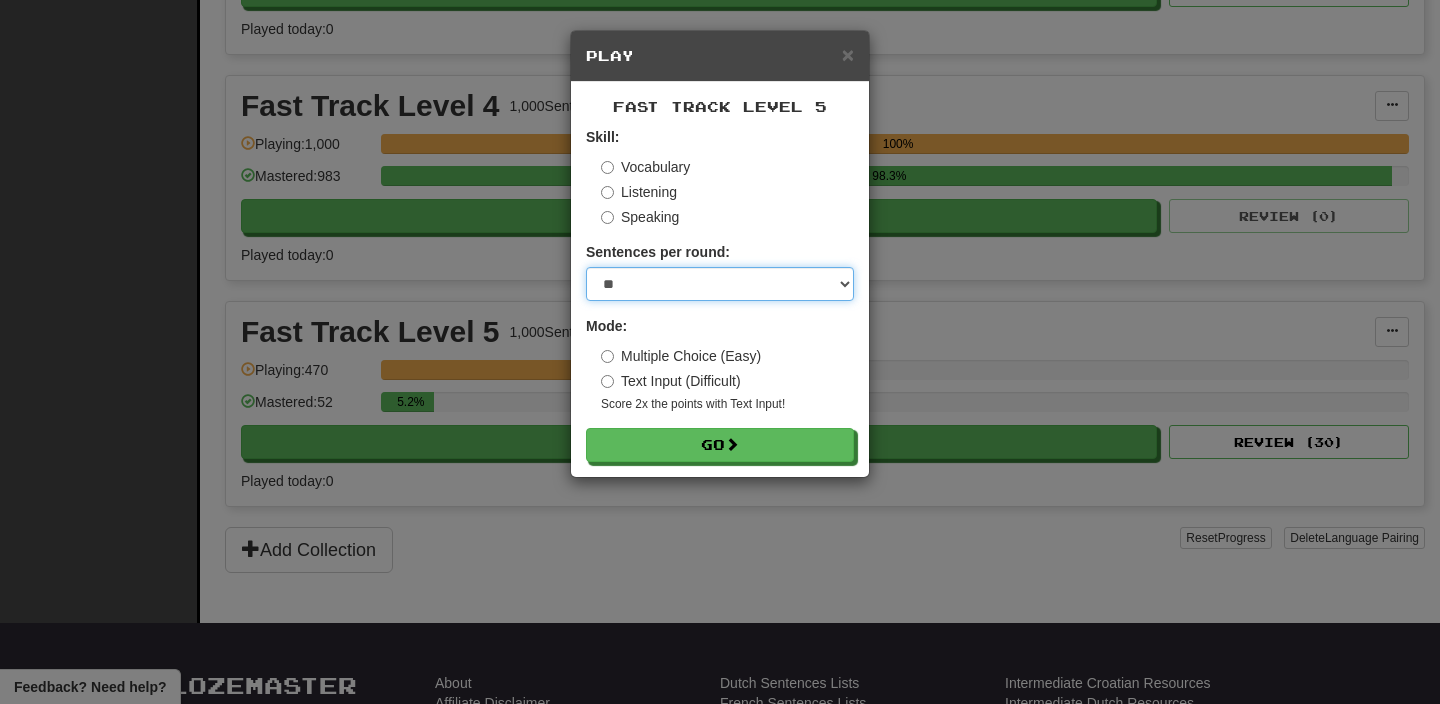 click on "* ** ** ** ** ** *** ********" at bounding box center (720, 284) 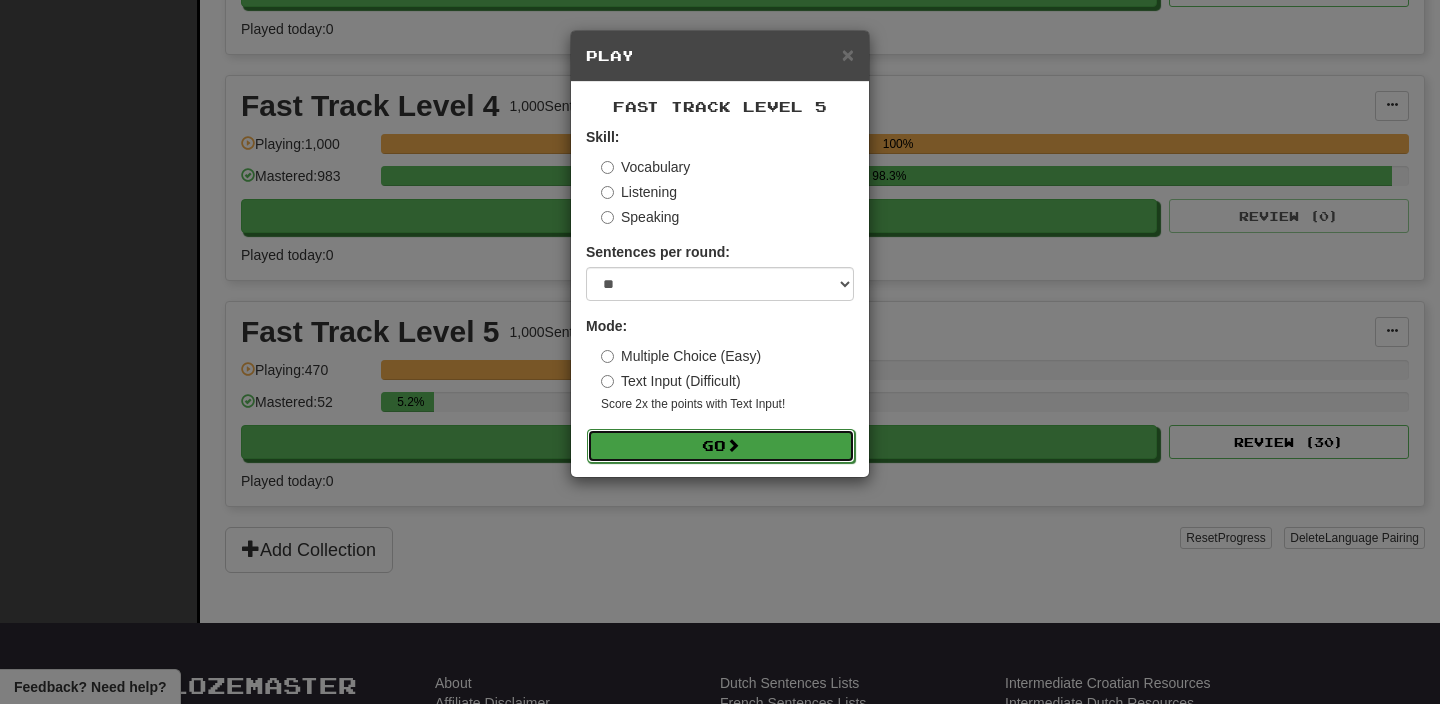 click on "Go" at bounding box center [721, 446] 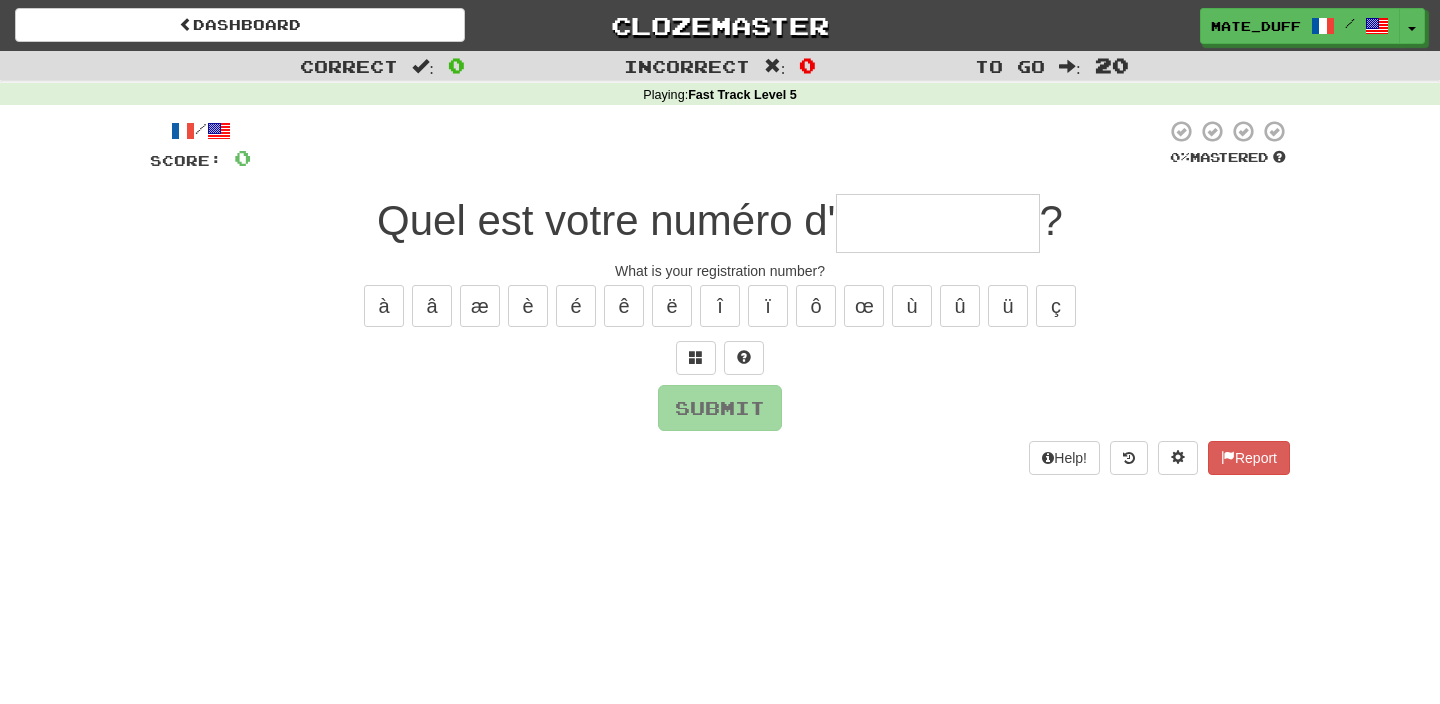 scroll, scrollTop: 0, scrollLeft: 0, axis: both 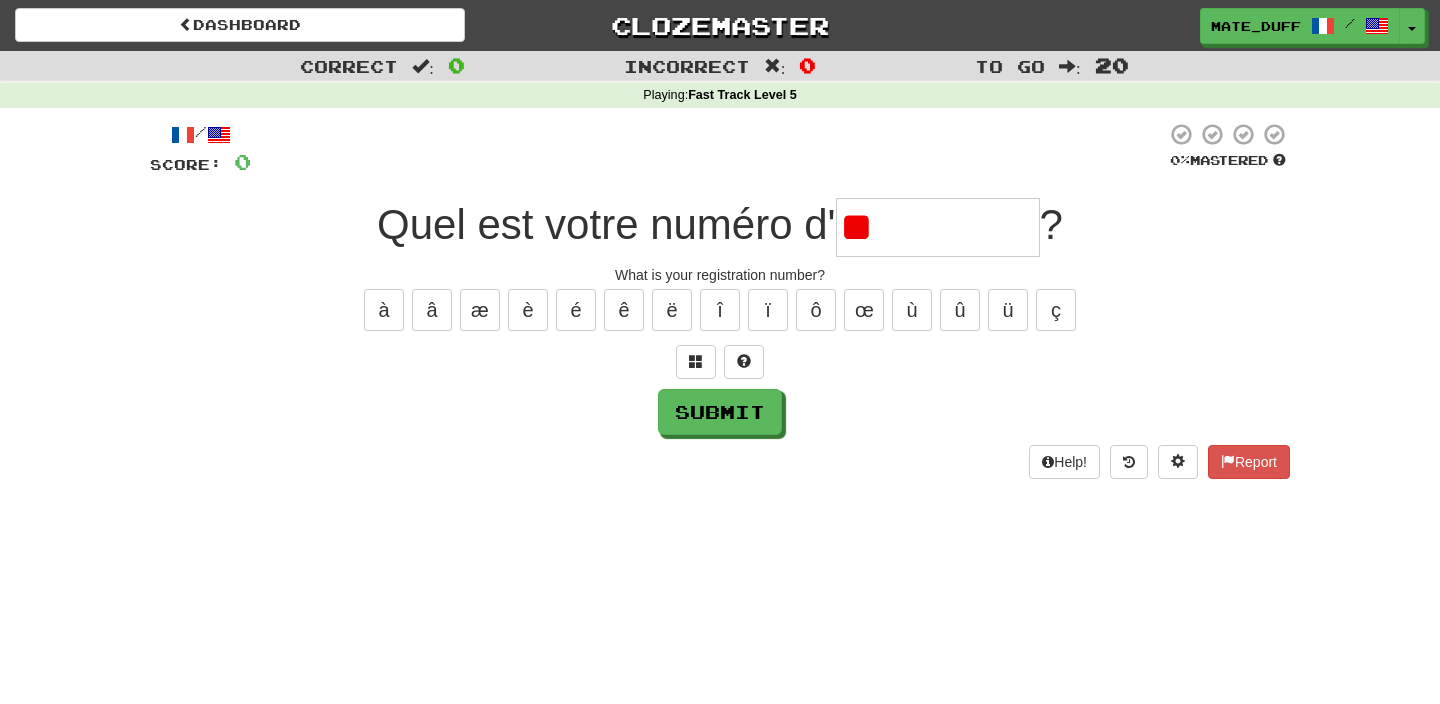 type on "*" 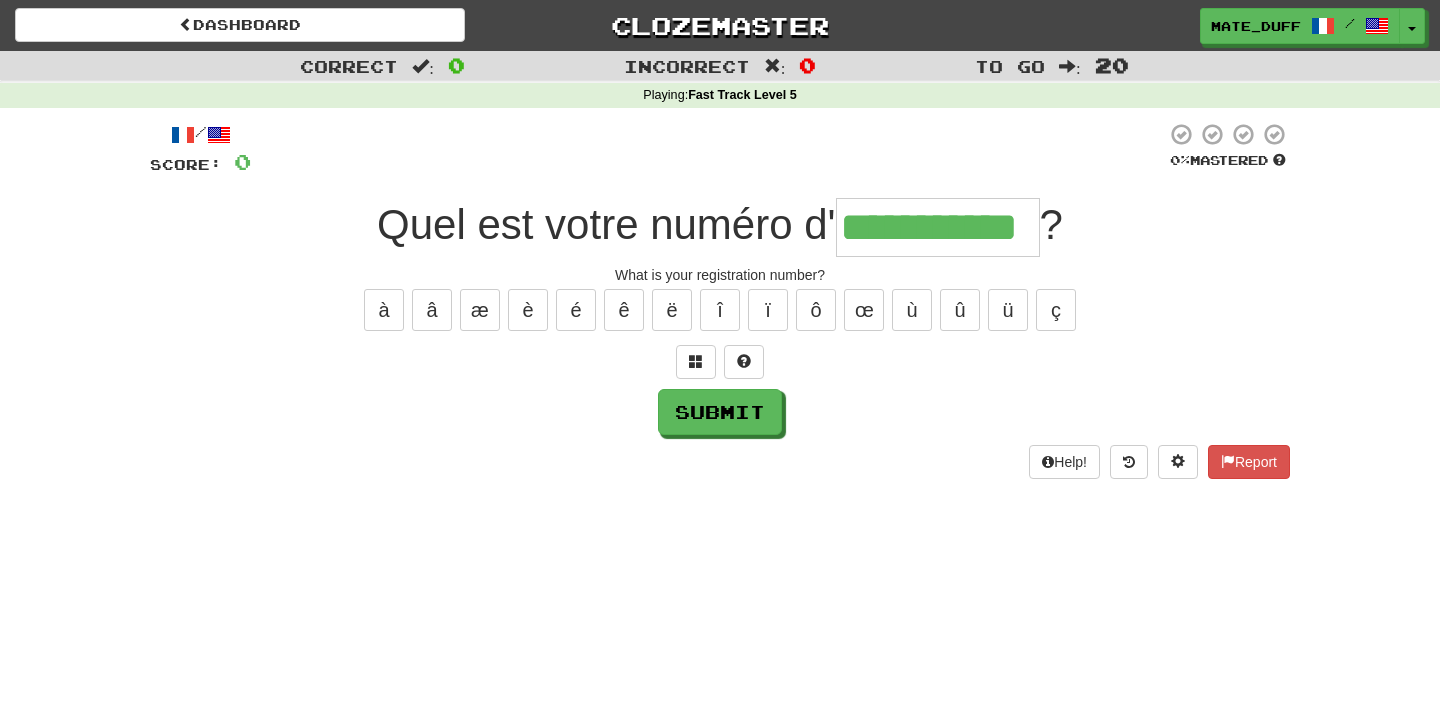 type on "**********" 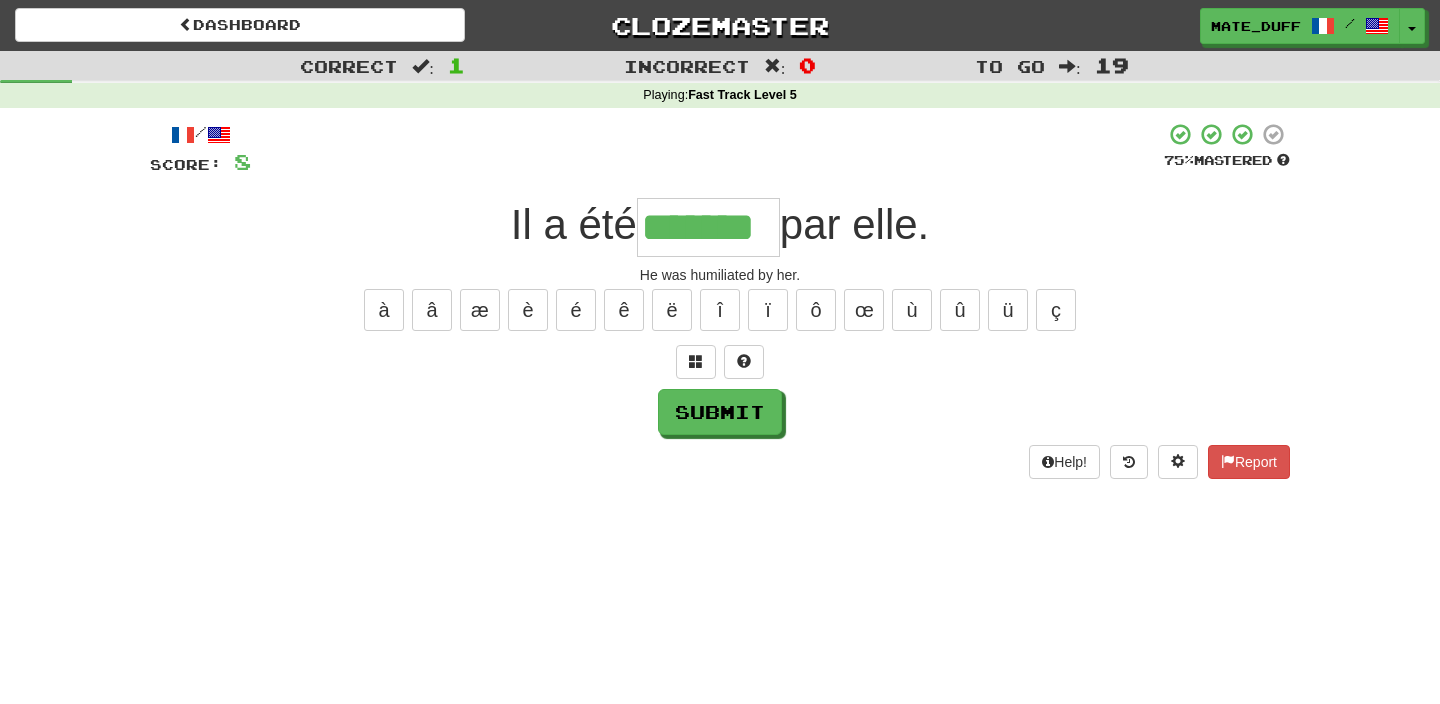 type on "*******" 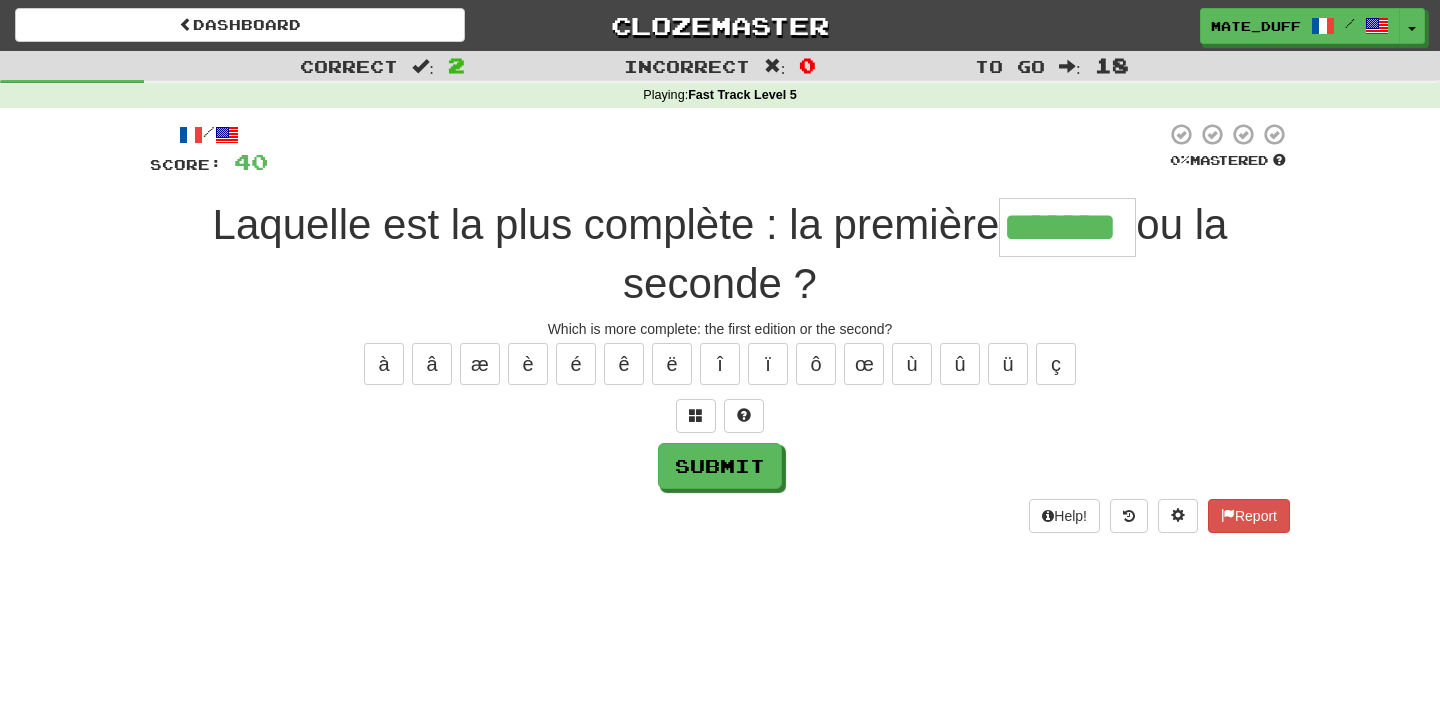 type on "*******" 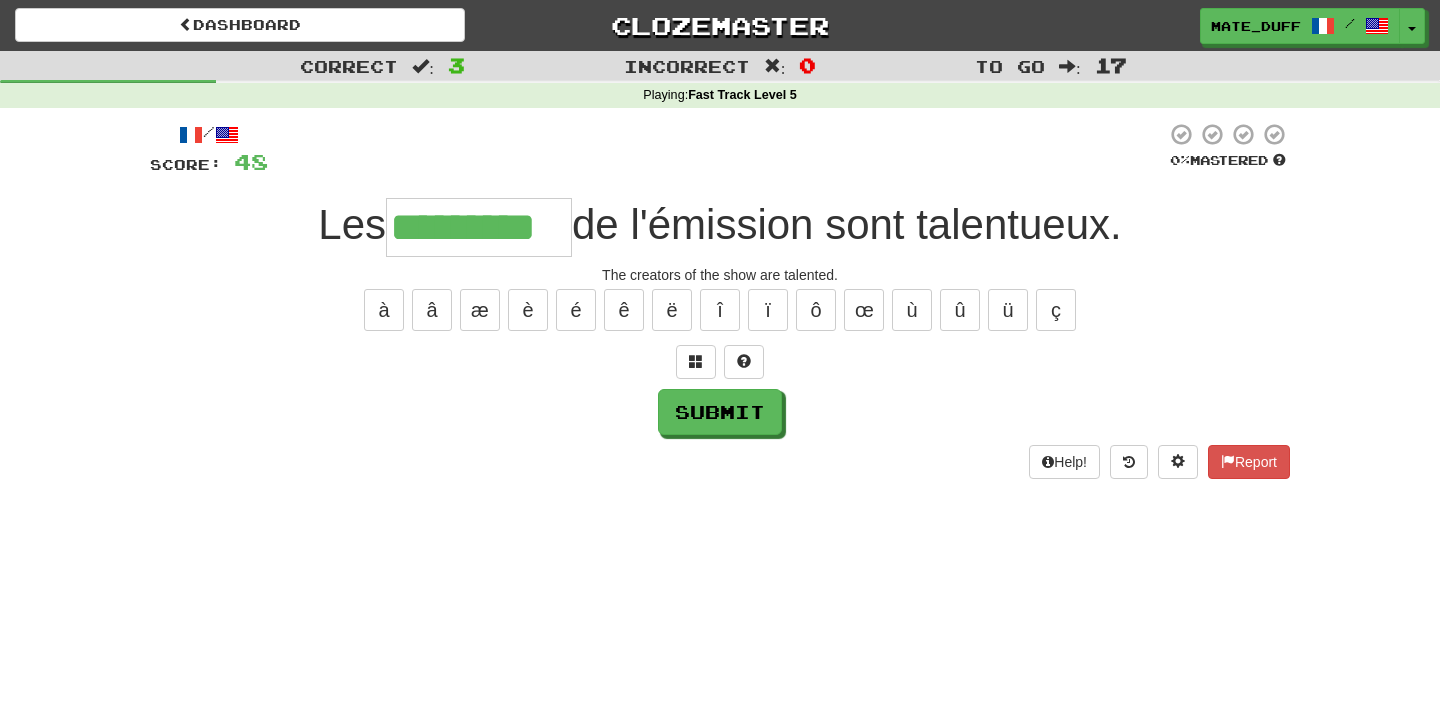 type on "*********" 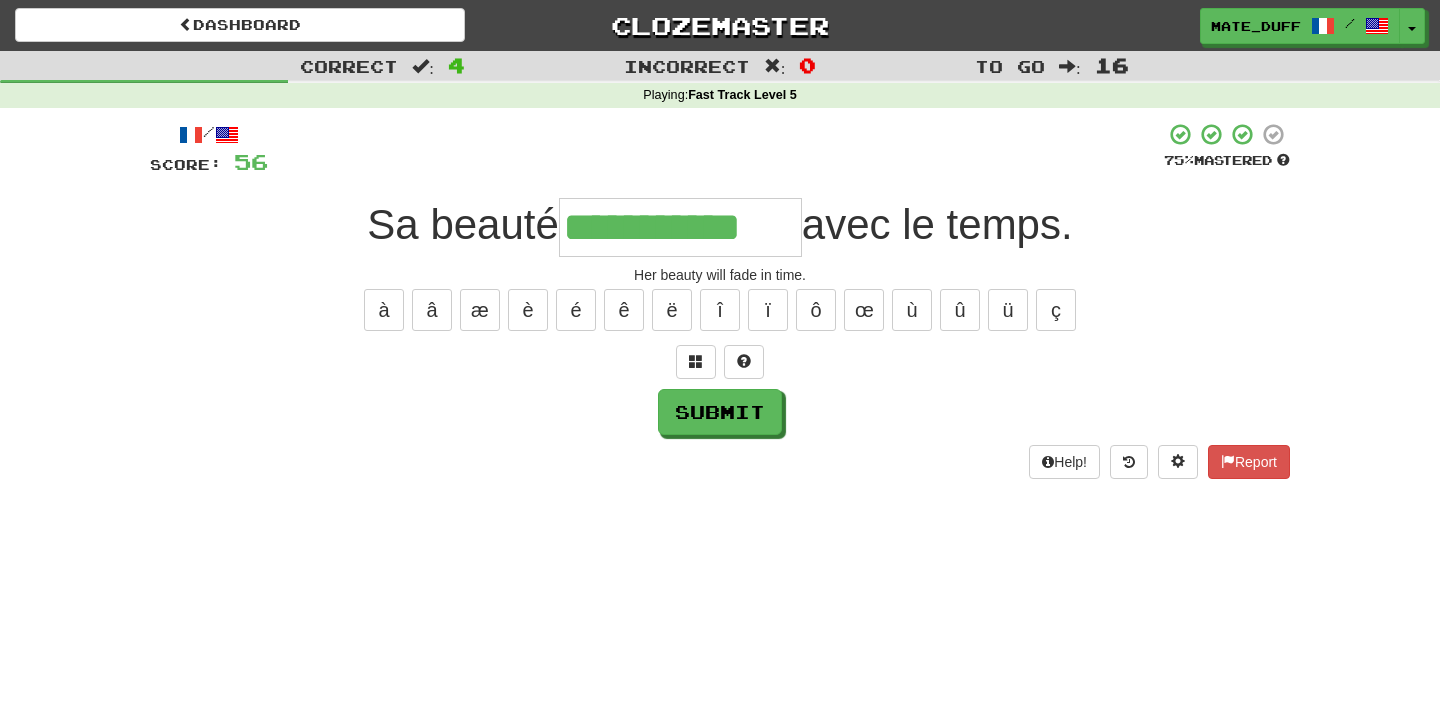type on "**********" 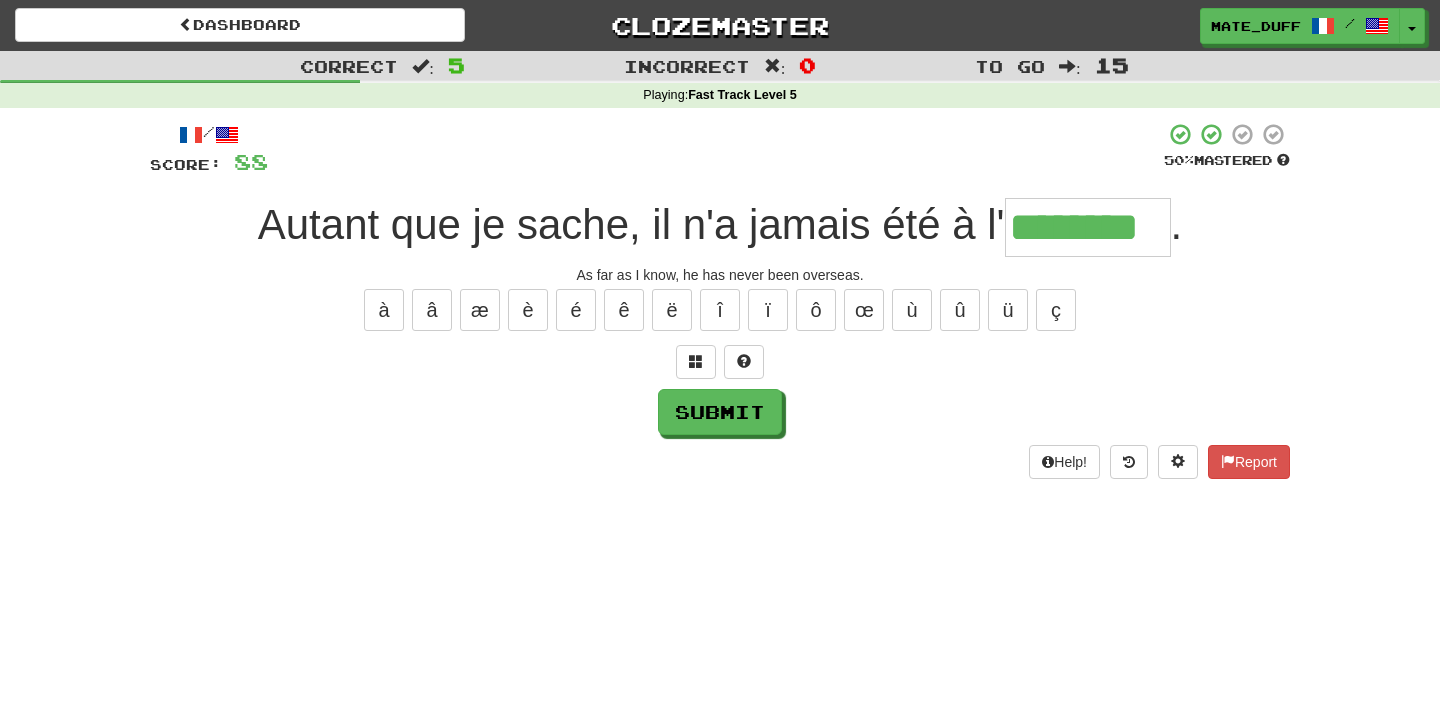 type on "********" 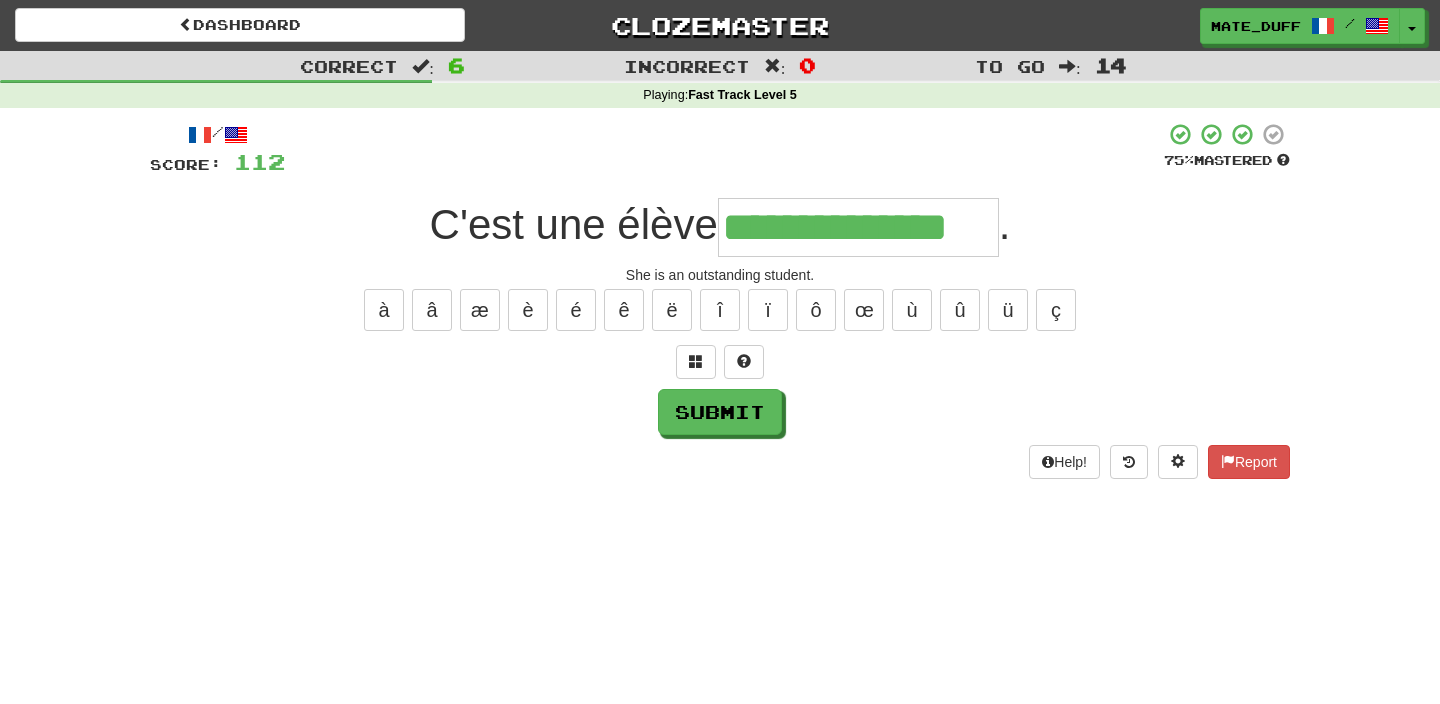 type on "**********" 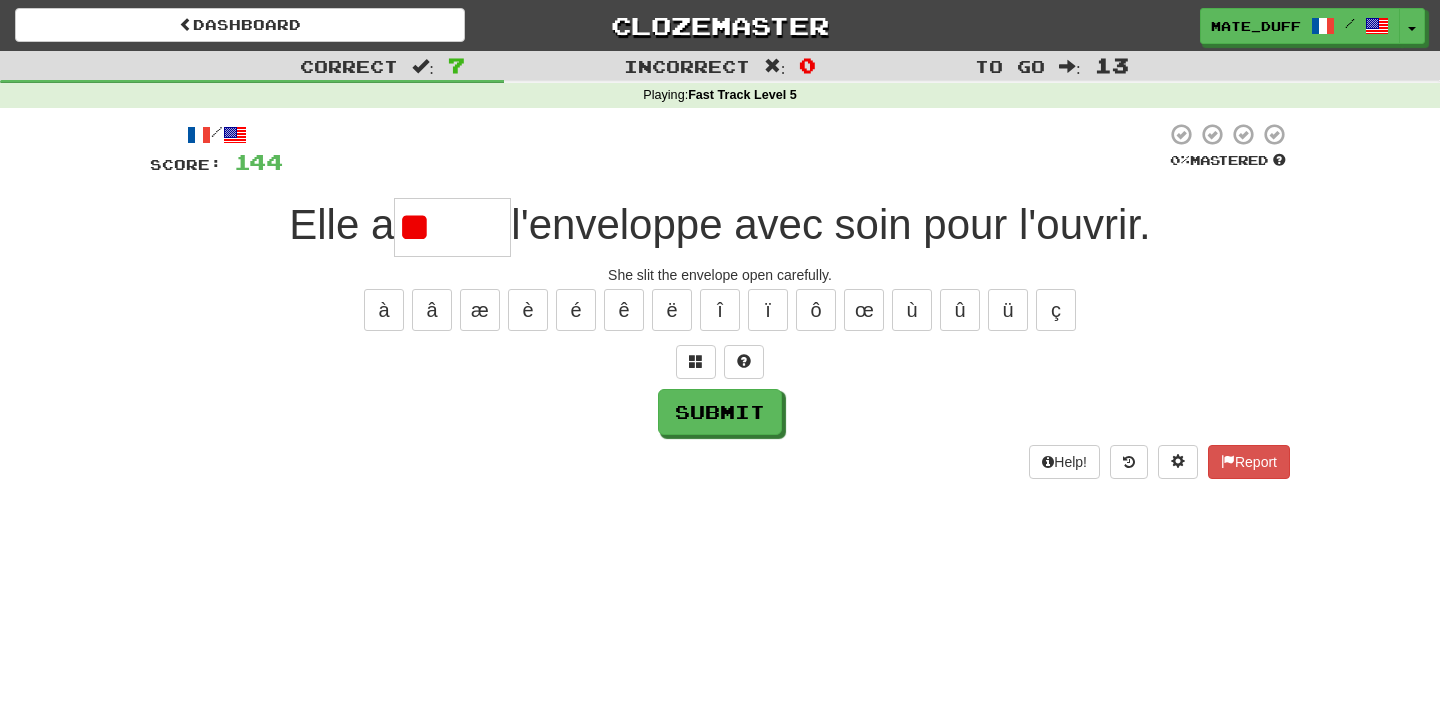 type on "*" 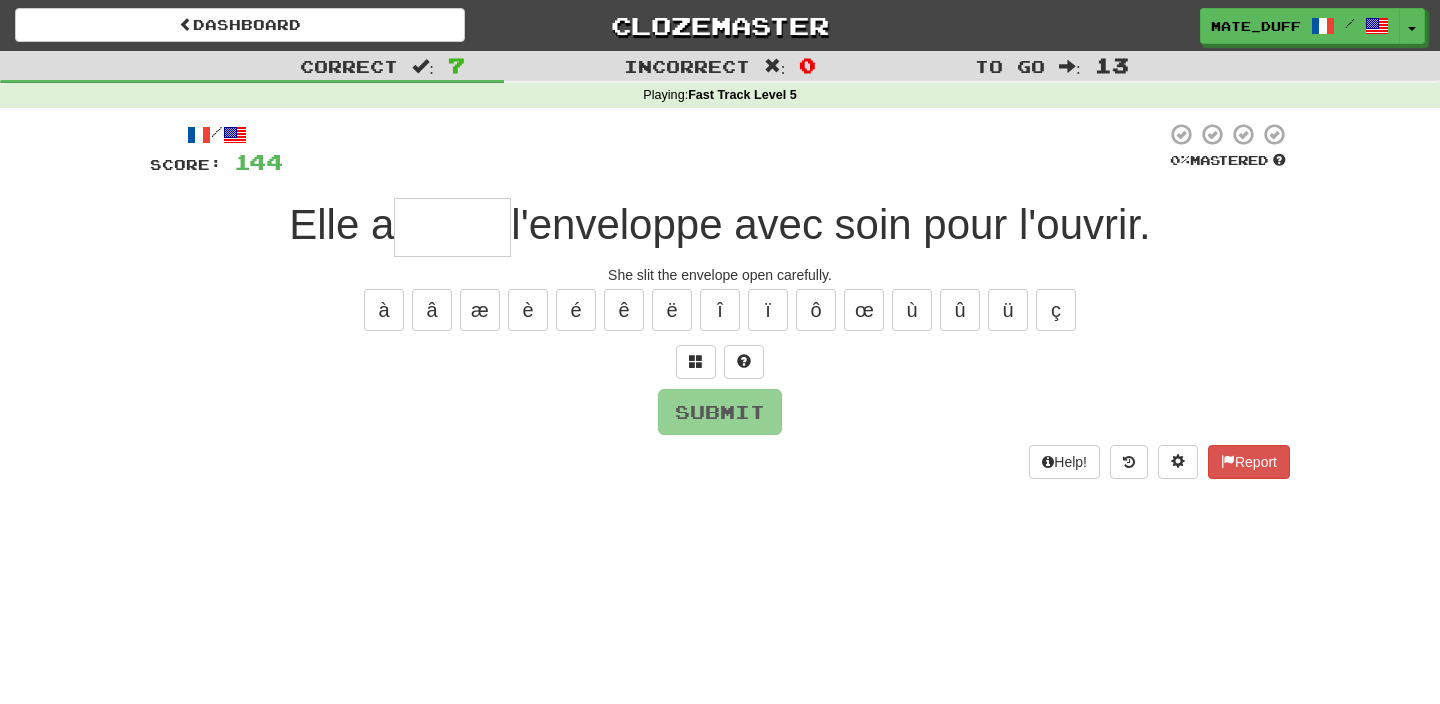 type on "*" 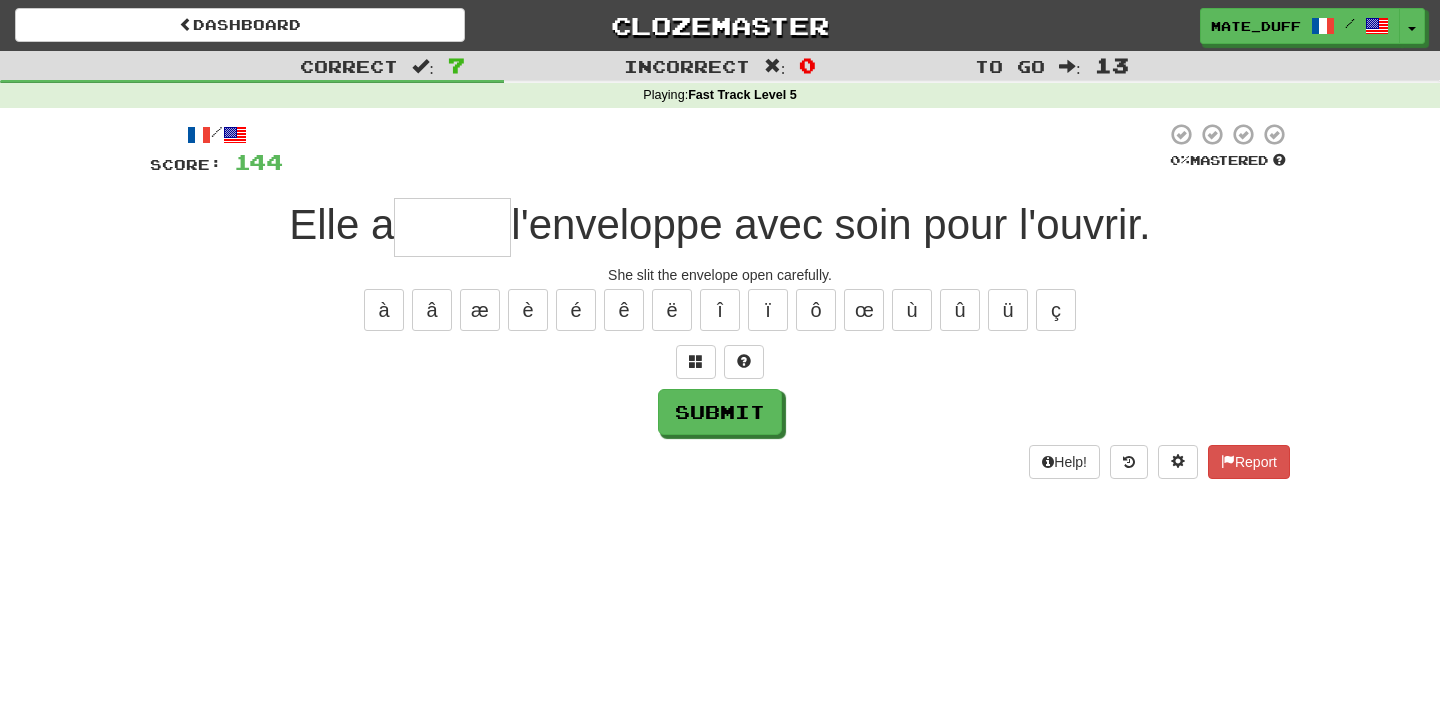 type on "*" 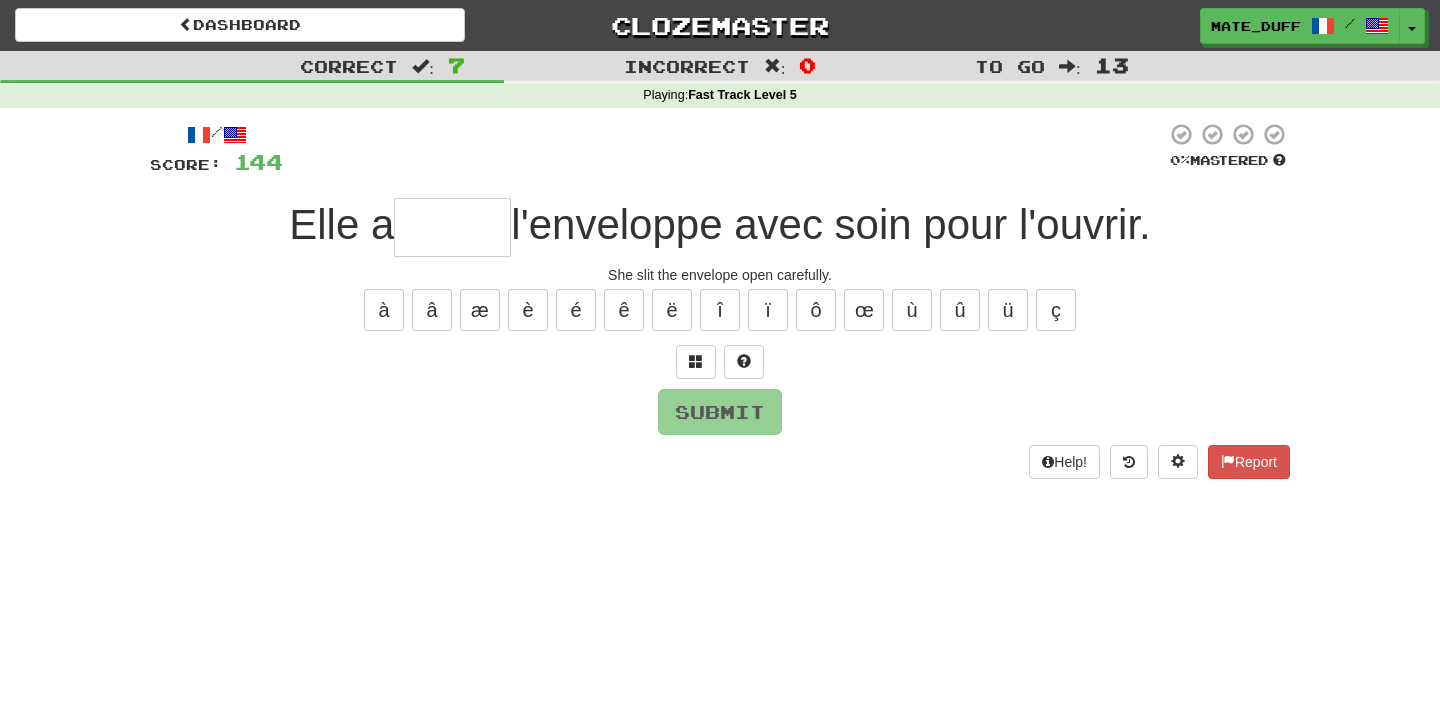 type on "*" 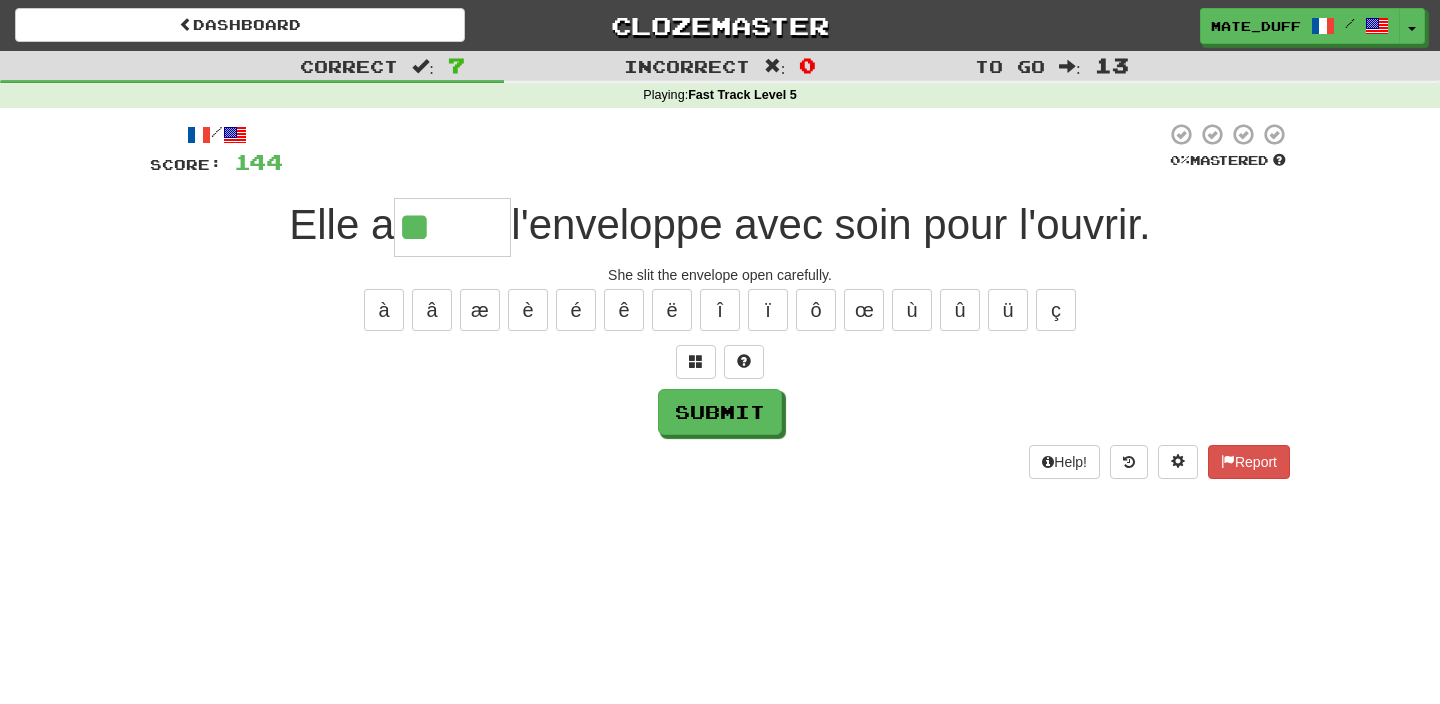 type on "*****" 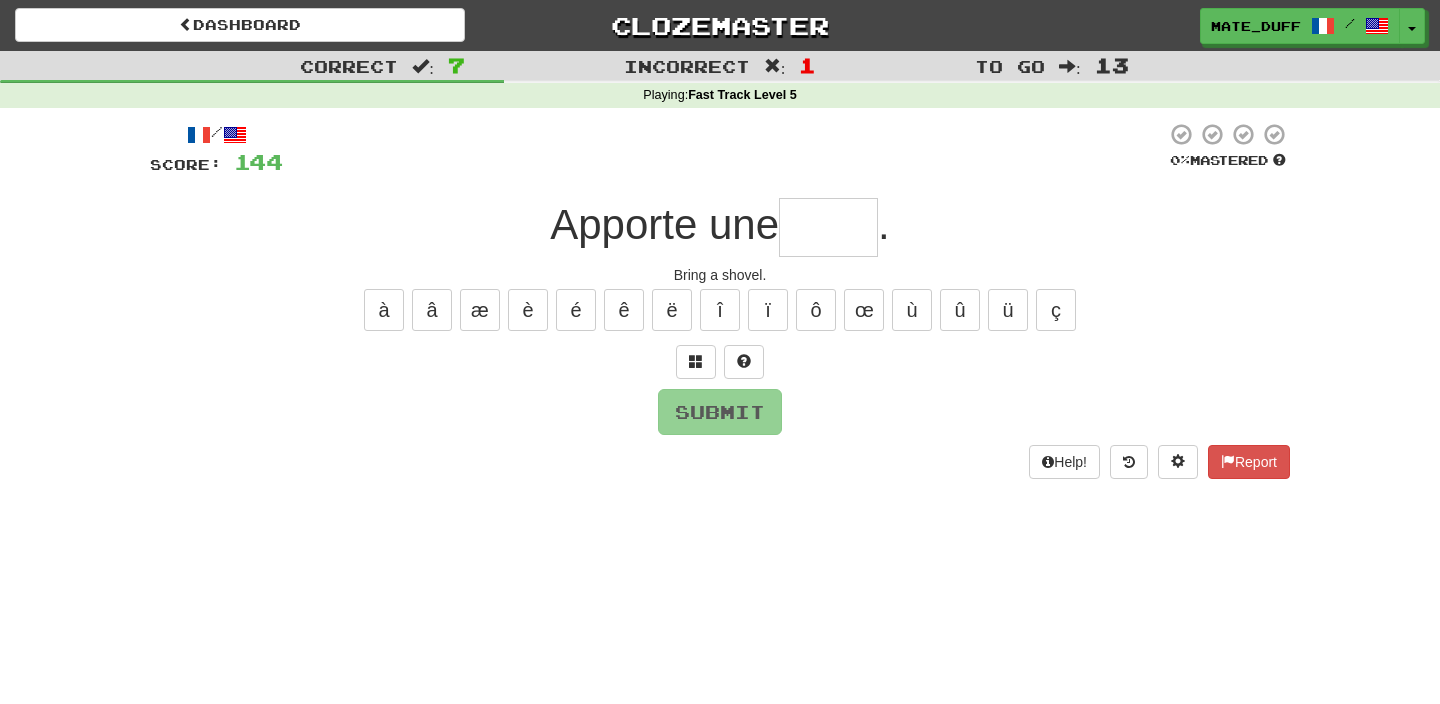 type on "*****" 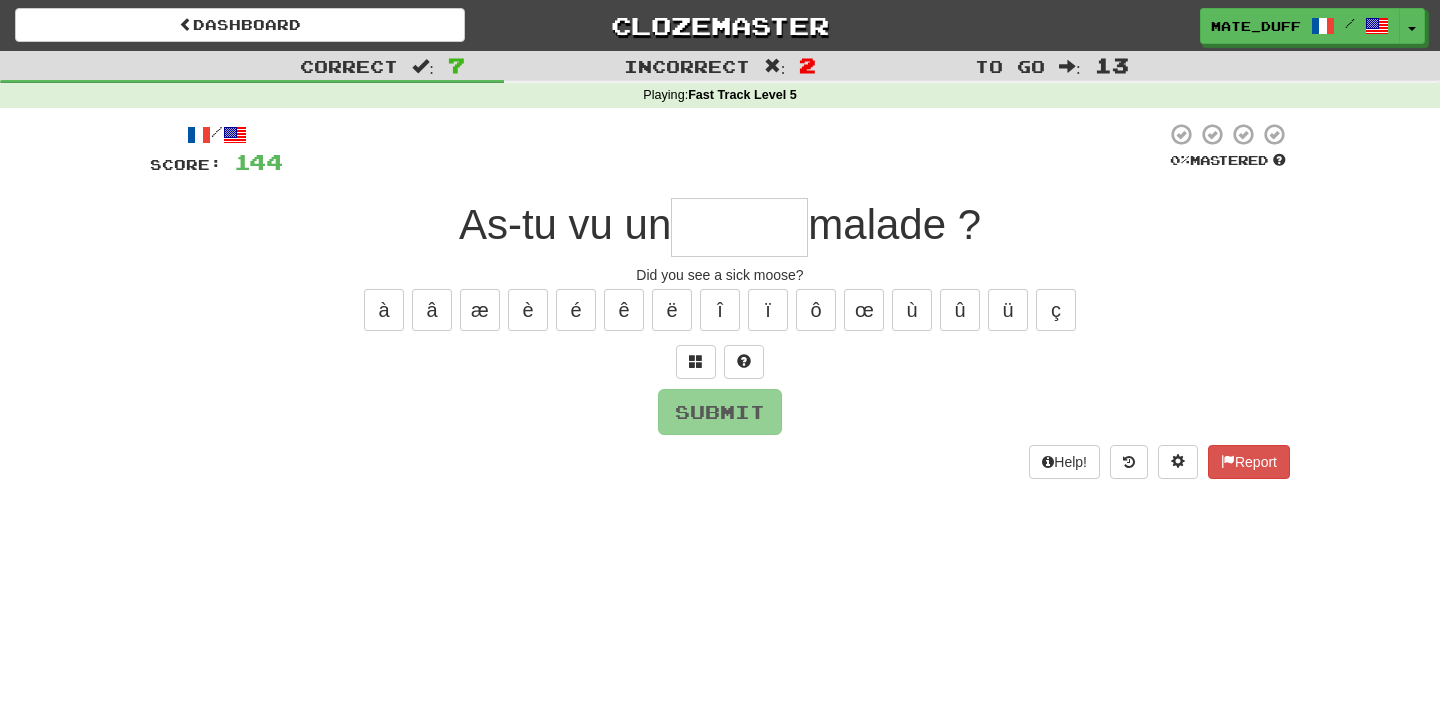 type on "*******" 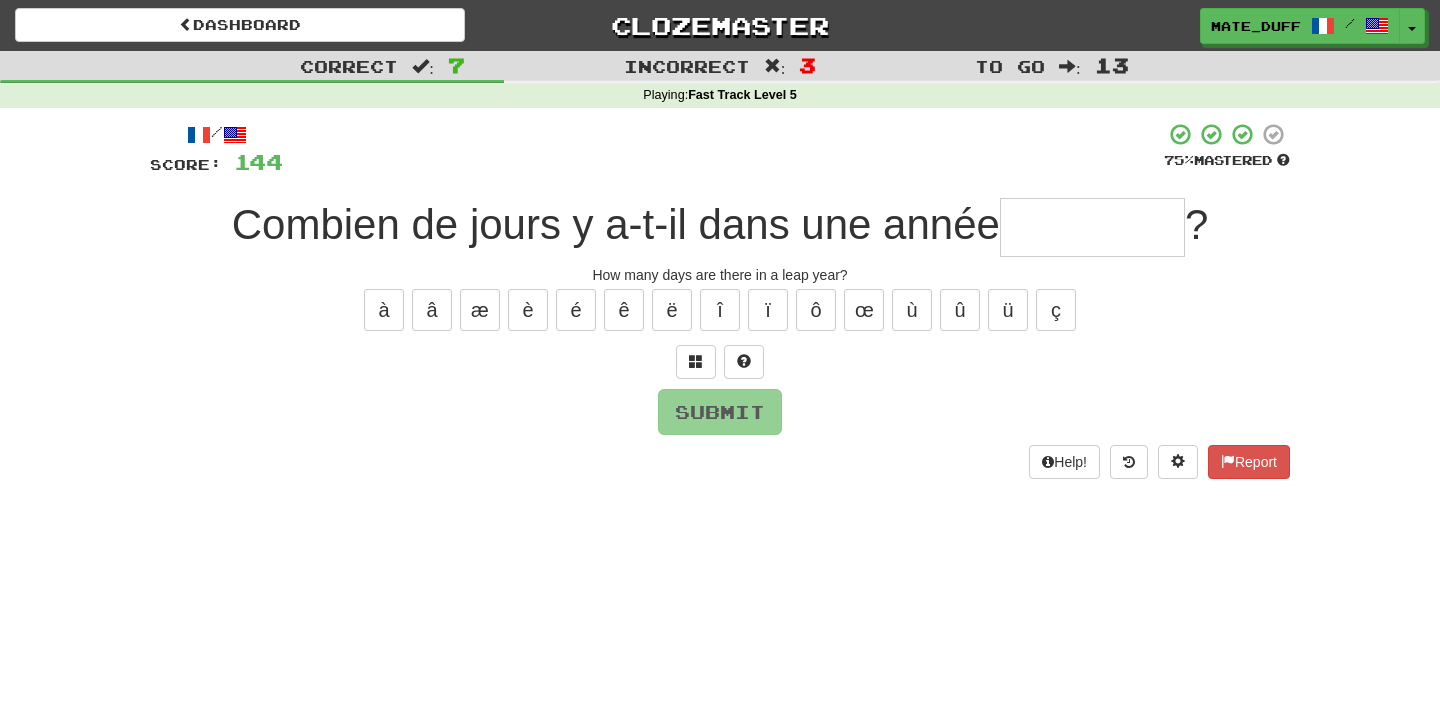 type on "*" 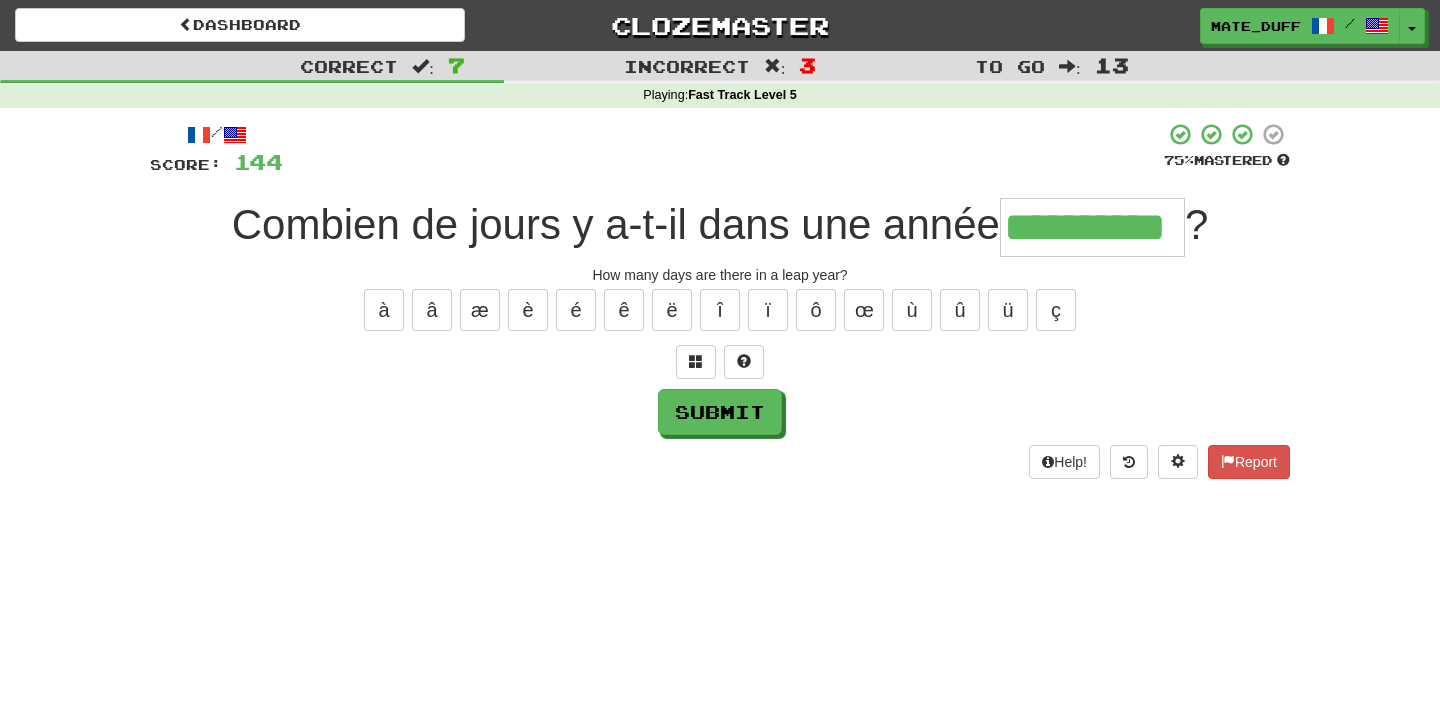 type on "**********" 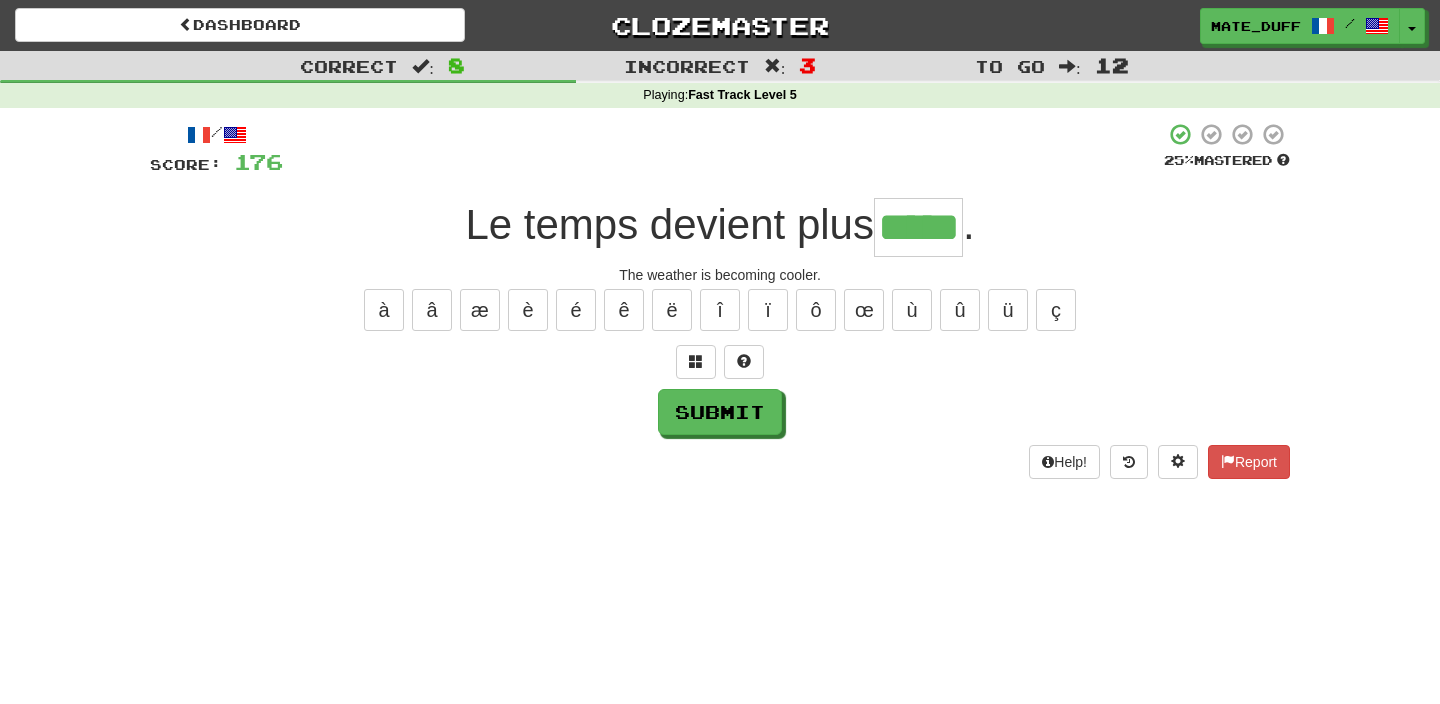 type on "*****" 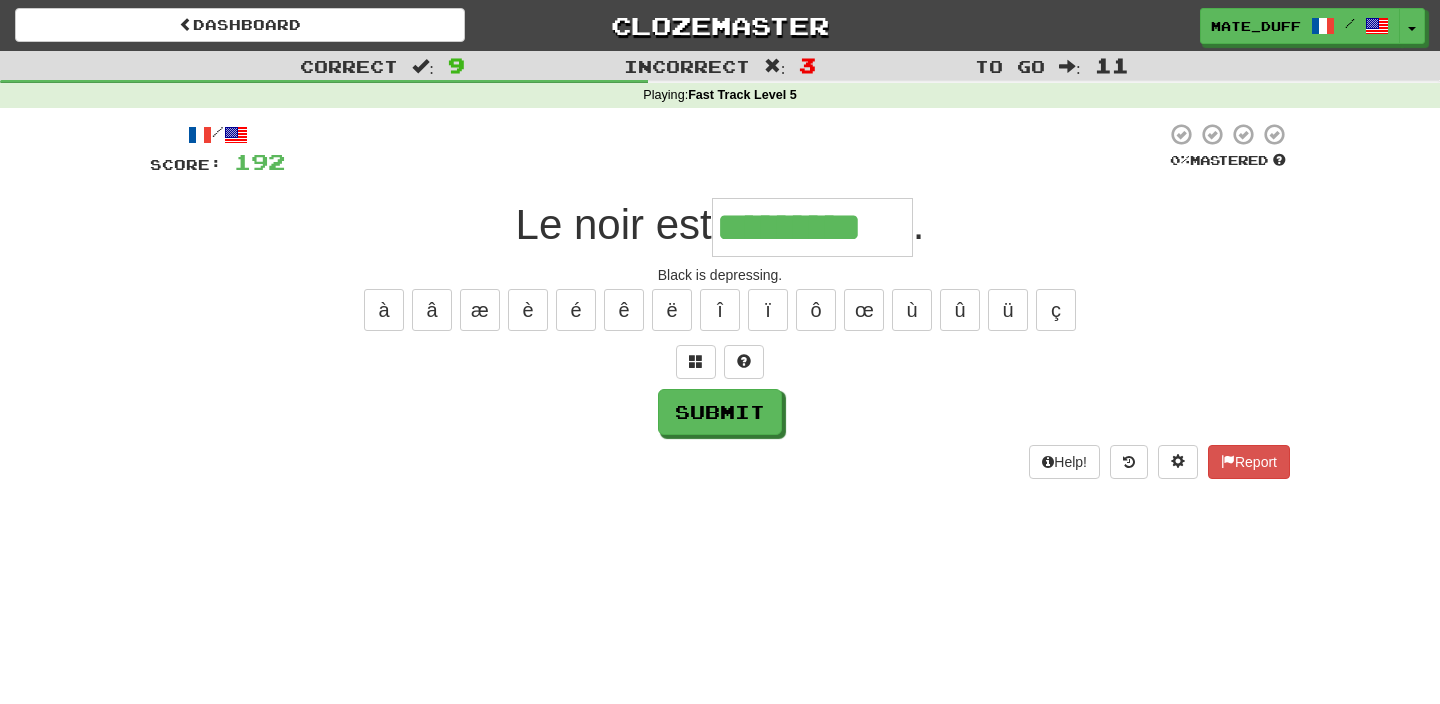 type on "*********" 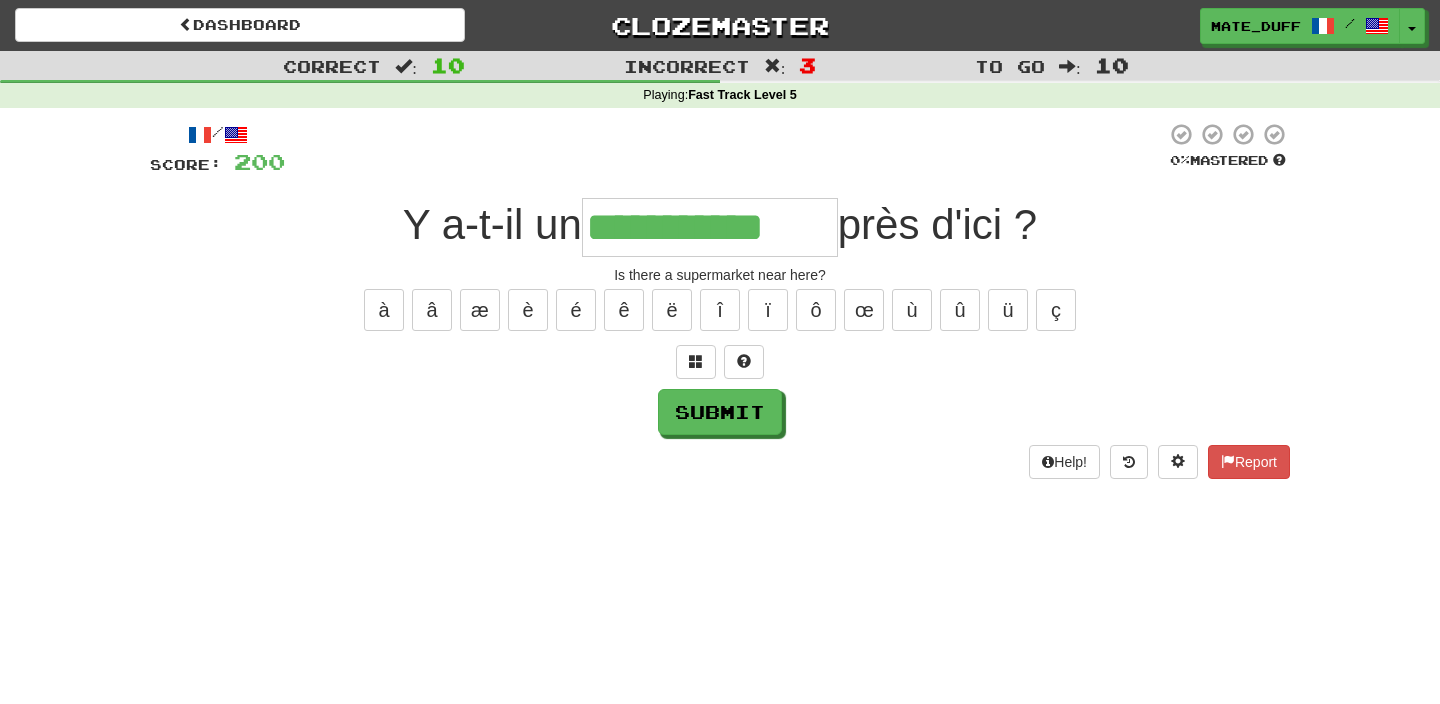type on "**********" 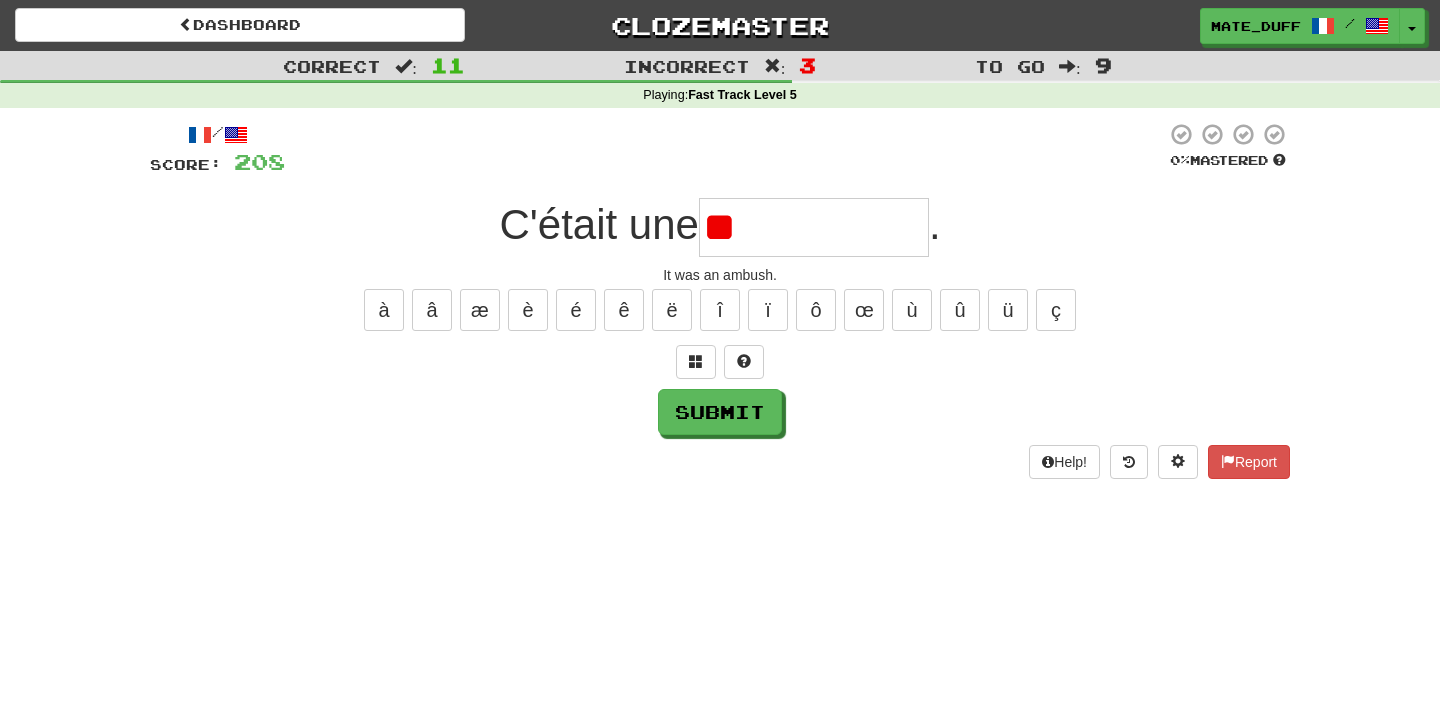 type on "*" 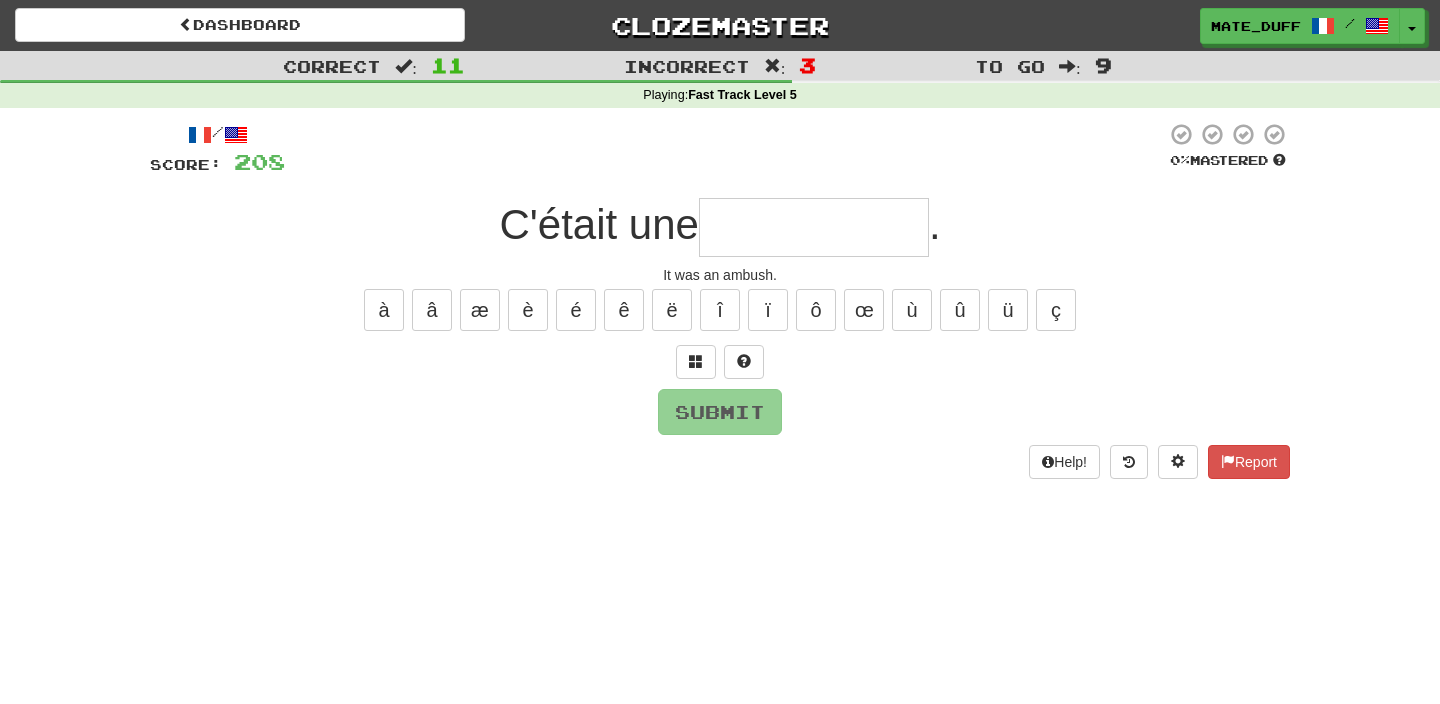 type on "*********" 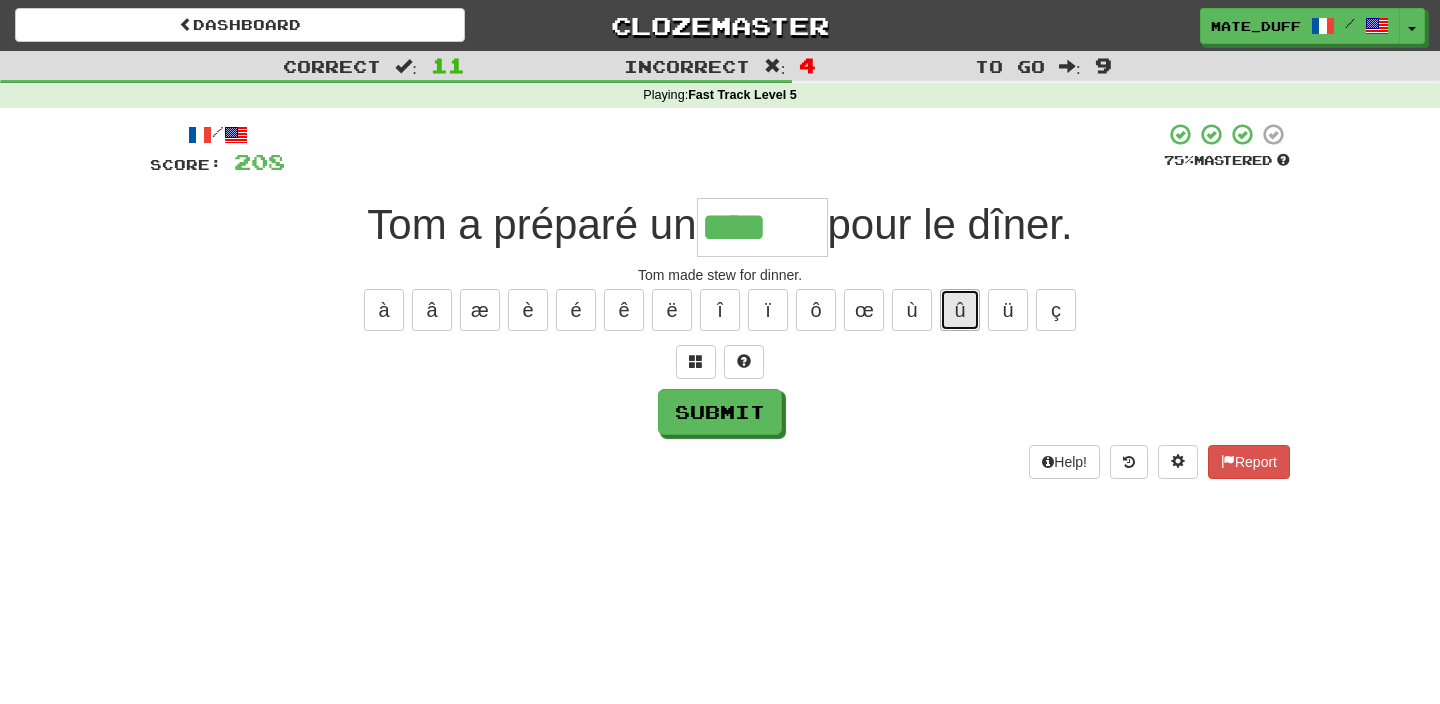 click on "û" at bounding box center (960, 310) 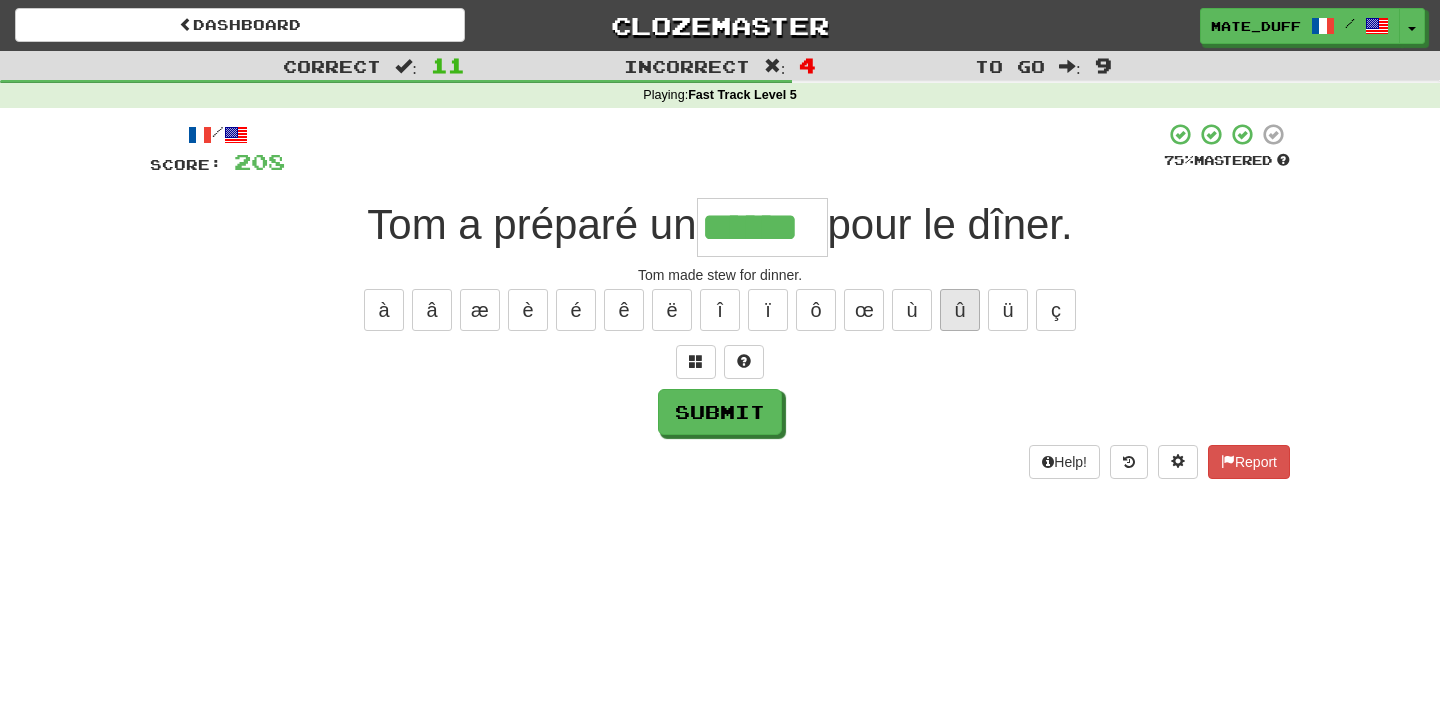 type on "******" 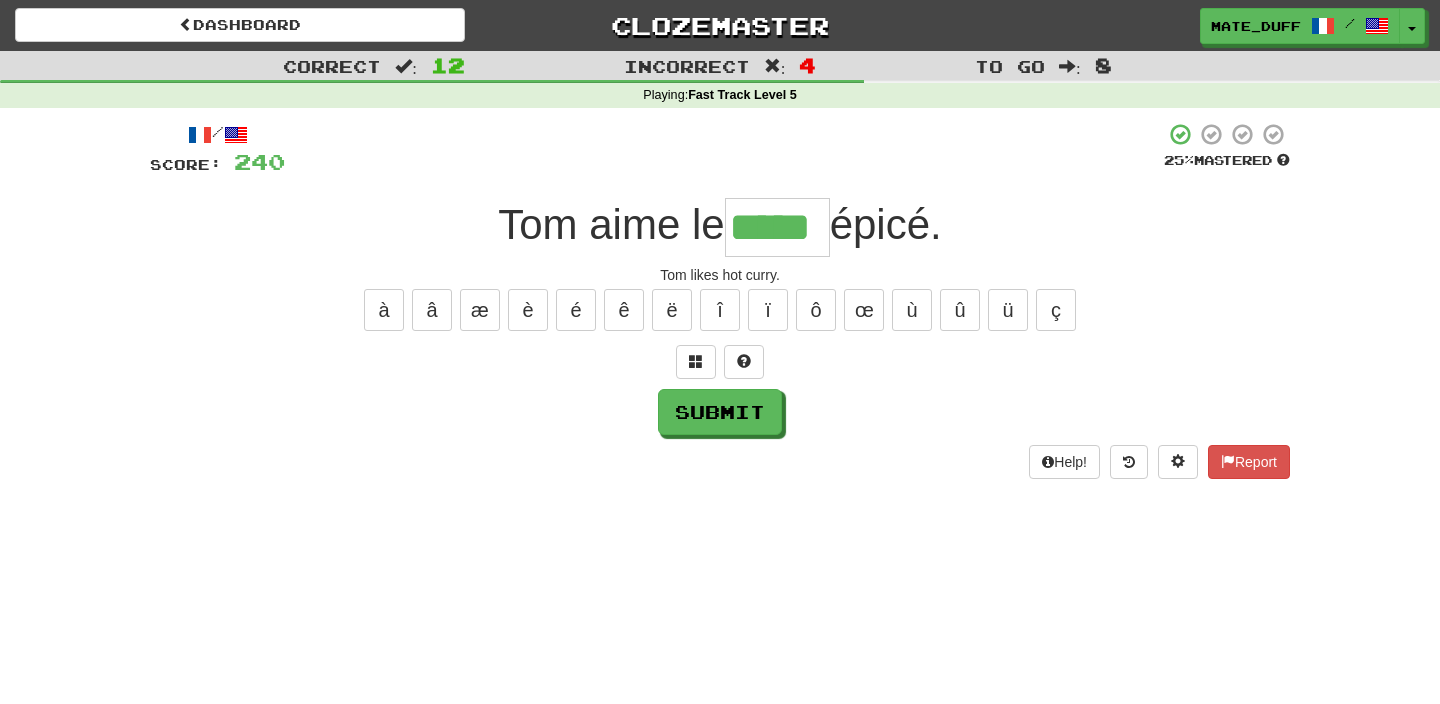type on "*****" 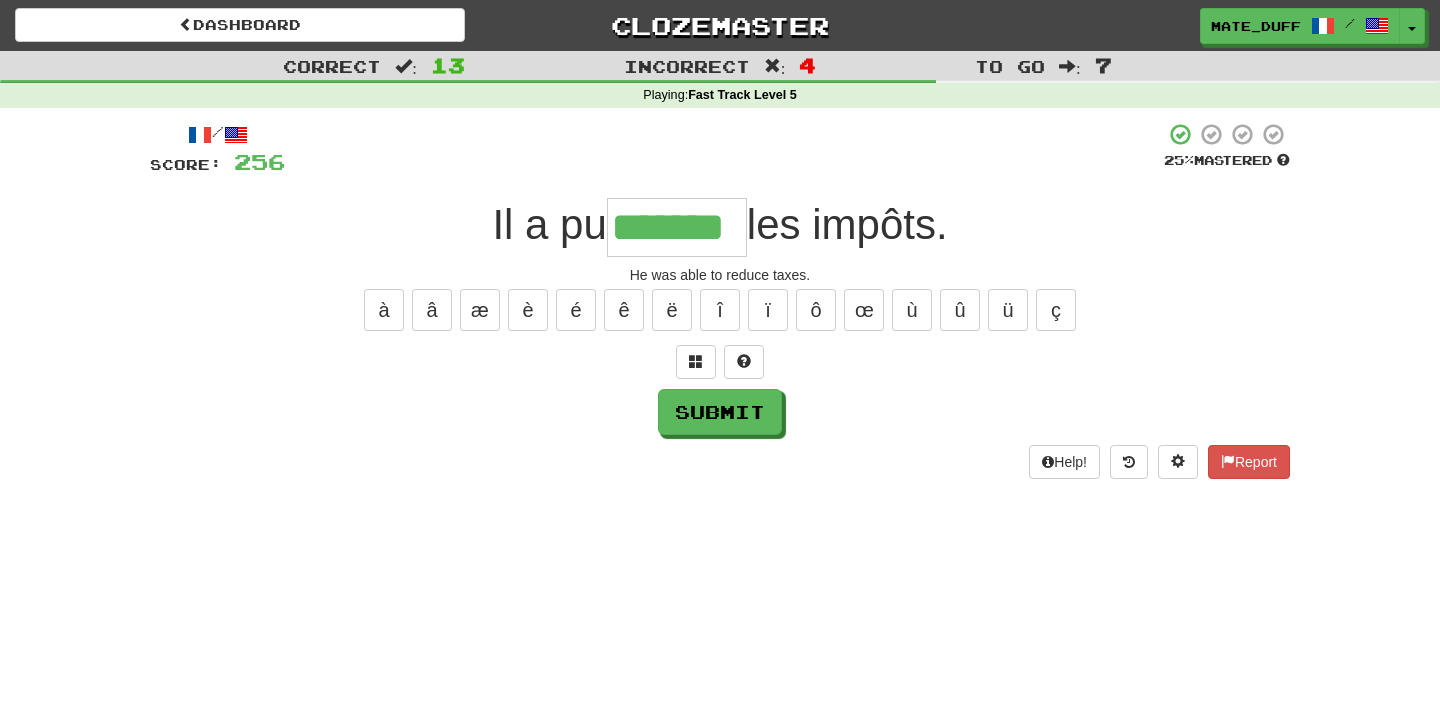 type on "*******" 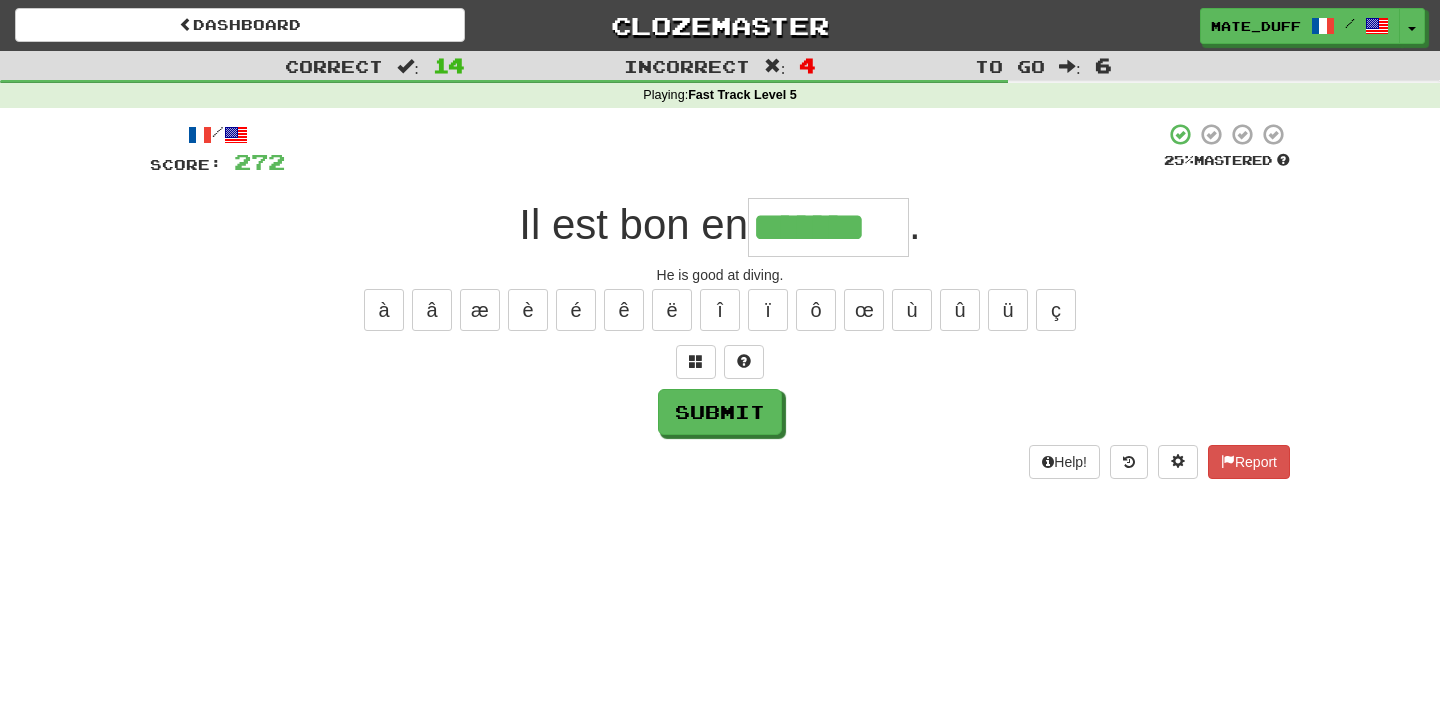 type on "*******" 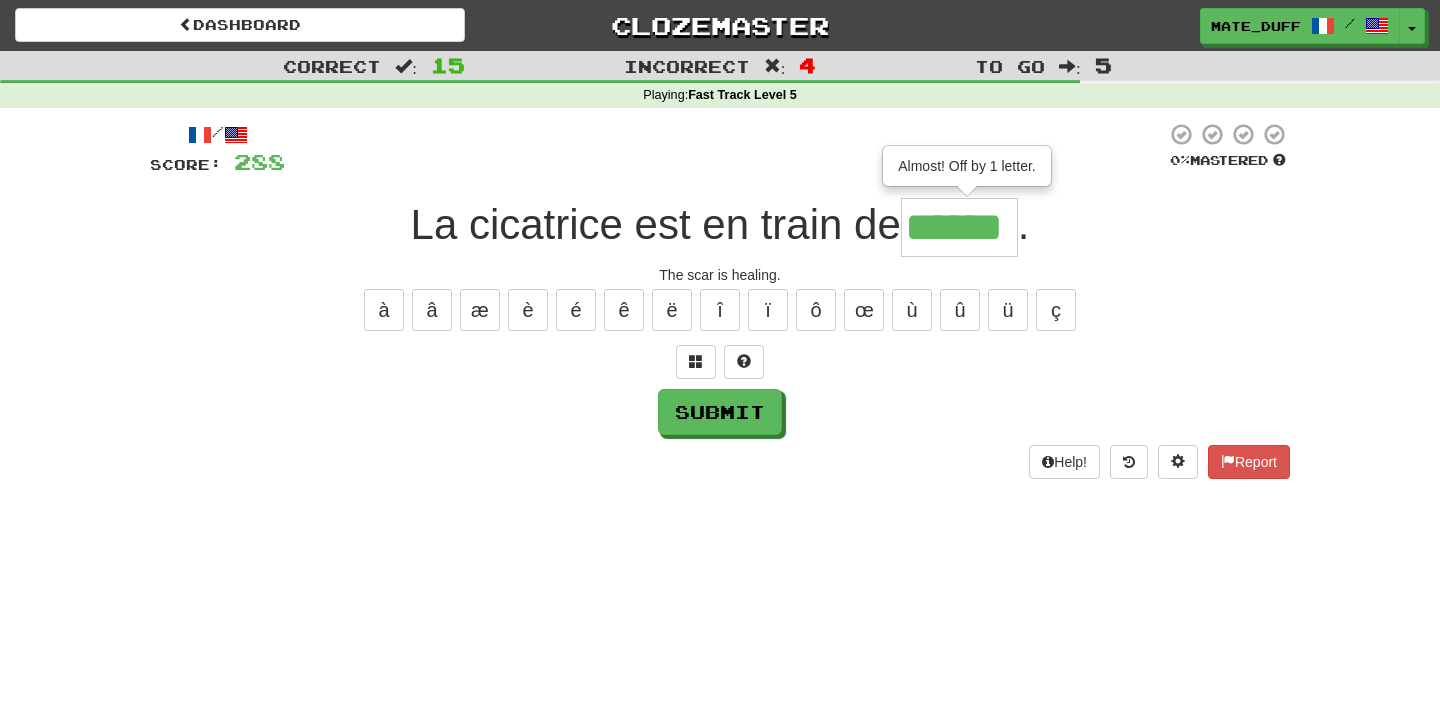 type on "******" 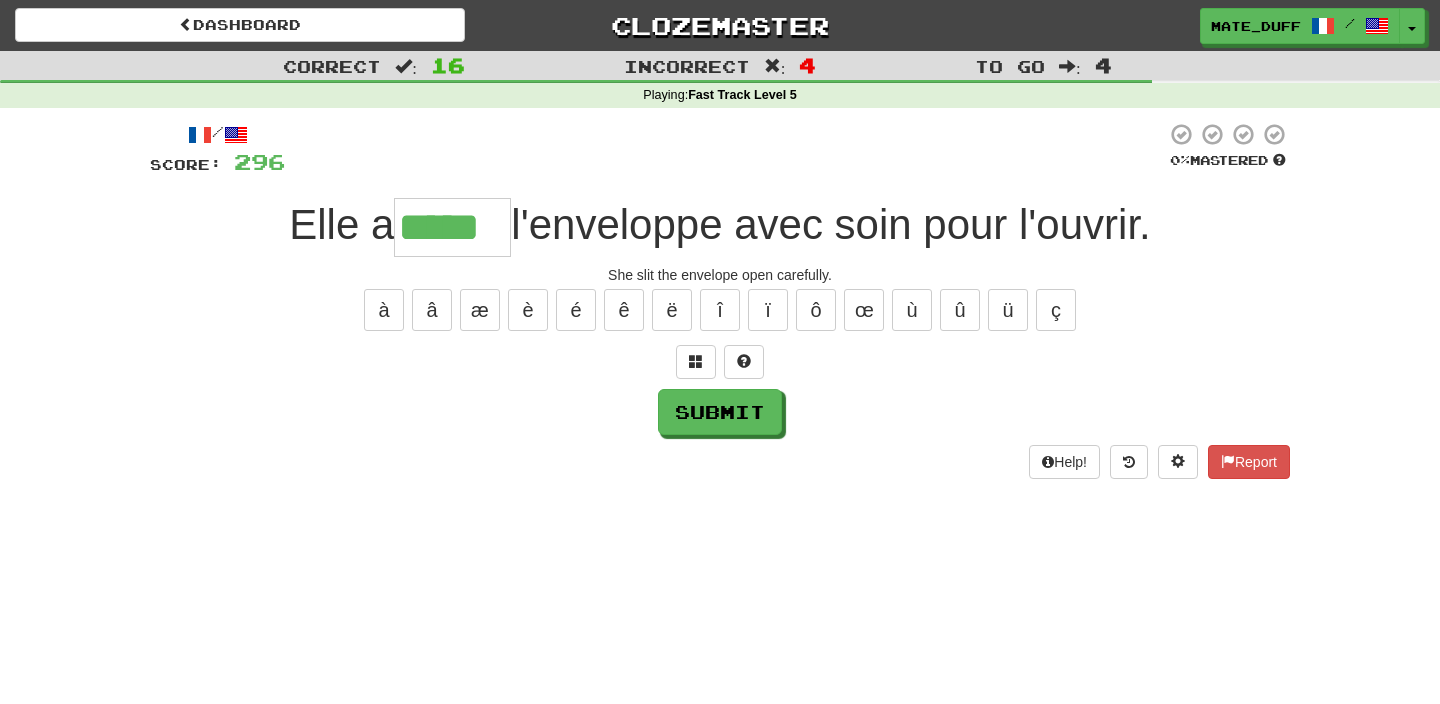 type on "*****" 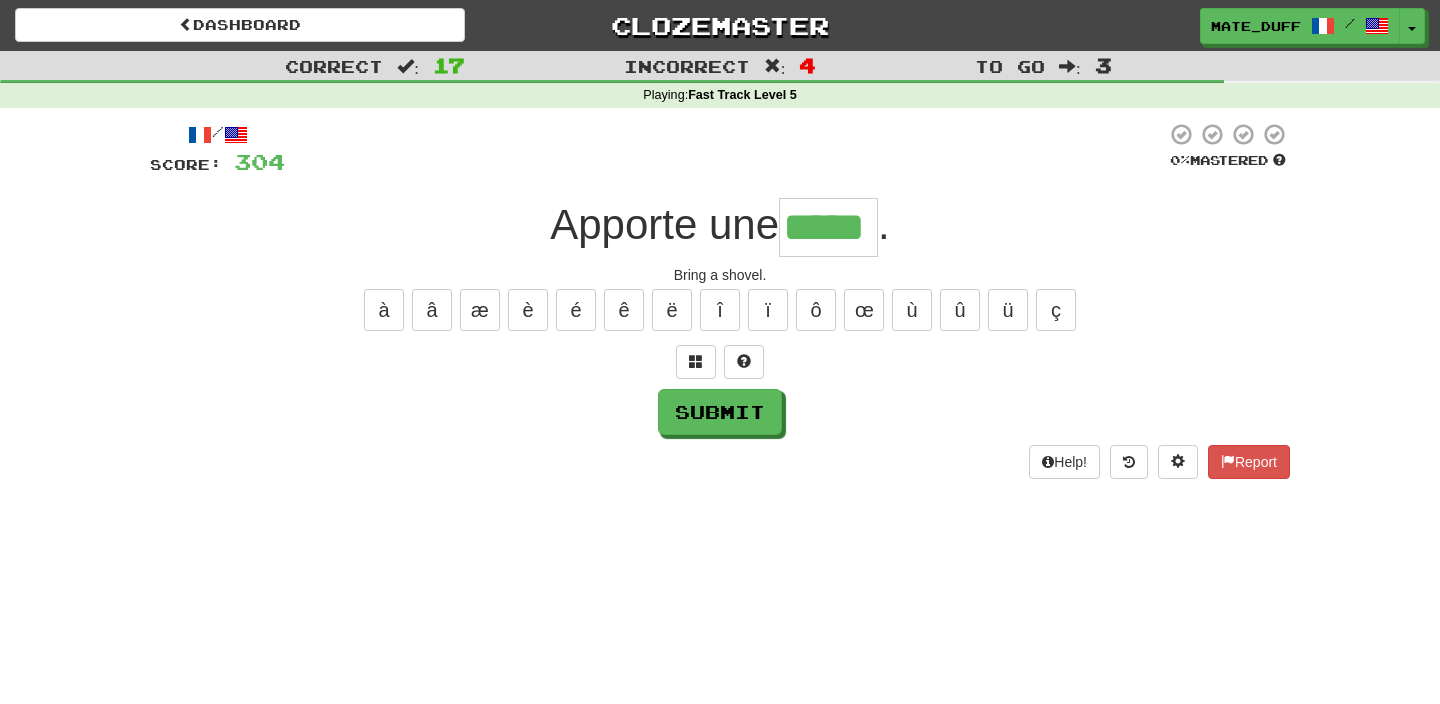 type on "*****" 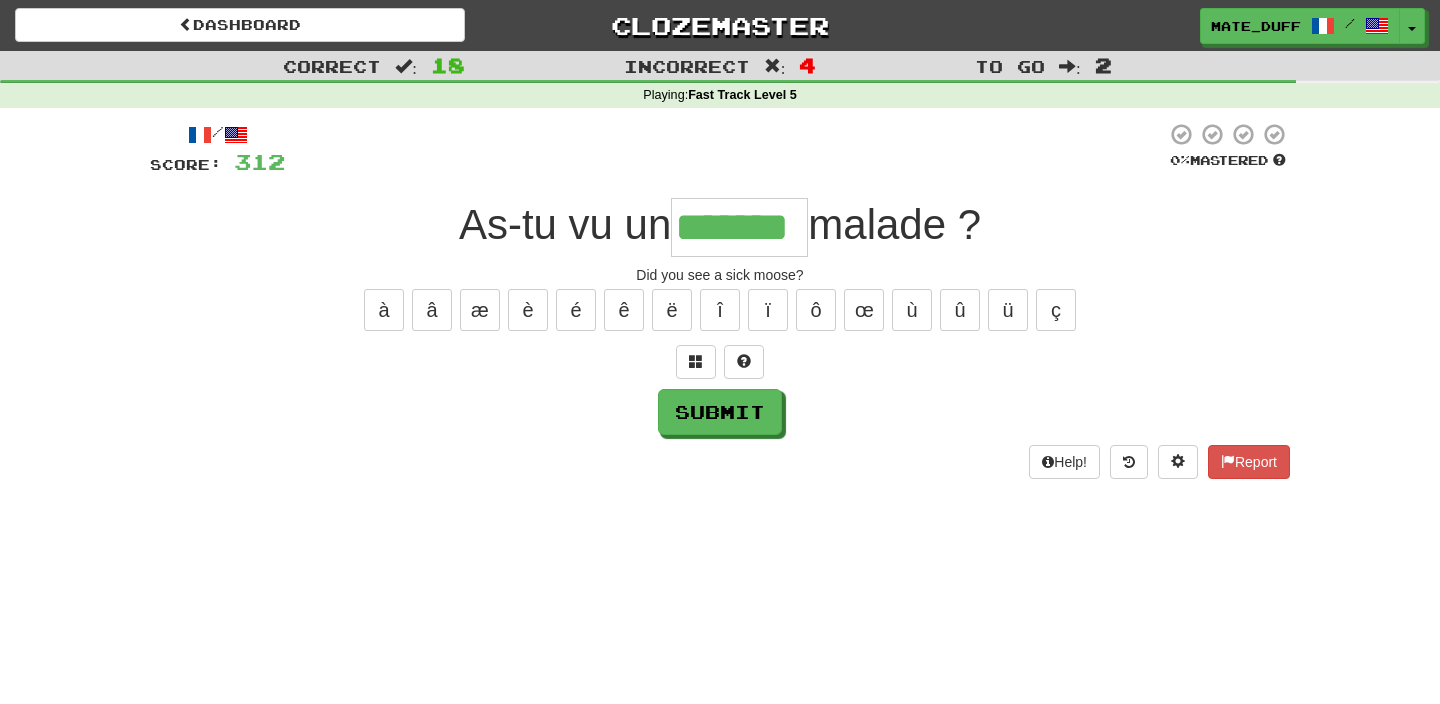 type on "*******" 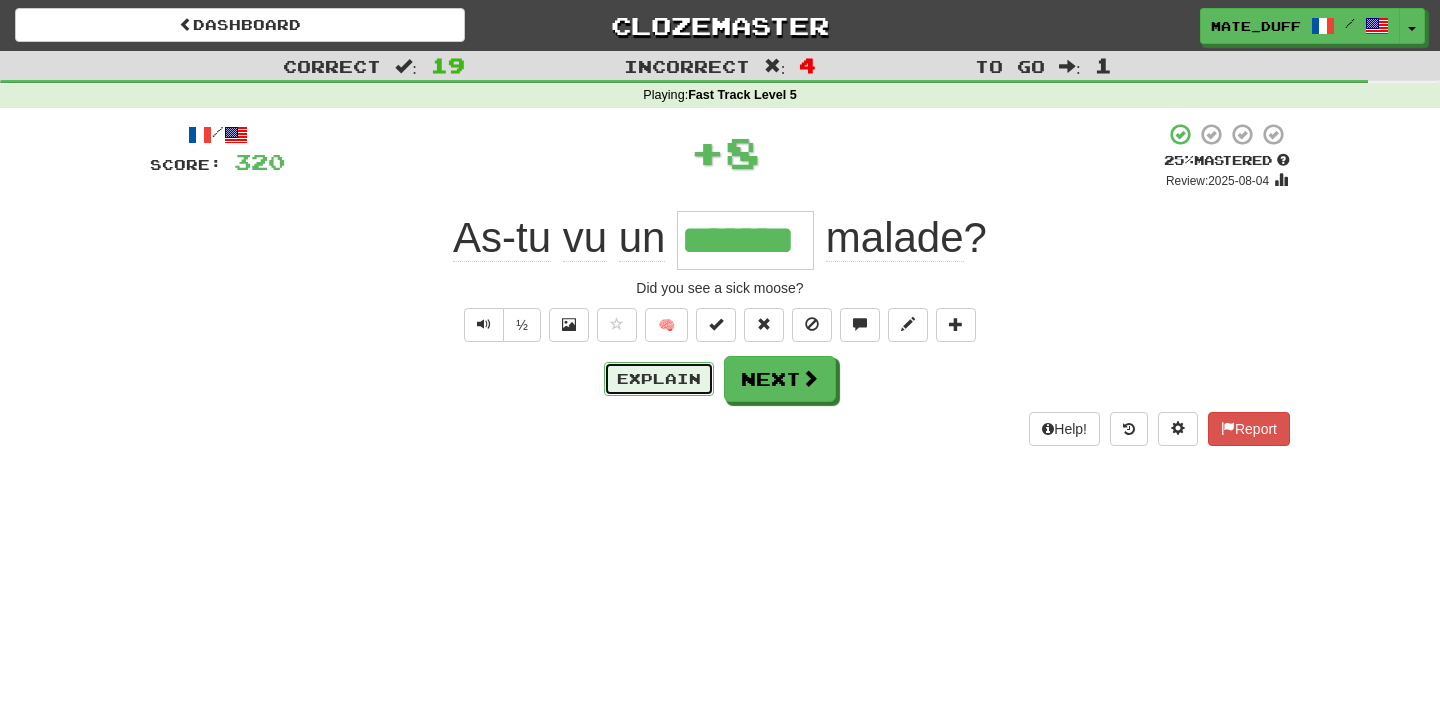 click on "Explain" at bounding box center (659, 379) 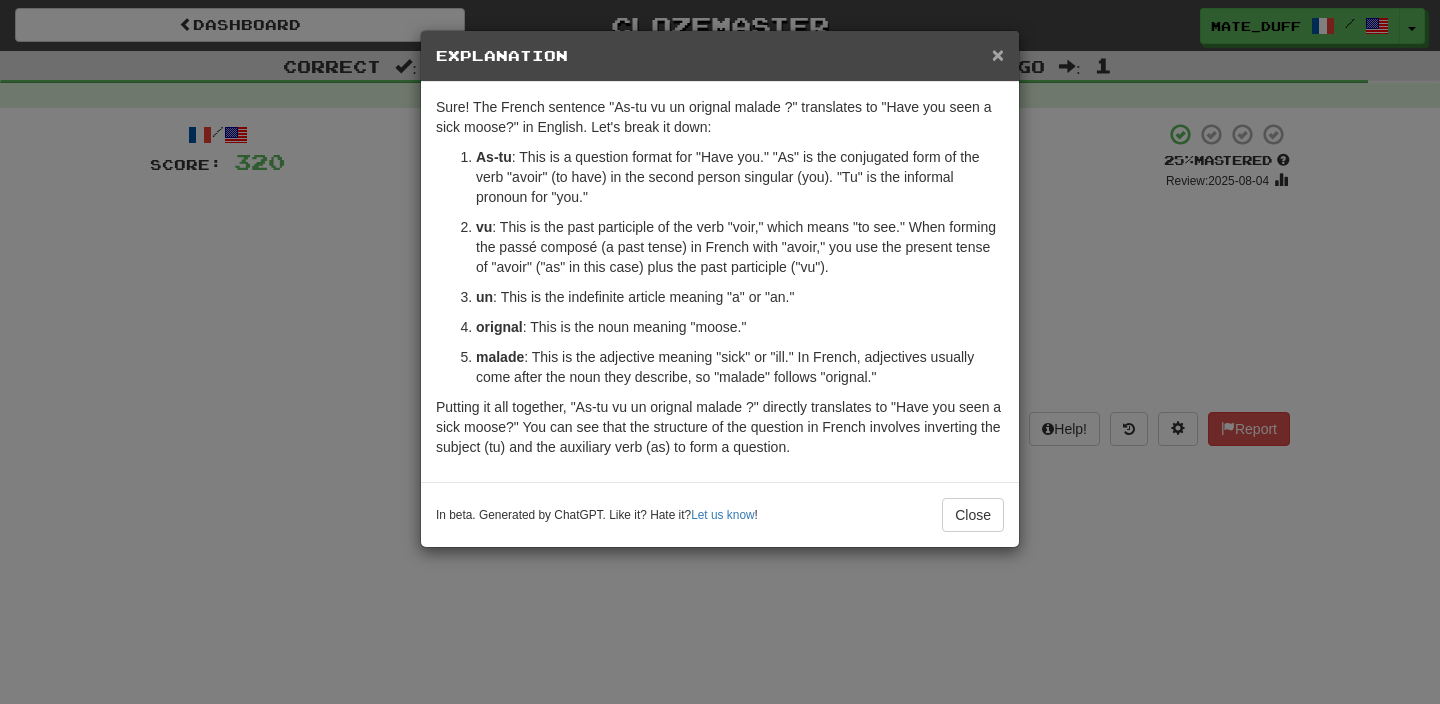 click on "×" at bounding box center (998, 54) 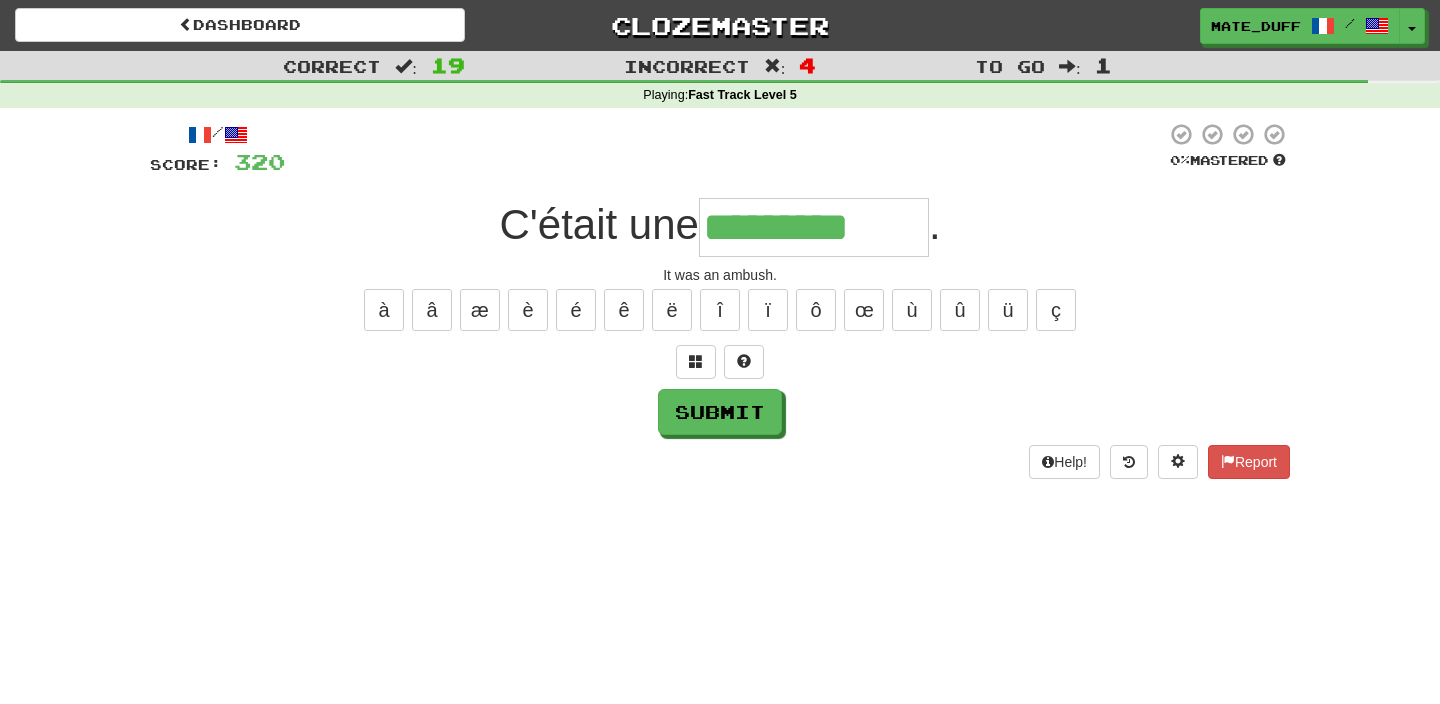 type on "*********" 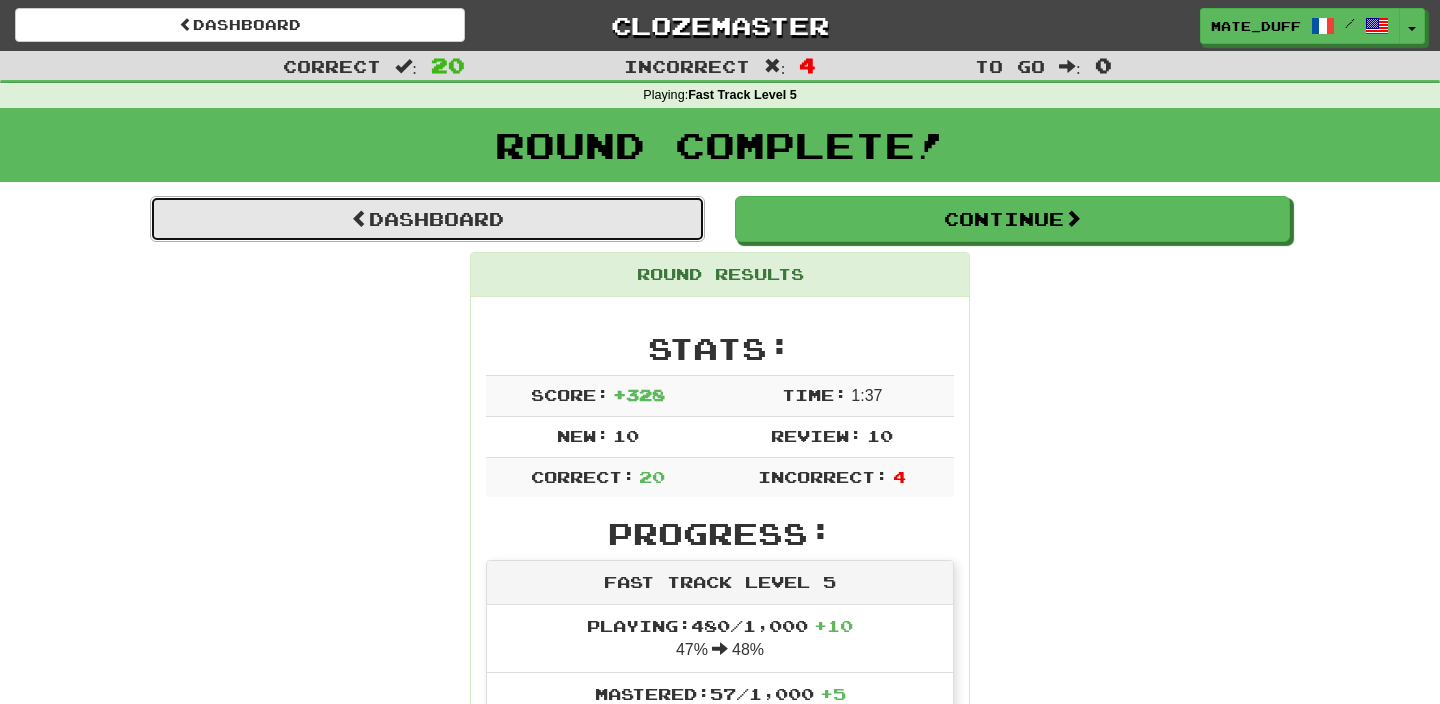 click on "Dashboard" at bounding box center [427, 219] 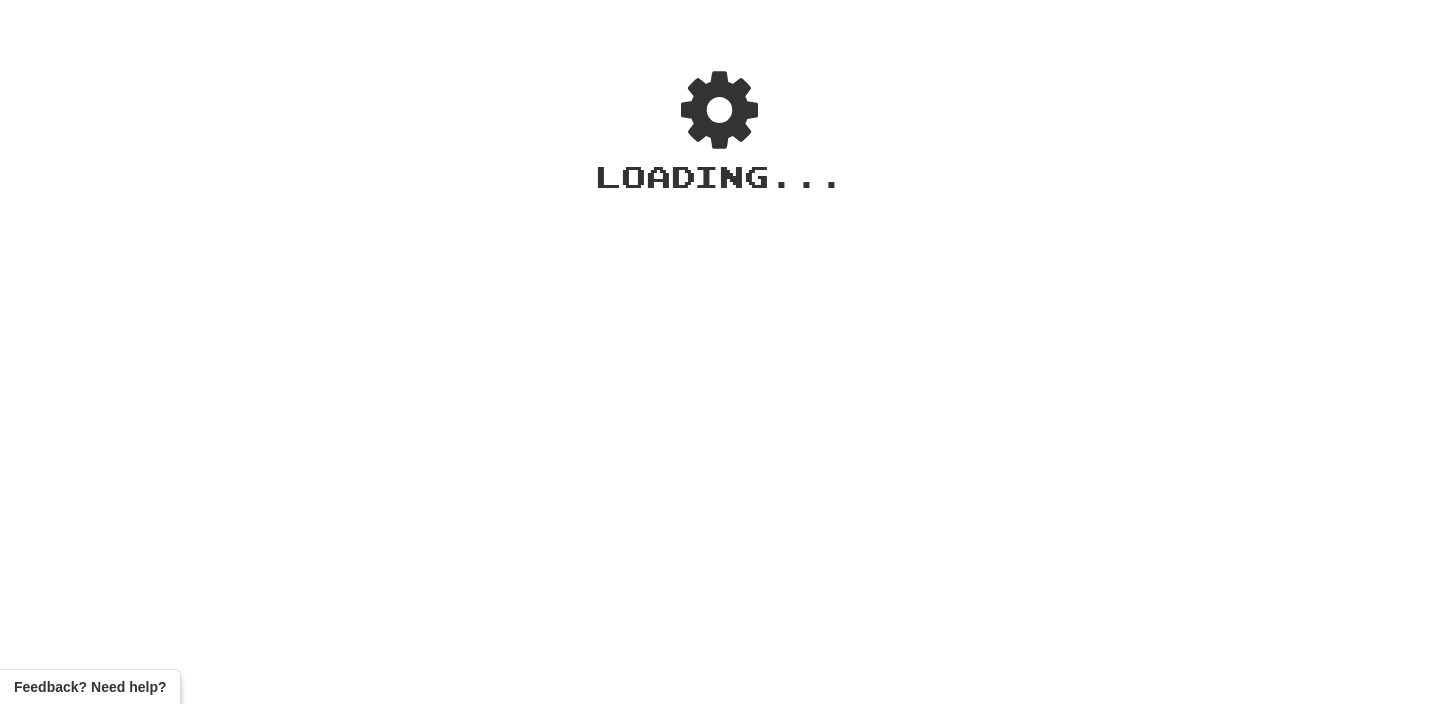 scroll, scrollTop: 0, scrollLeft: 0, axis: both 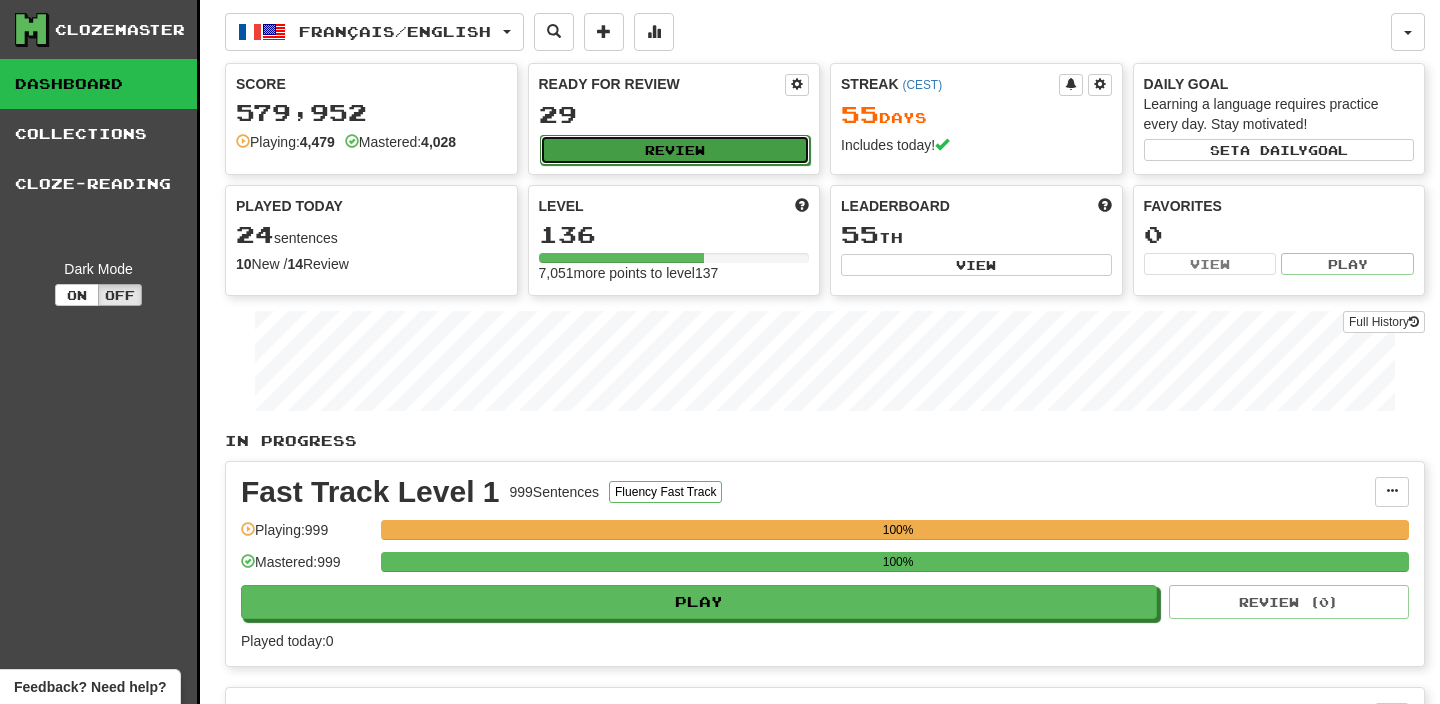 click on "Review" at bounding box center (675, 150) 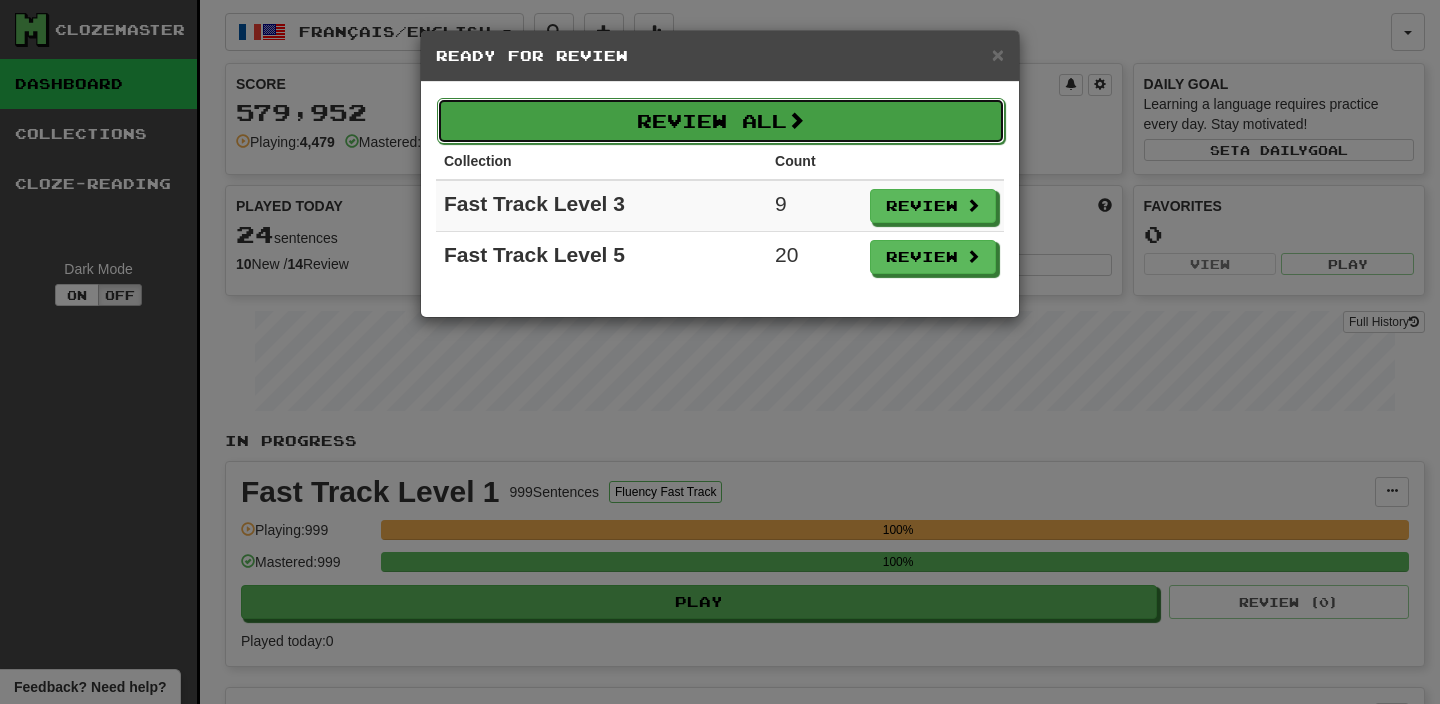 click on "Review All" at bounding box center (721, 121) 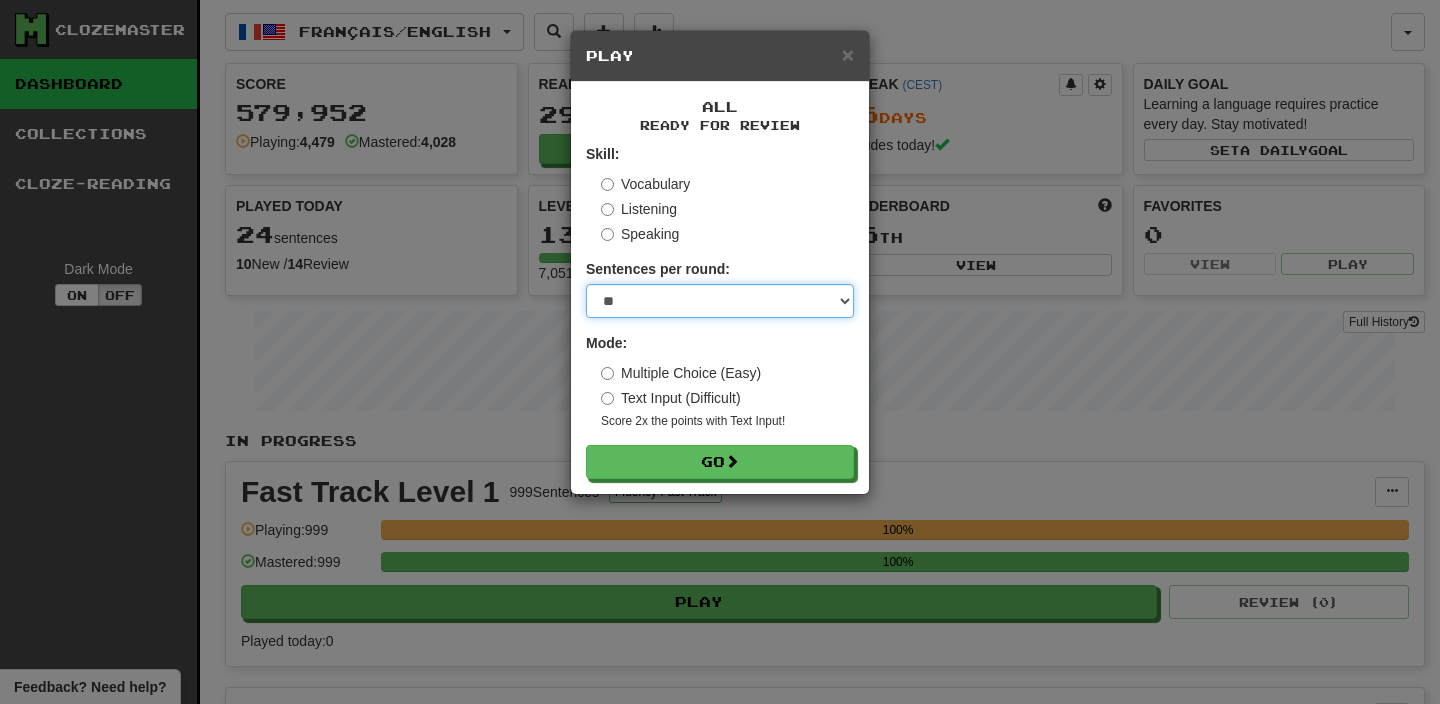 click on "* ** ** ** ** ** *** ********" at bounding box center [720, 301] 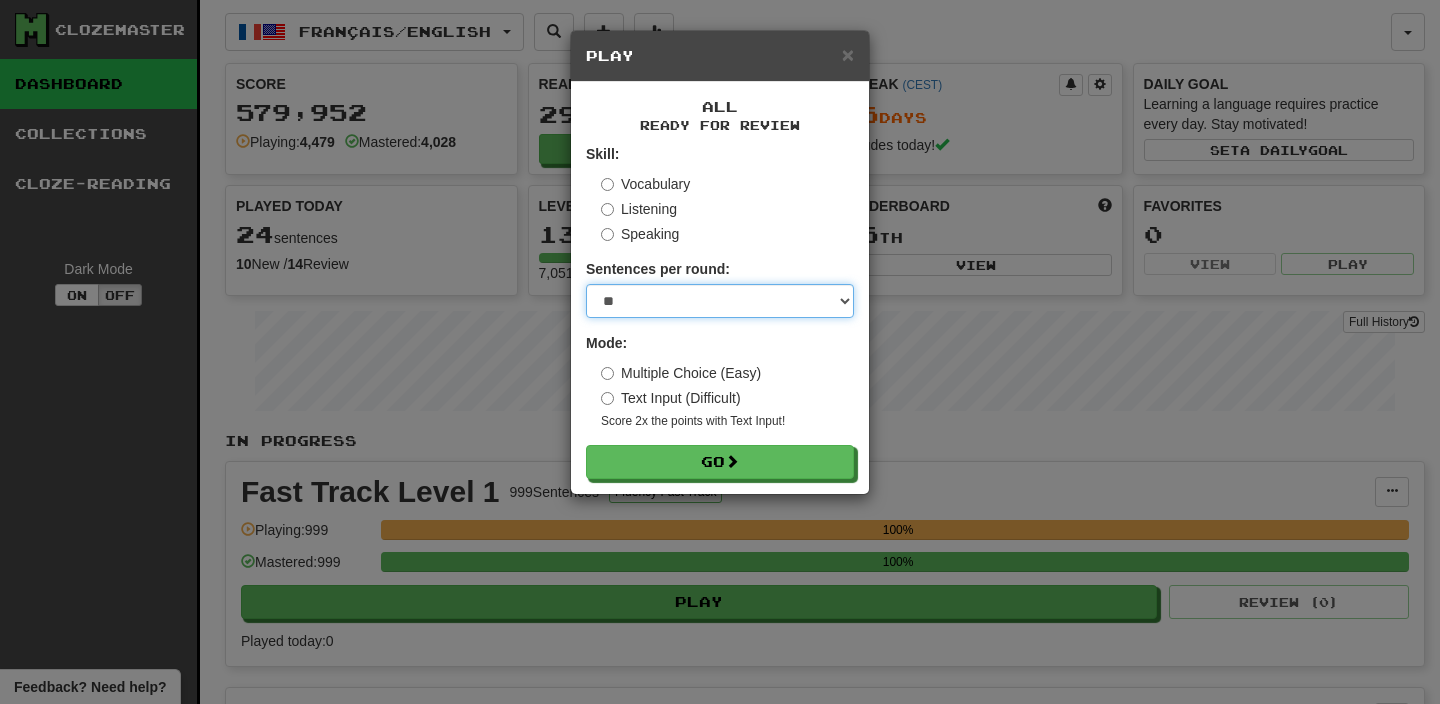 select on "**" 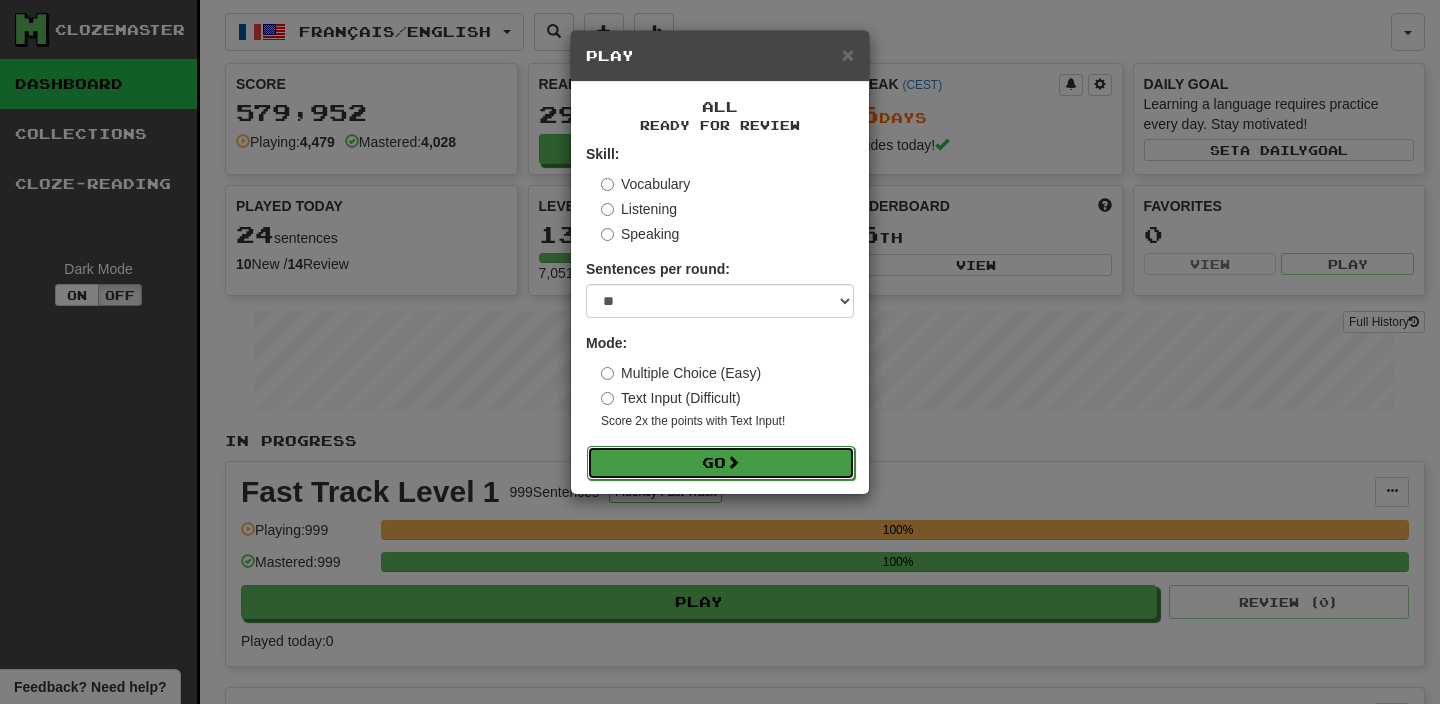 click on "Go" at bounding box center [721, 463] 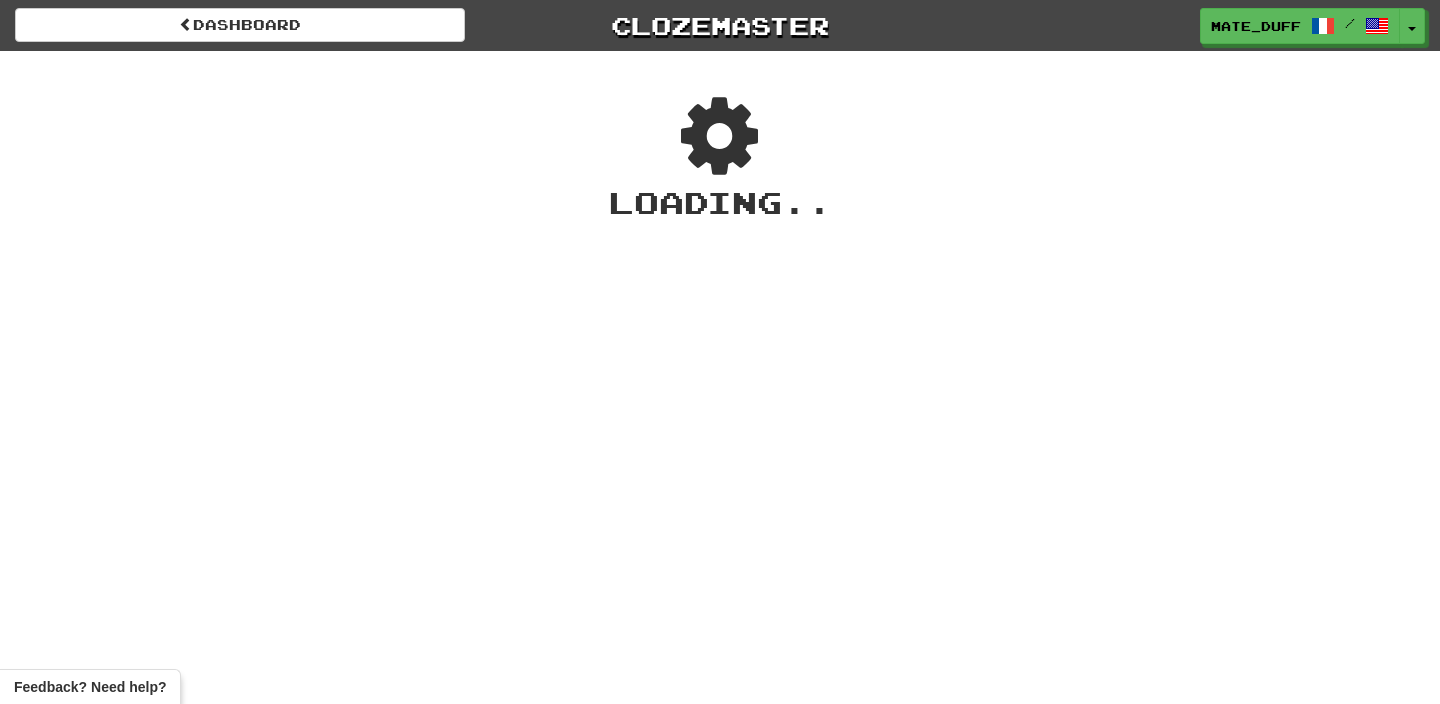 scroll, scrollTop: 0, scrollLeft: 0, axis: both 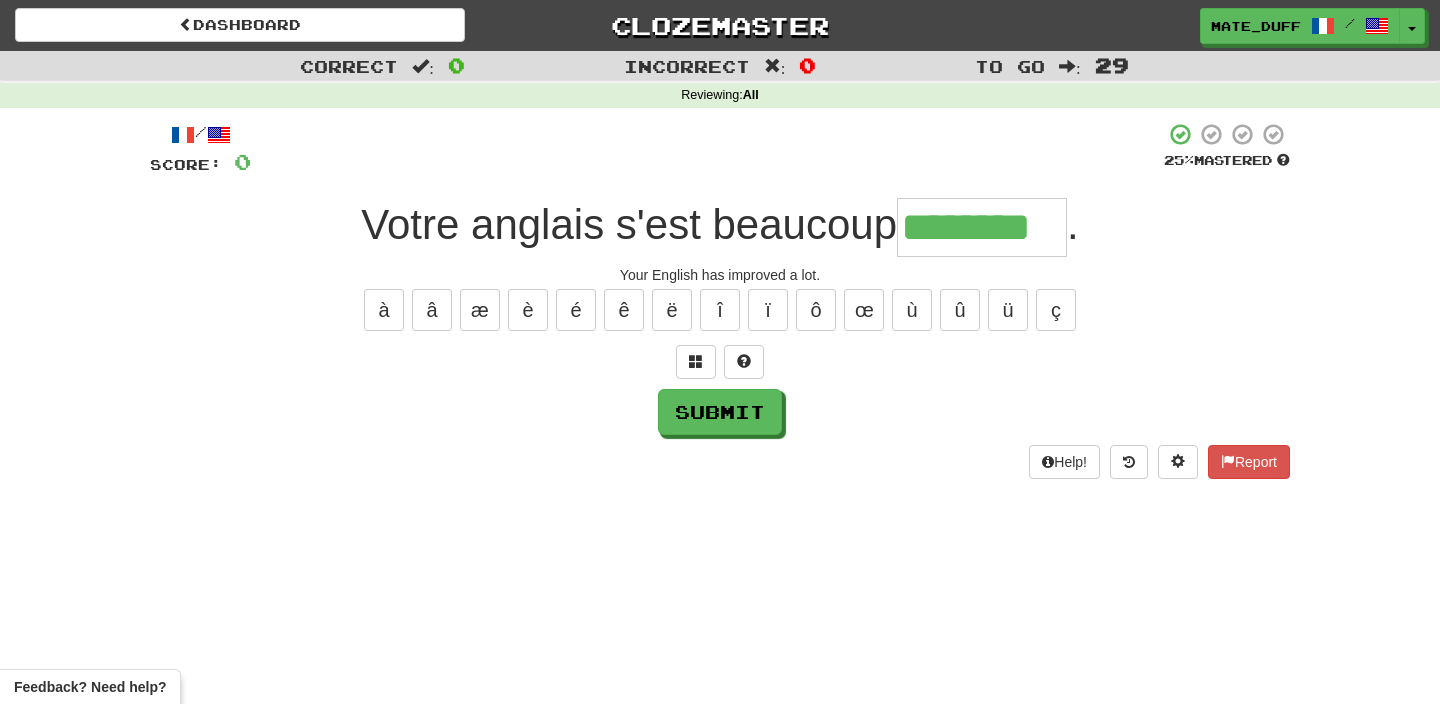 type on "********" 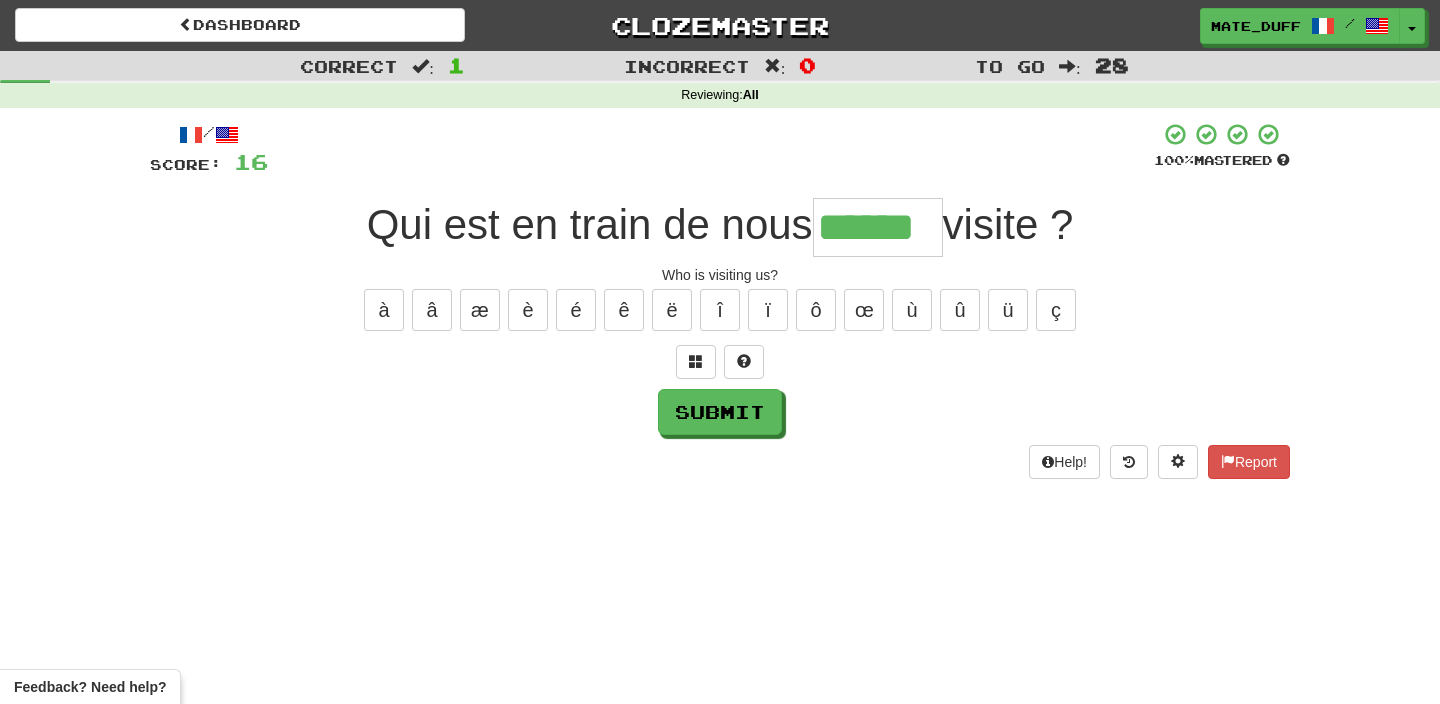 type on "******" 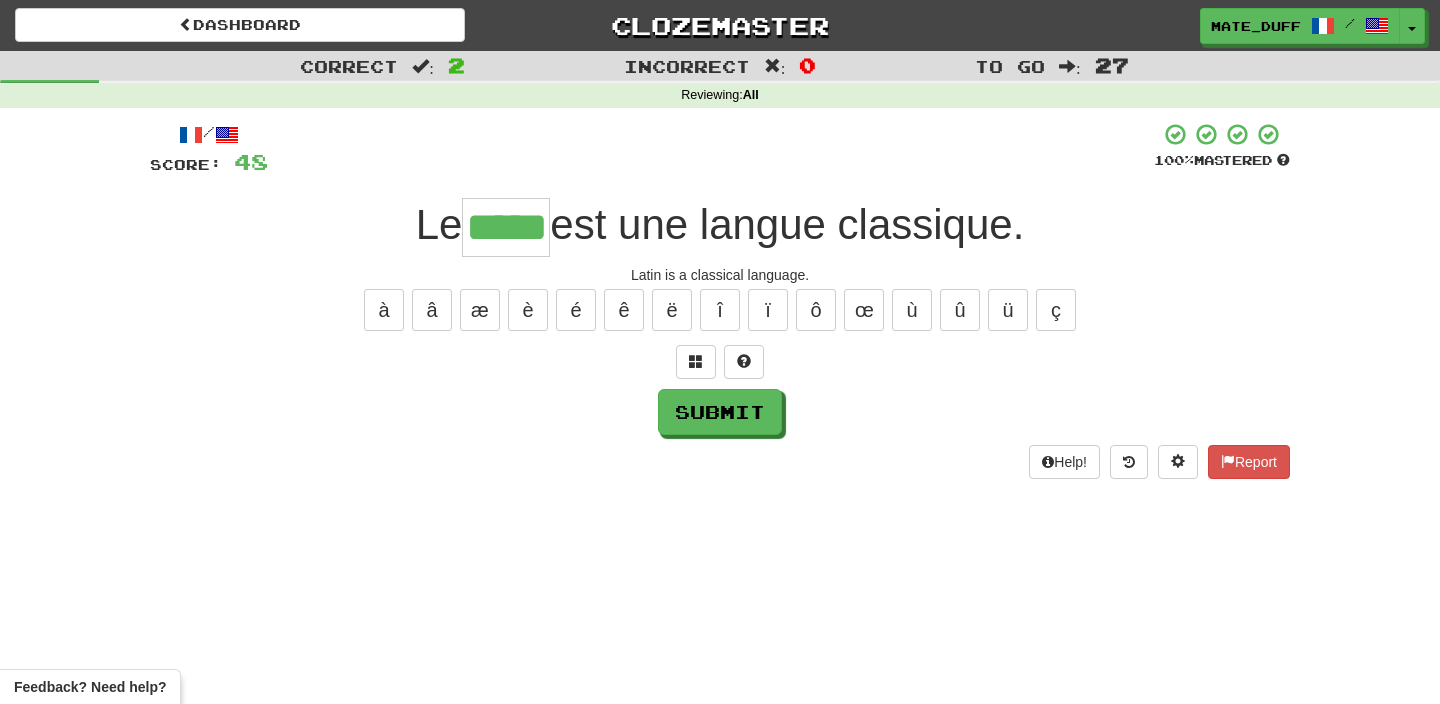 type on "*****" 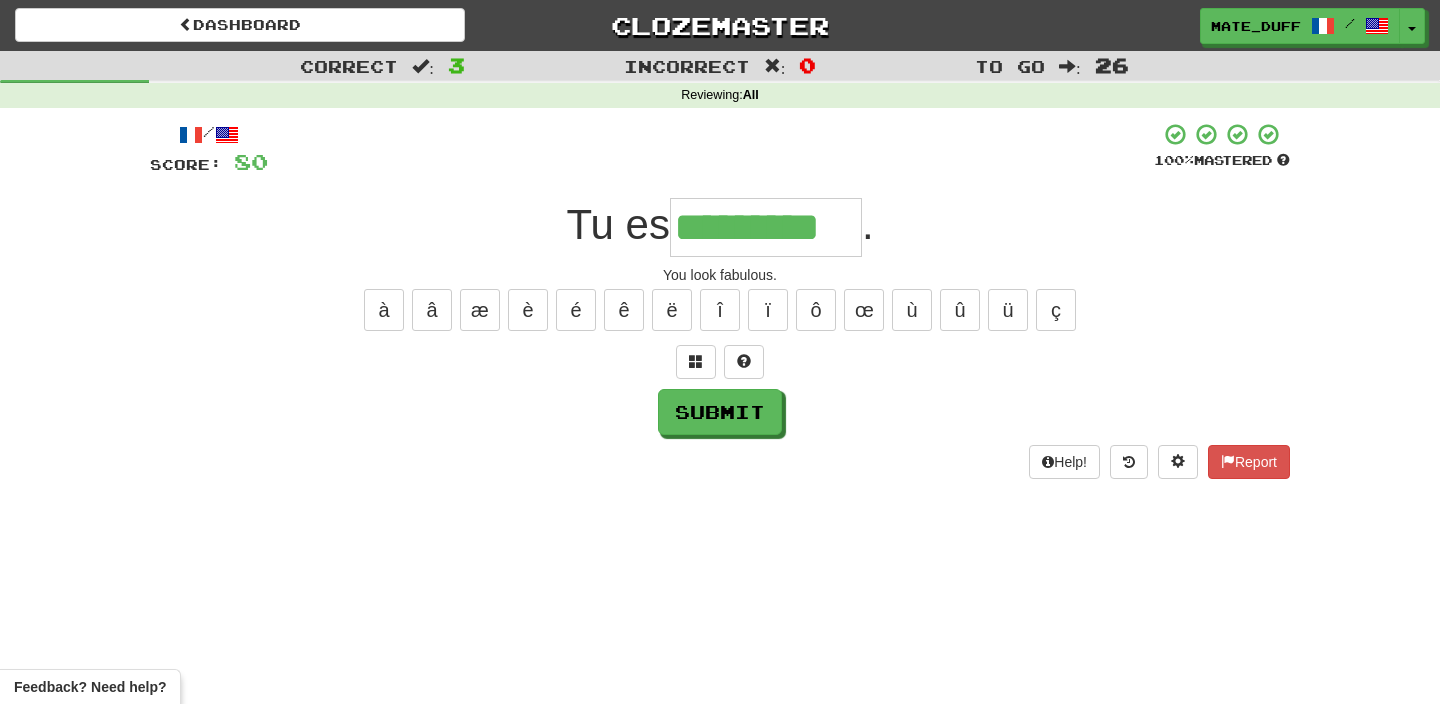 type on "*********" 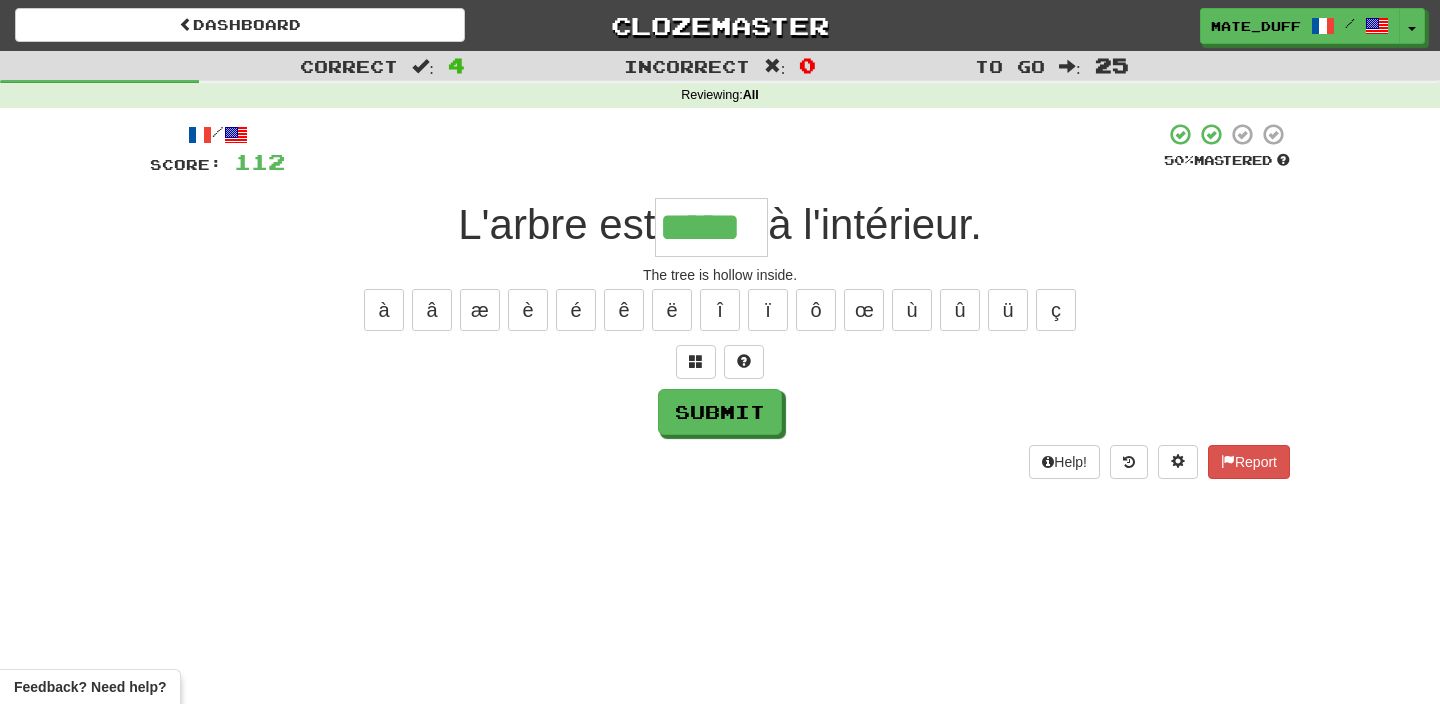 type on "*****" 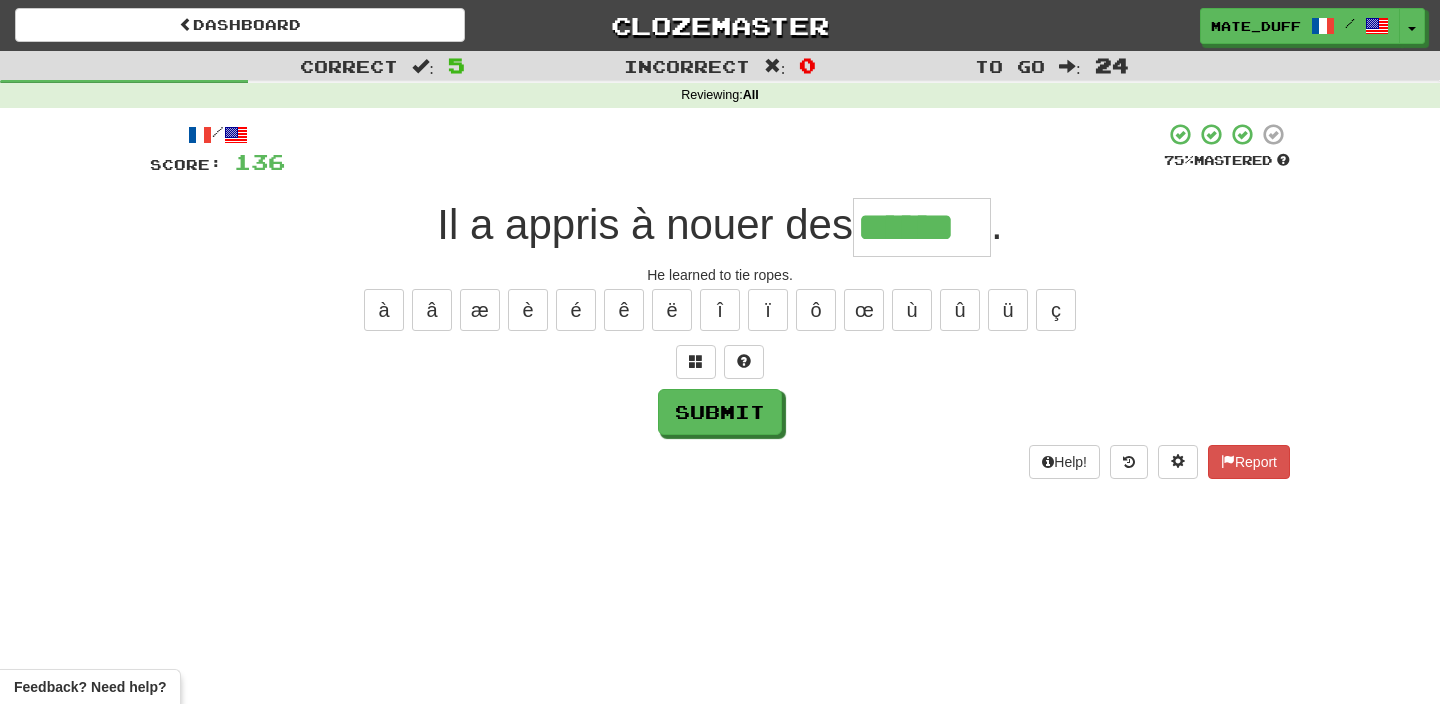 type on "******" 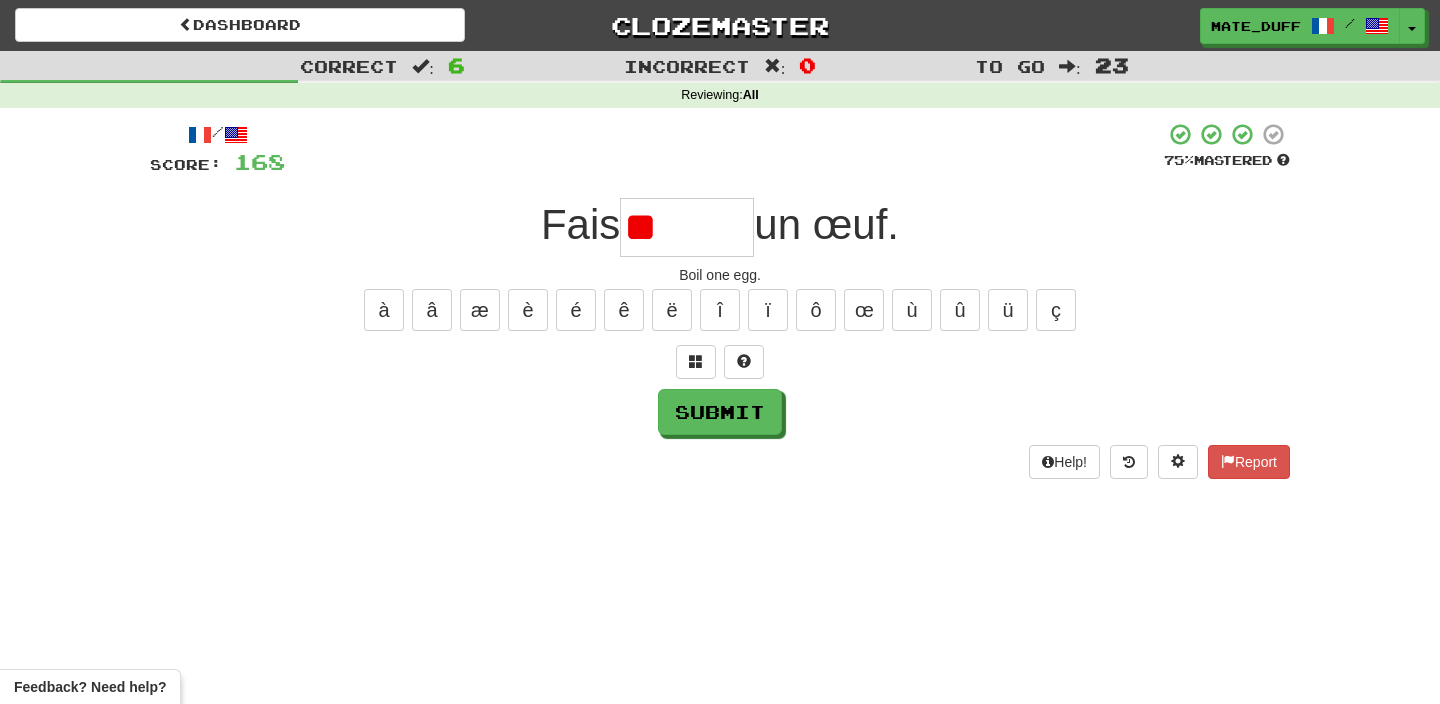 type on "*" 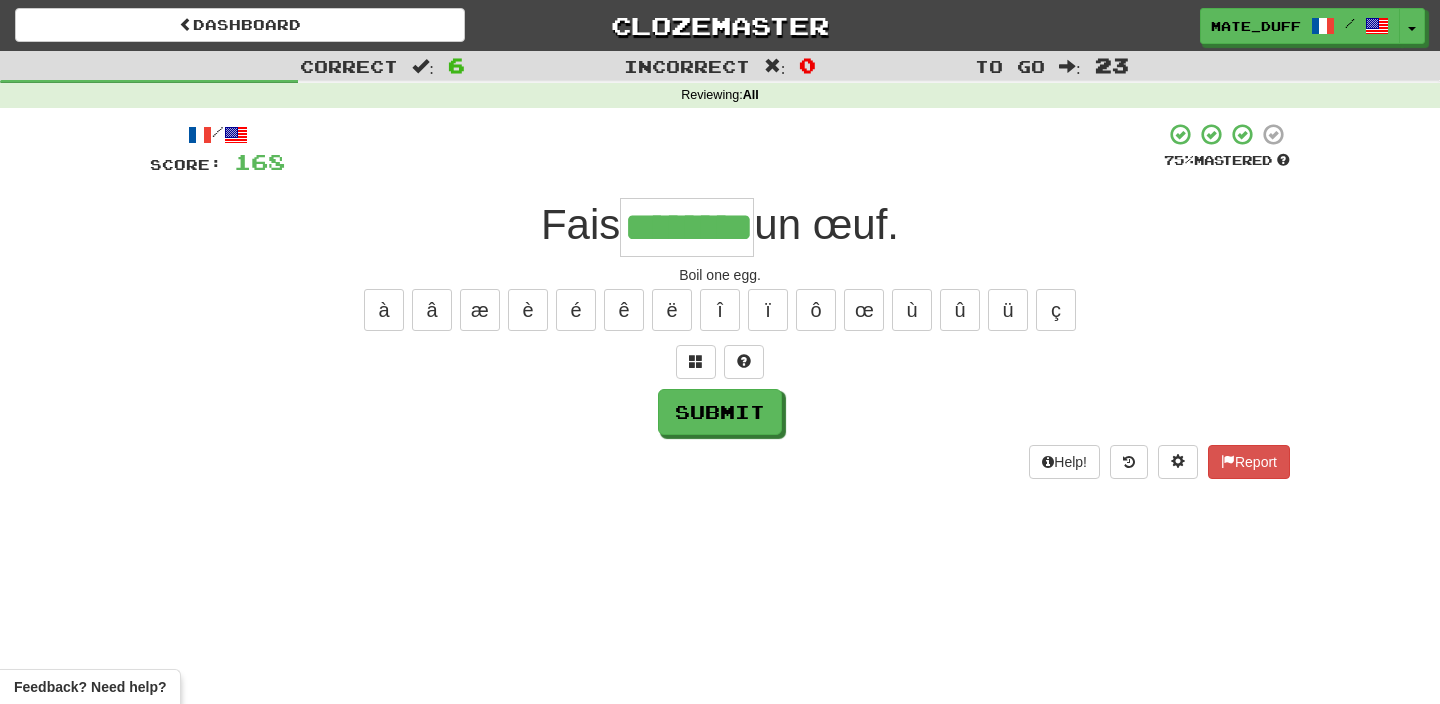 type on "********" 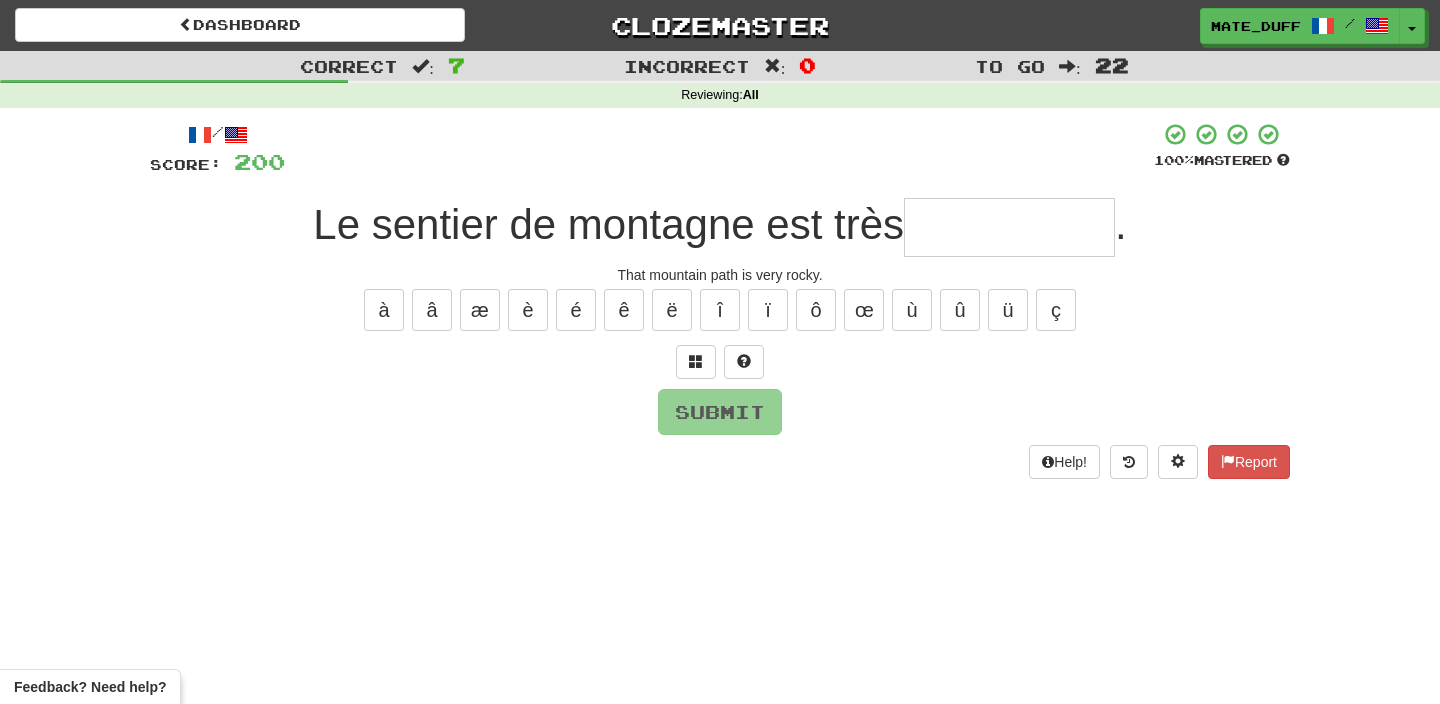 type on "*" 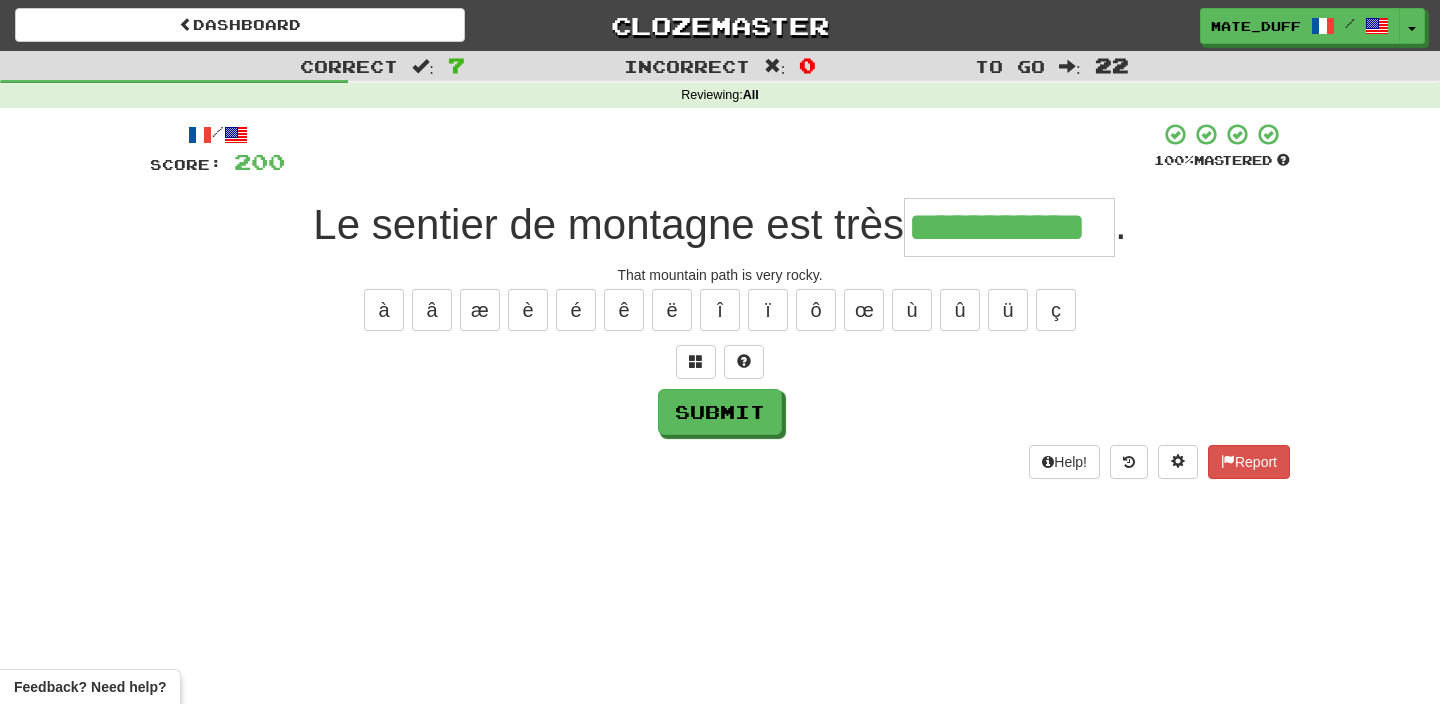 type on "**********" 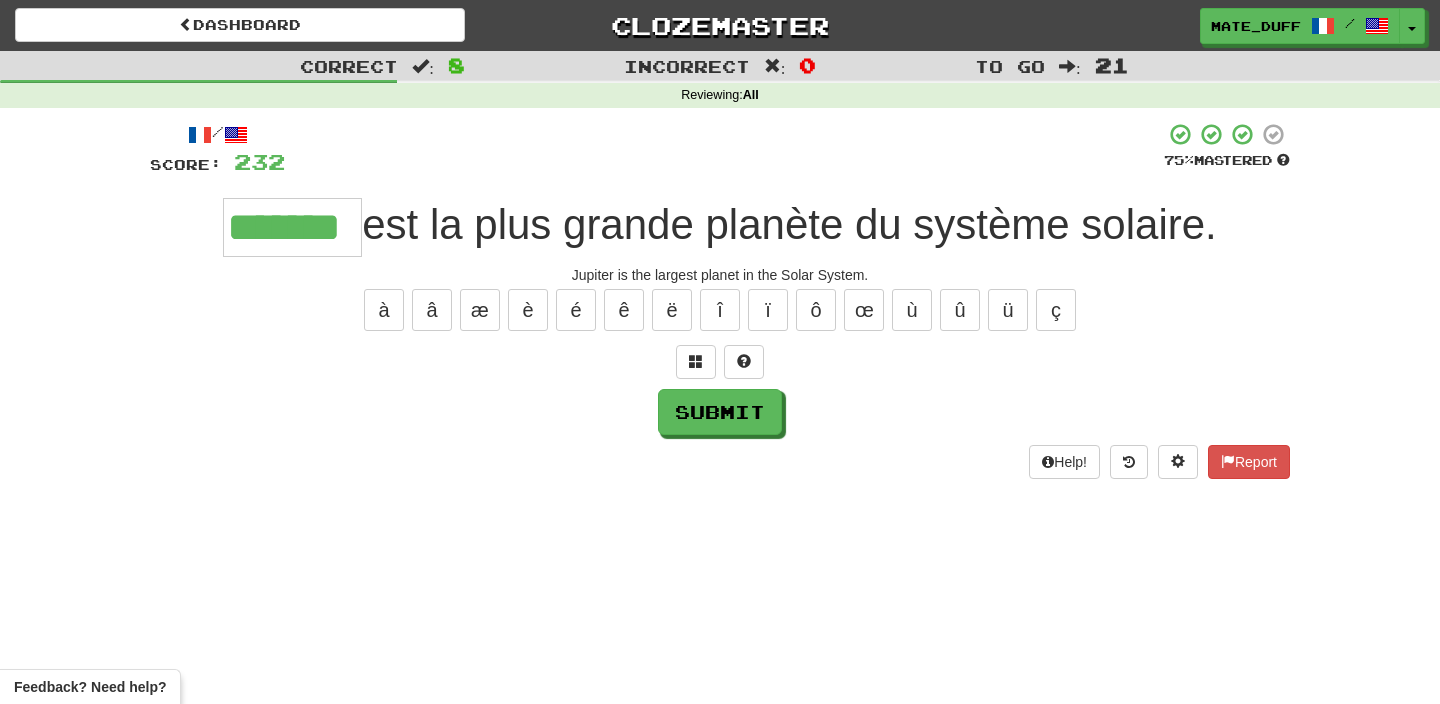 type on "*******" 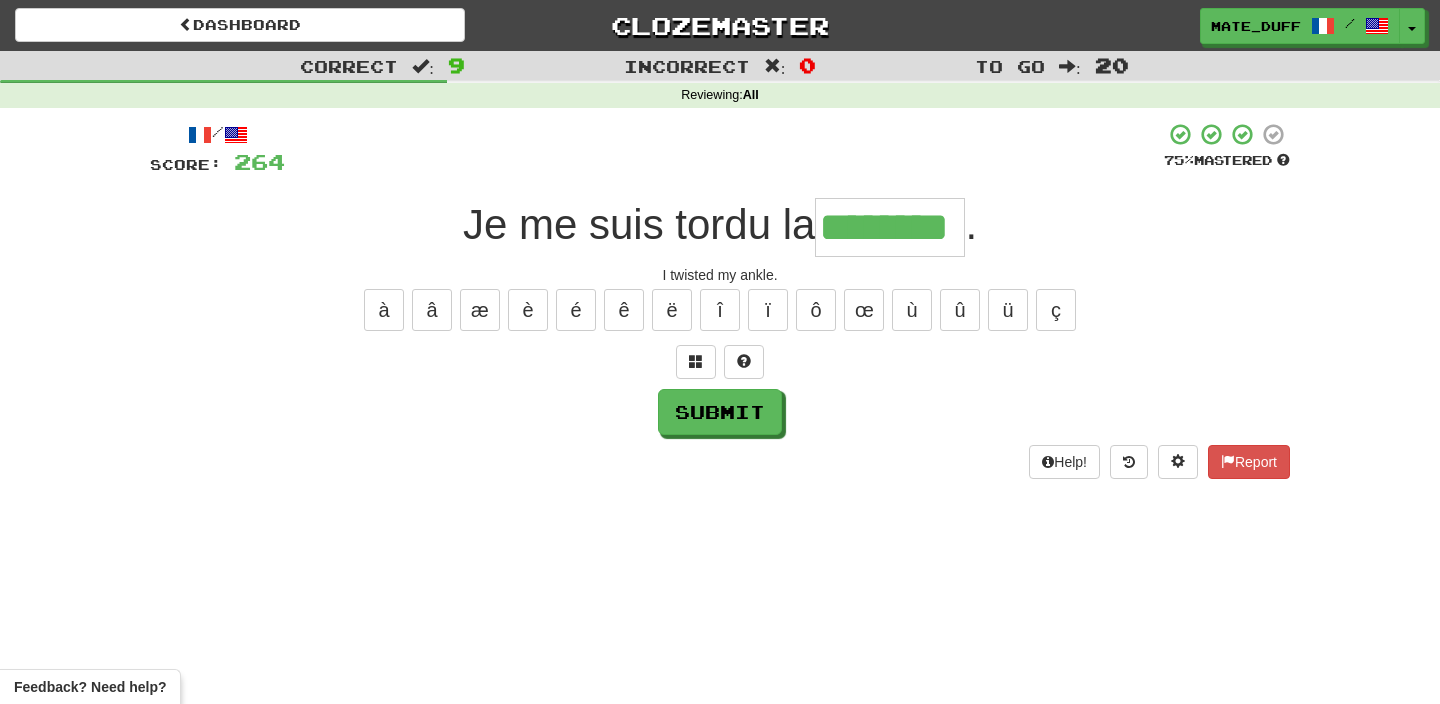 type on "********" 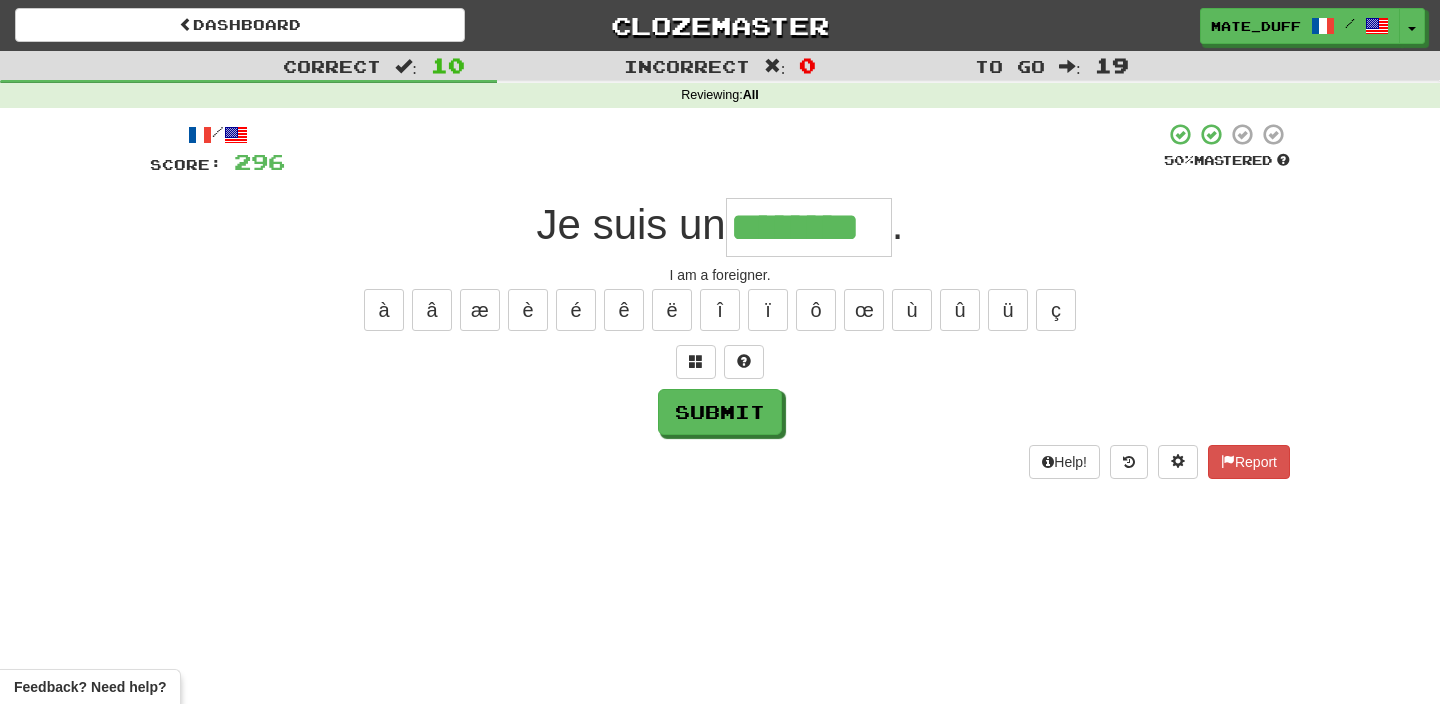 type on "********" 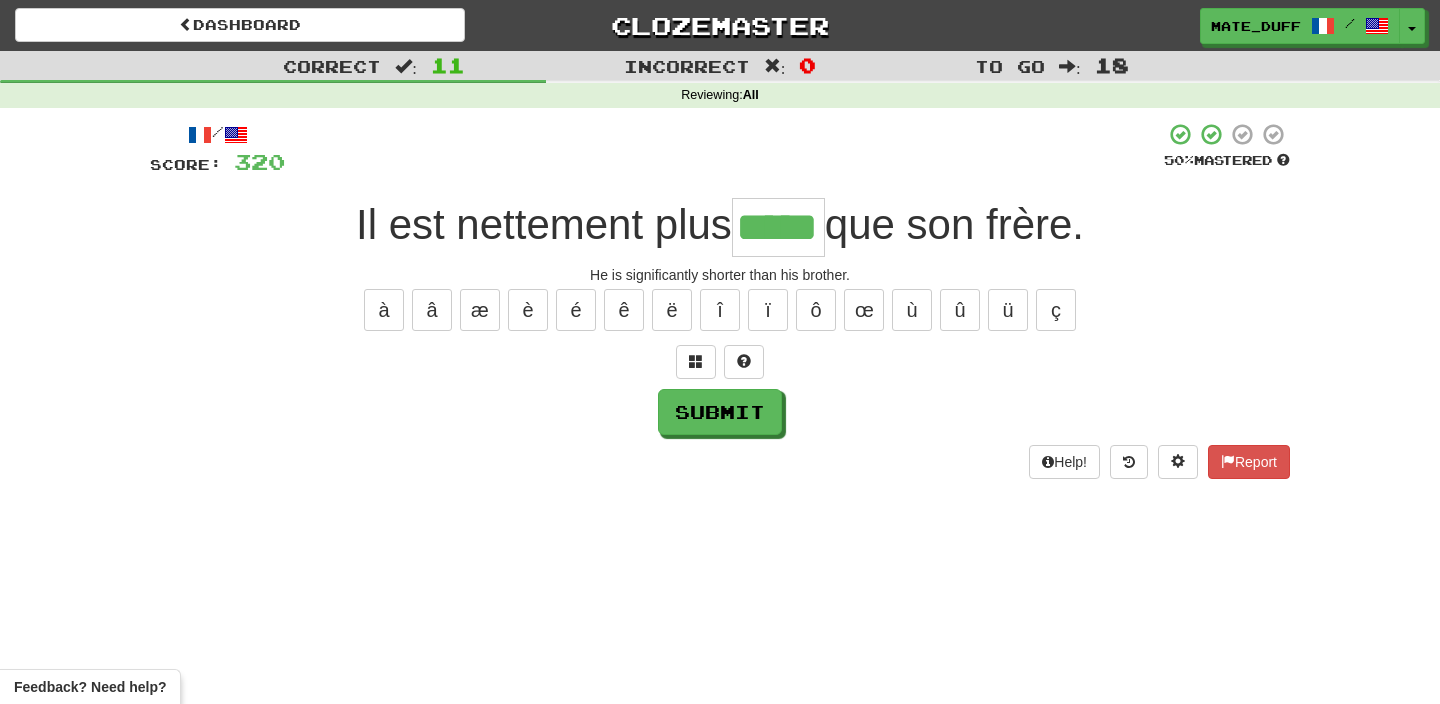 type on "*****" 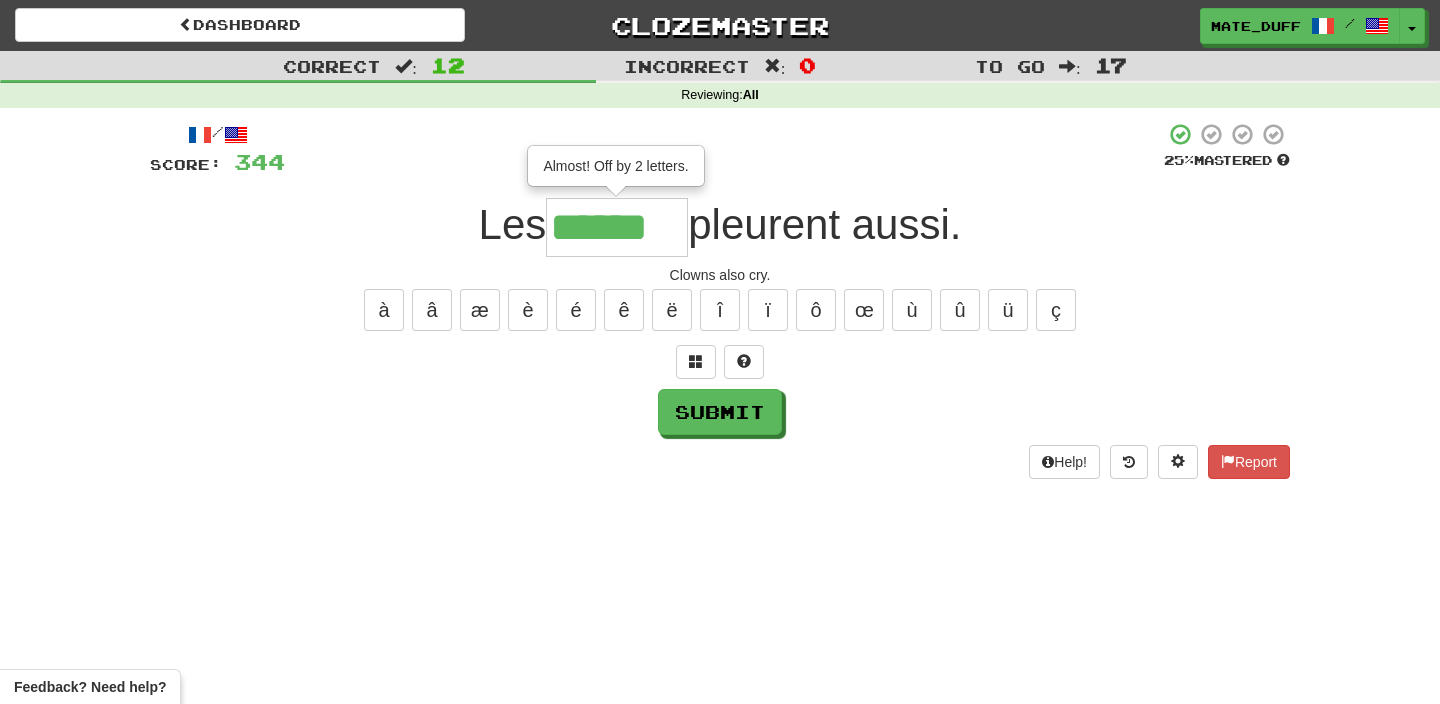 type on "******" 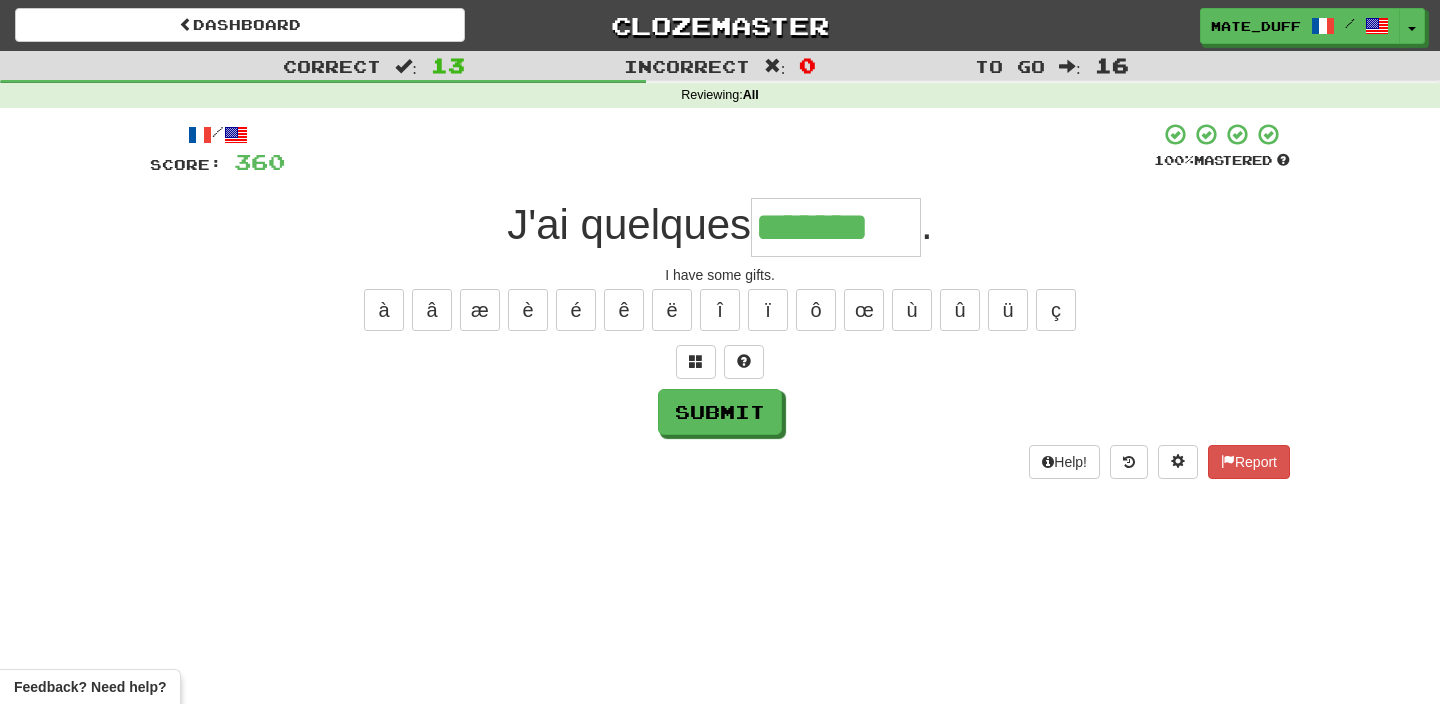 type on "*******" 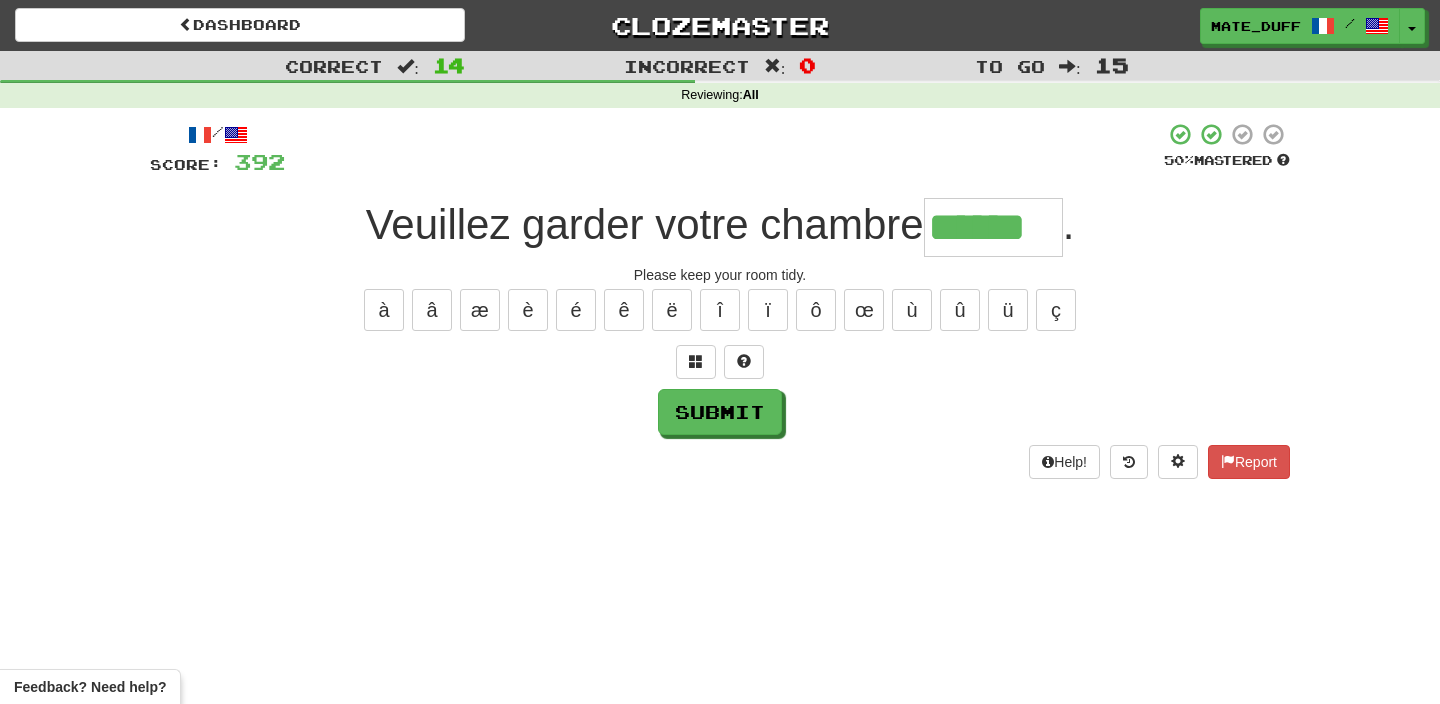type on "******" 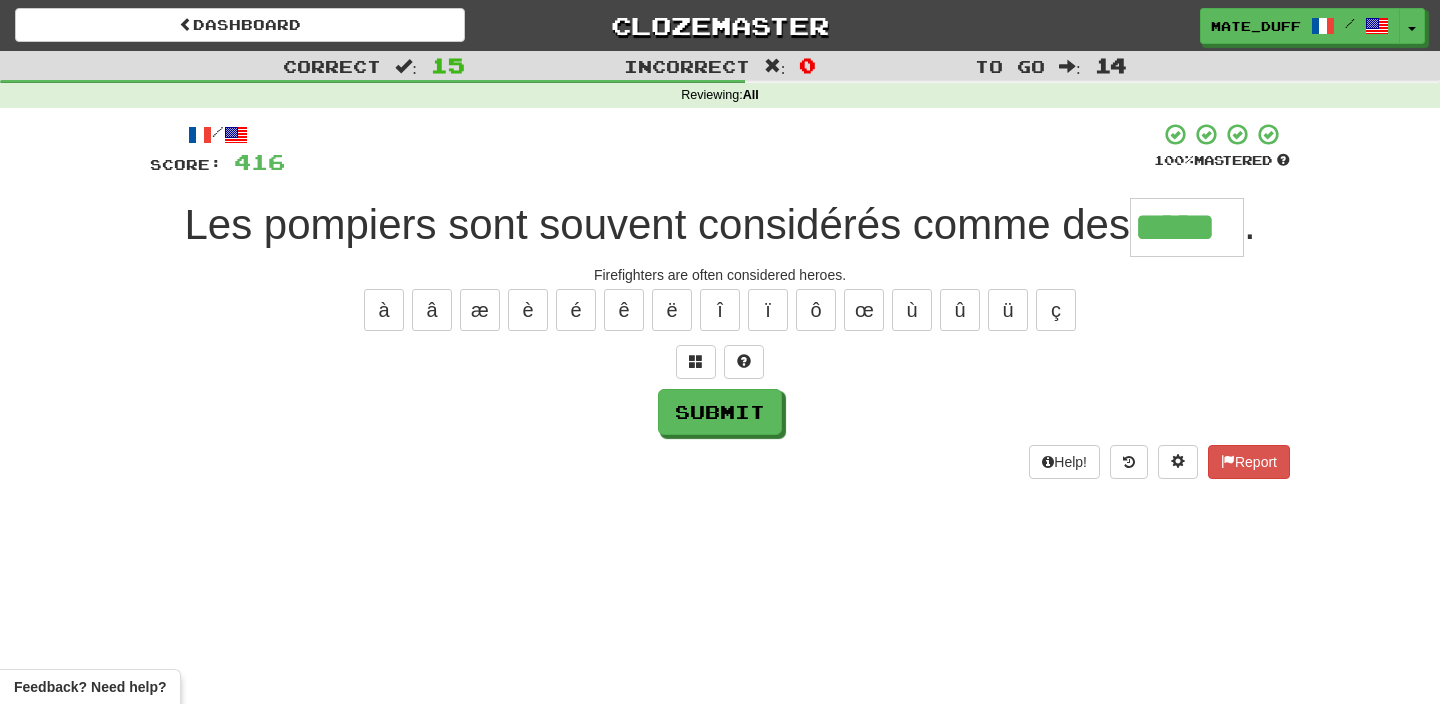 type on "*****" 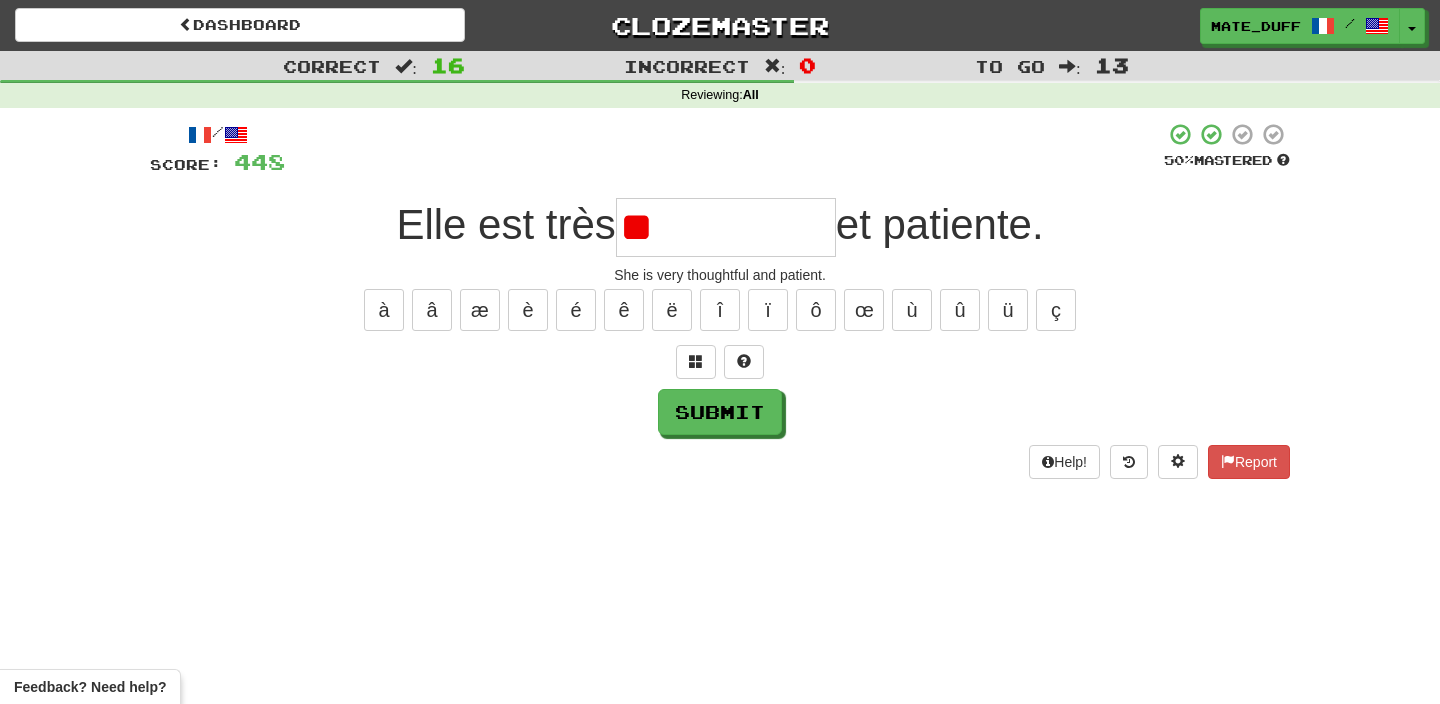 type on "*" 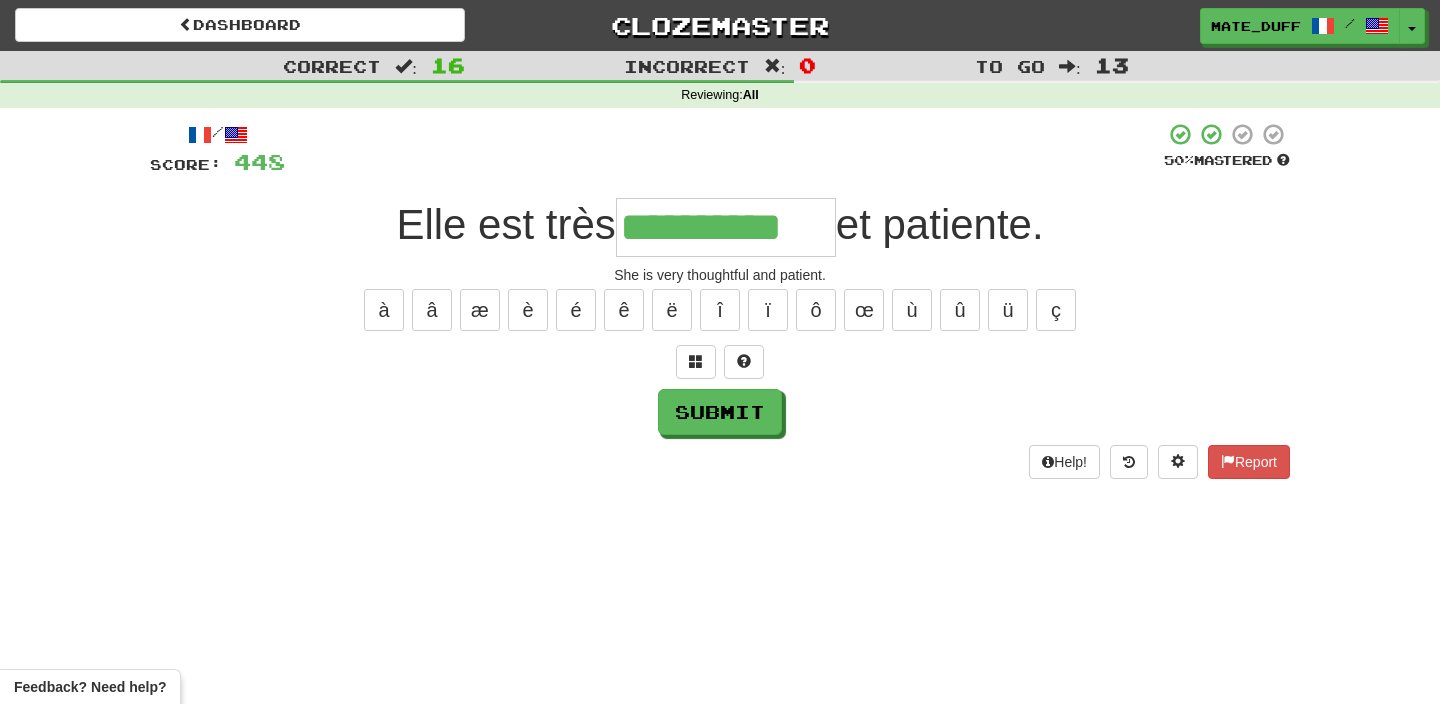 type on "**********" 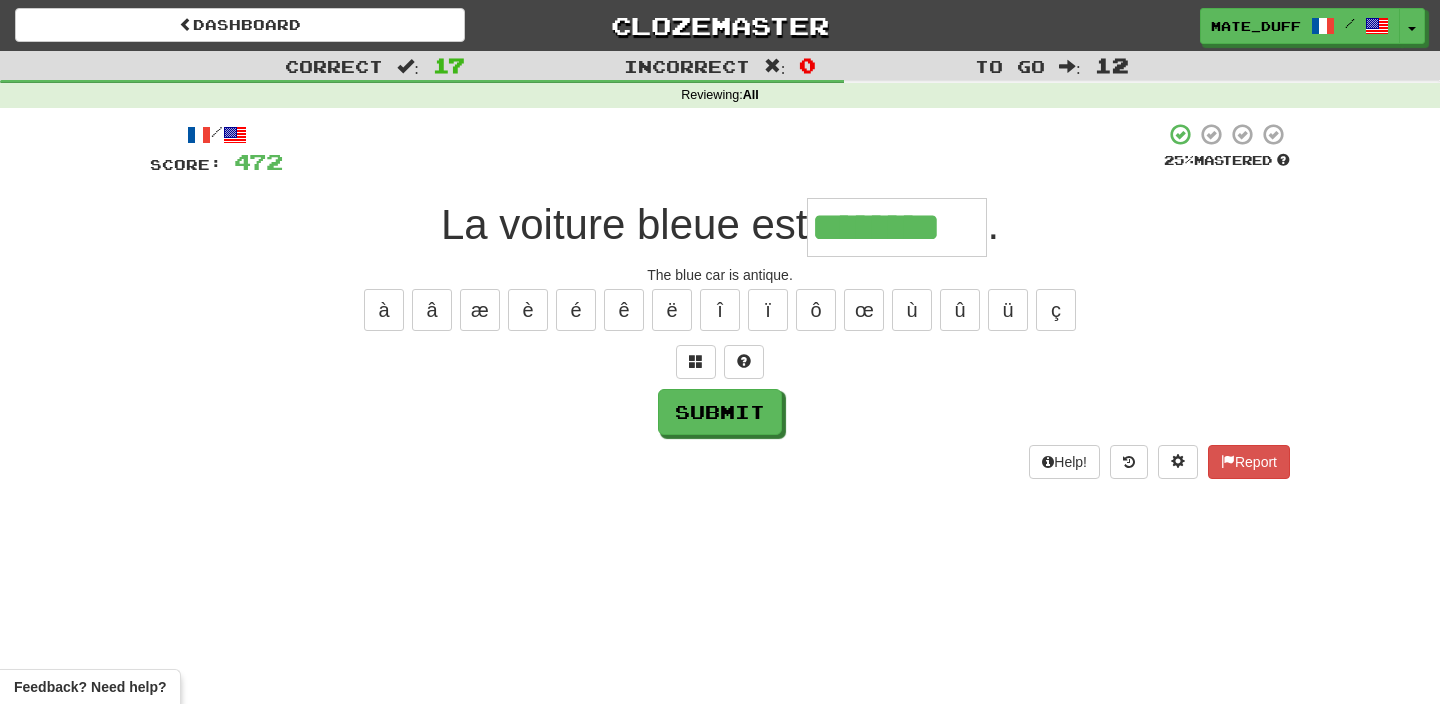 type on "********" 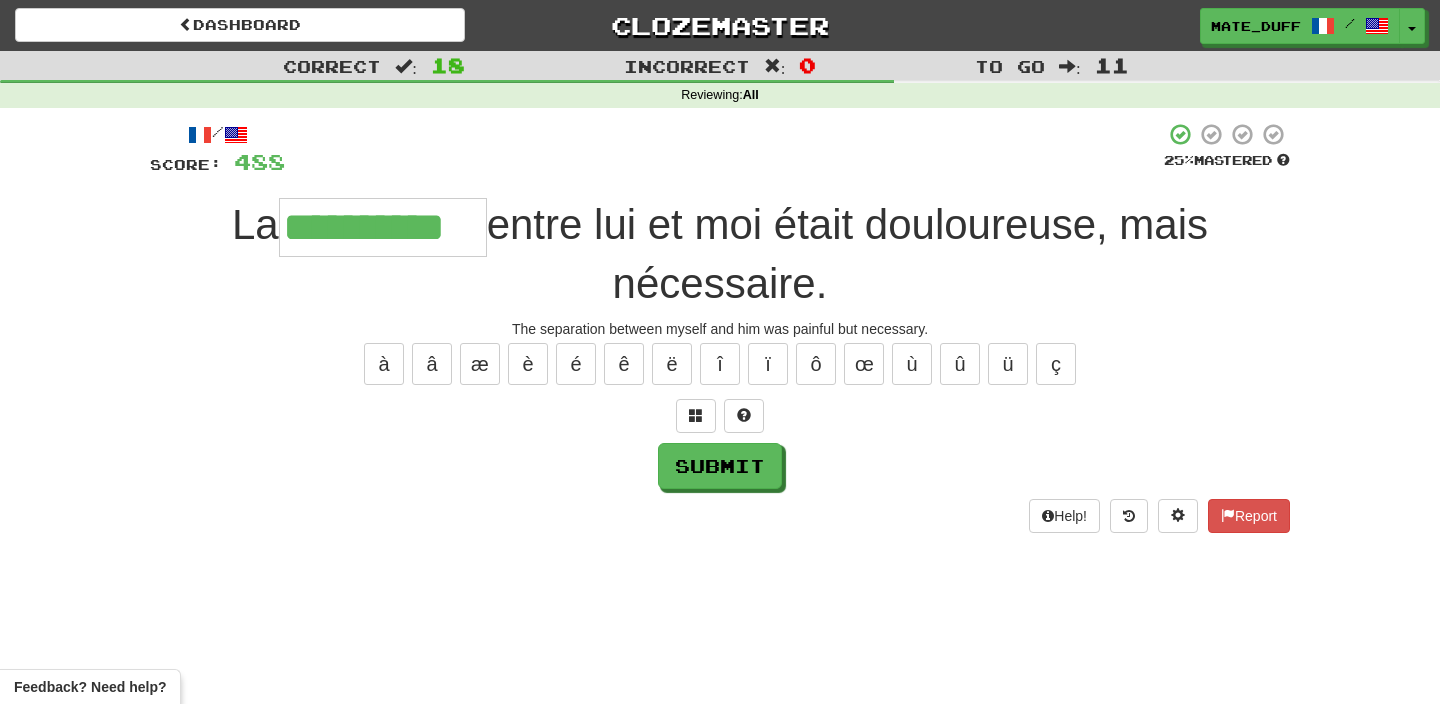type on "**********" 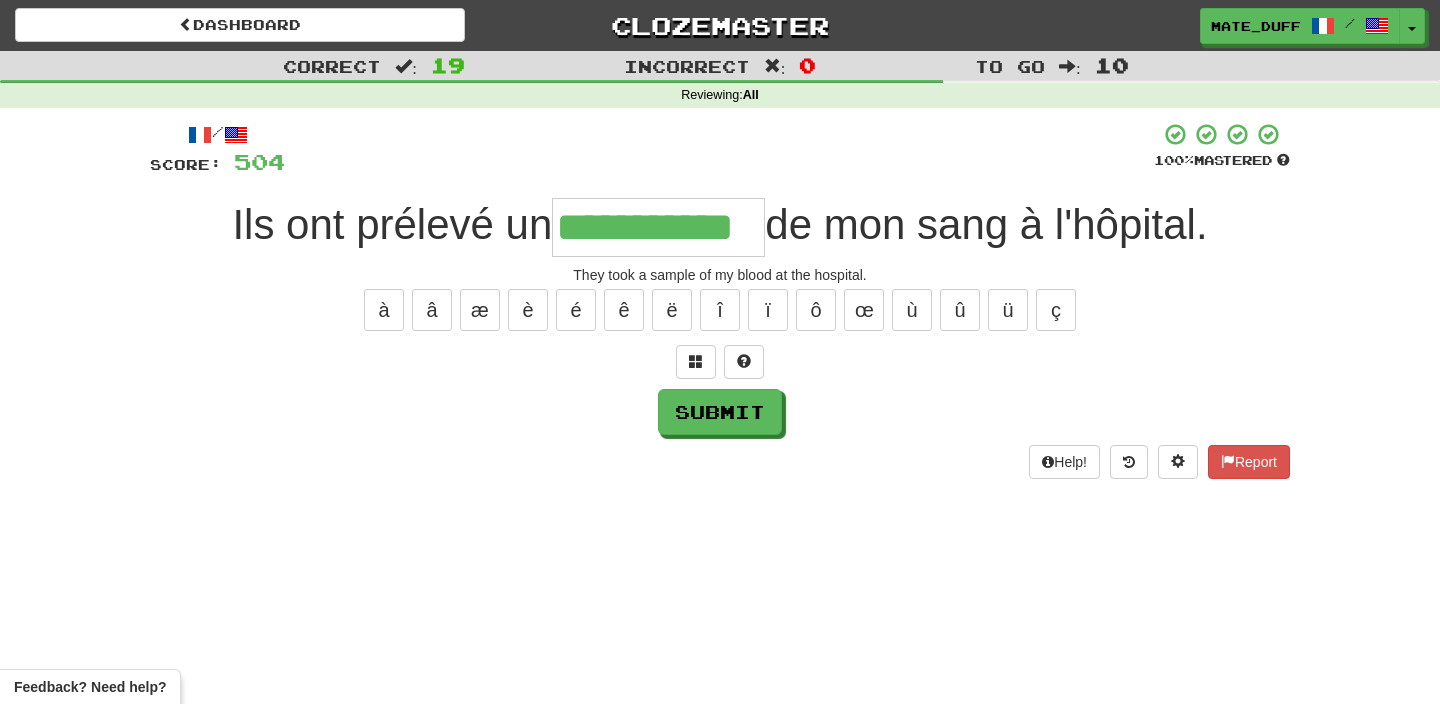 type on "**********" 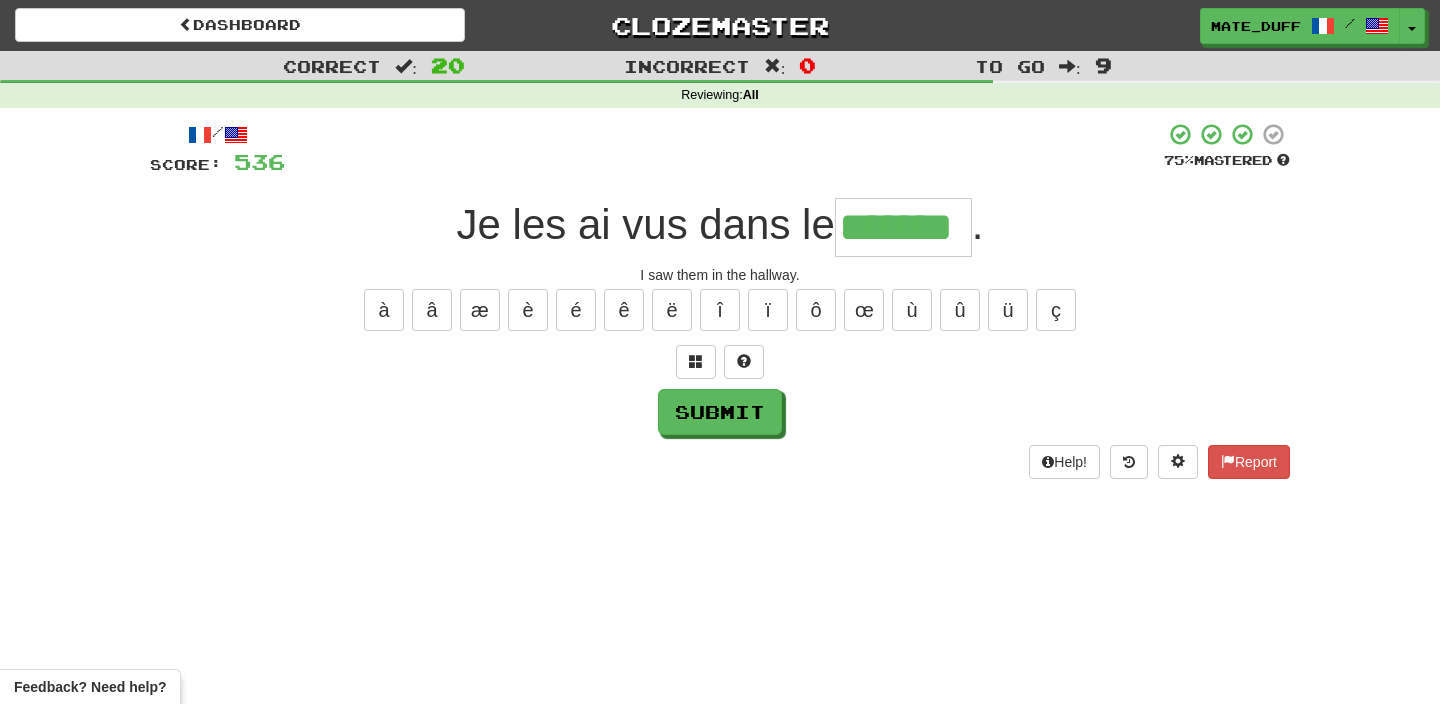 type on "*******" 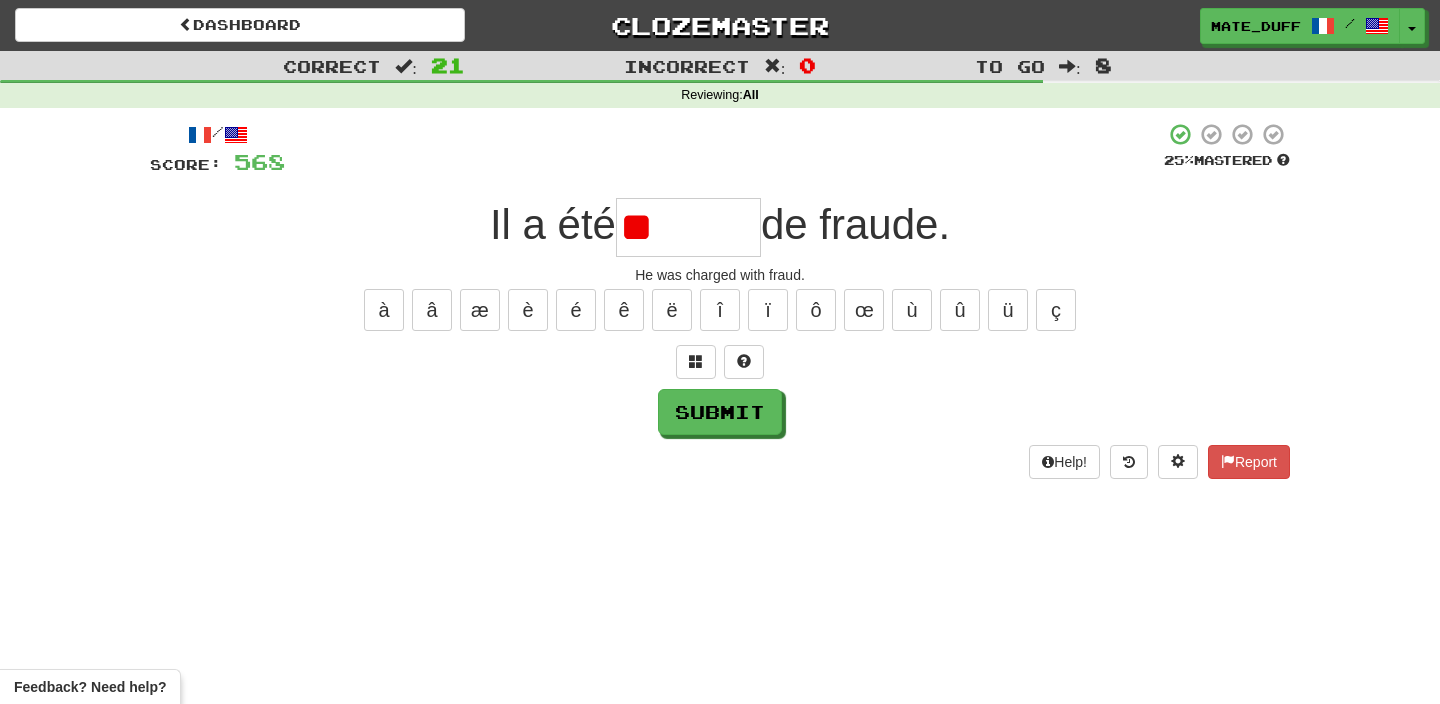 type on "*" 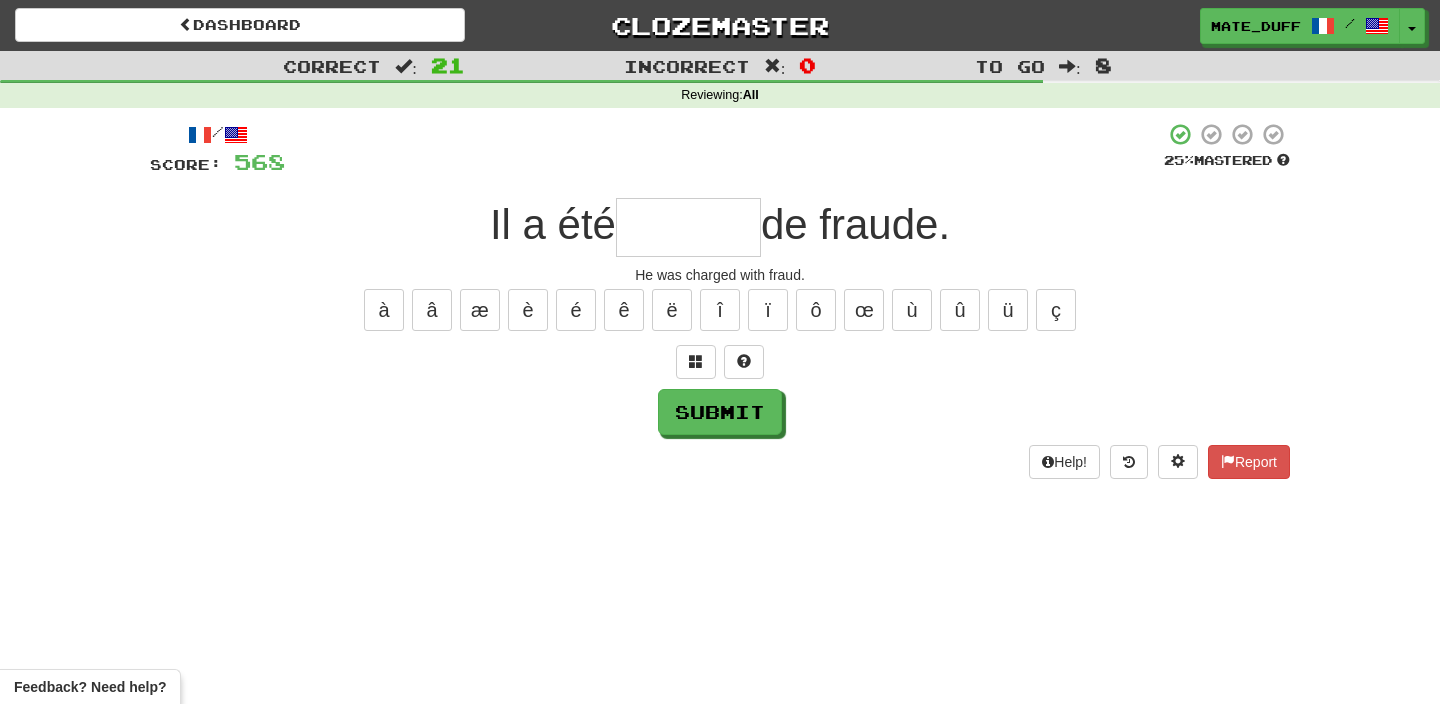 type on "*" 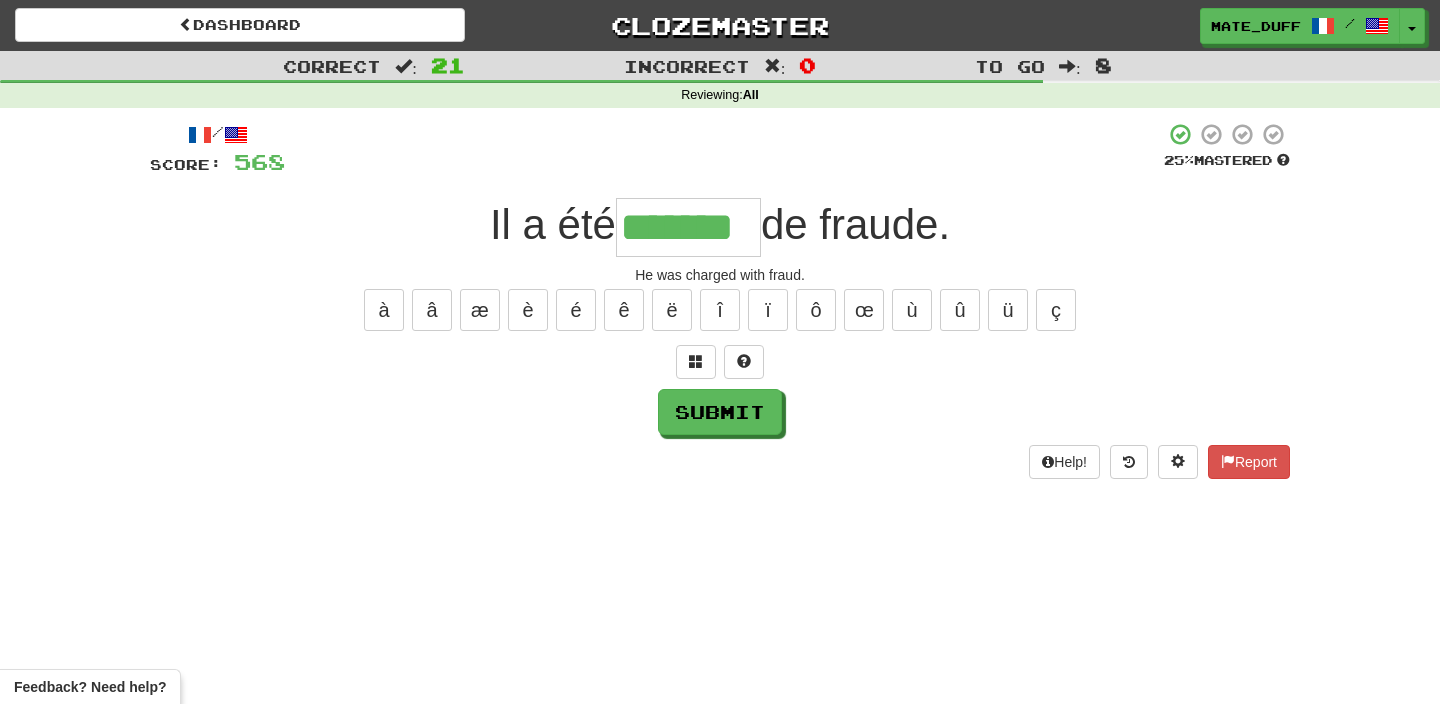 type on "*******" 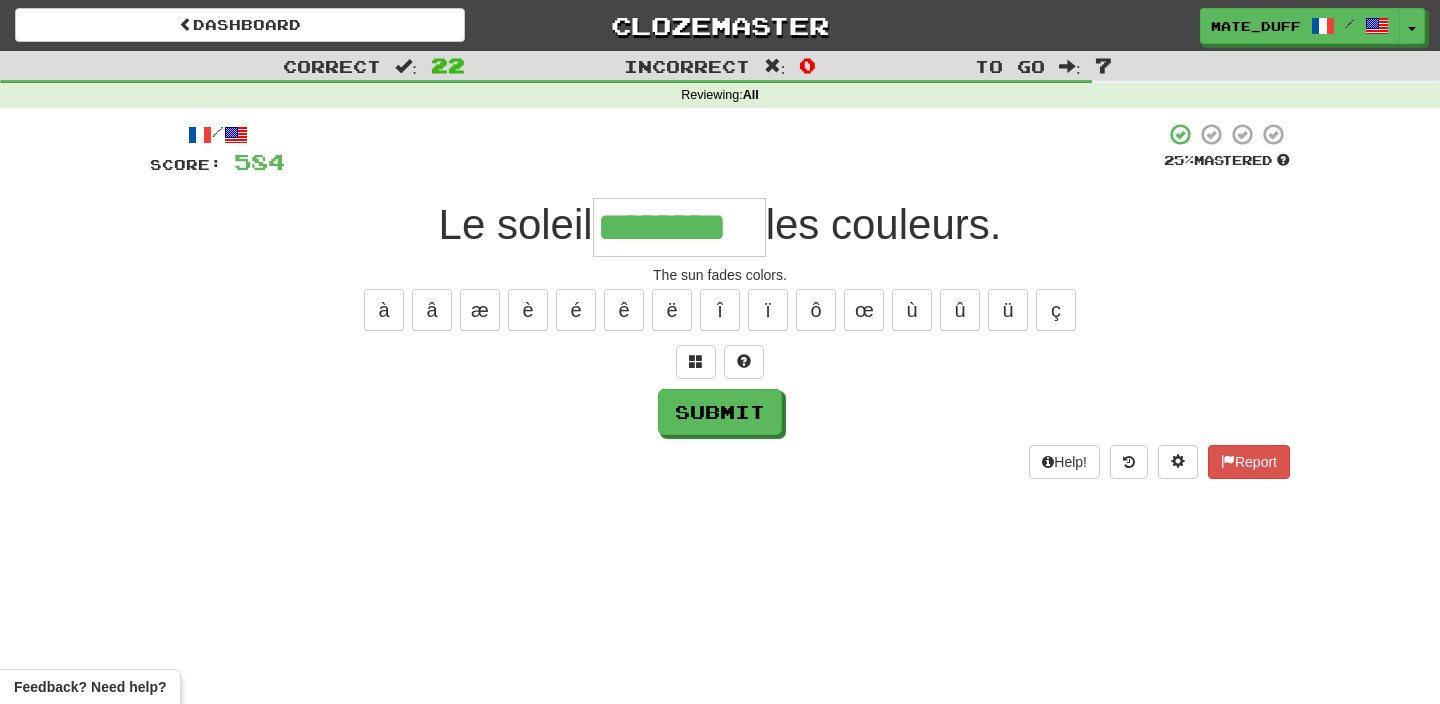 type on "********" 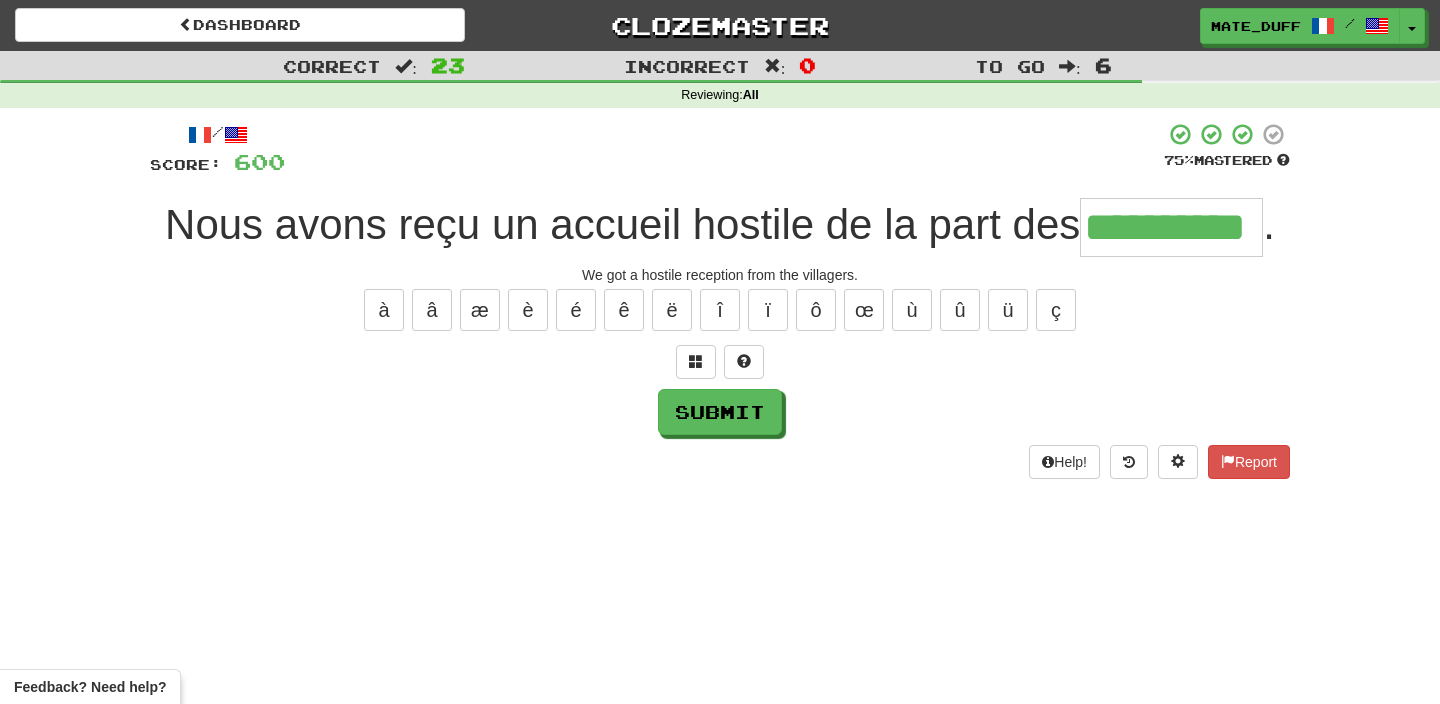 type on "**********" 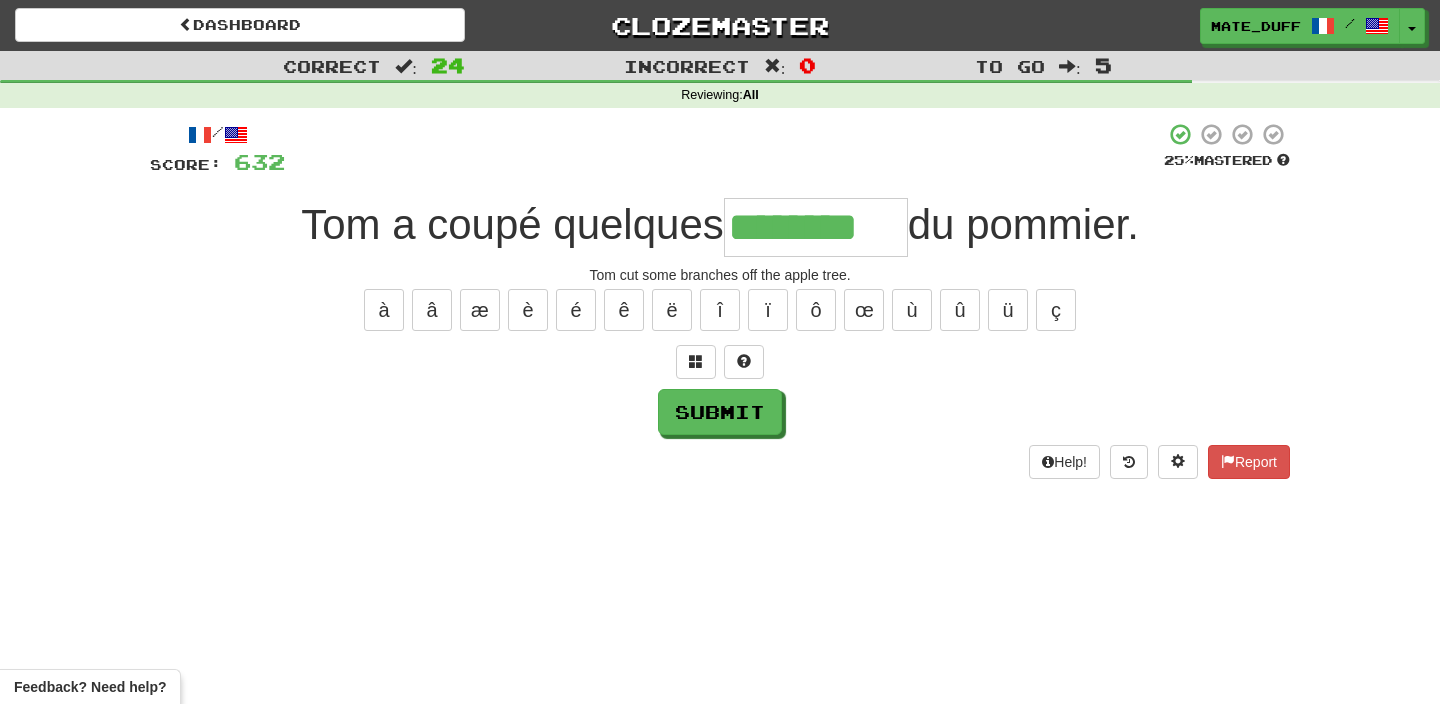 type on "********" 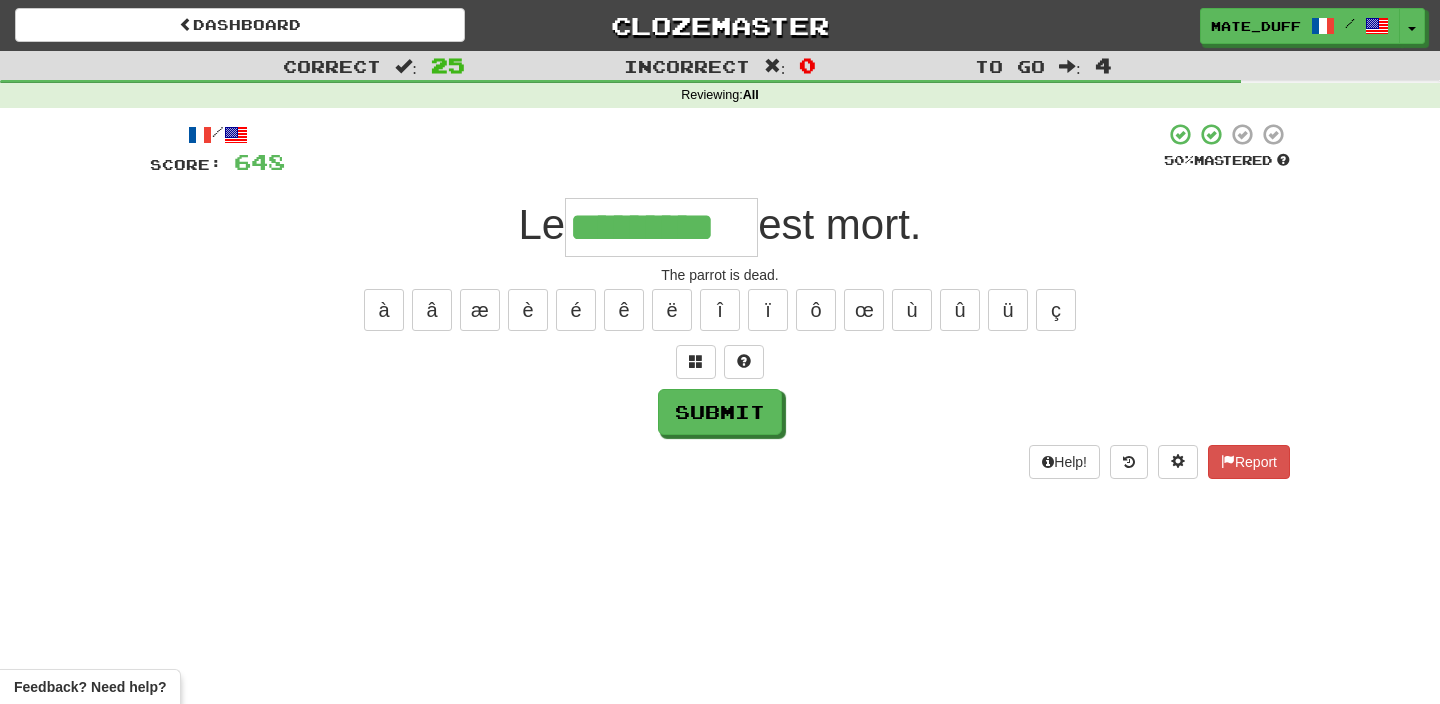 type on "*********" 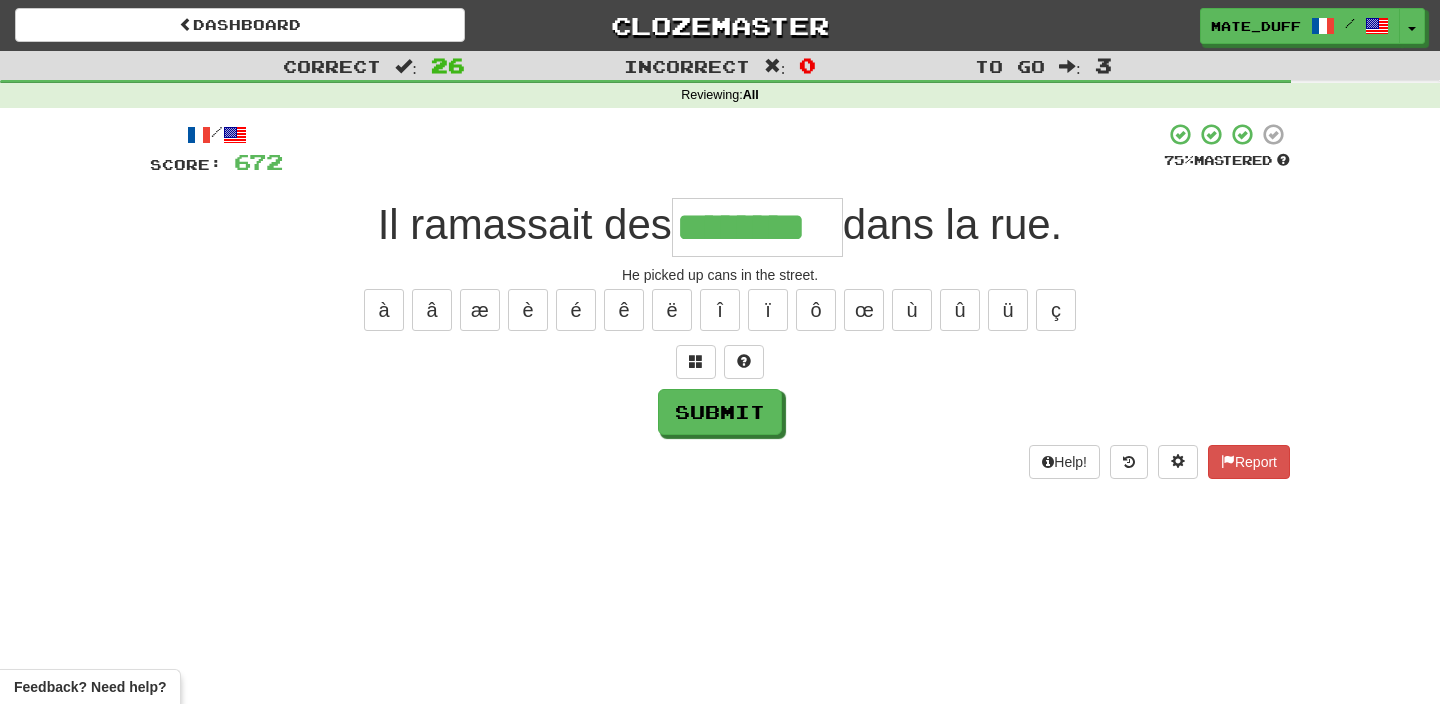 type on "********" 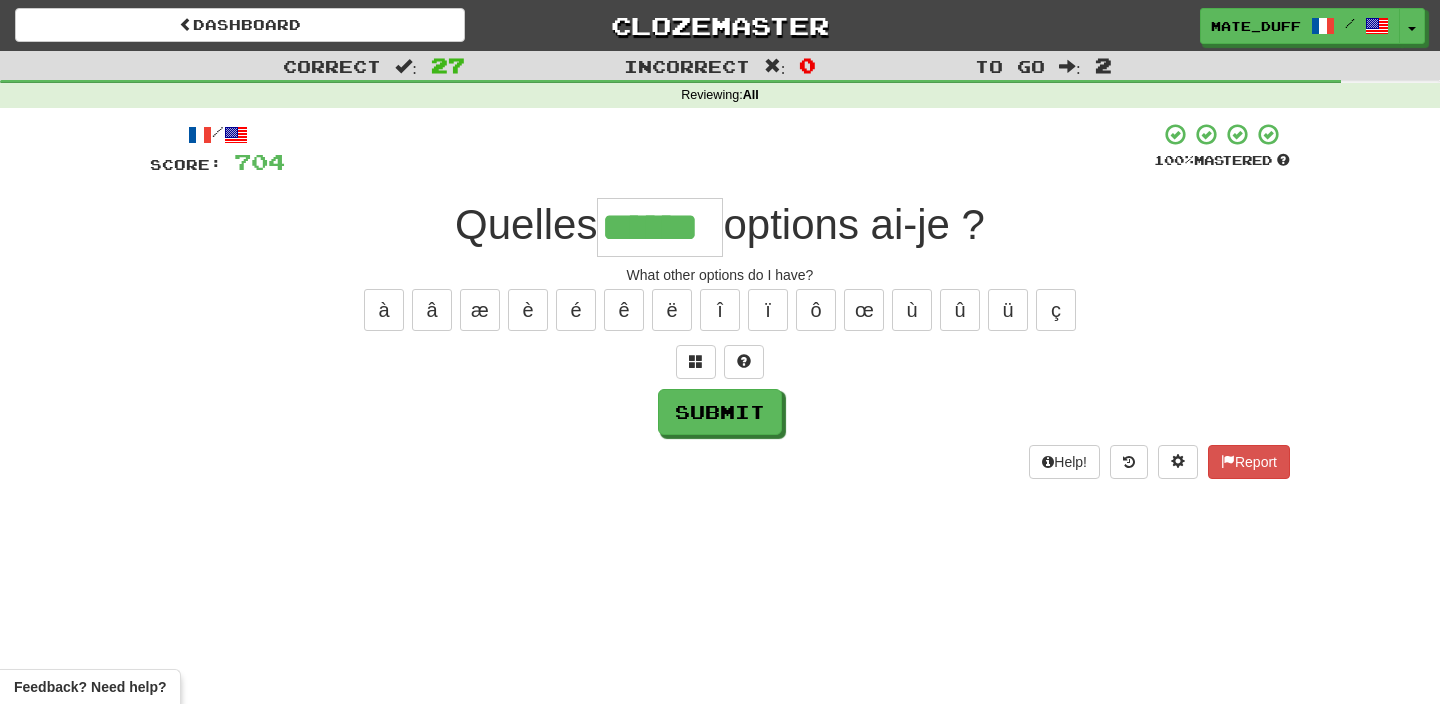 type on "******" 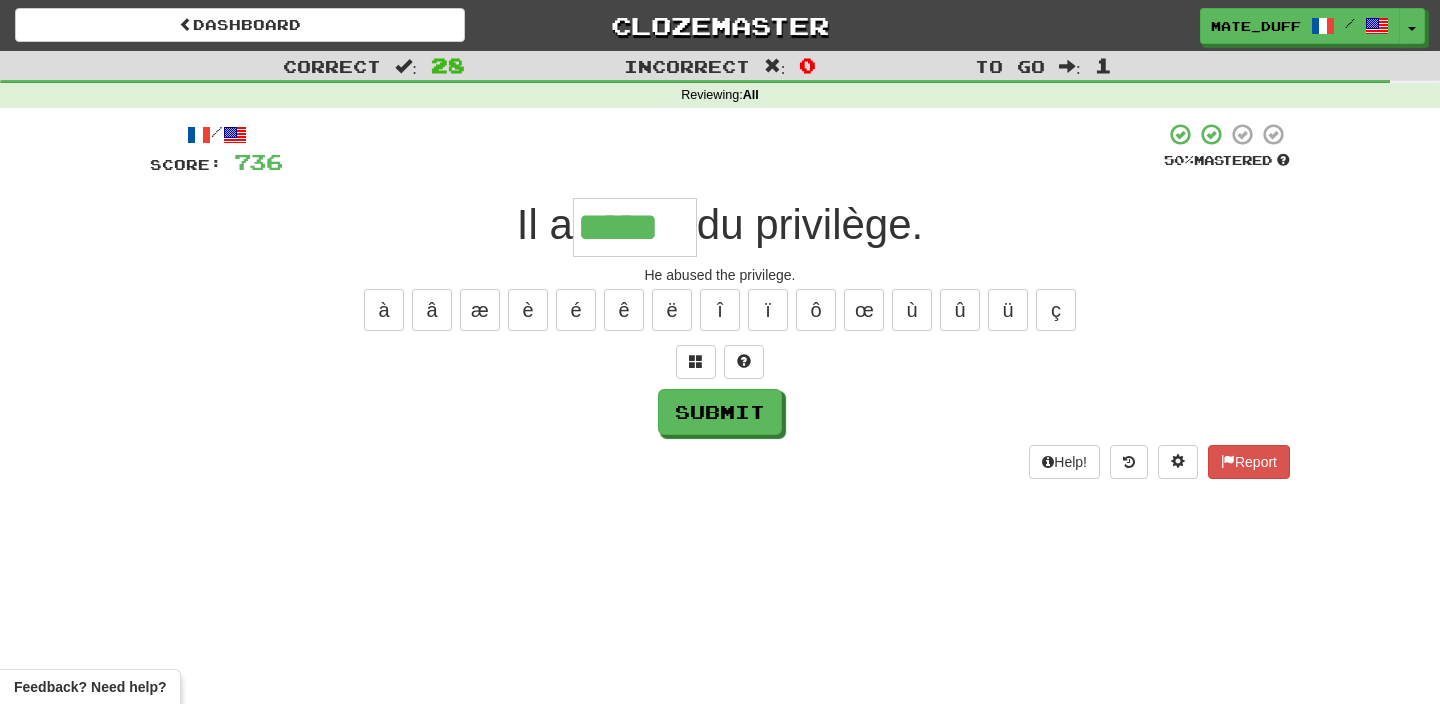 type on "*****" 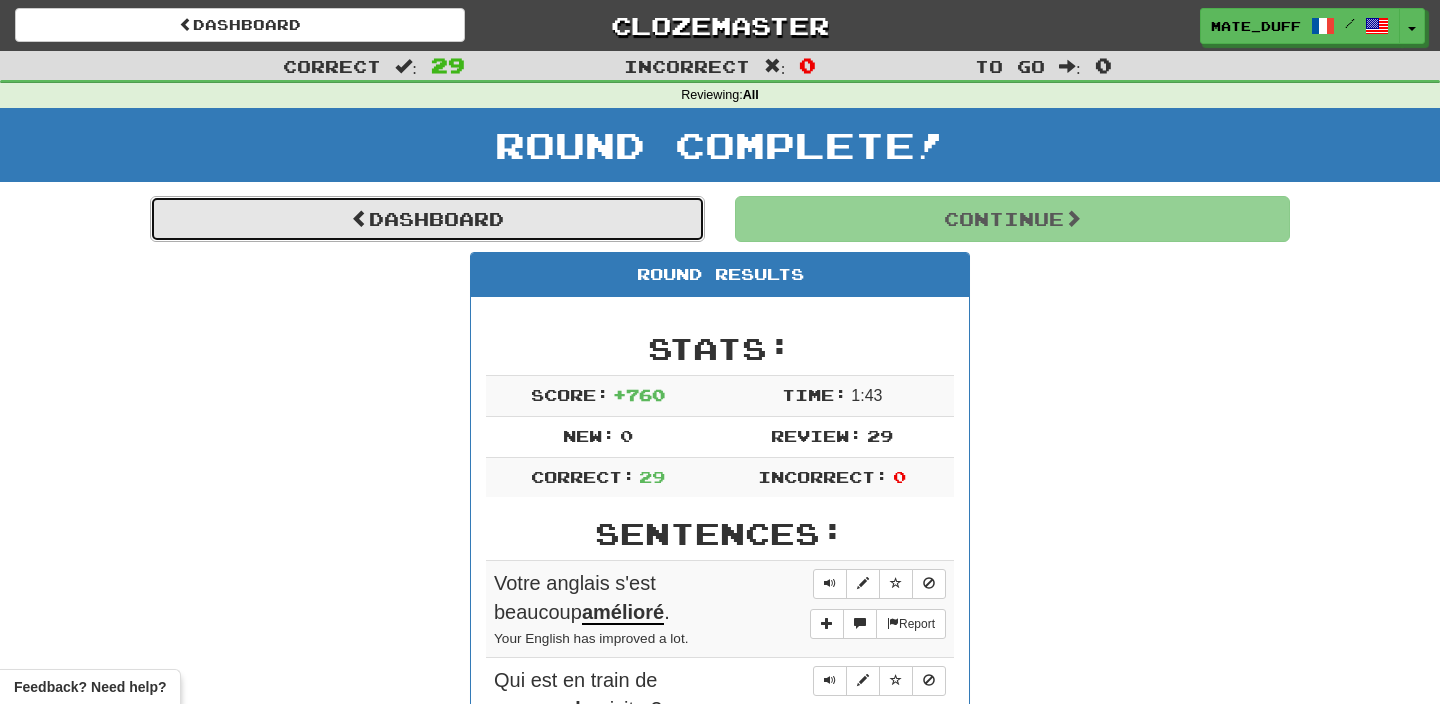 click on "Dashboard" at bounding box center [427, 219] 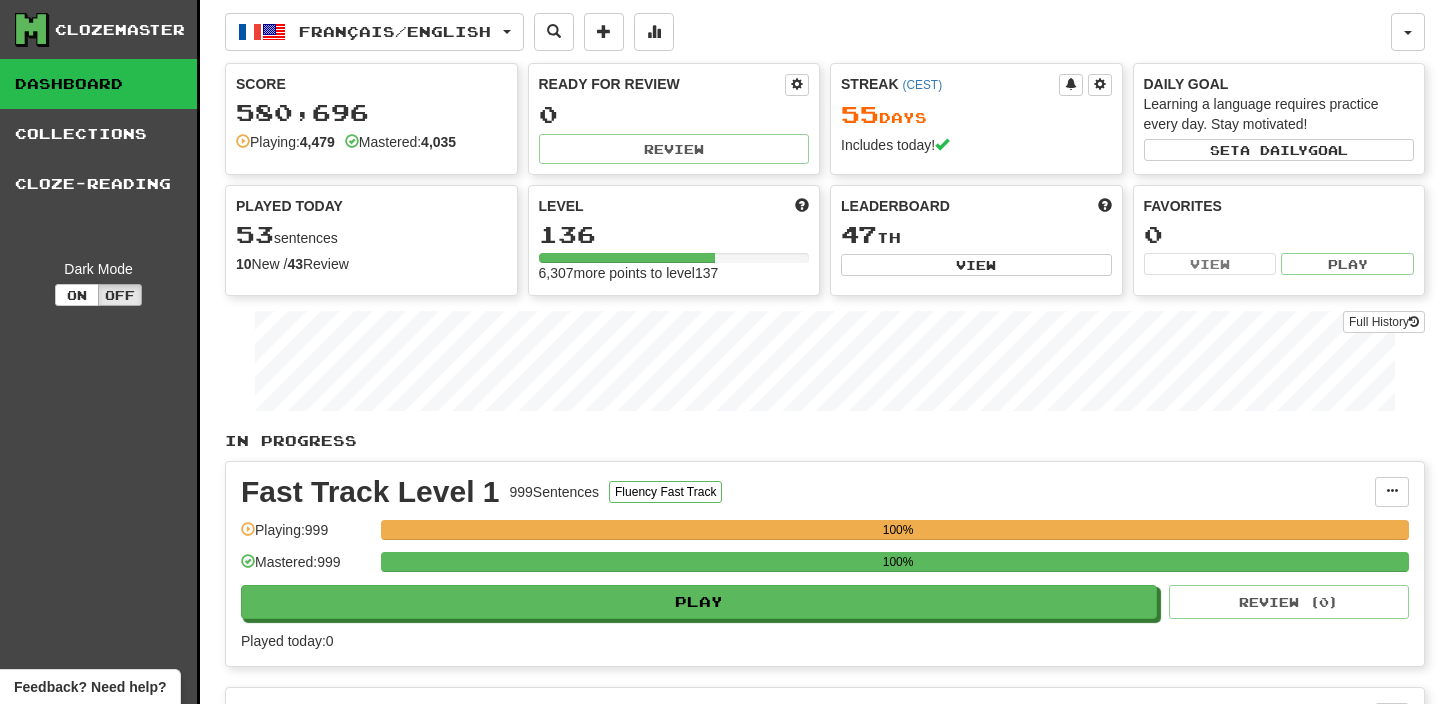 scroll, scrollTop: 0, scrollLeft: 0, axis: both 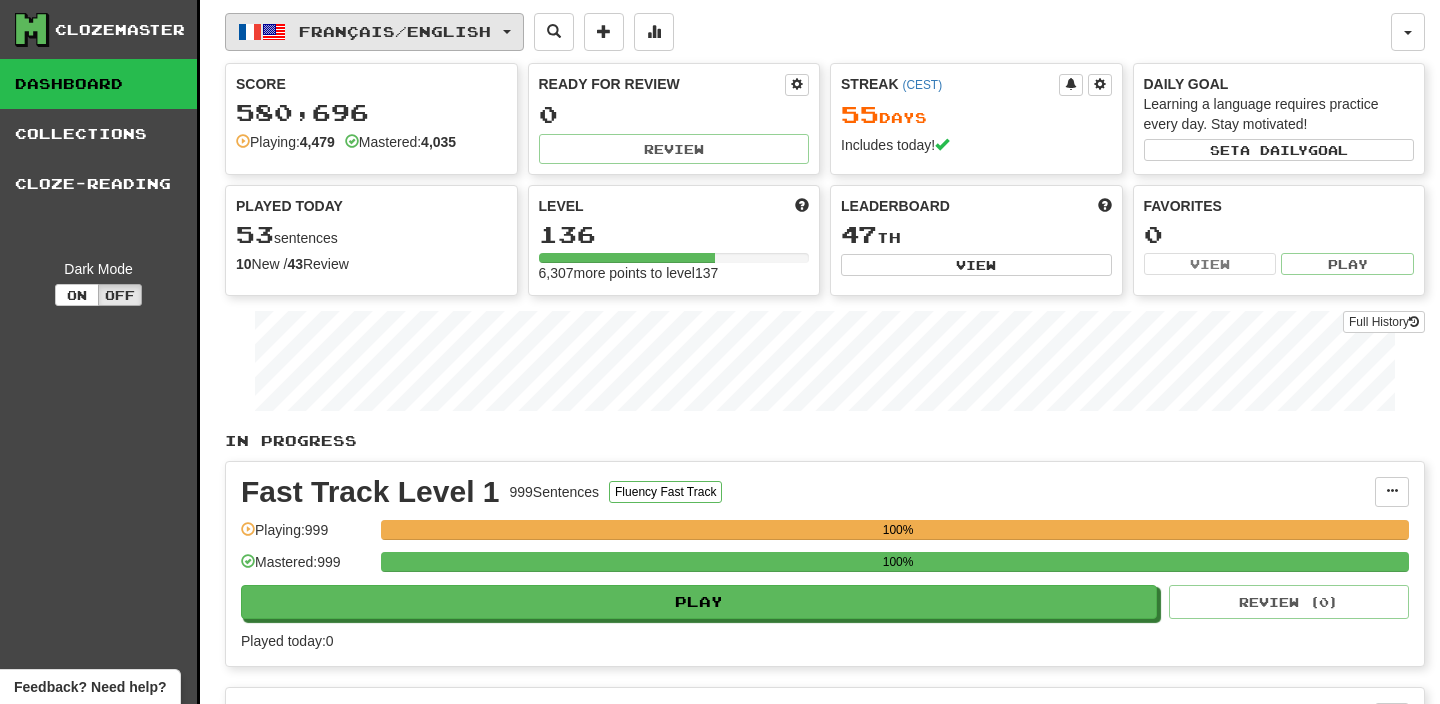 click on "Français  /  English" at bounding box center (395, 31) 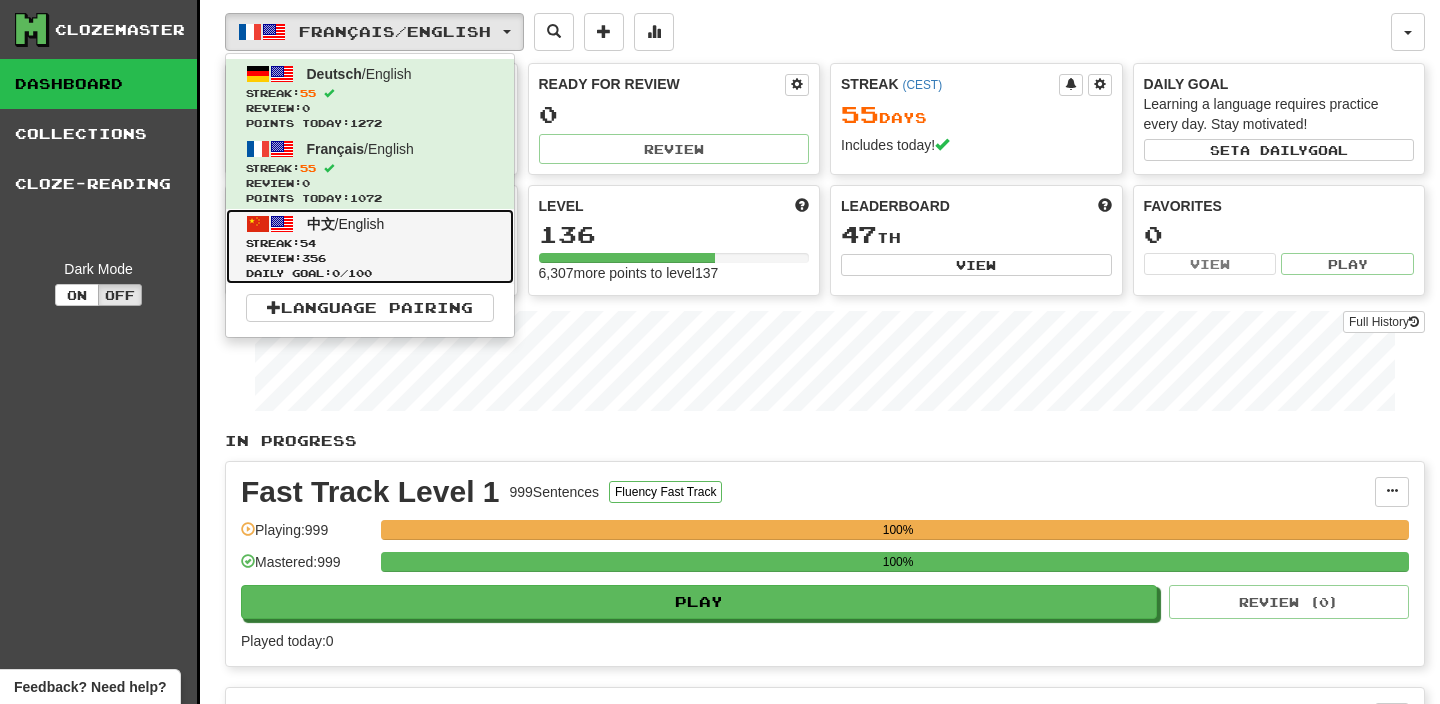 click on "中文  /  English Streak:  54   Review:  356 Daily Goal:  0  /  100" at bounding box center [370, 246] 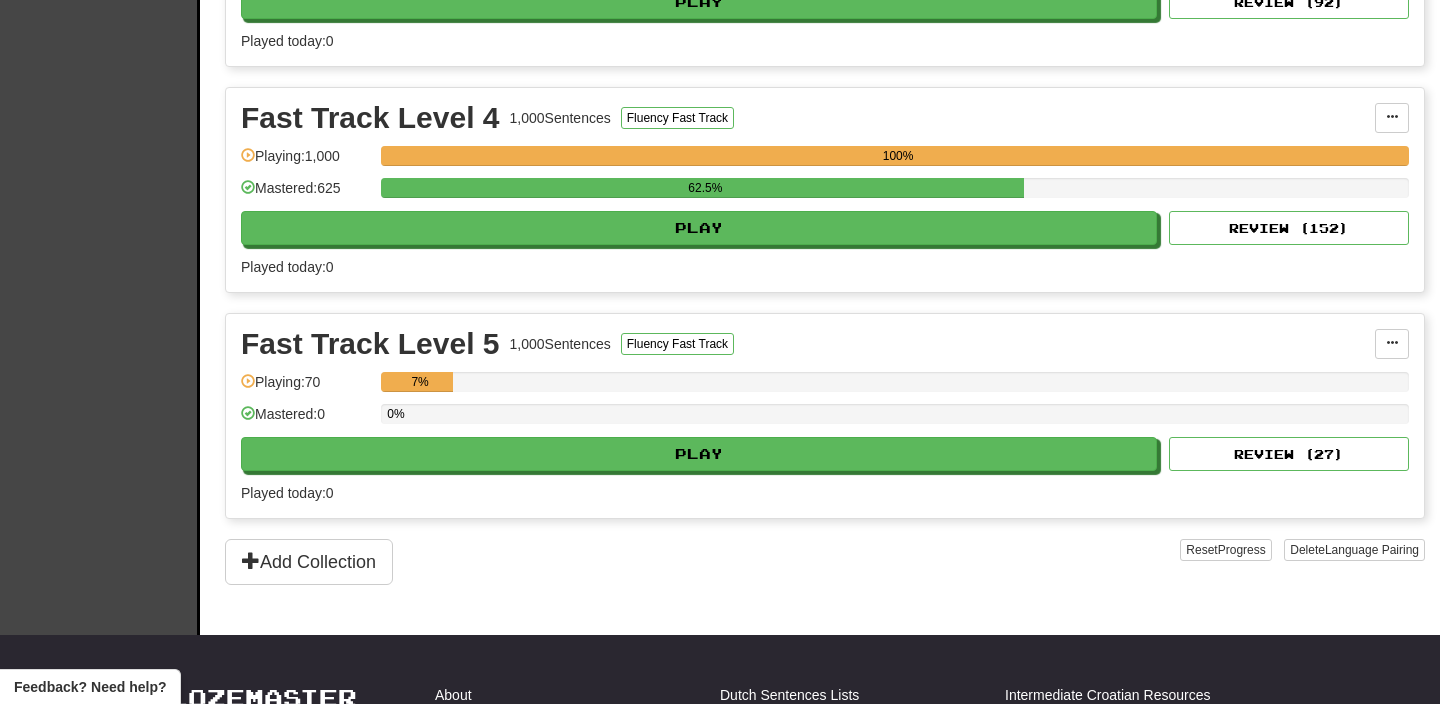 scroll, scrollTop: 1059, scrollLeft: 0, axis: vertical 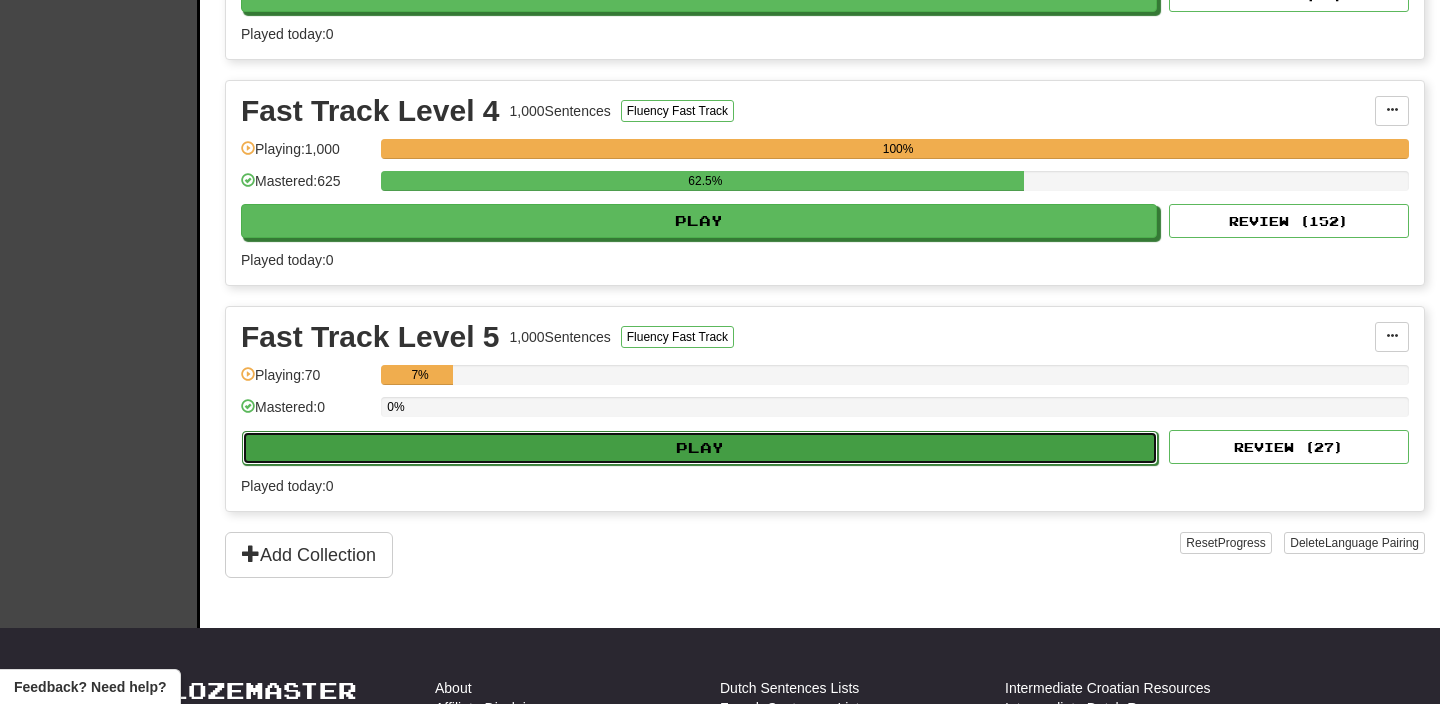 click on "Play" at bounding box center [700, 448] 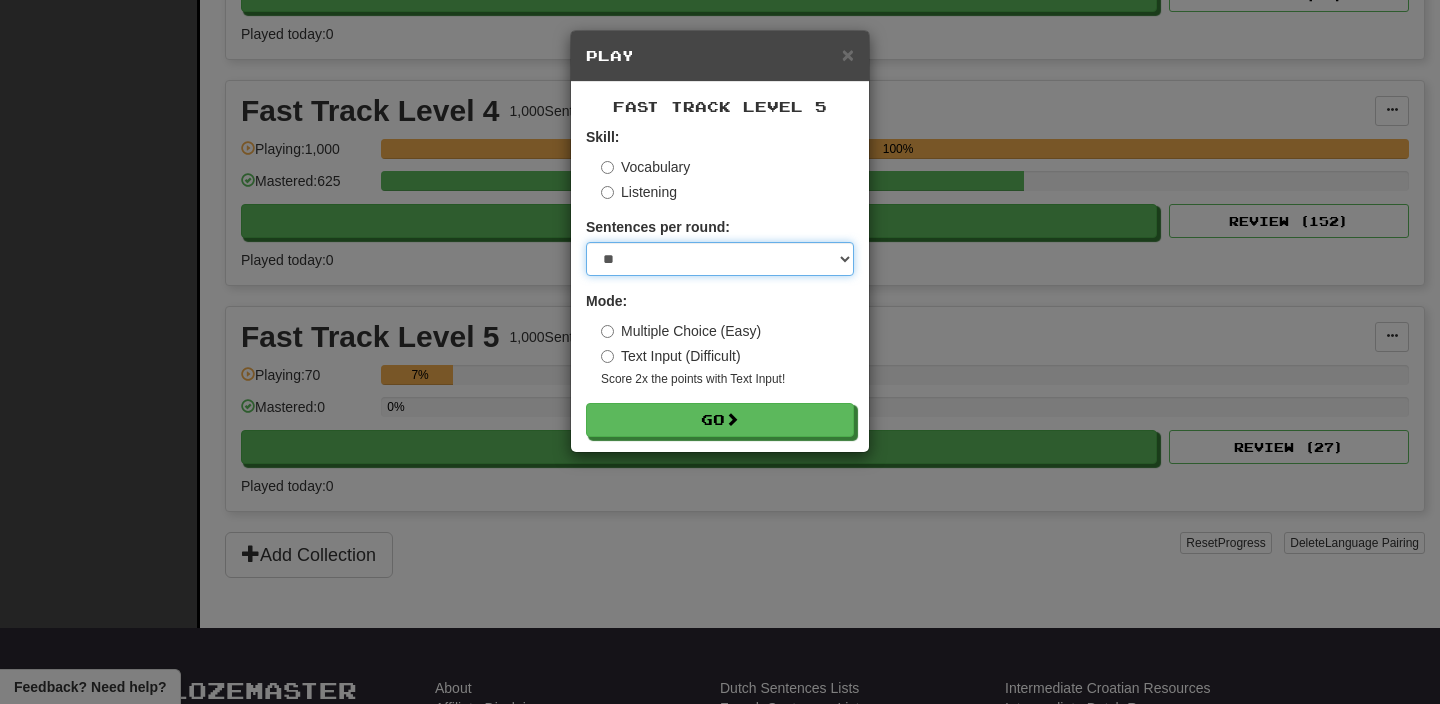 click on "* ** ** ** ** ** *** ********" at bounding box center [720, 259] 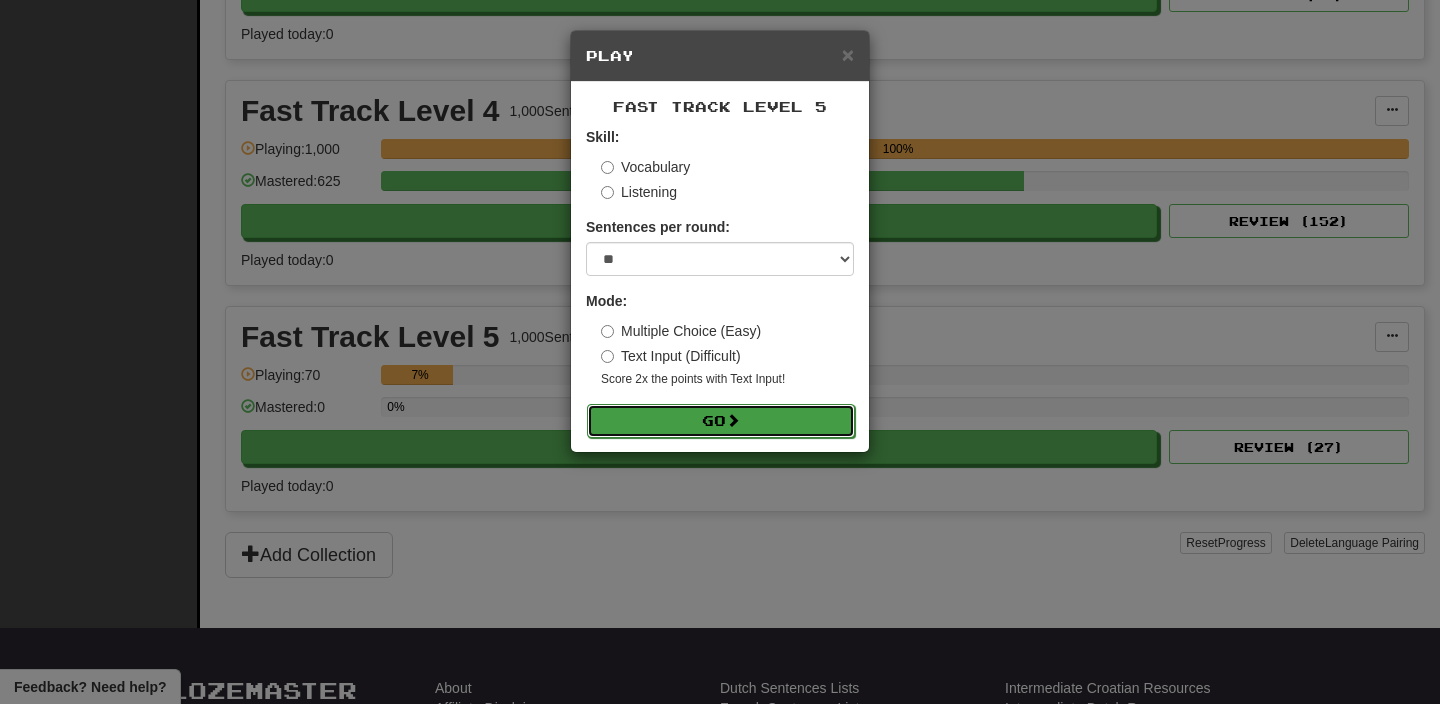 click on "Go" at bounding box center [721, 421] 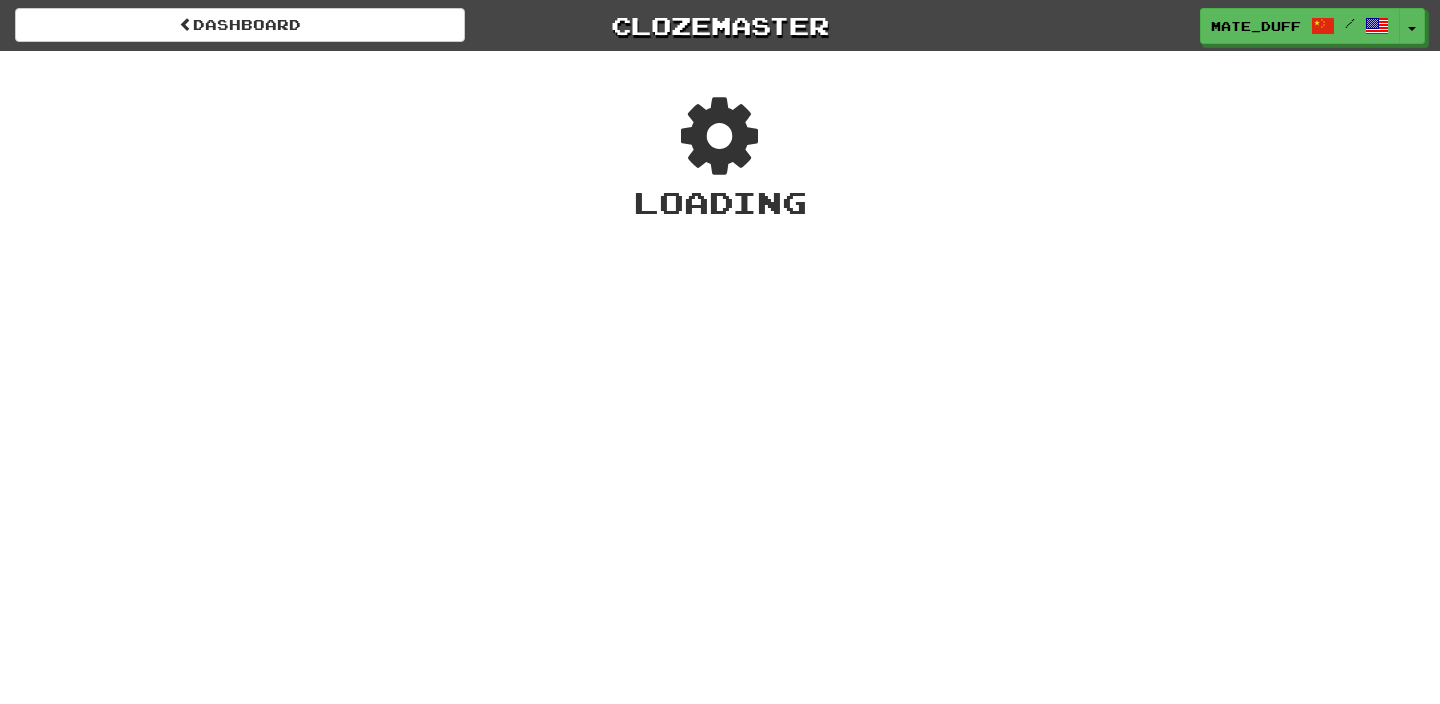 scroll, scrollTop: 0, scrollLeft: 0, axis: both 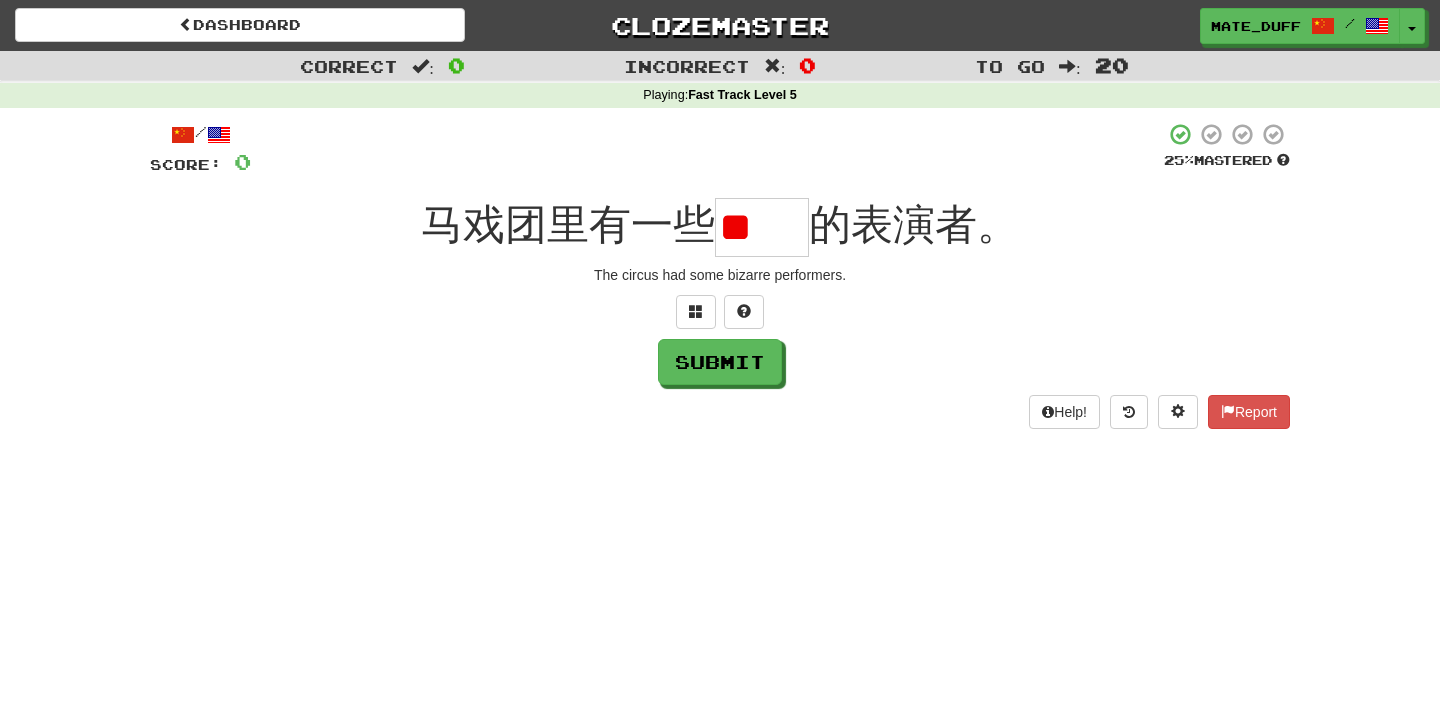 type on "*" 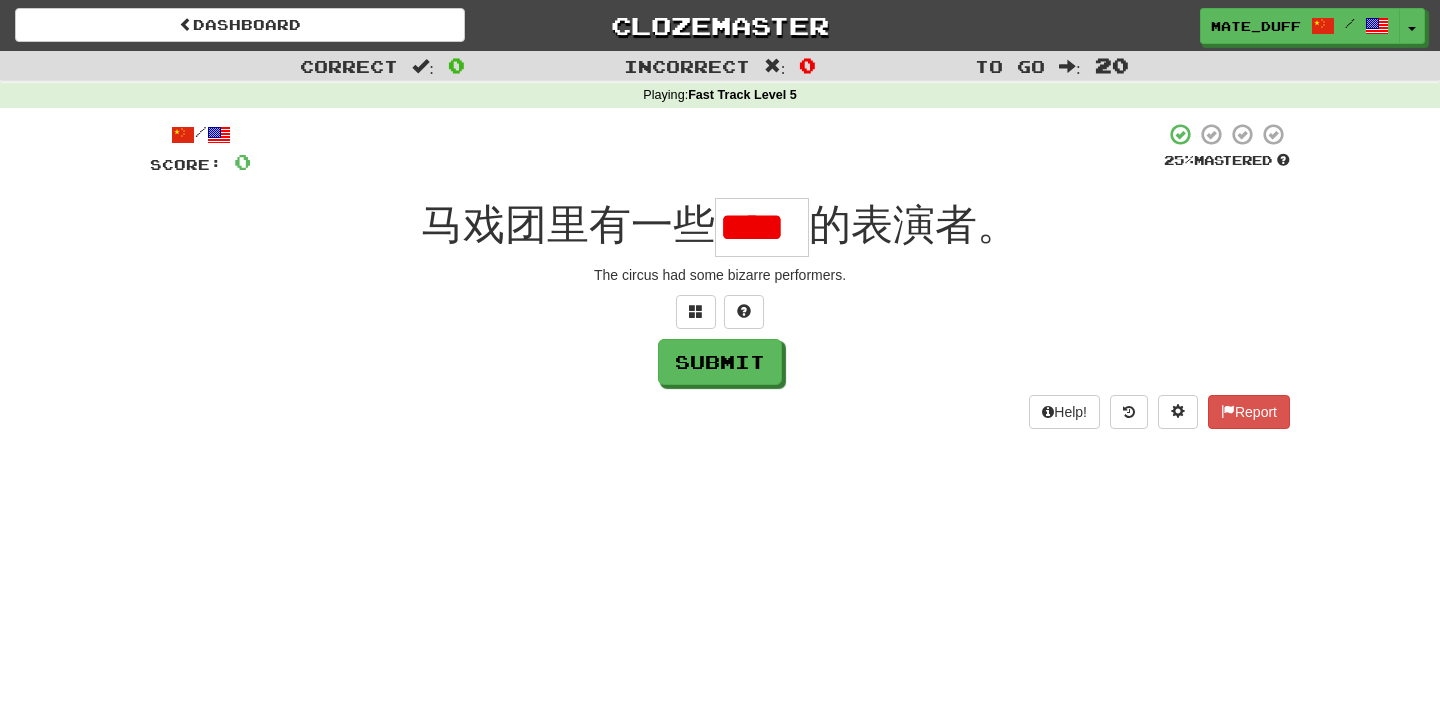 type on "*" 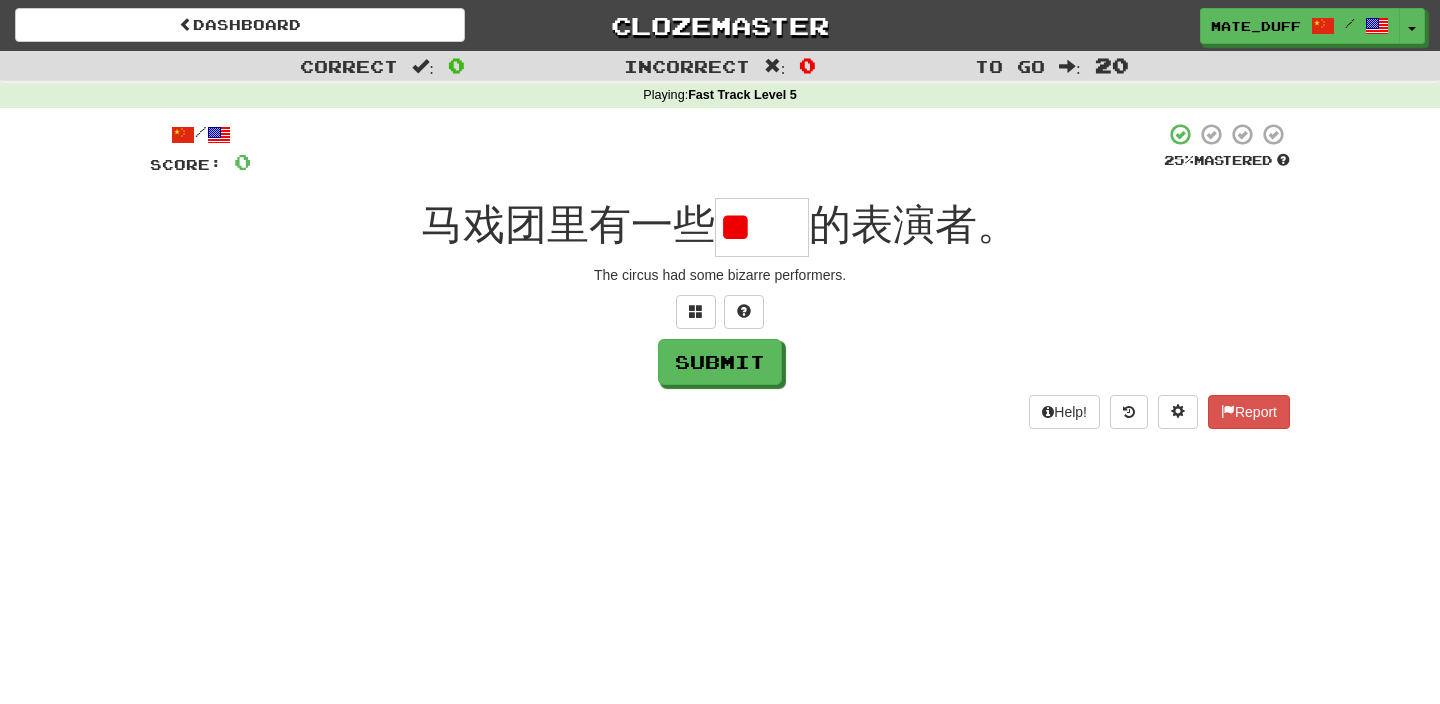 scroll, scrollTop: 0, scrollLeft: 0, axis: both 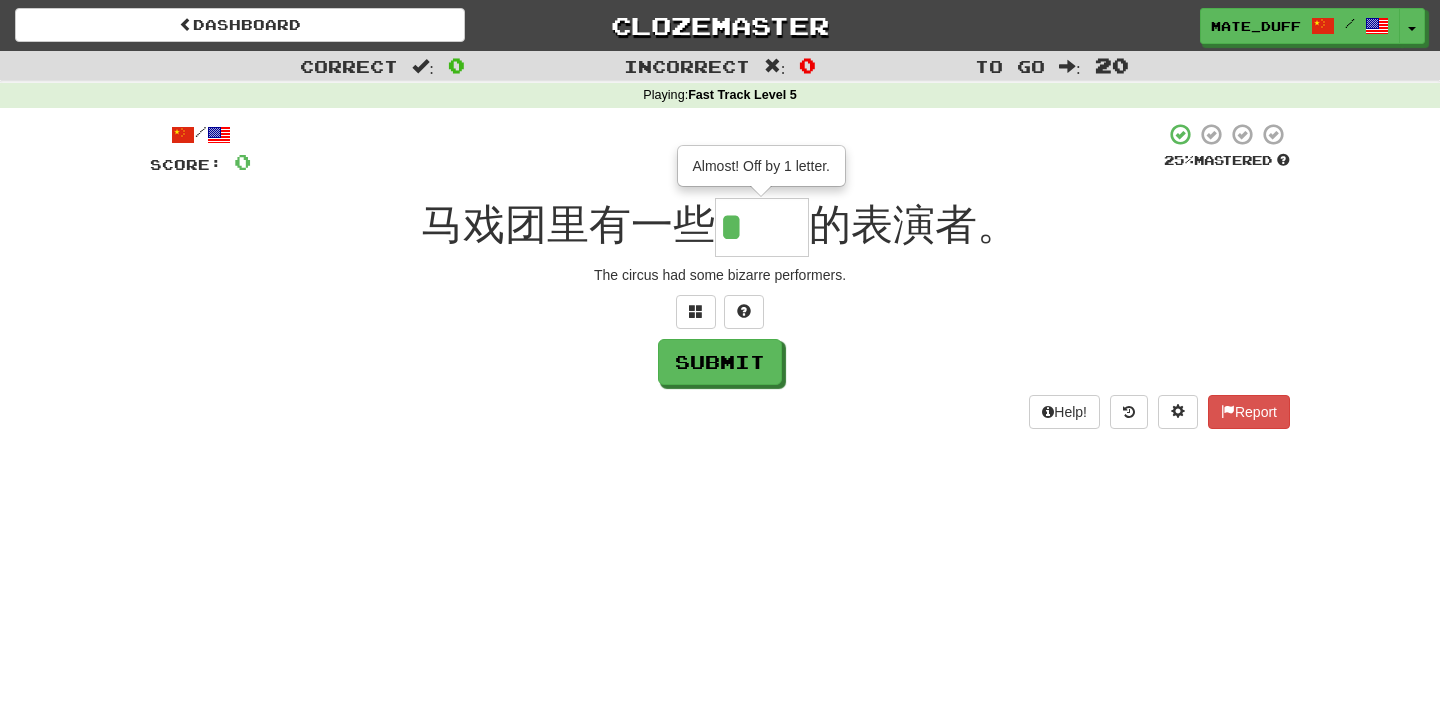 type on "**" 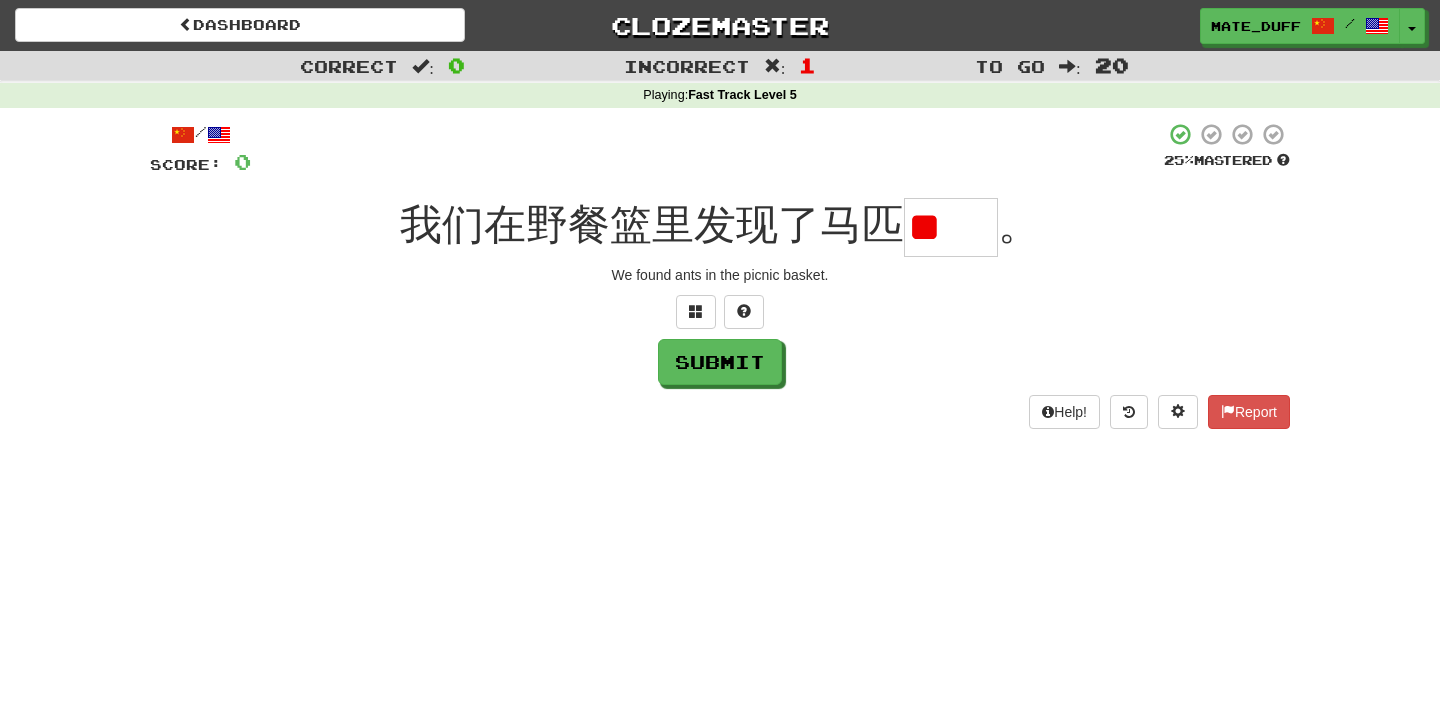 scroll, scrollTop: 0, scrollLeft: 0, axis: both 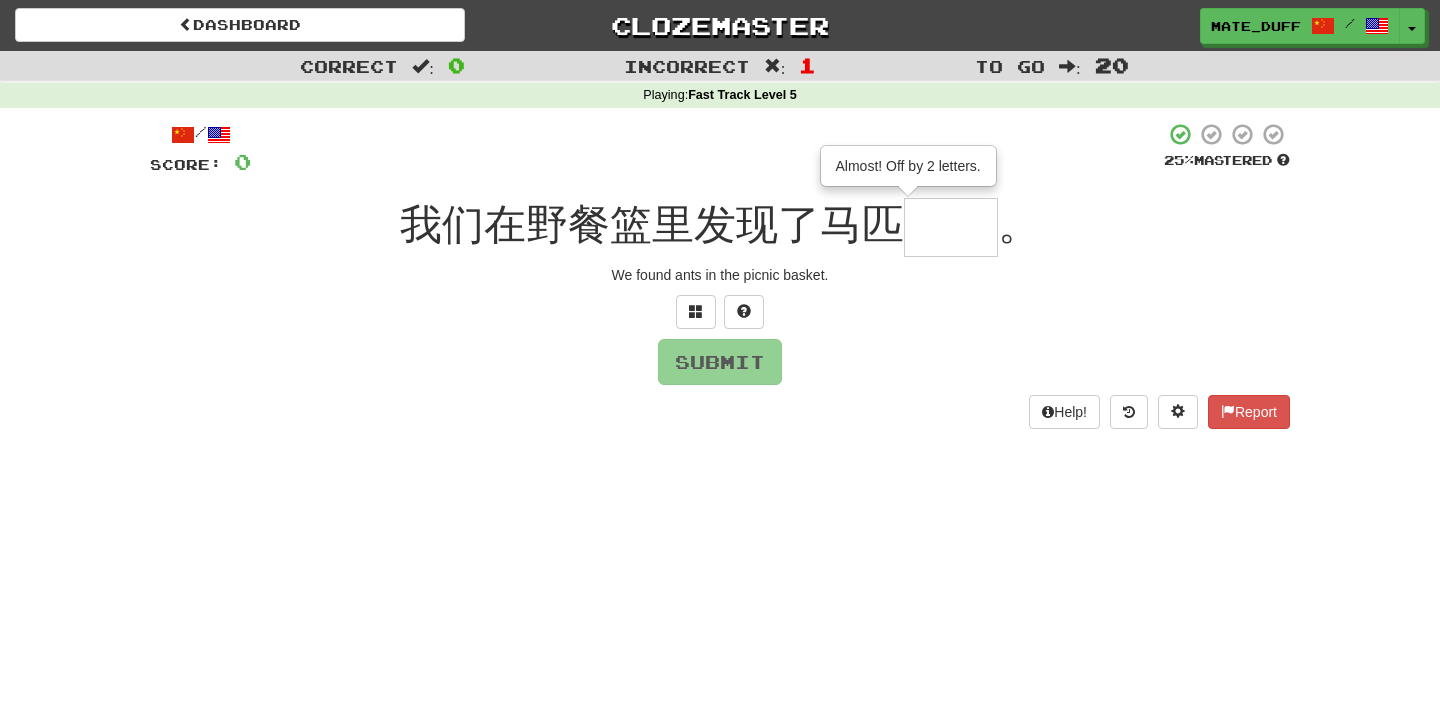 type on "**" 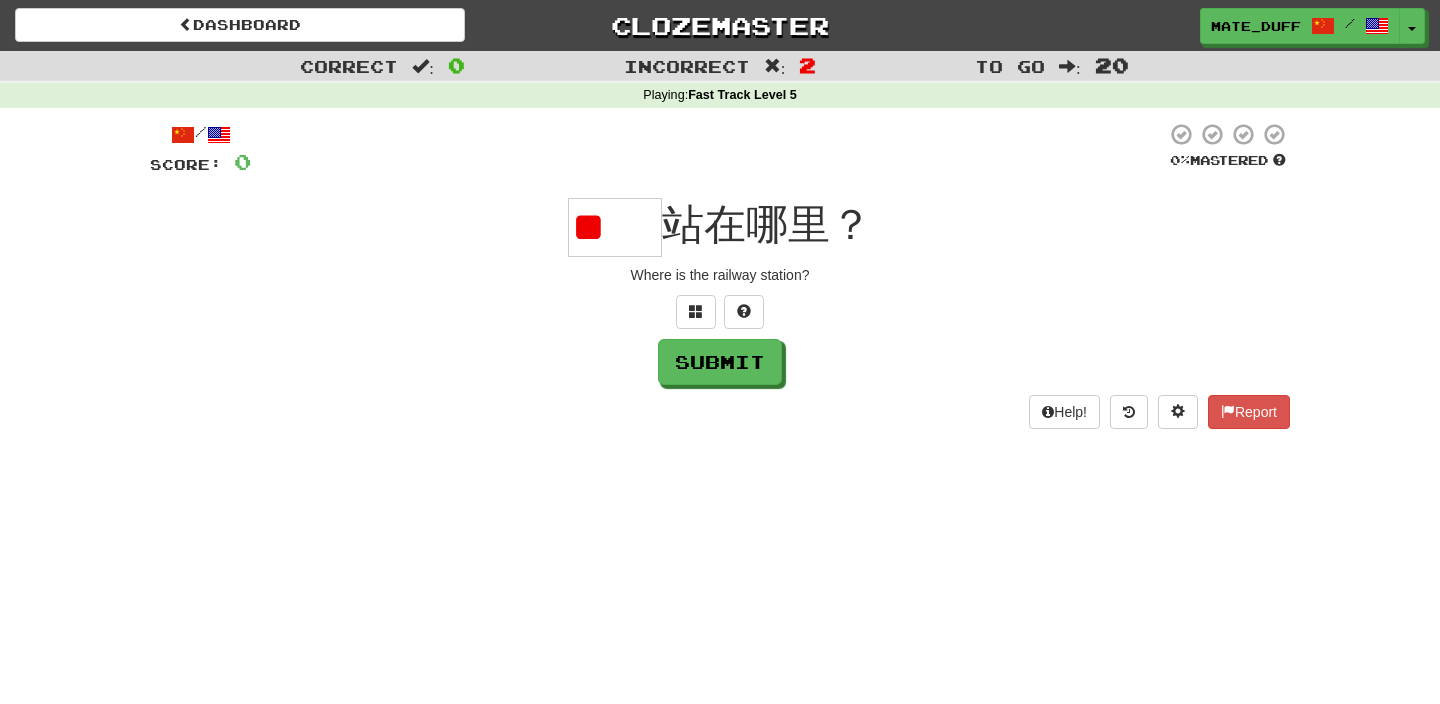 scroll, scrollTop: 0, scrollLeft: 0, axis: both 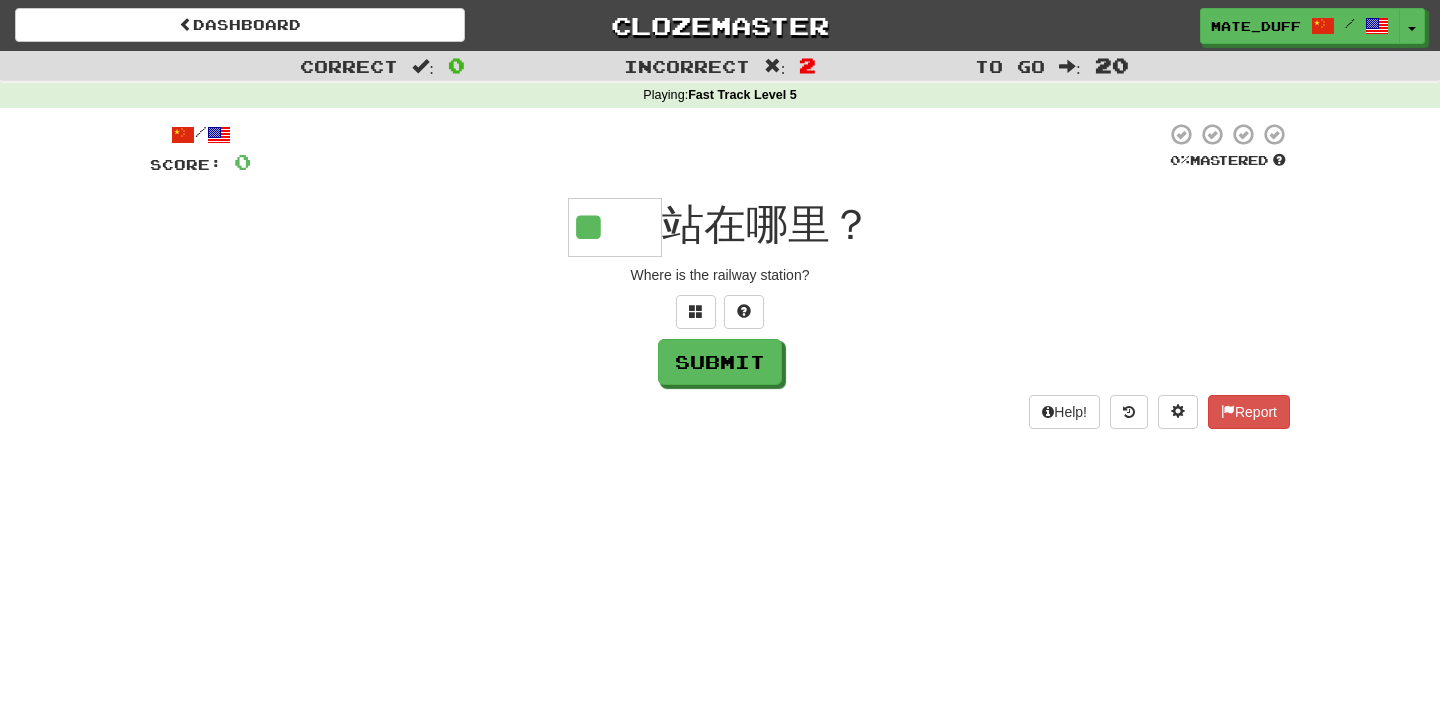 type on "*" 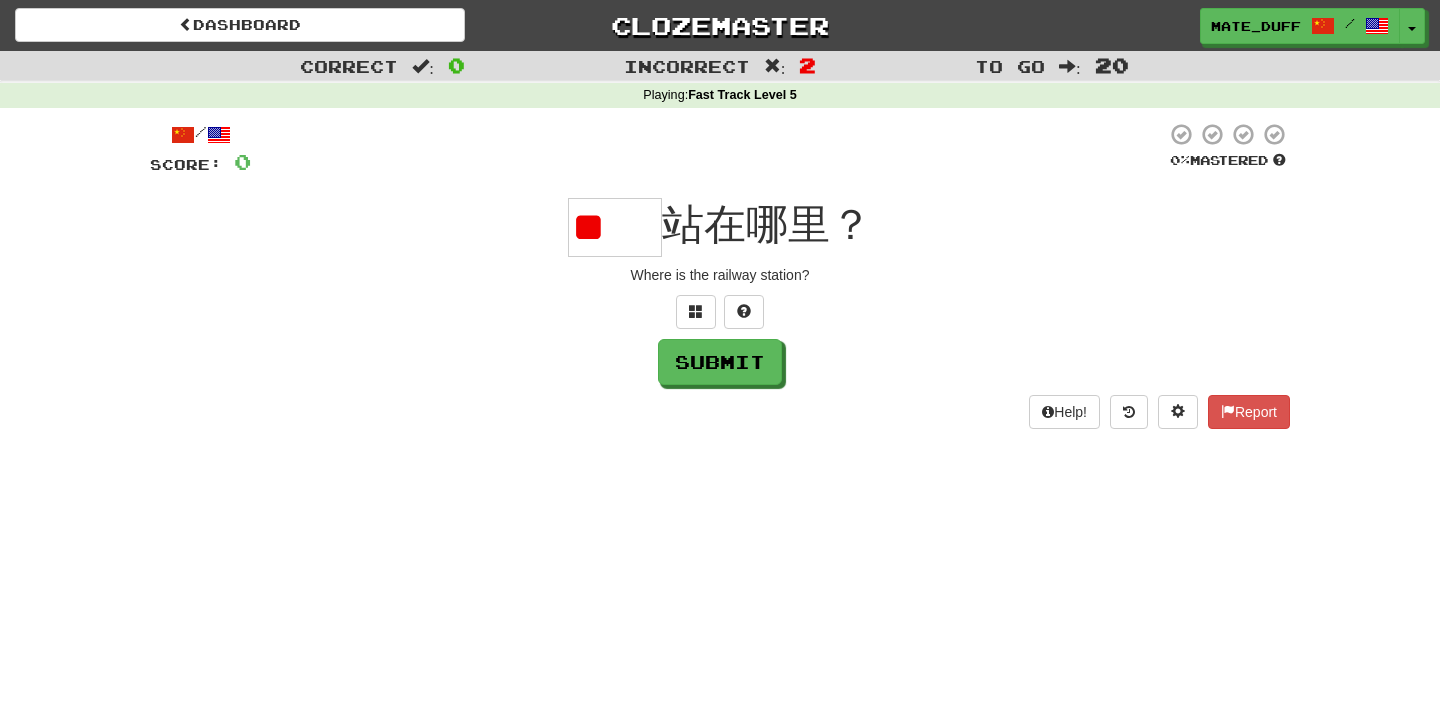 scroll, scrollTop: 0, scrollLeft: 0, axis: both 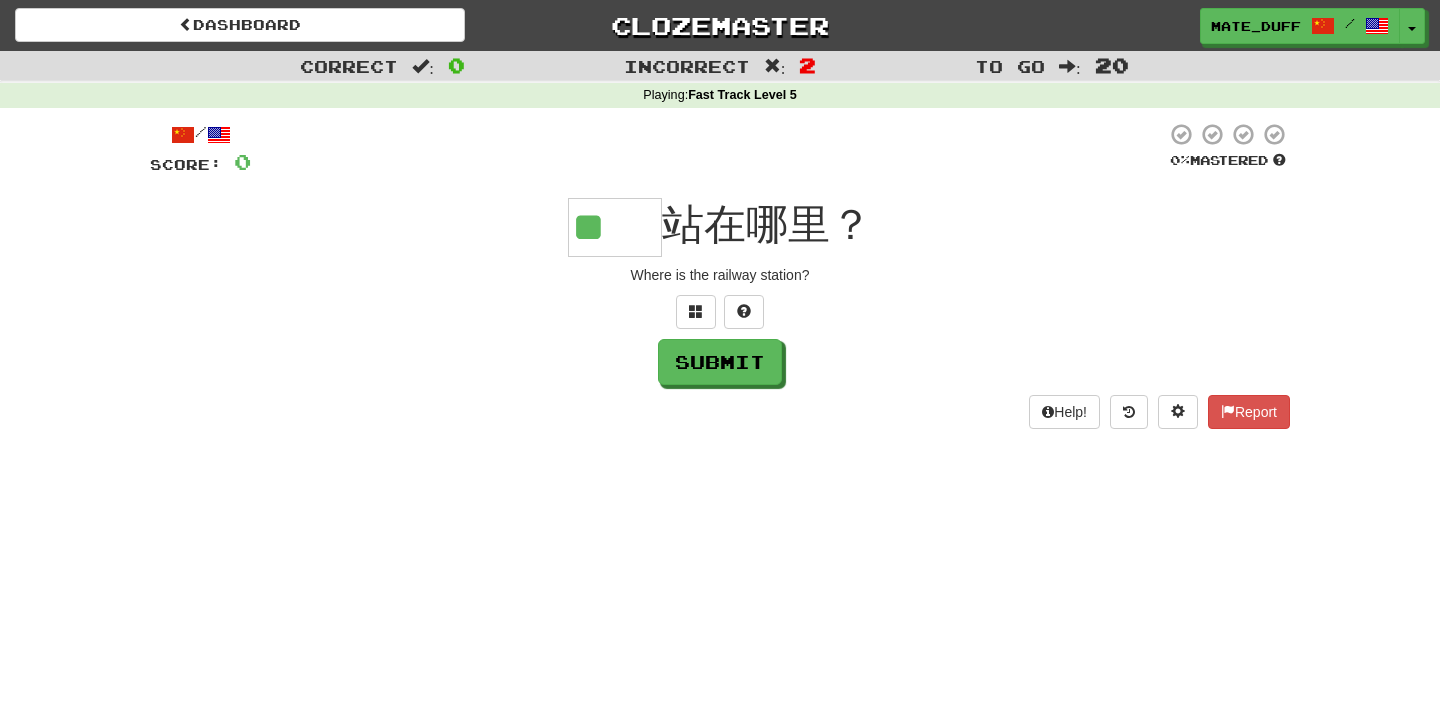 type on "**" 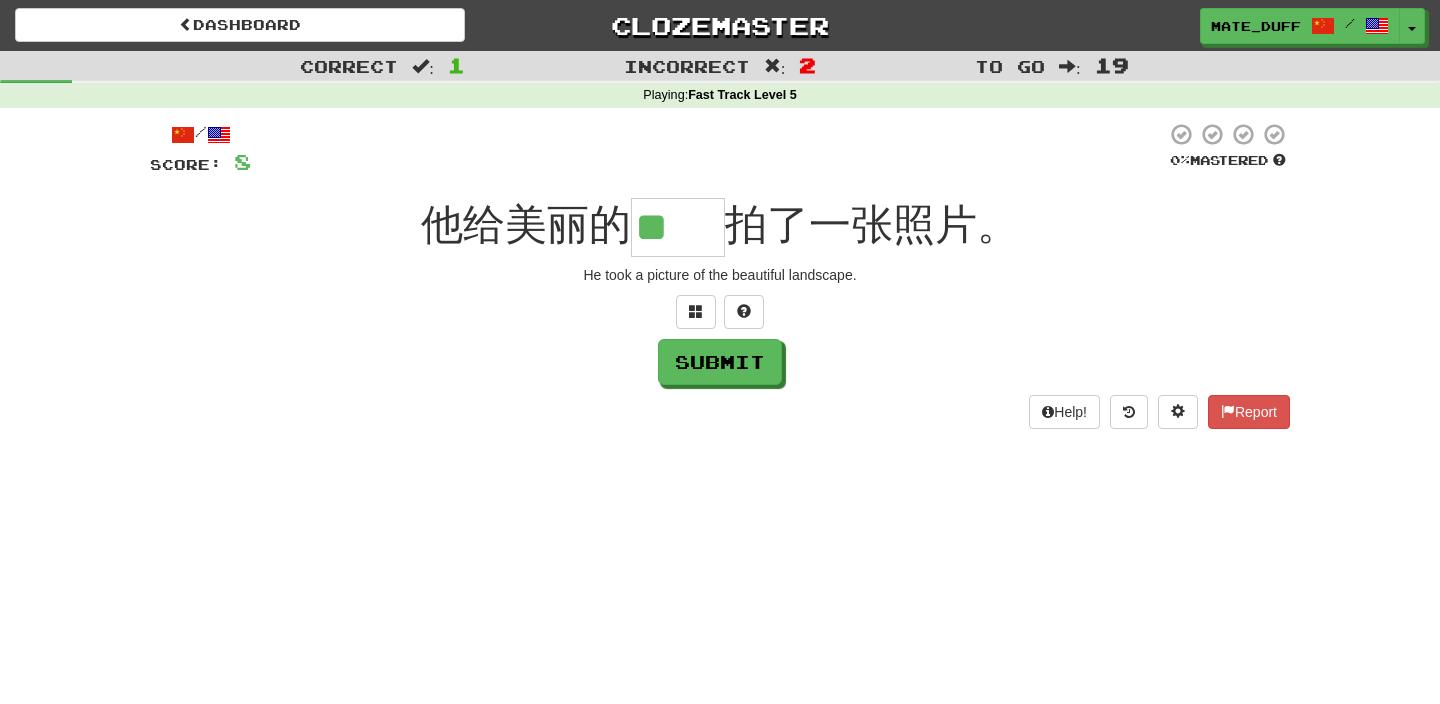 scroll, scrollTop: 0, scrollLeft: 0, axis: both 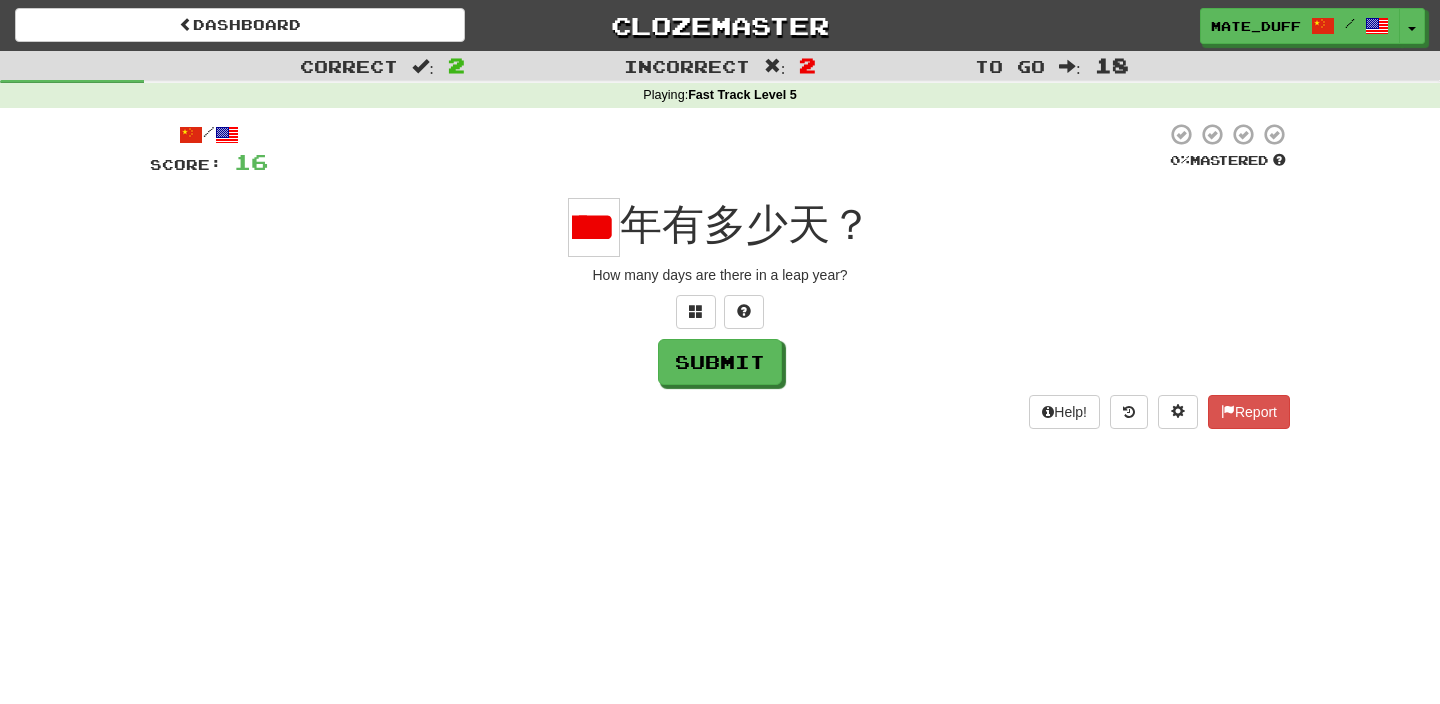 type on "*" 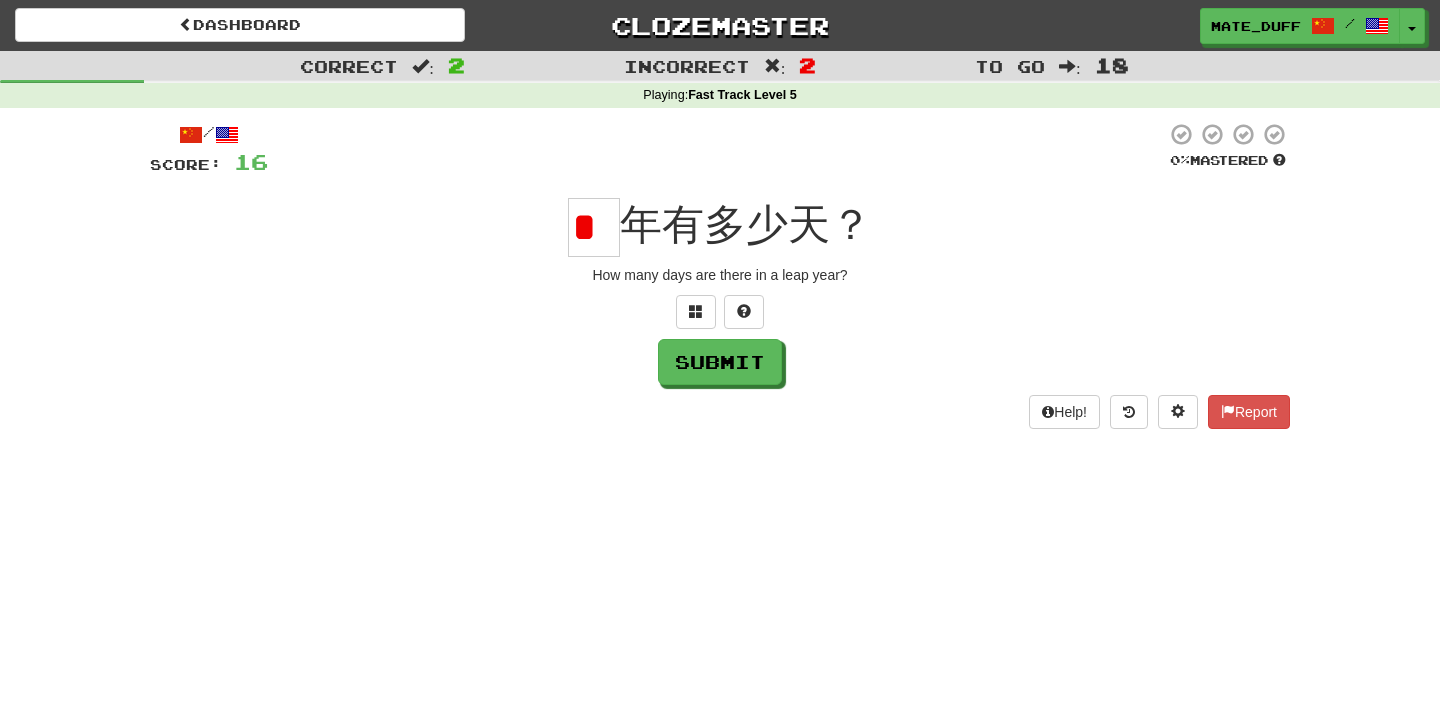 scroll, scrollTop: 0, scrollLeft: 0, axis: both 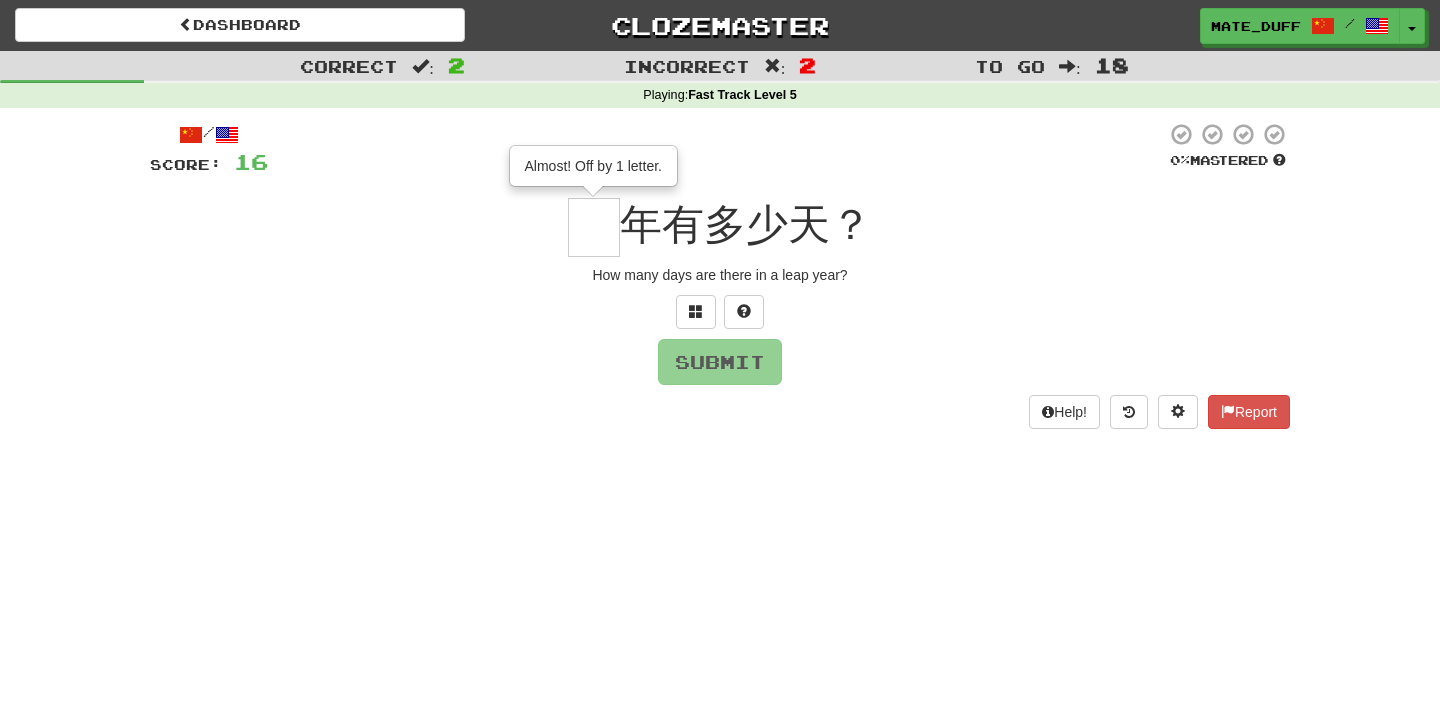 type on "*" 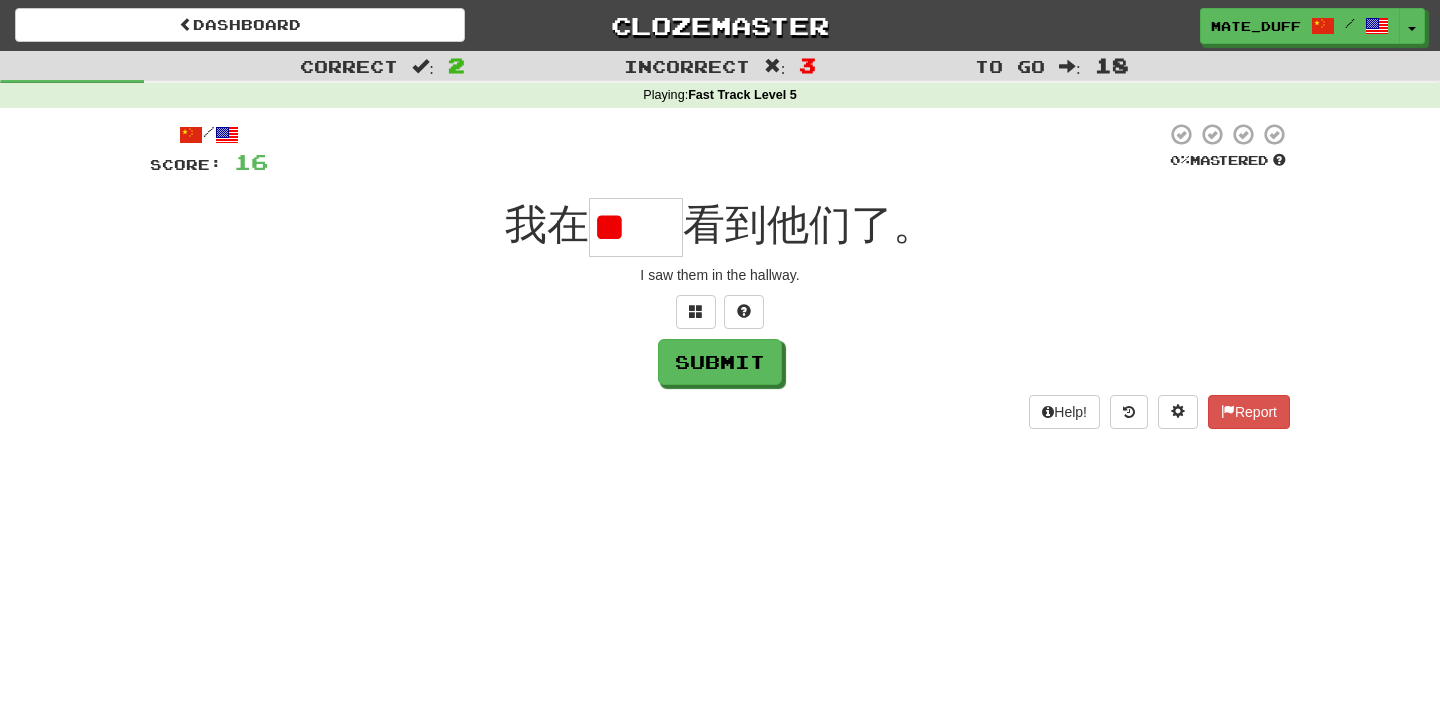 scroll, scrollTop: 0, scrollLeft: 0, axis: both 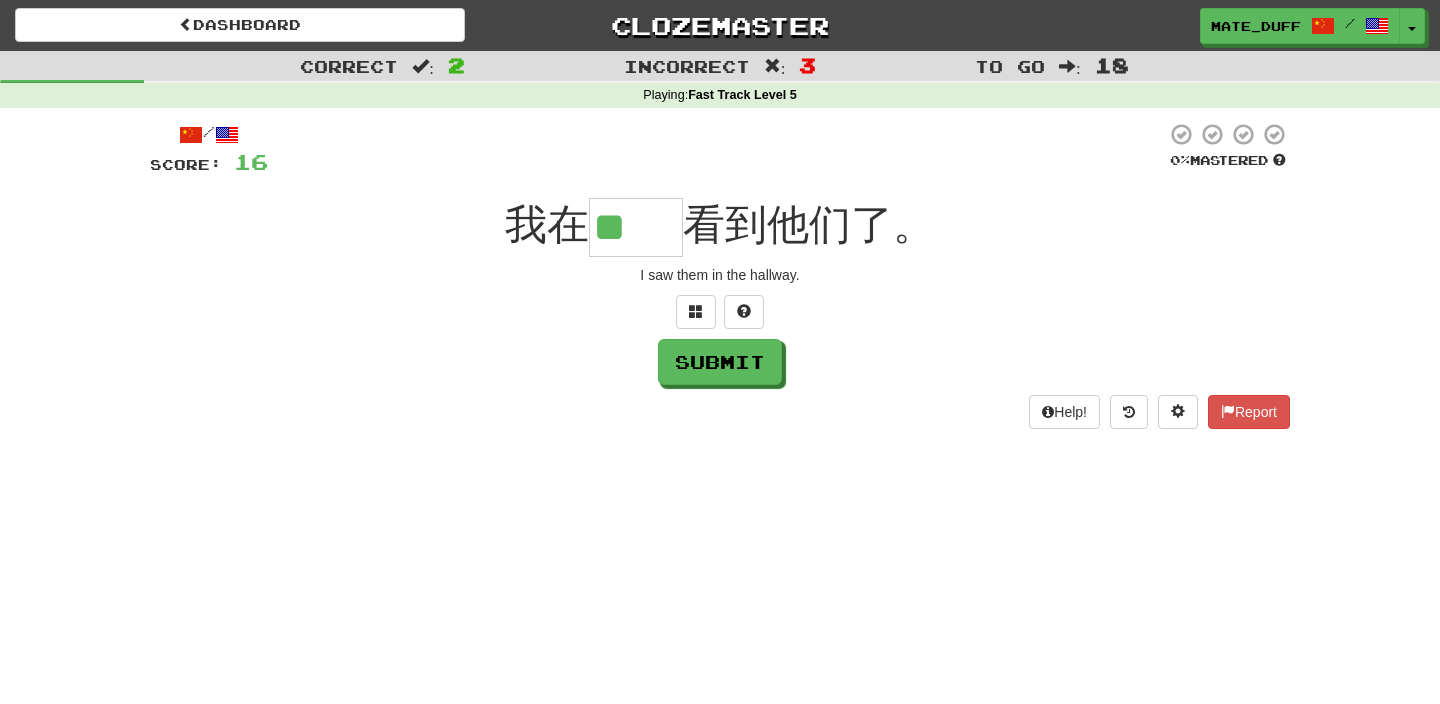 type on "**" 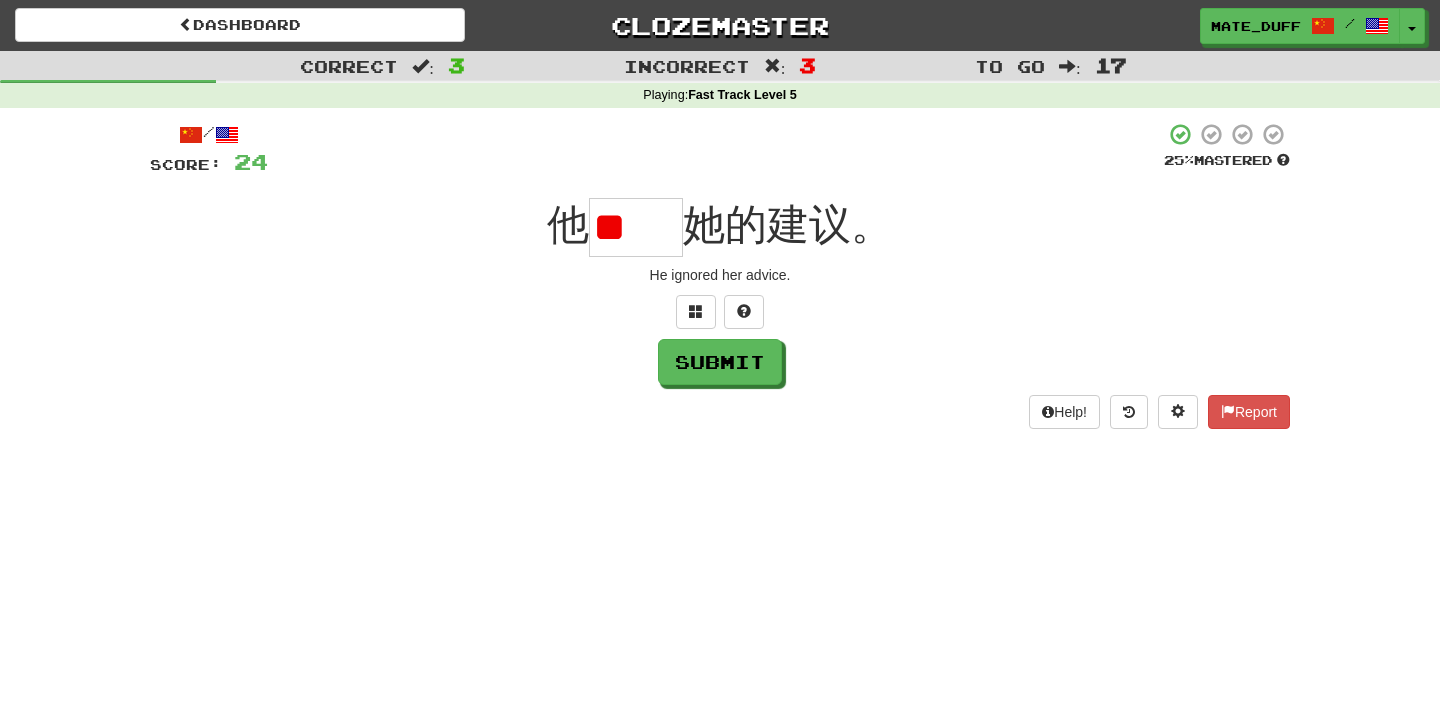 type on "*" 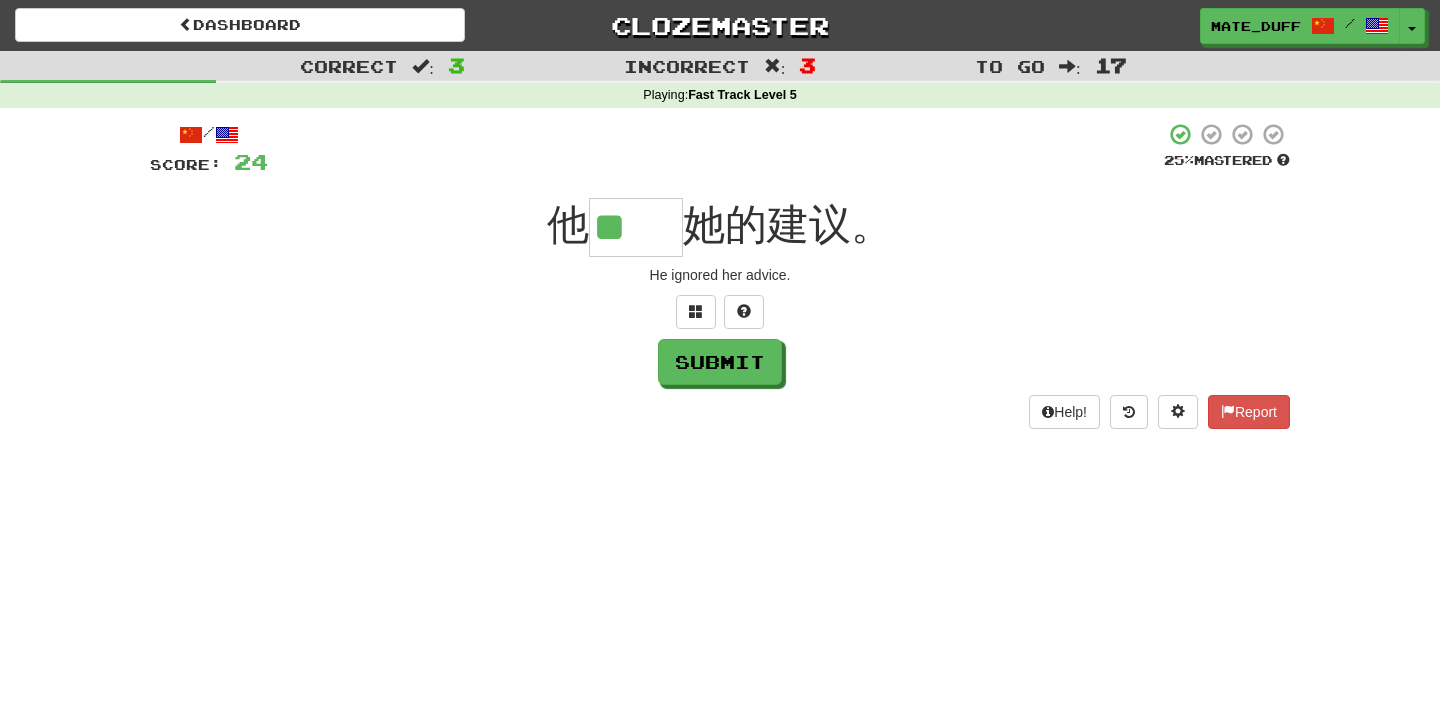 type on "**" 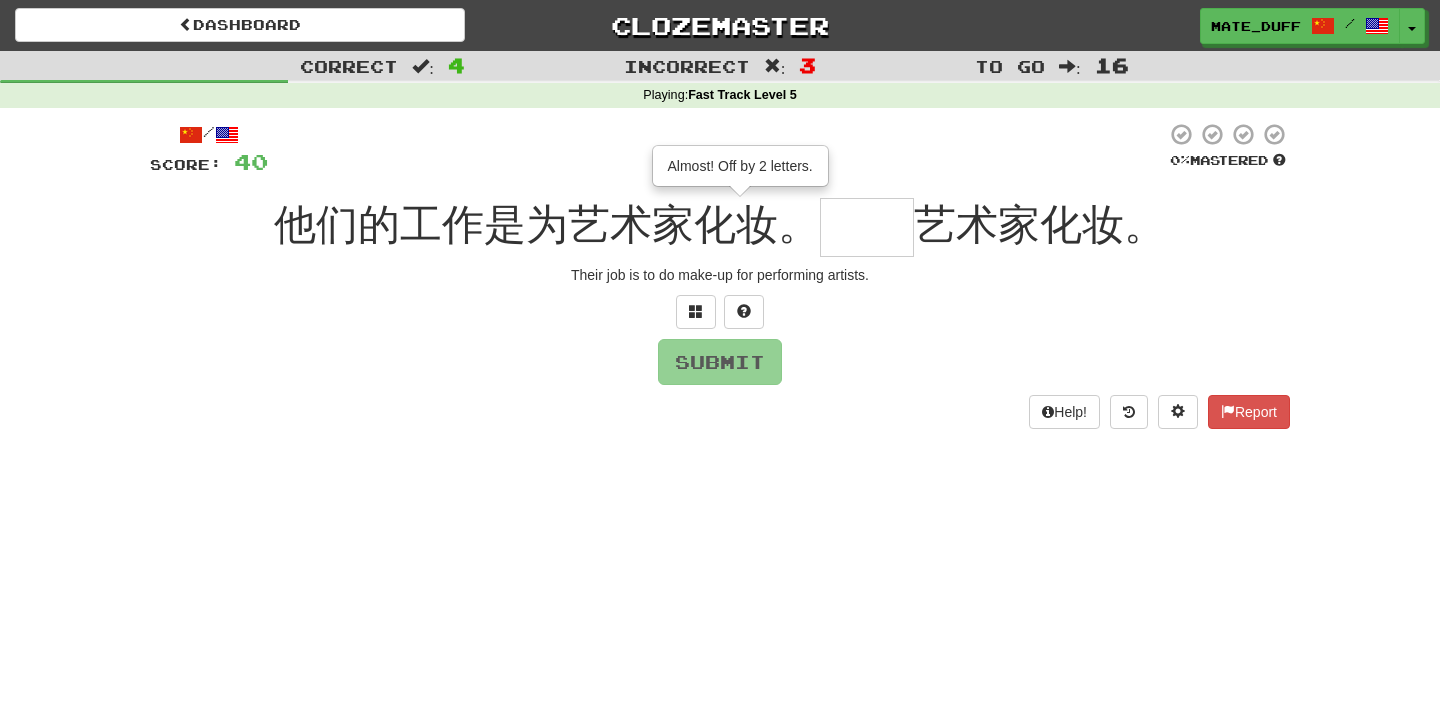type on "**" 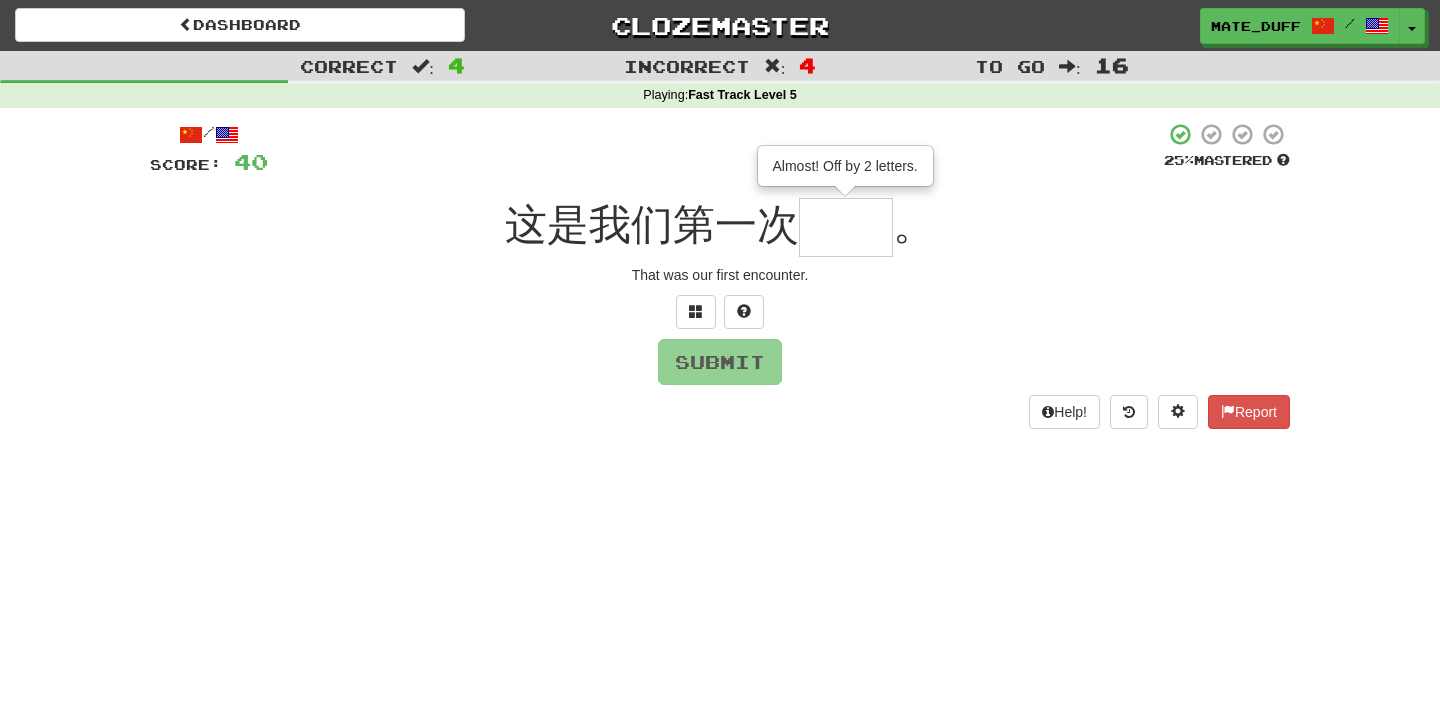 type on "**" 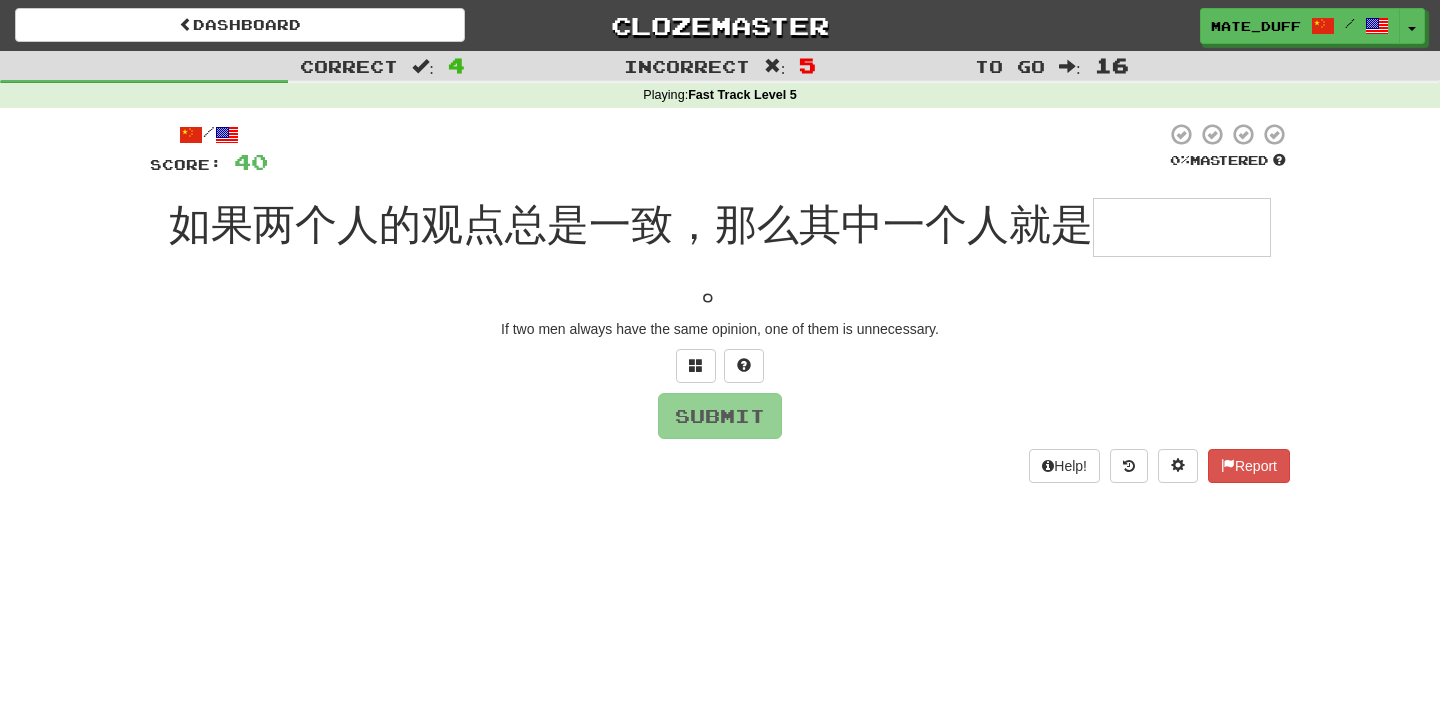 type on "****" 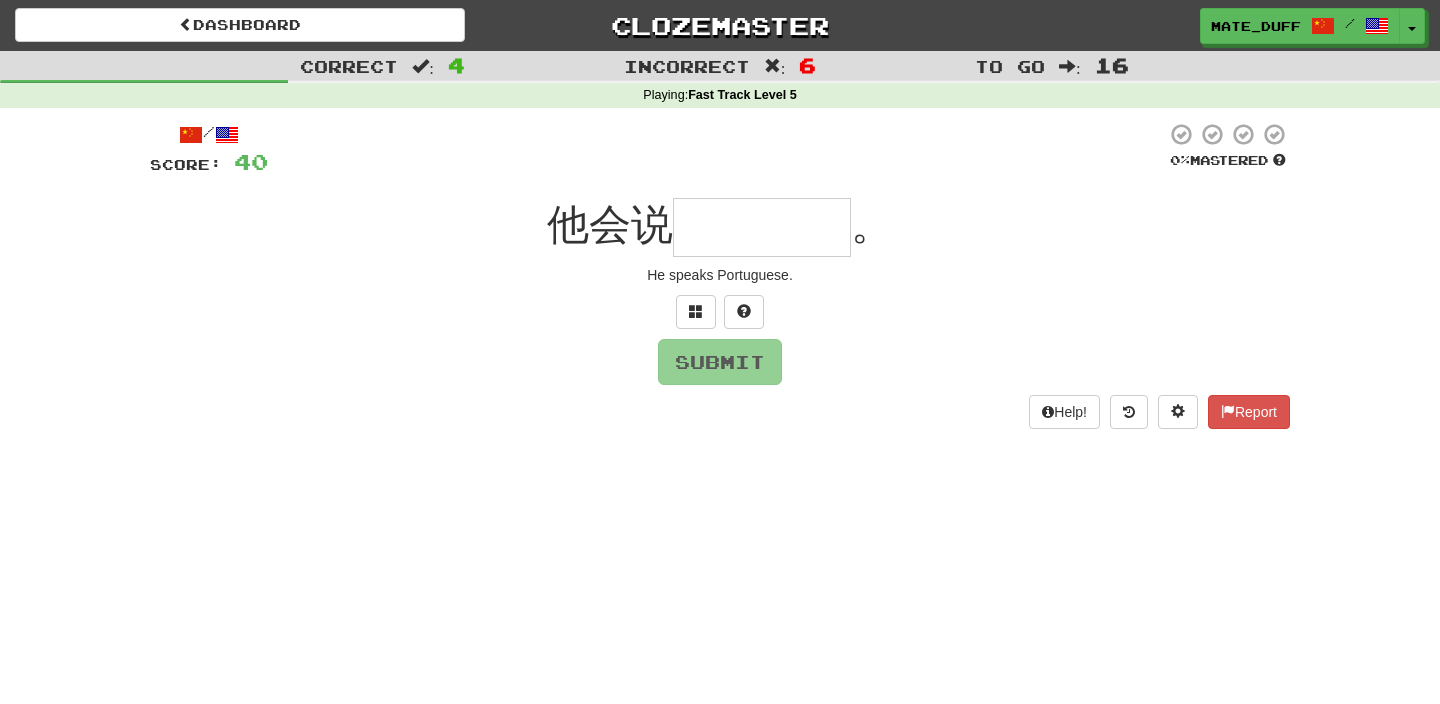 type on "****" 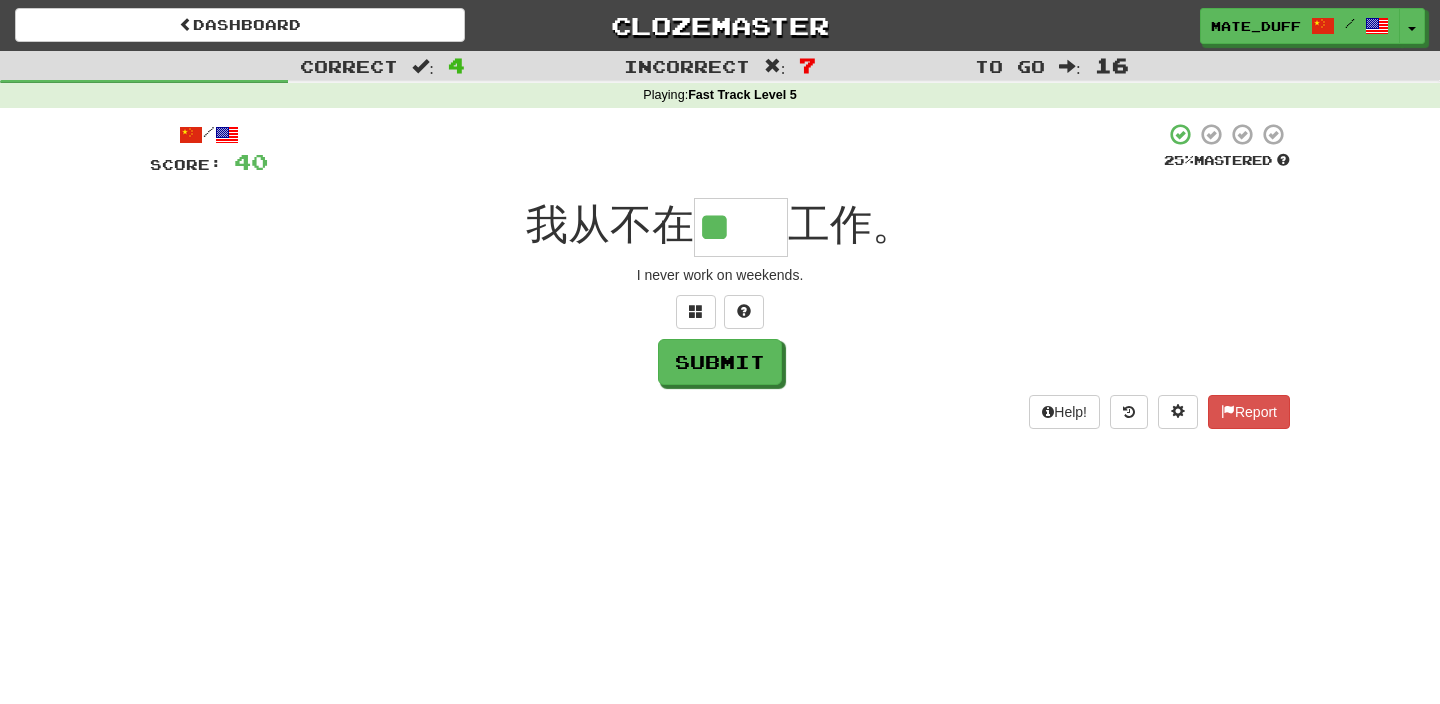 scroll, scrollTop: 0, scrollLeft: 0, axis: both 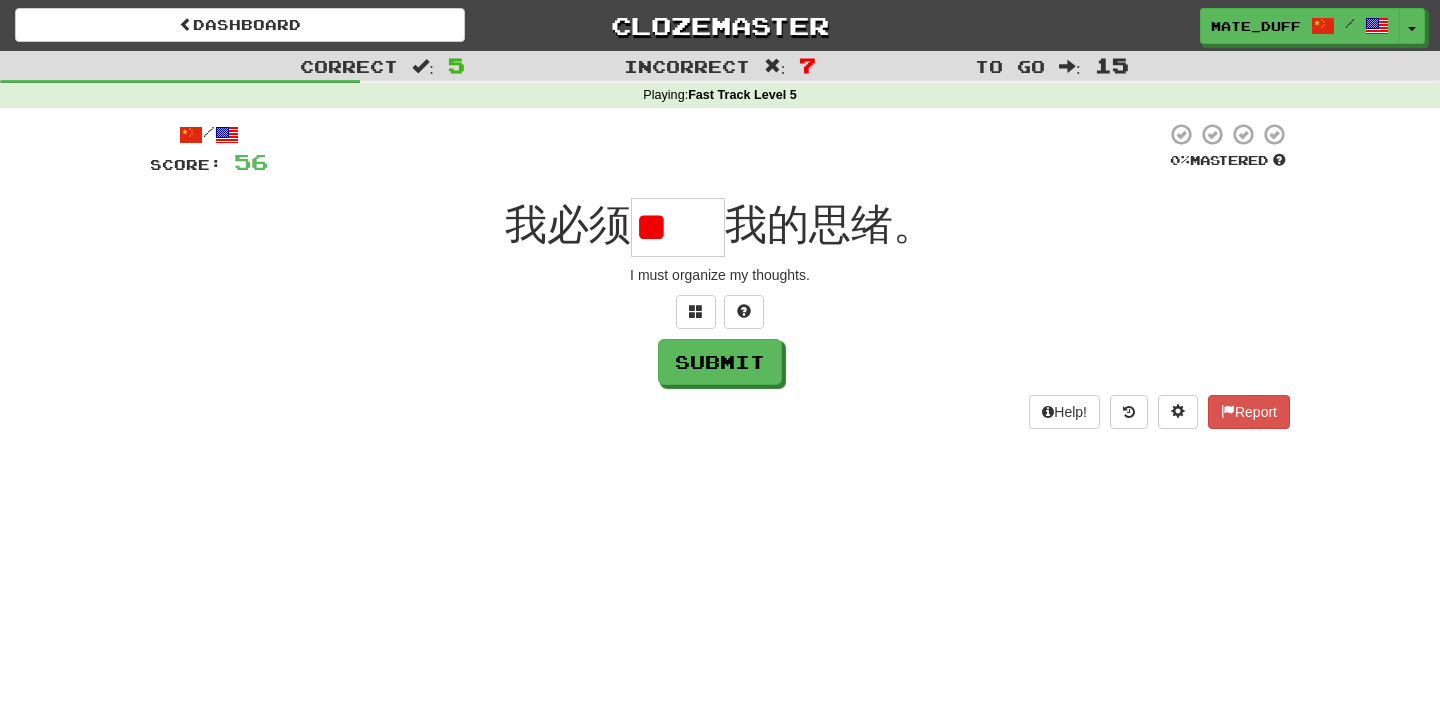 type on "*" 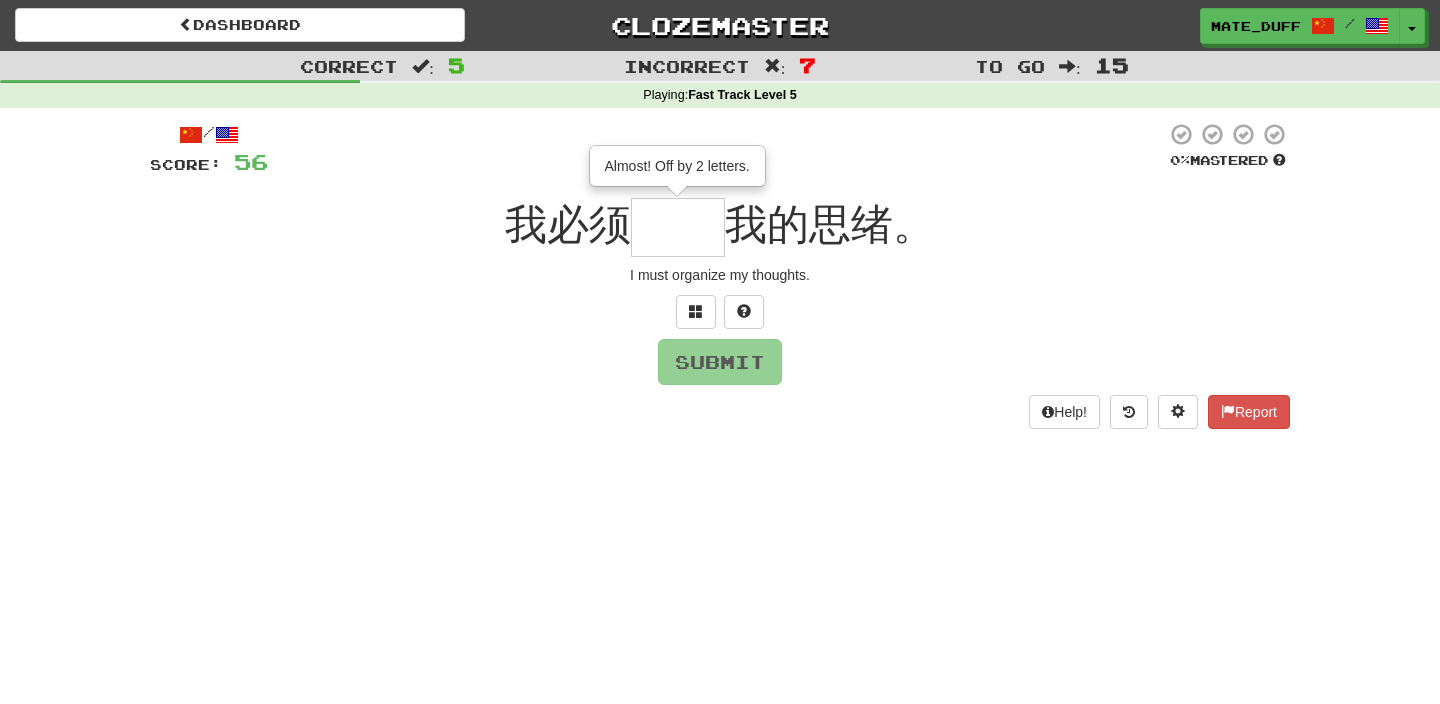 type on "**" 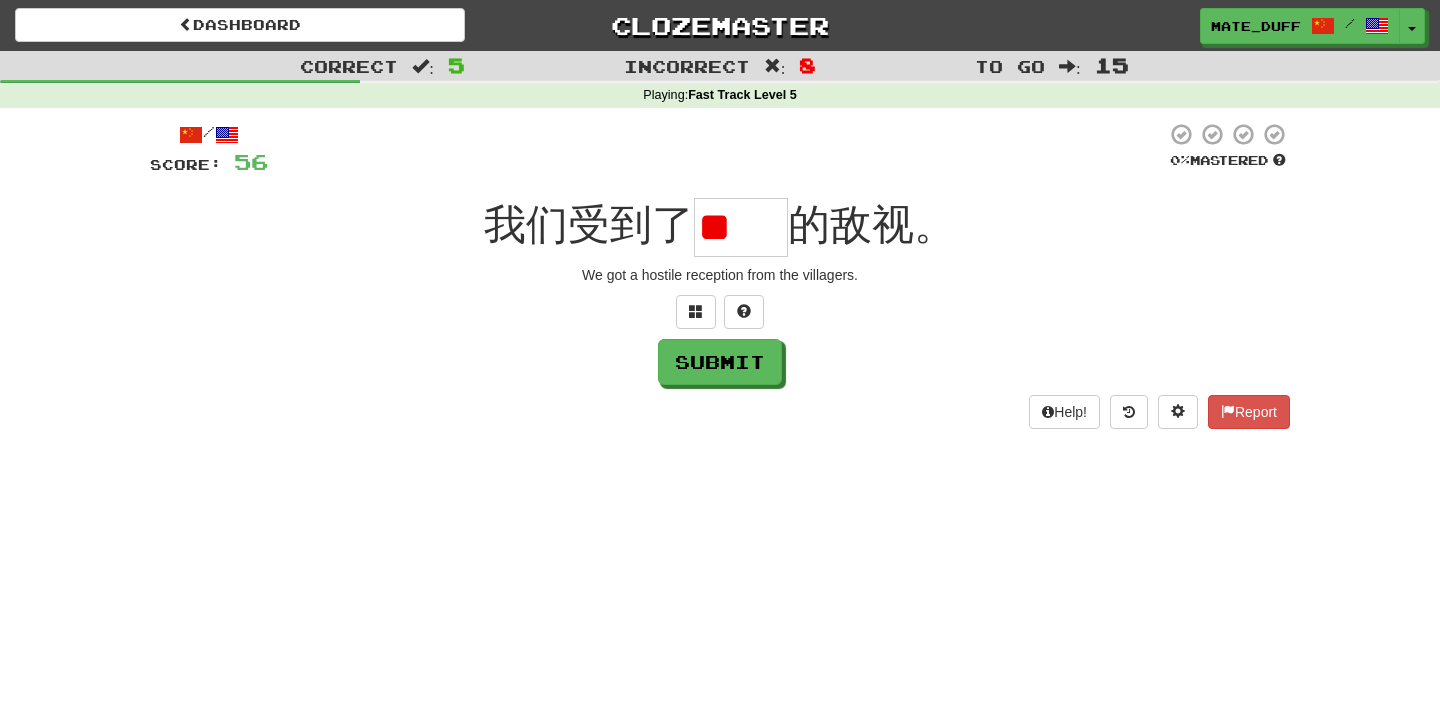 type on "*" 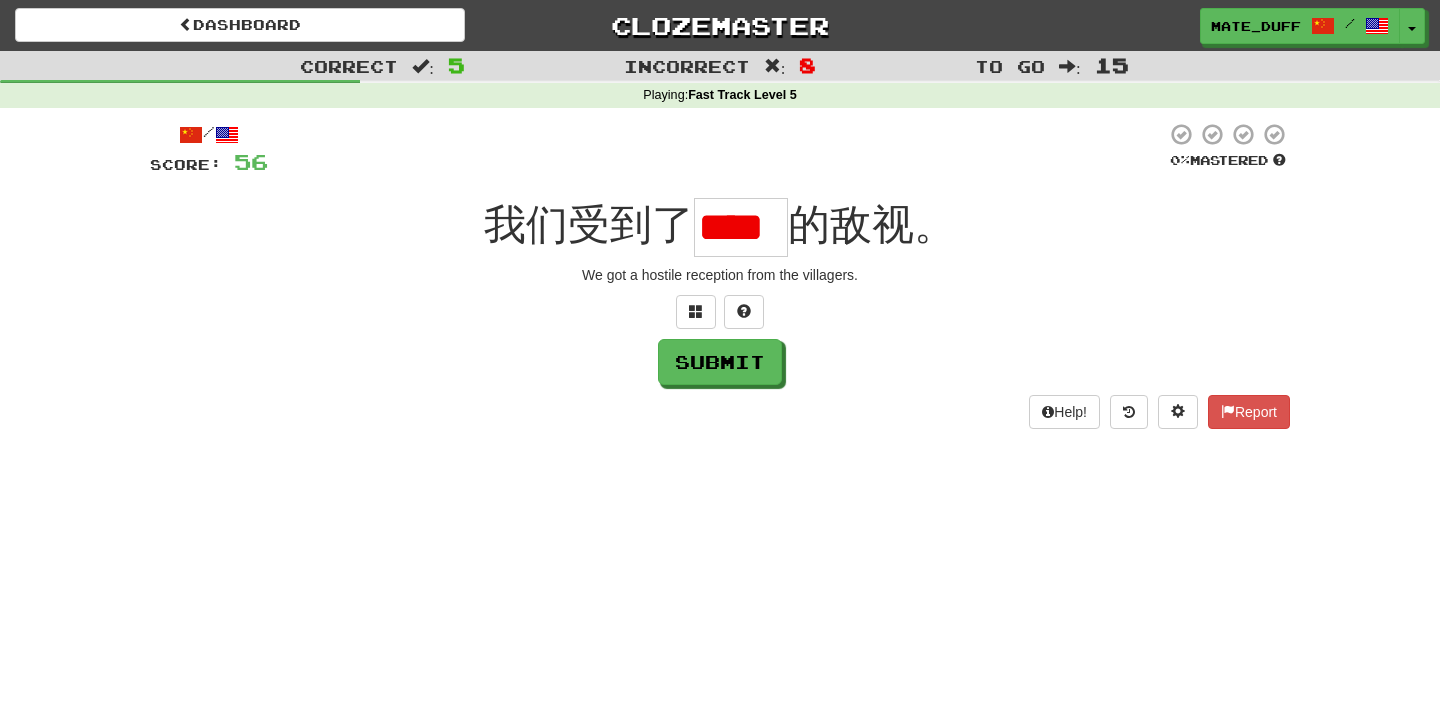 scroll, scrollTop: 0, scrollLeft: 0, axis: both 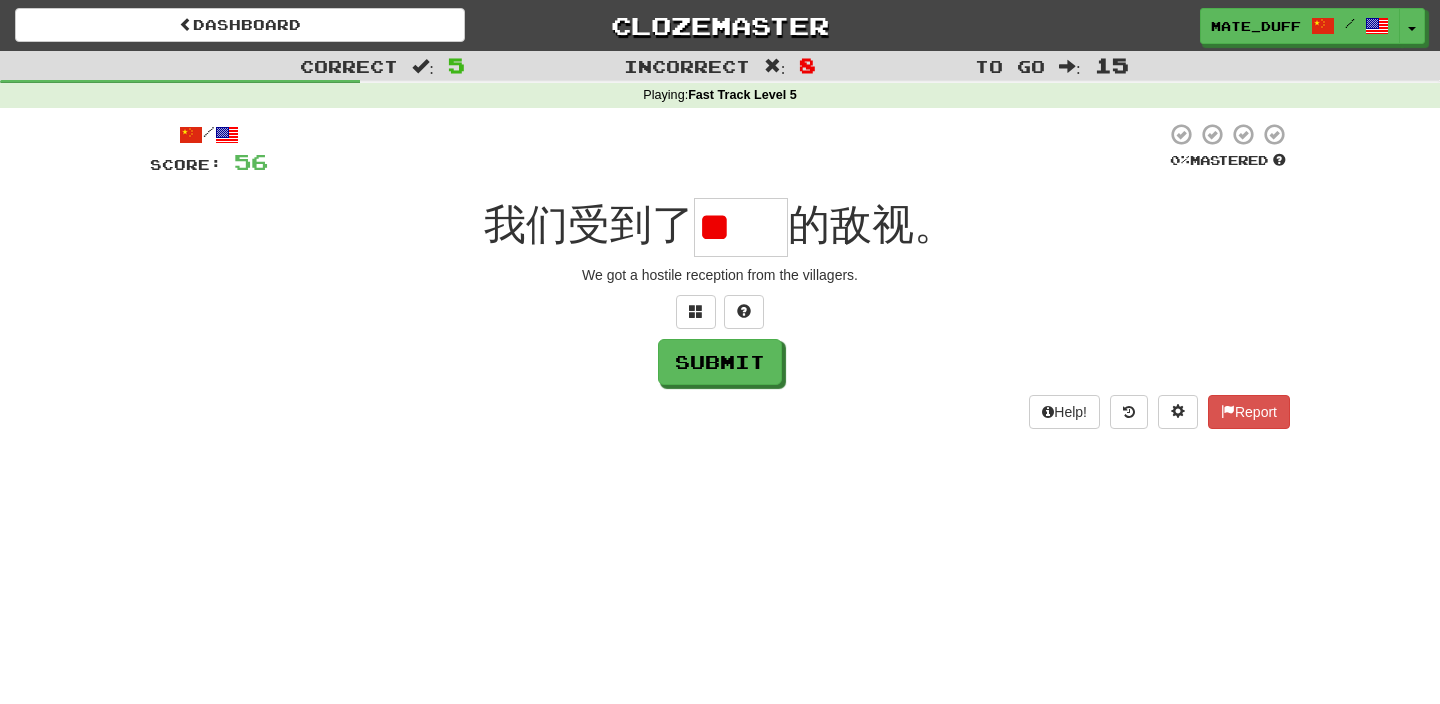 type on "*" 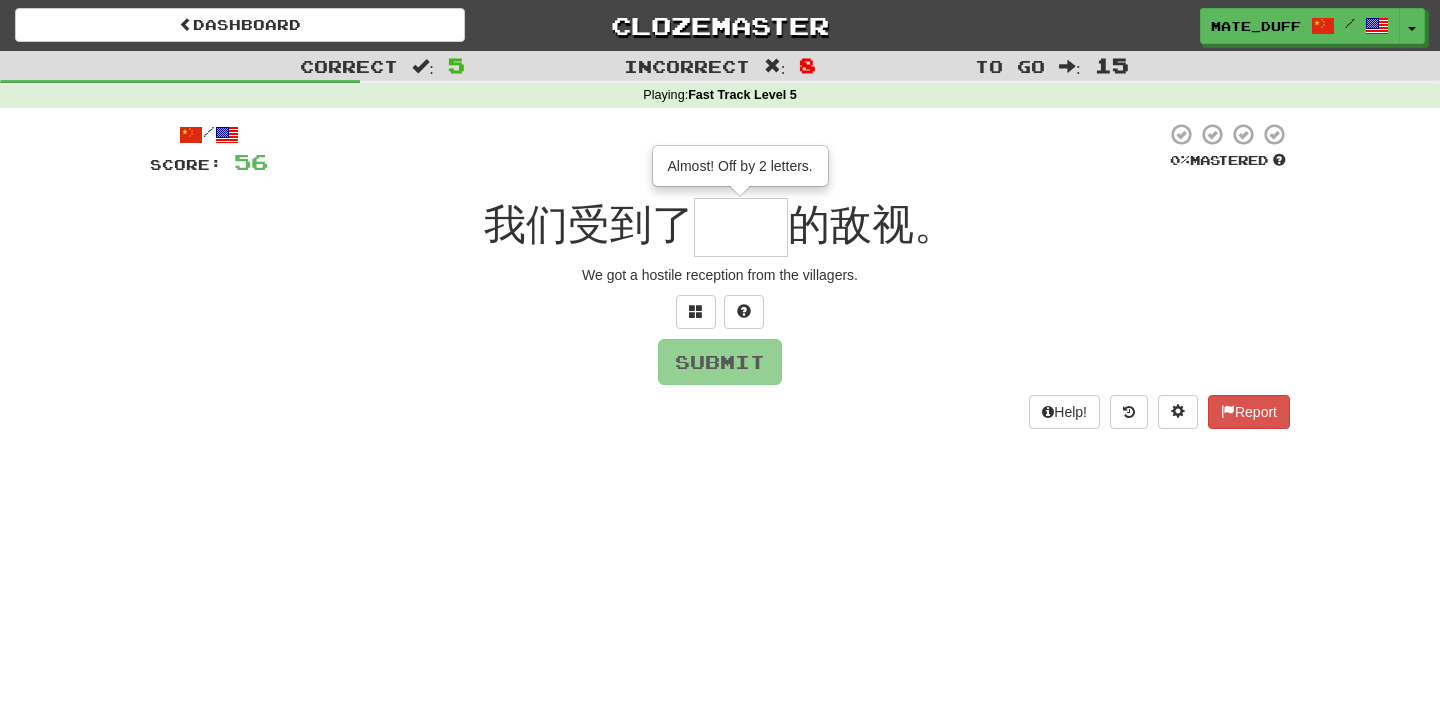 type on "**" 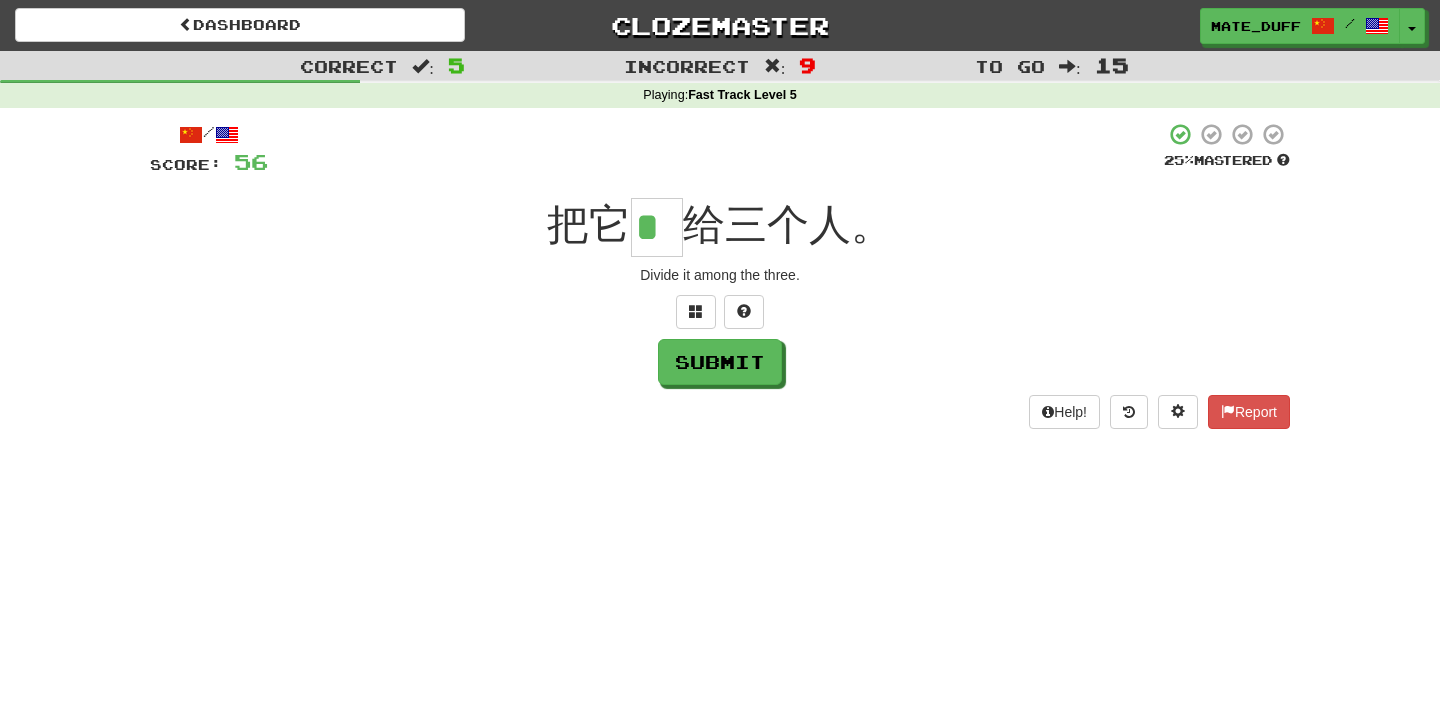 scroll, scrollTop: 0, scrollLeft: 0, axis: both 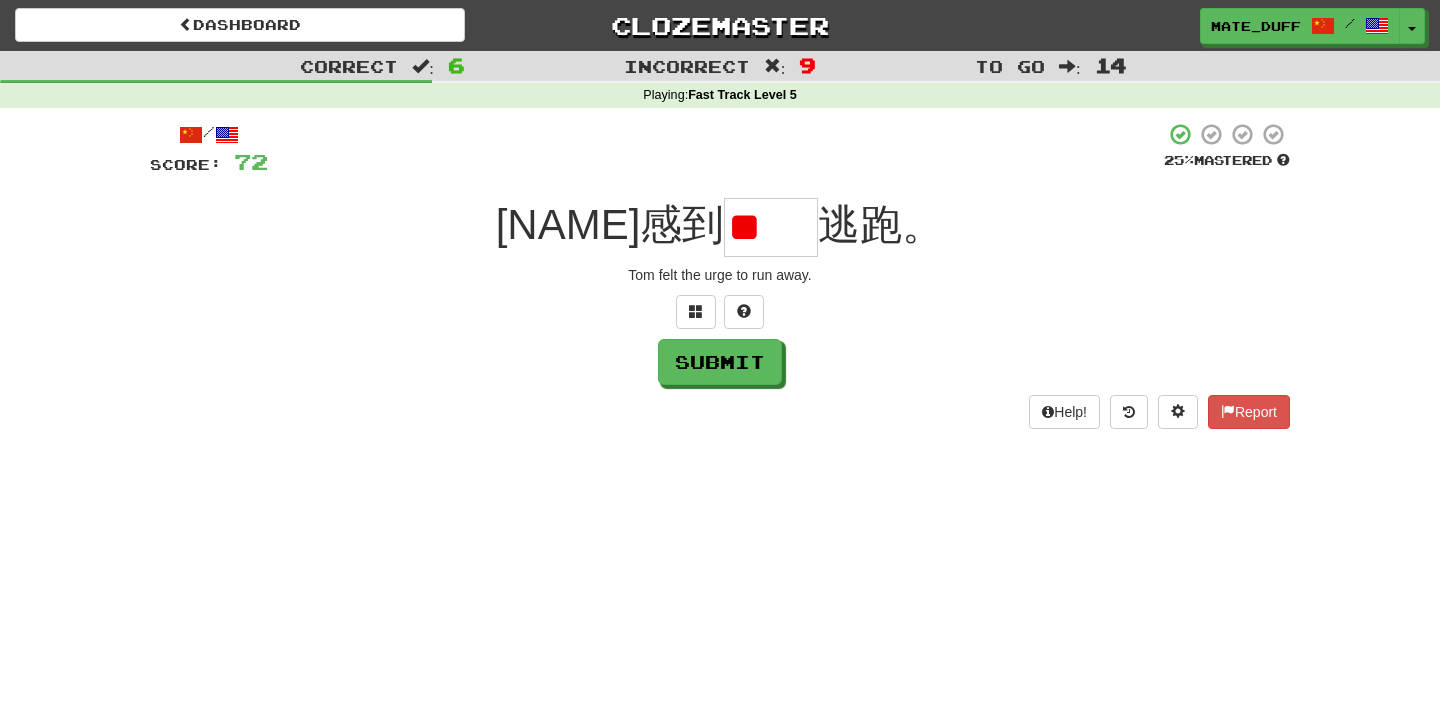 type on "*" 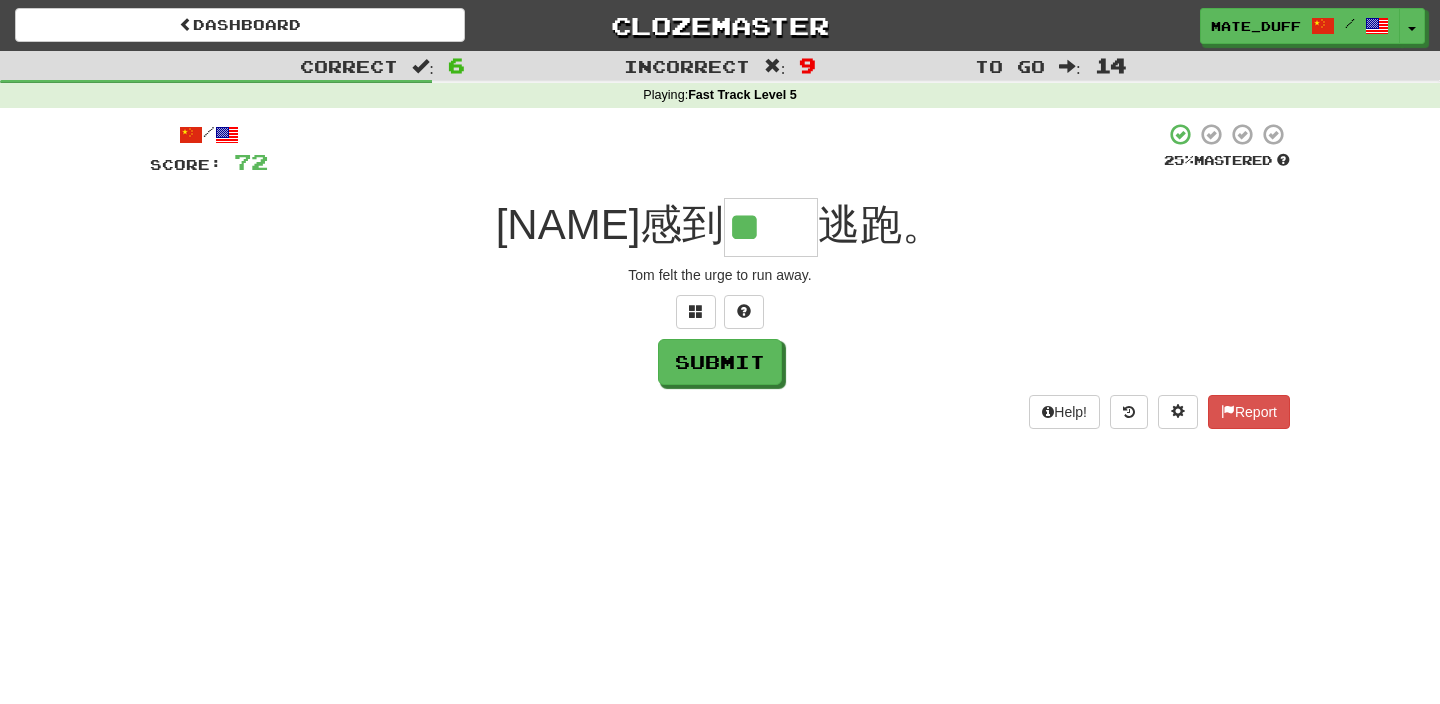 type on "**" 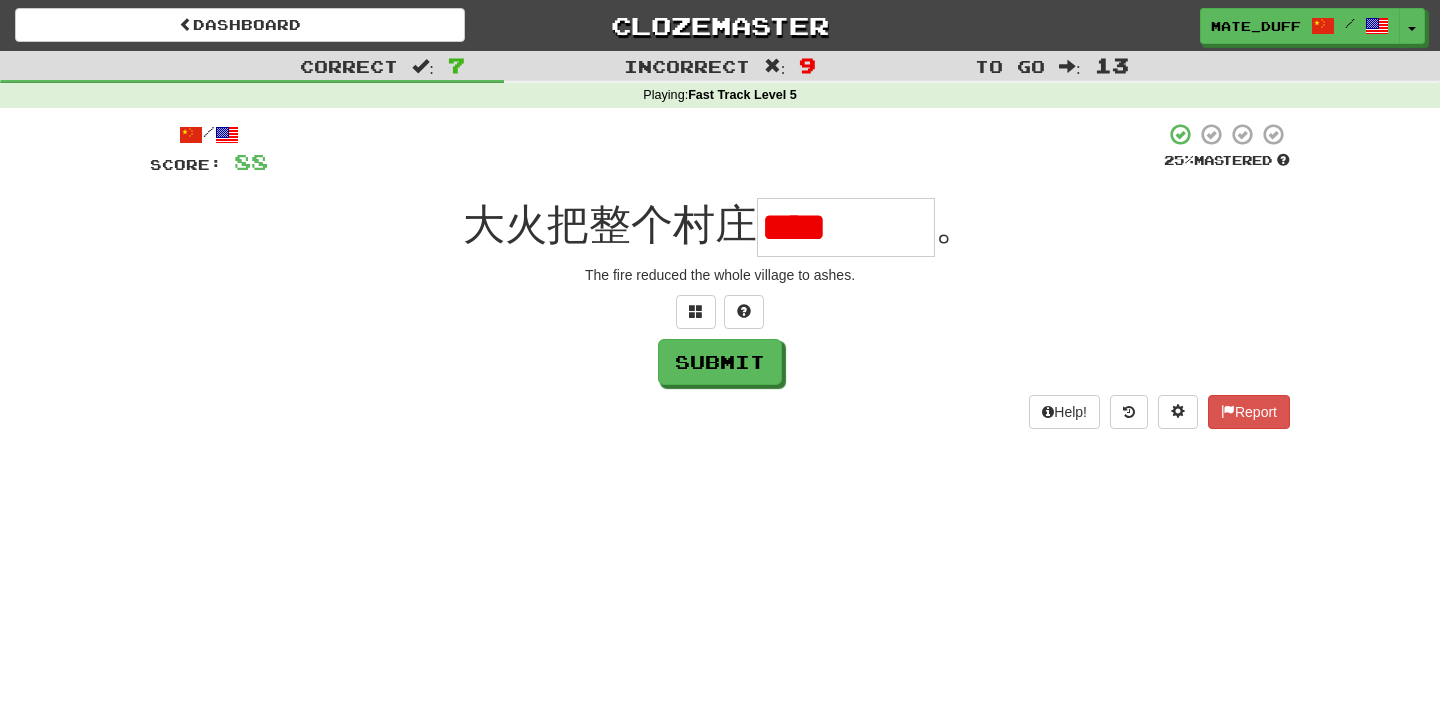 scroll, scrollTop: 0, scrollLeft: 0, axis: both 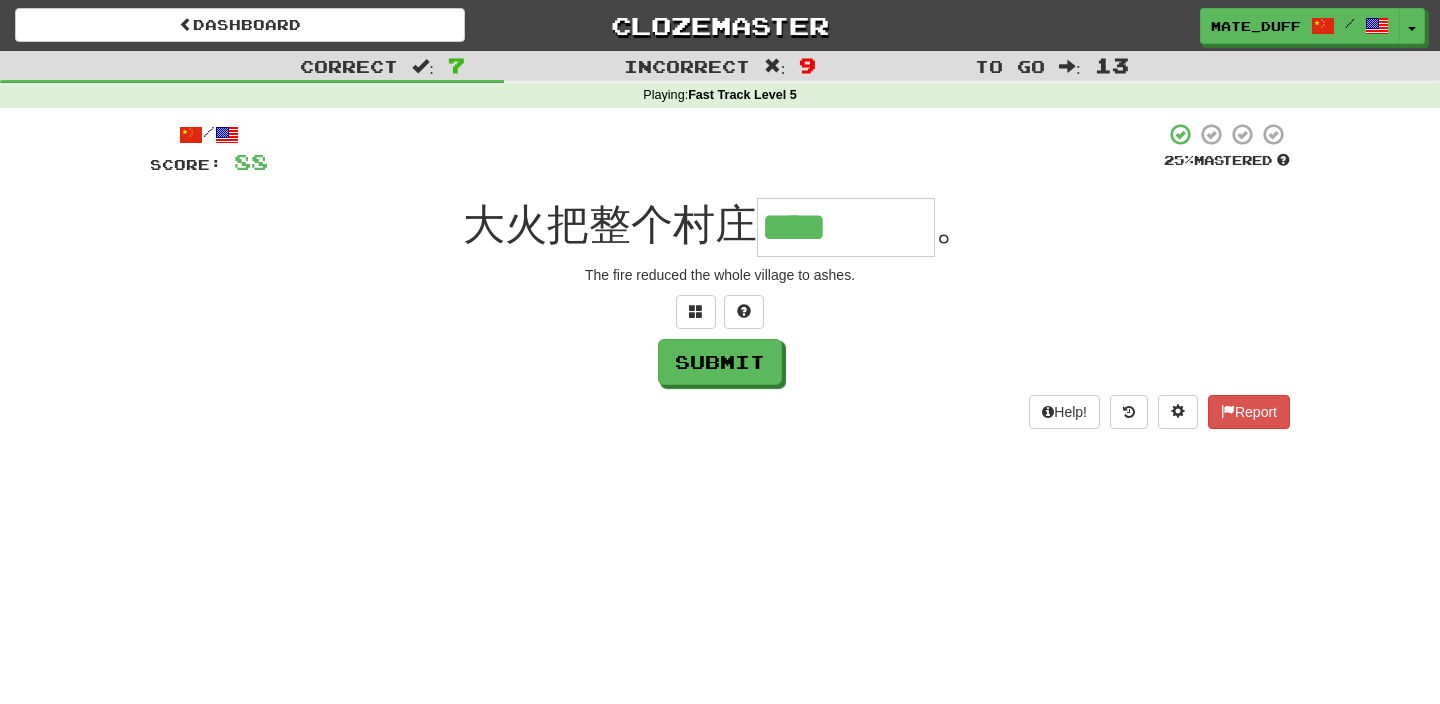 type on "****" 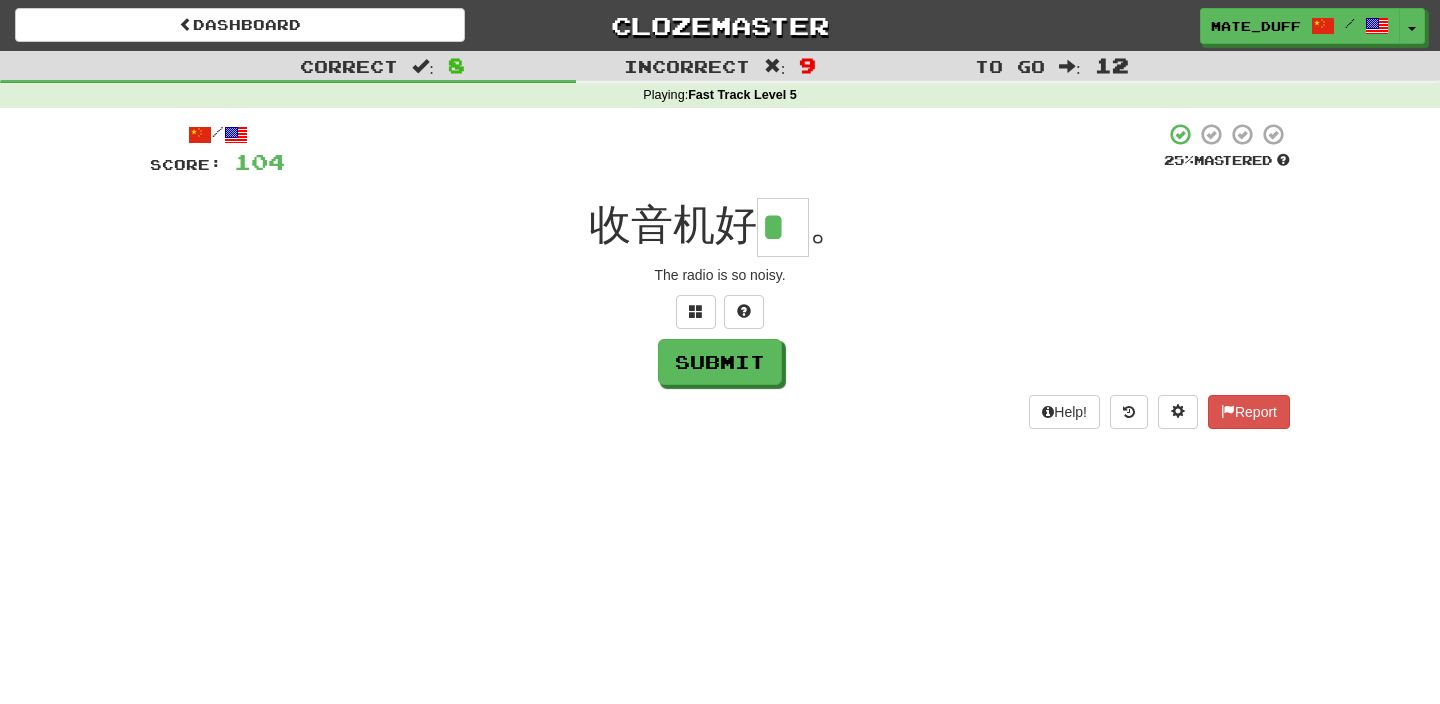 scroll, scrollTop: 0, scrollLeft: 0, axis: both 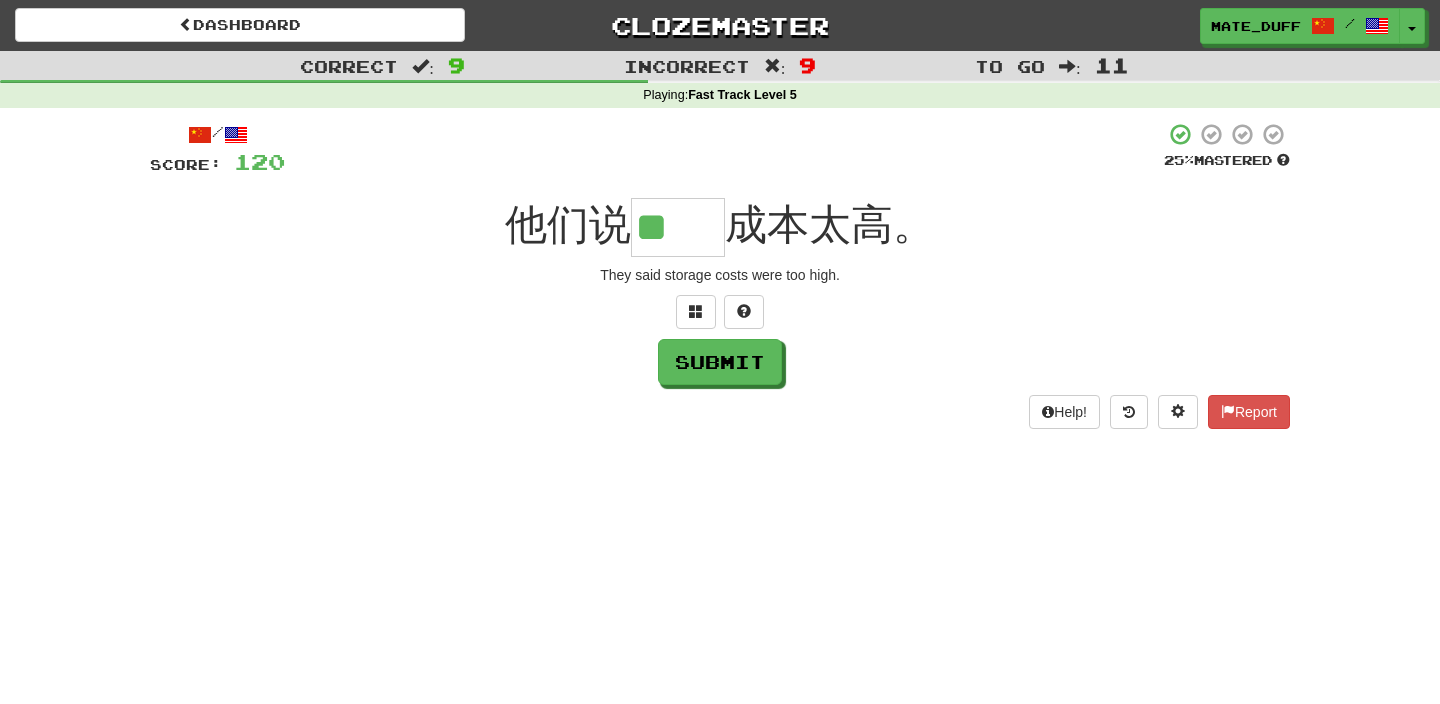 type on "**" 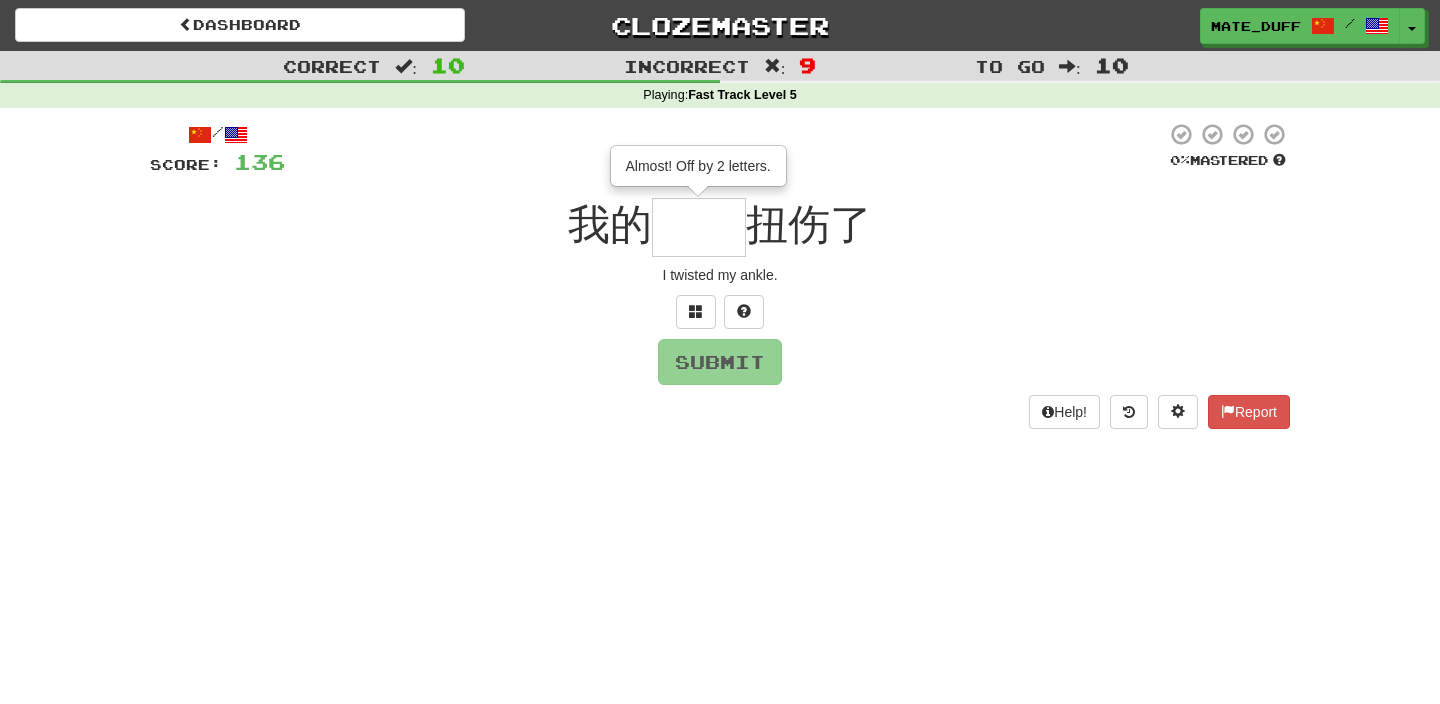 type on "**" 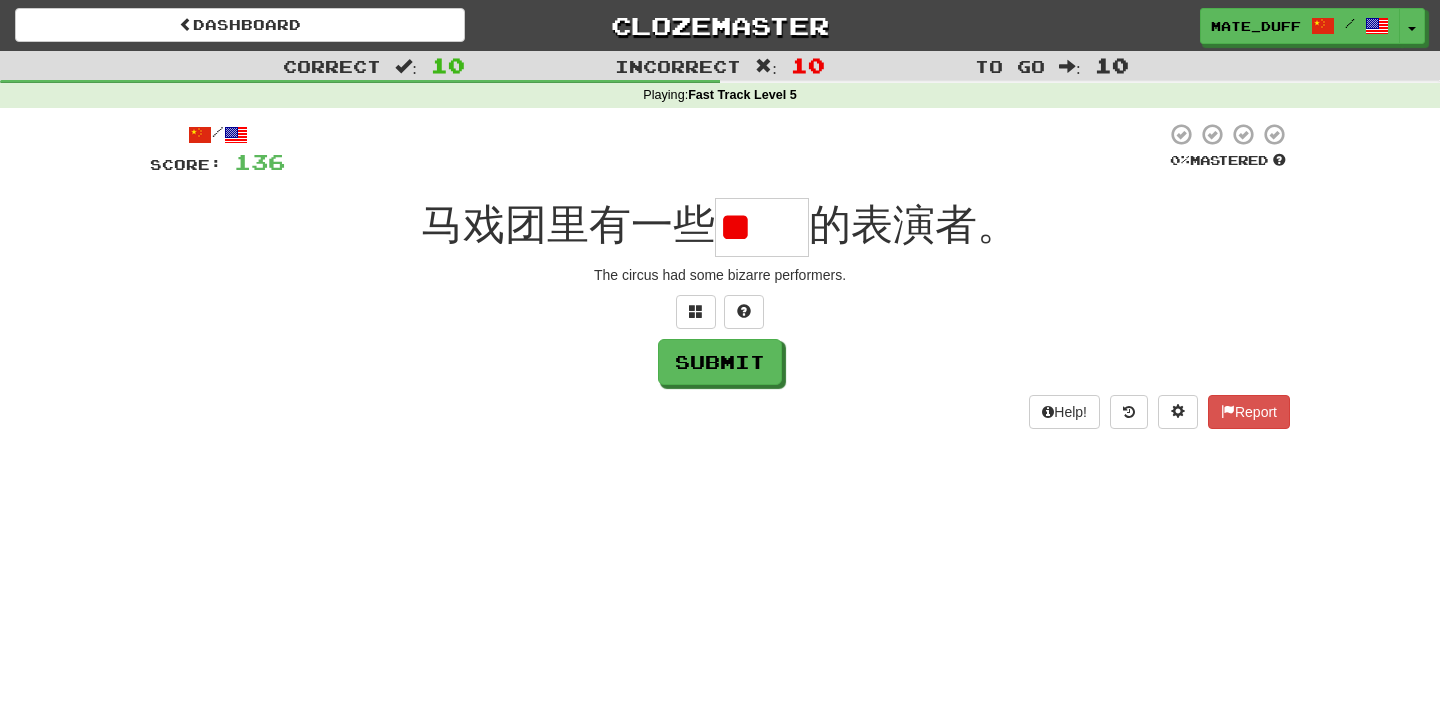 scroll, scrollTop: 0, scrollLeft: 0, axis: both 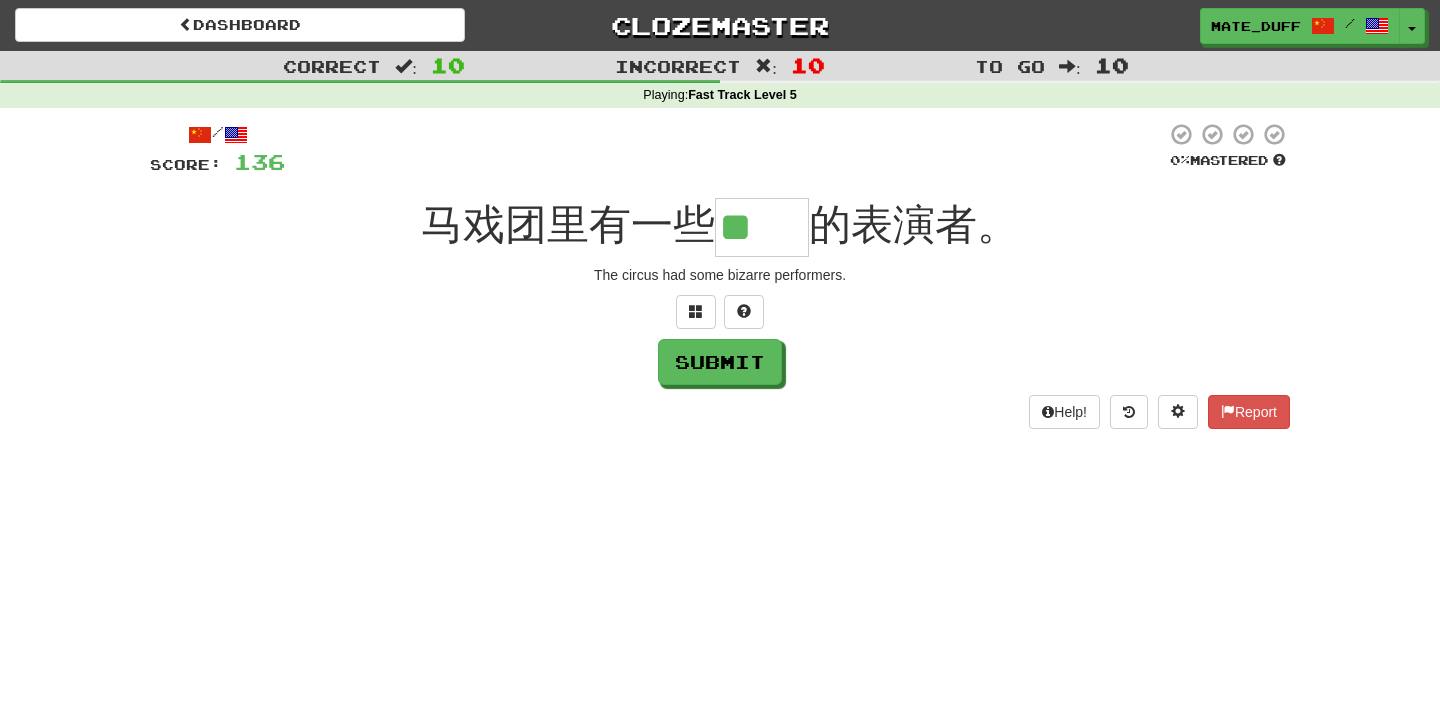 type on "**" 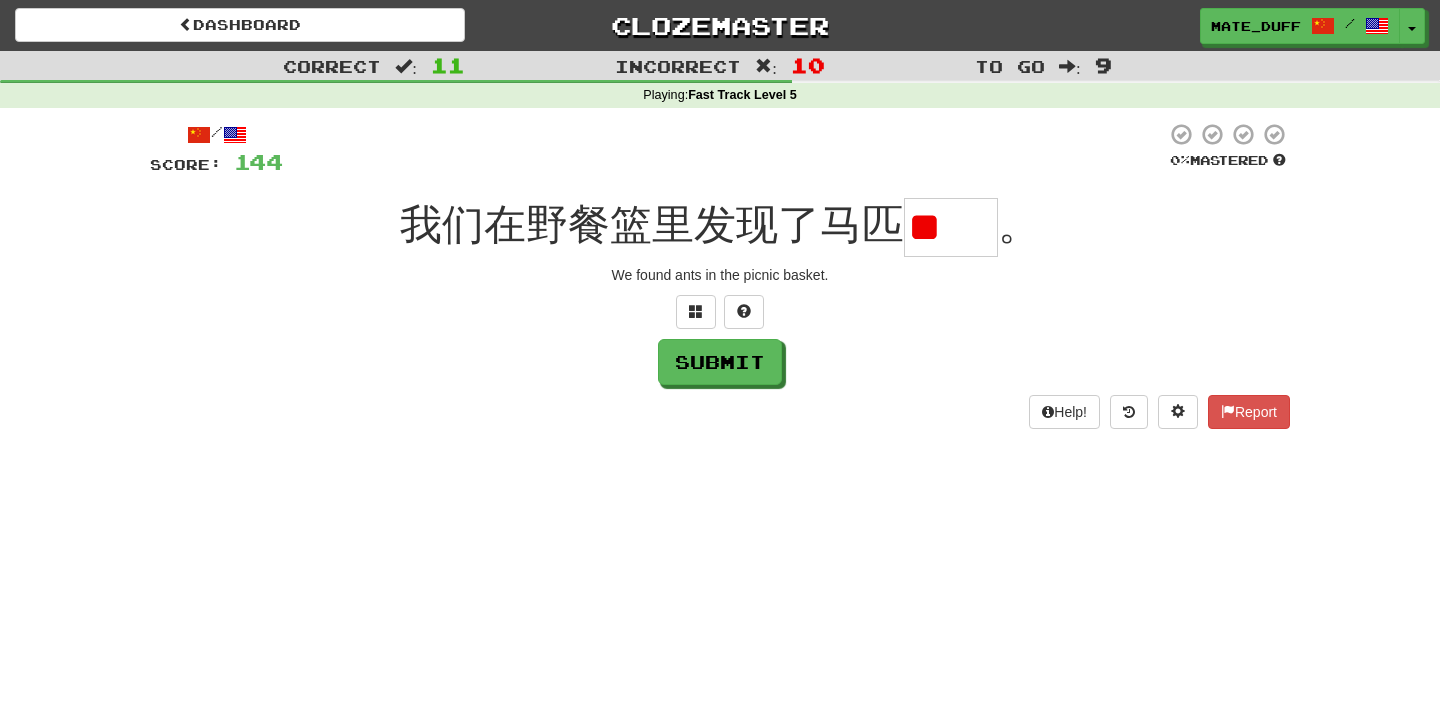 scroll, scrollTop: 0, scrollLeft: 0, axis: both 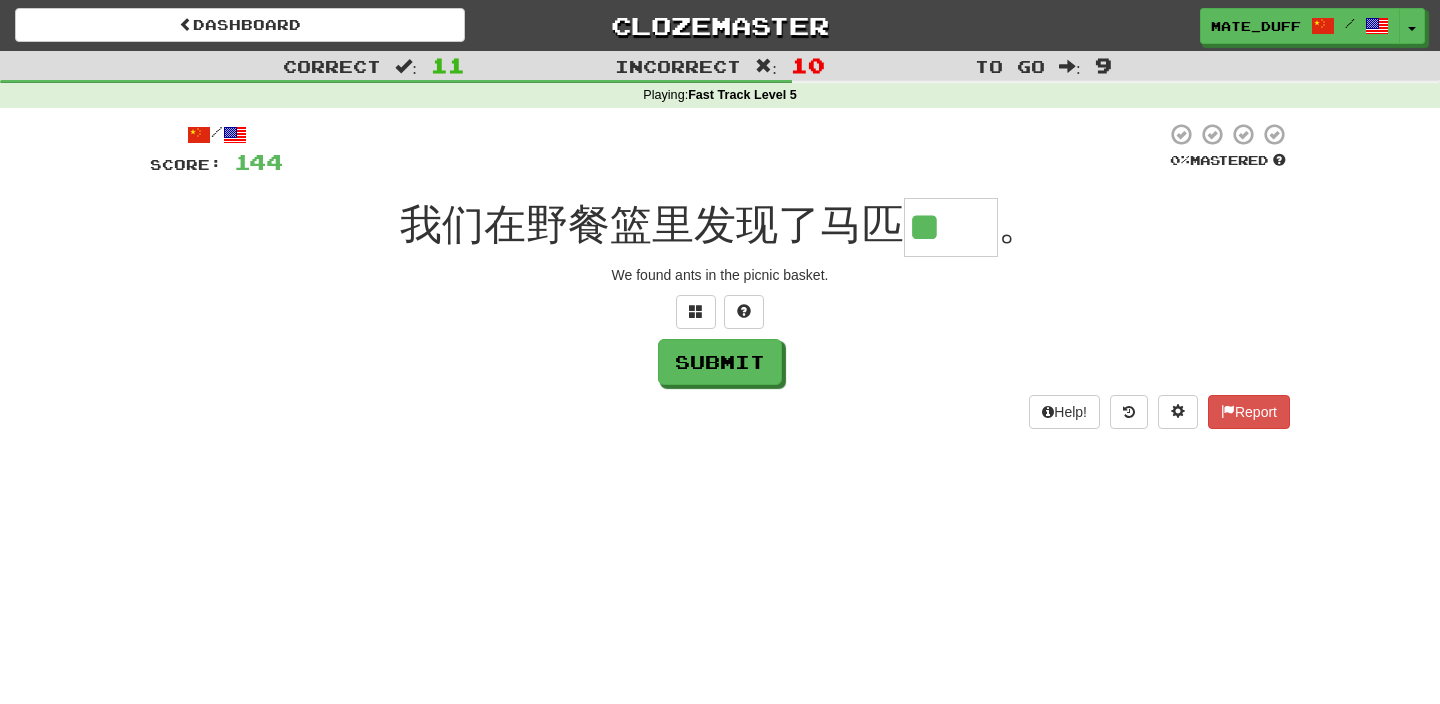 type on "**" 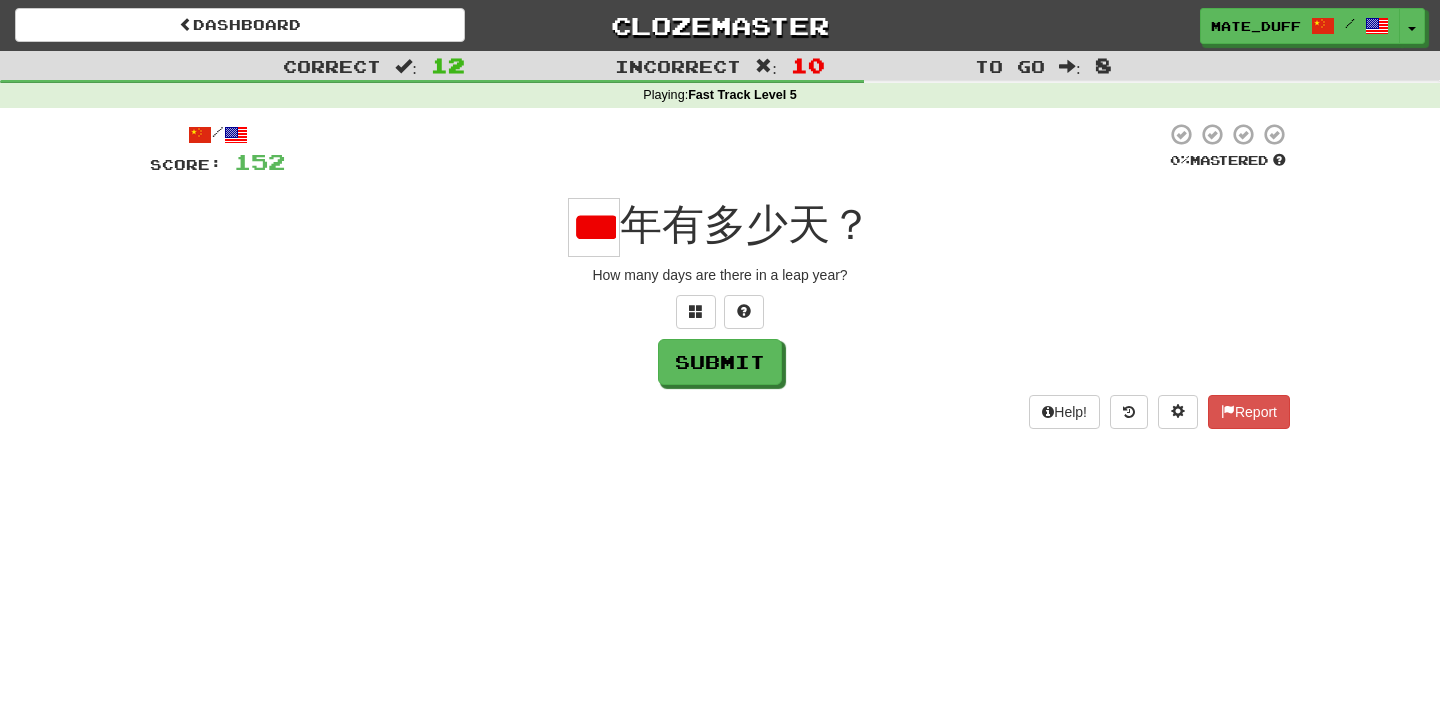 scroll, scrollTop: 0, scrollLeft: 16, axis: horizontal 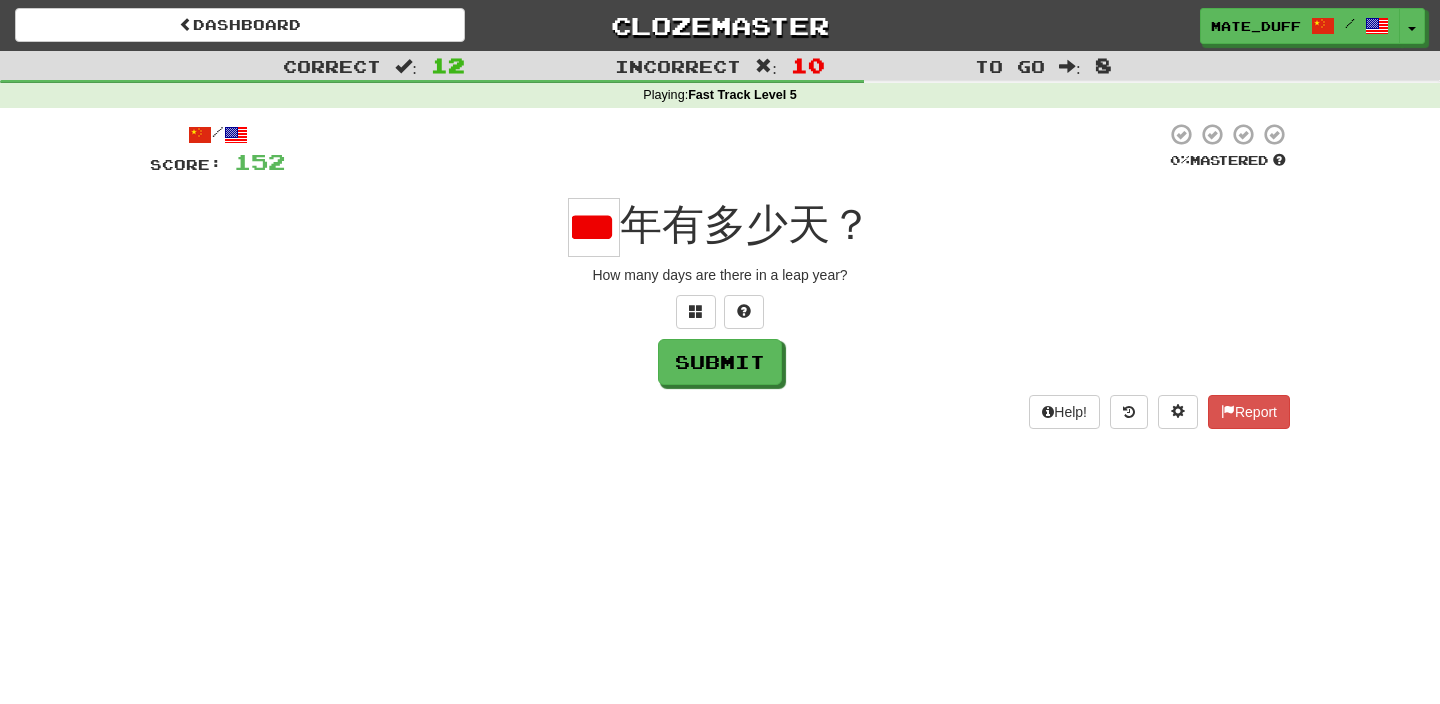 type on "*" 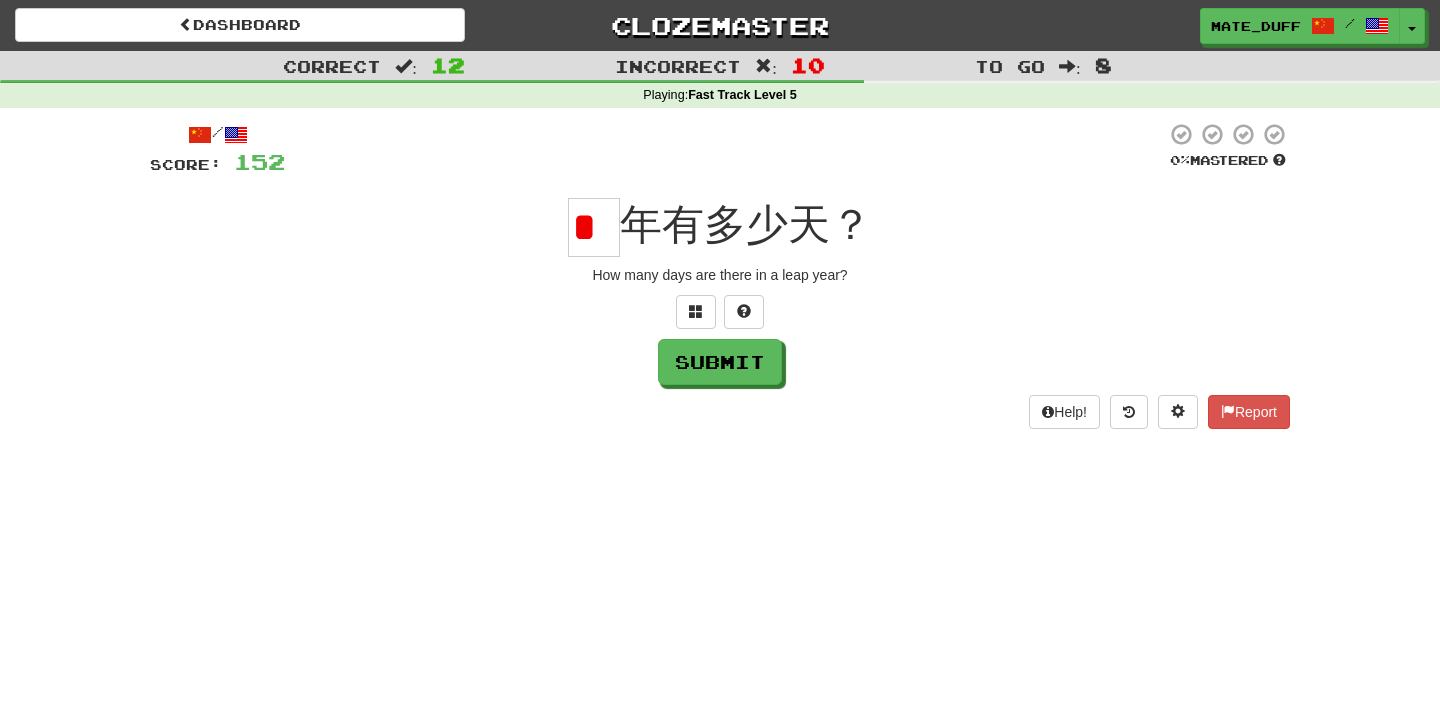 scroll, scrollTop: 0, scrollLeft: 0, axis: both 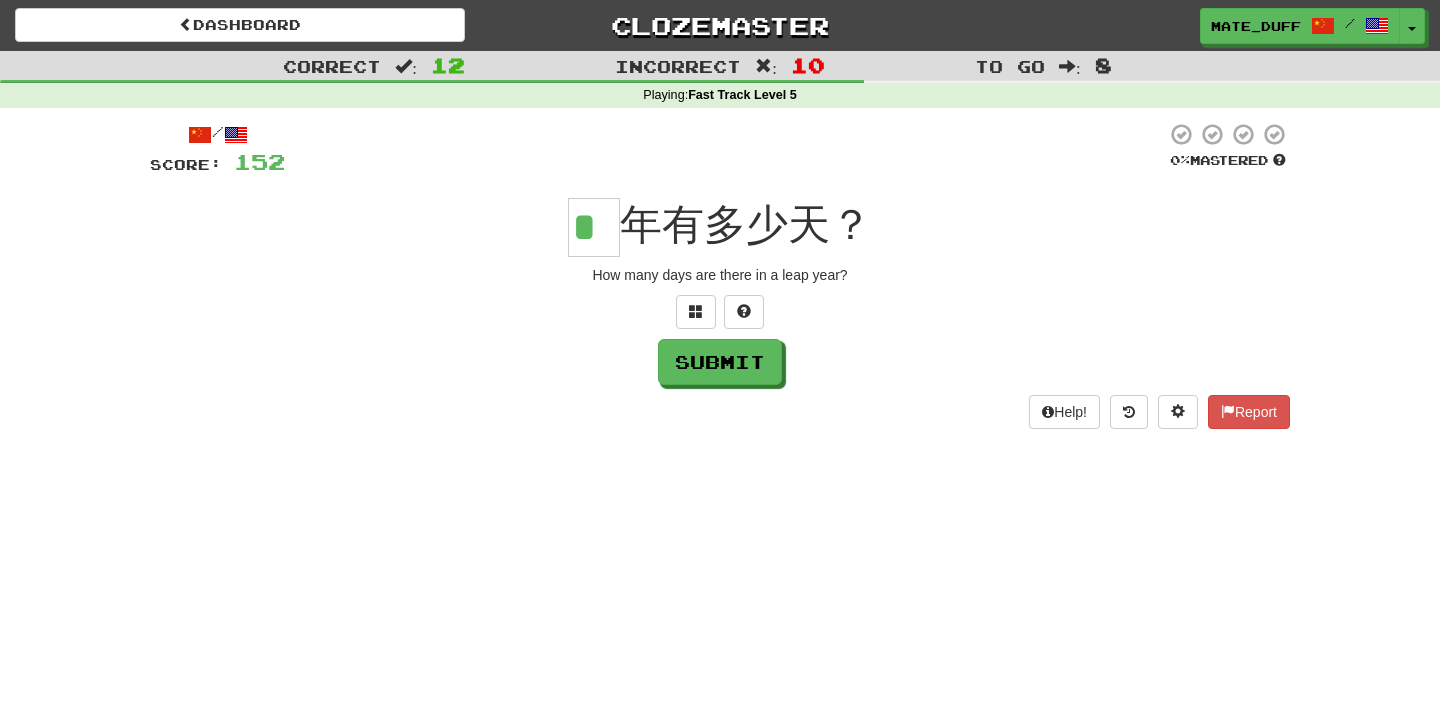 type on "*" 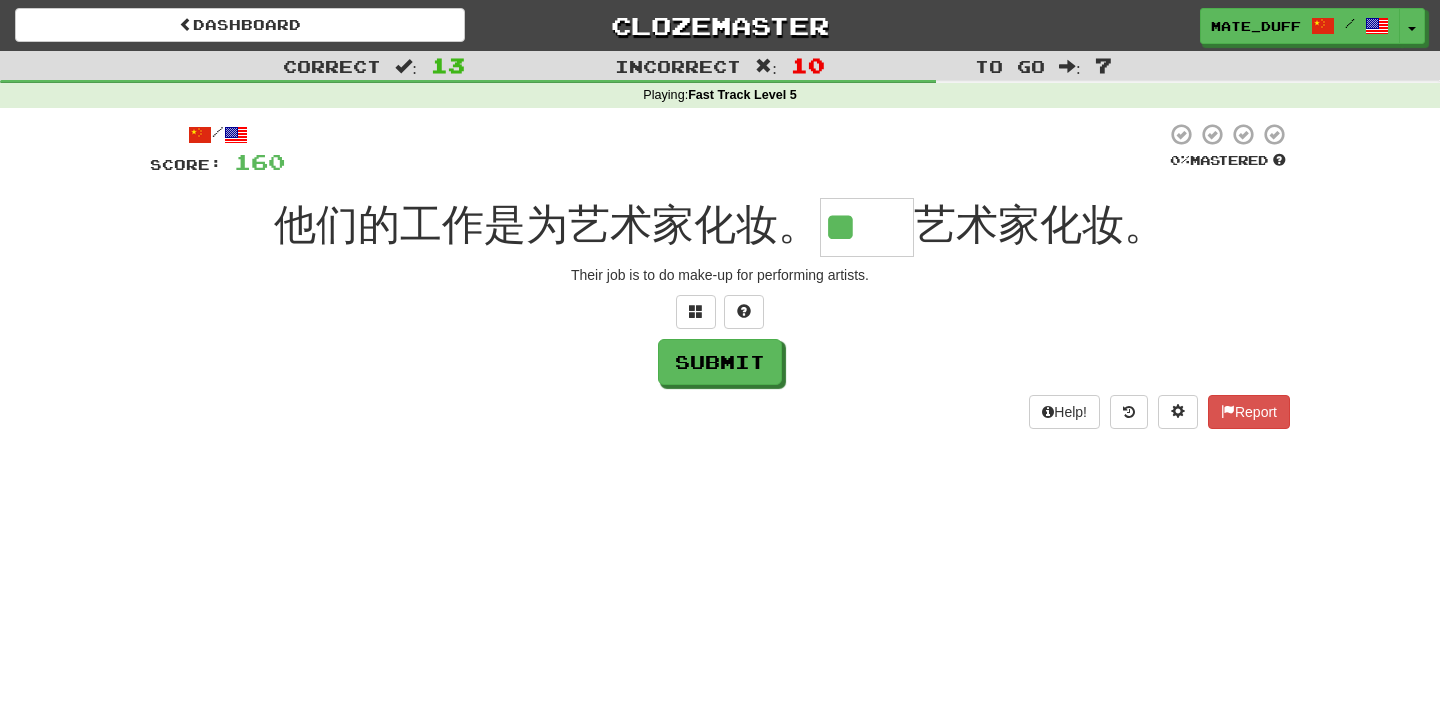 scroll, scrollTop: 0, scrollLeft: 0, axis: both 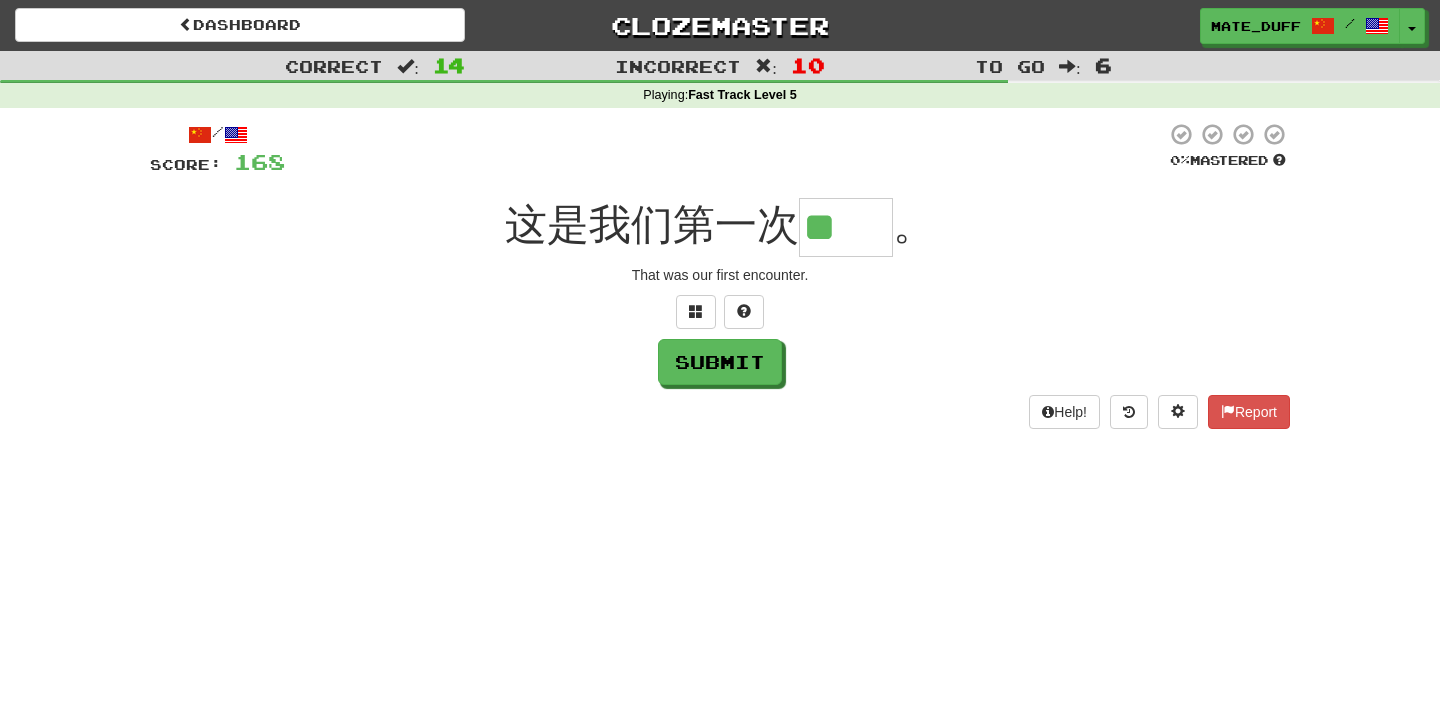 type on "**" 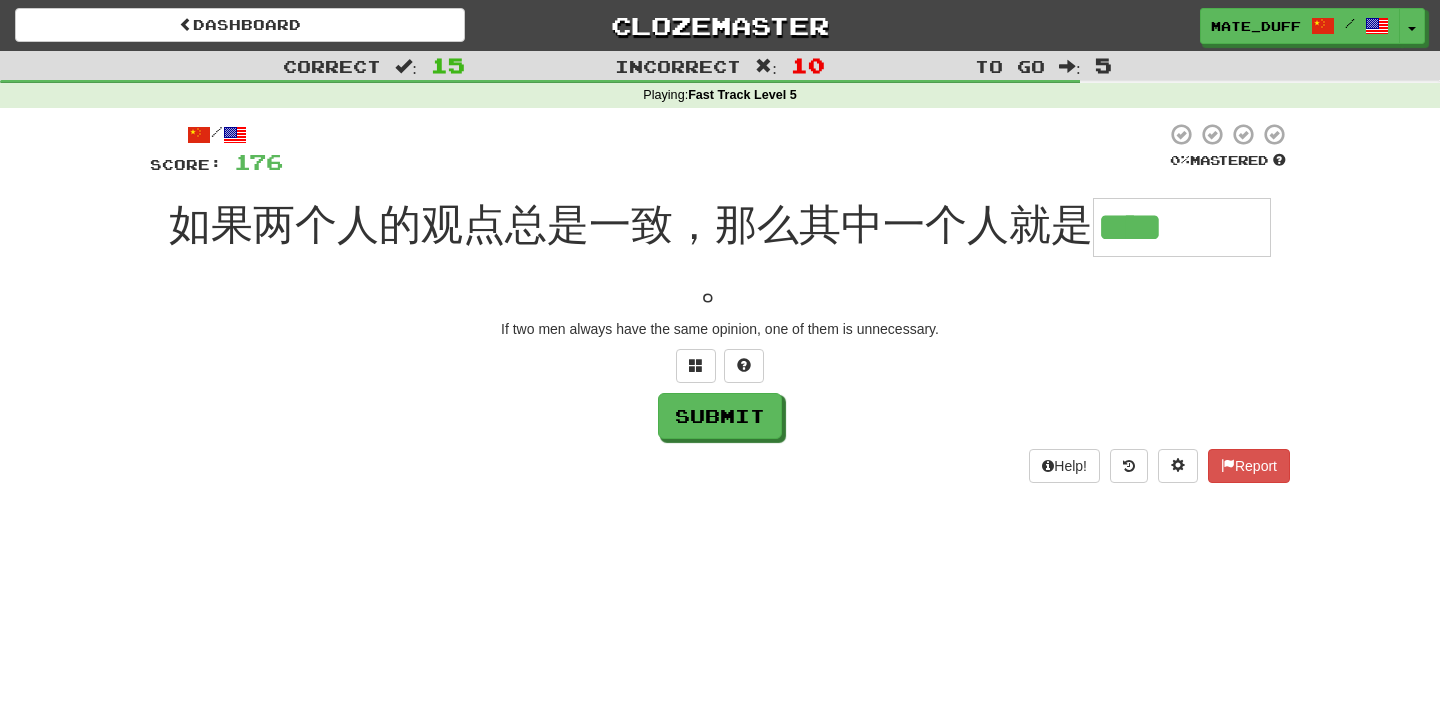 type on "****" 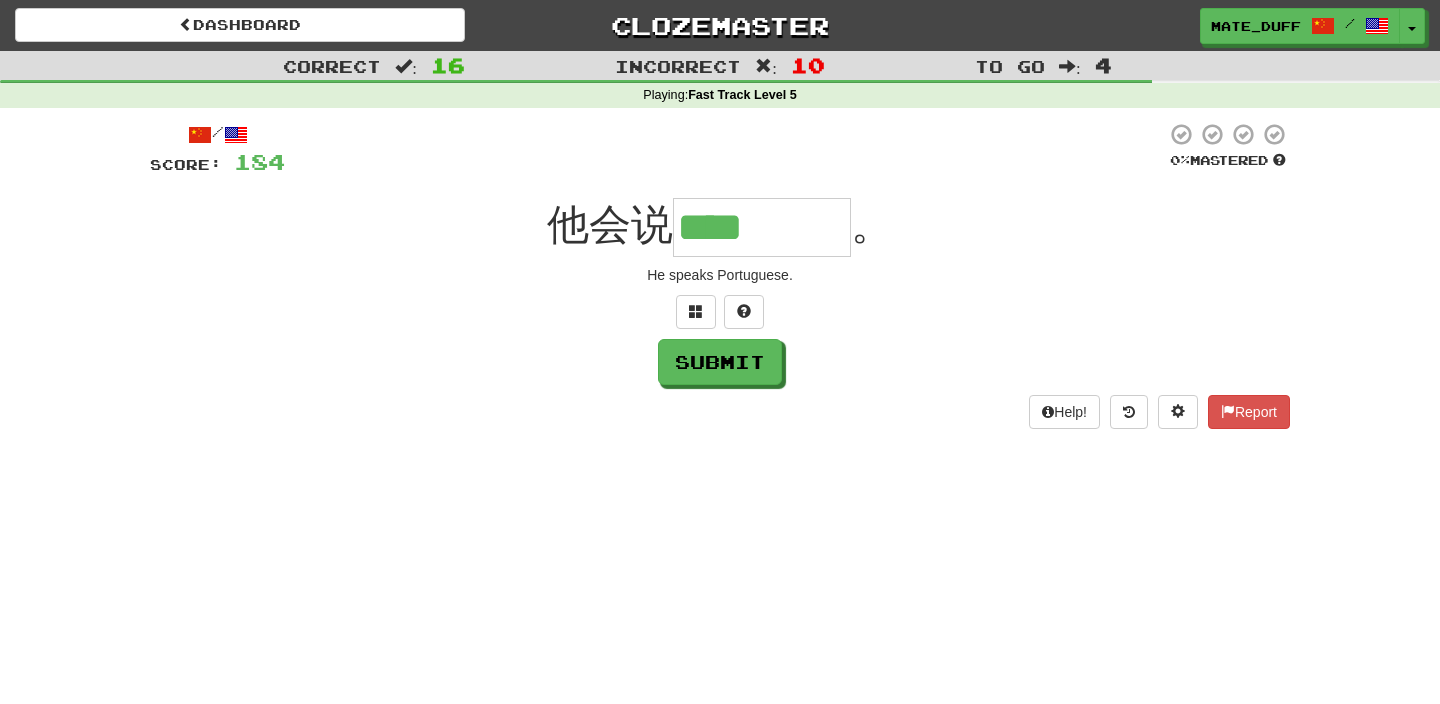 type on "****" 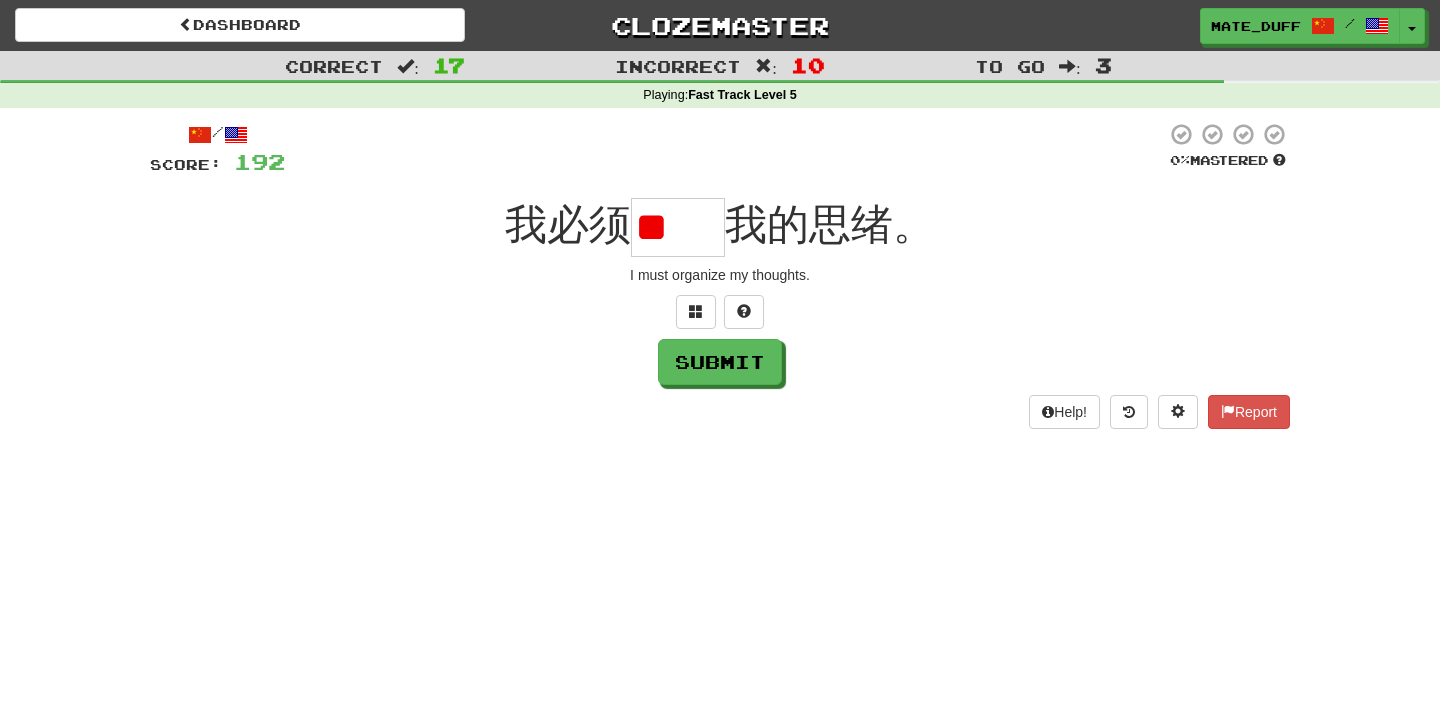 scroll, scrollTop: 0, scrollLeft: 0, axis: both 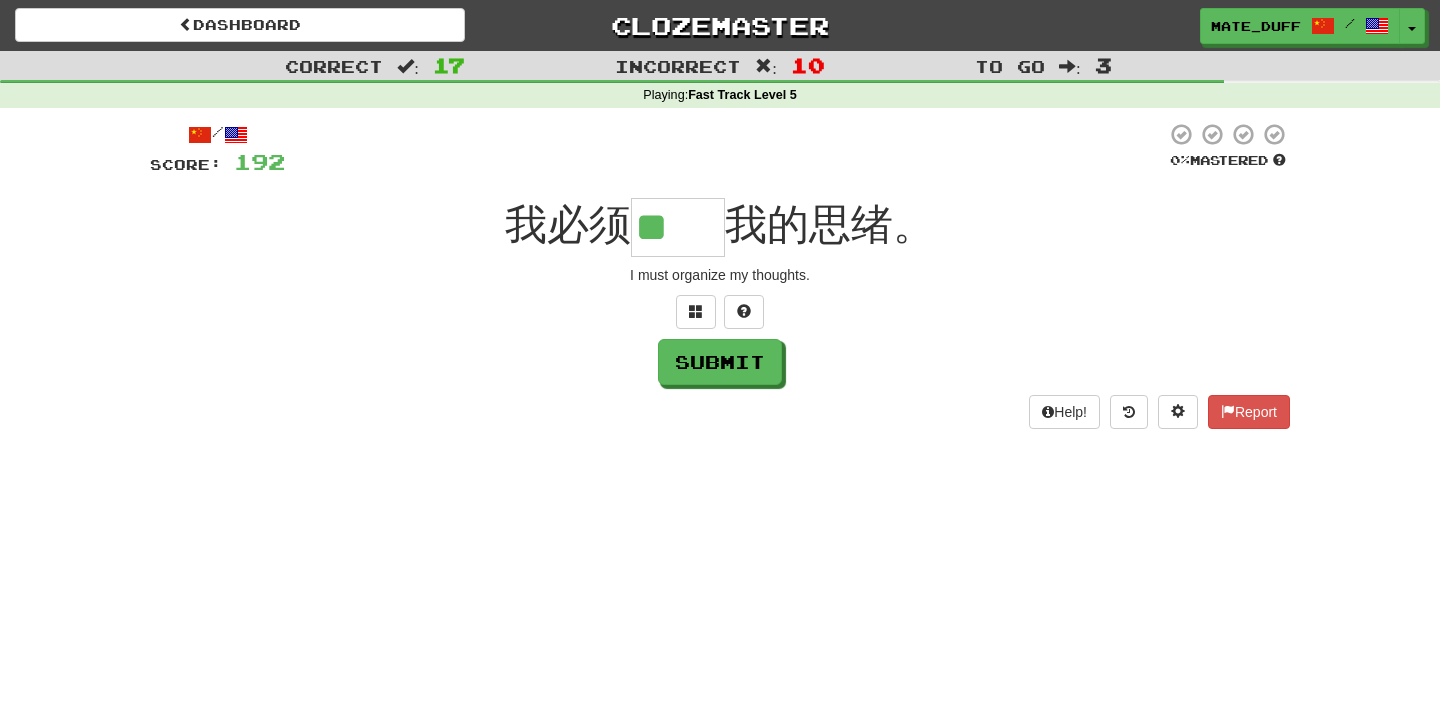 type on "**" 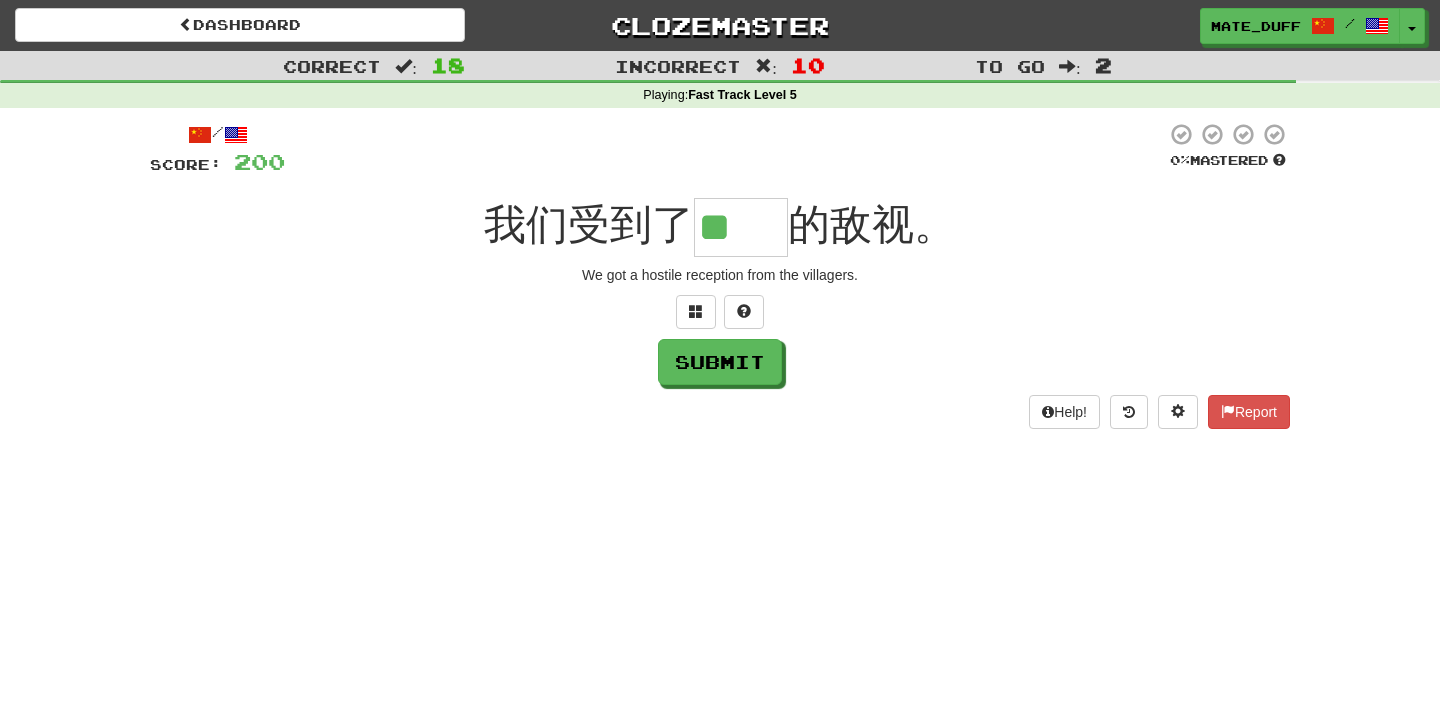 scroll, scrollTop: 0, scrollLeft: 0, axis: both 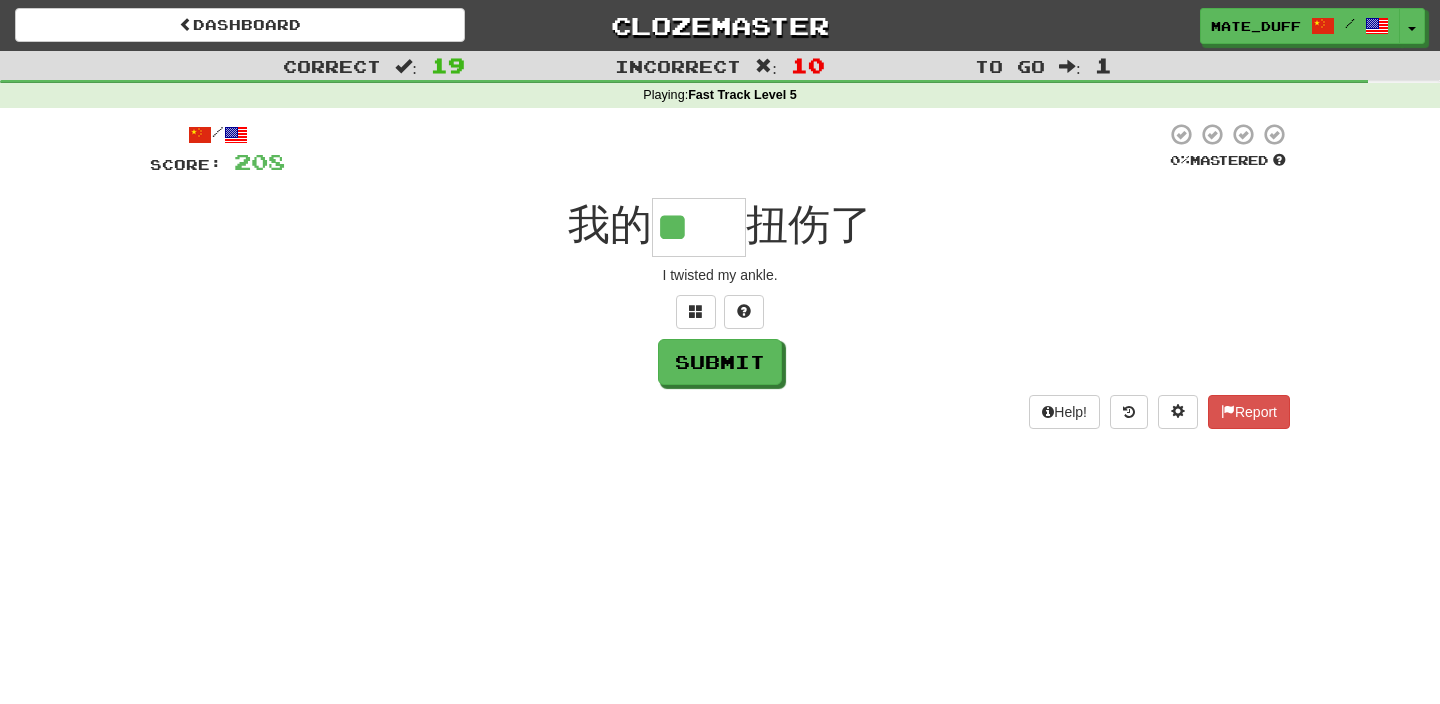 type on "**" 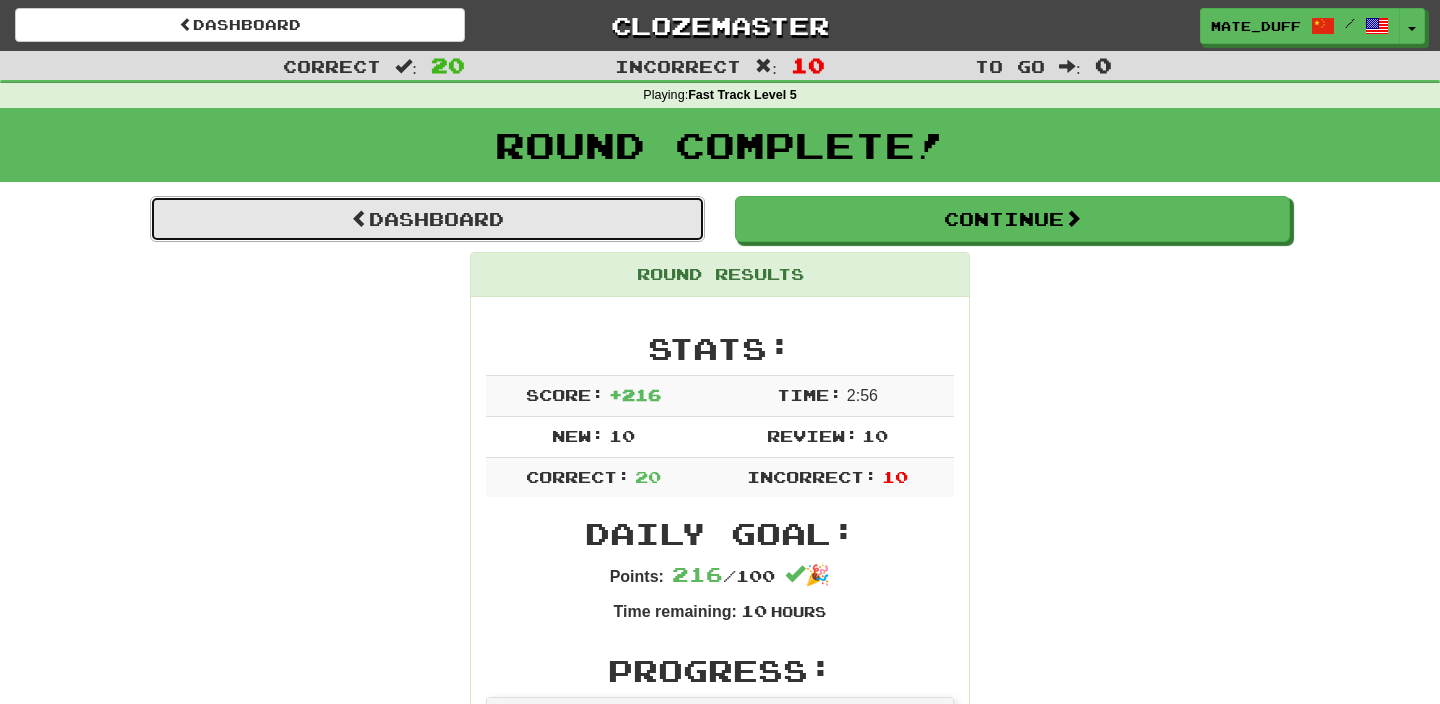 click on "Dashboard" at bounding box center (427, 219) 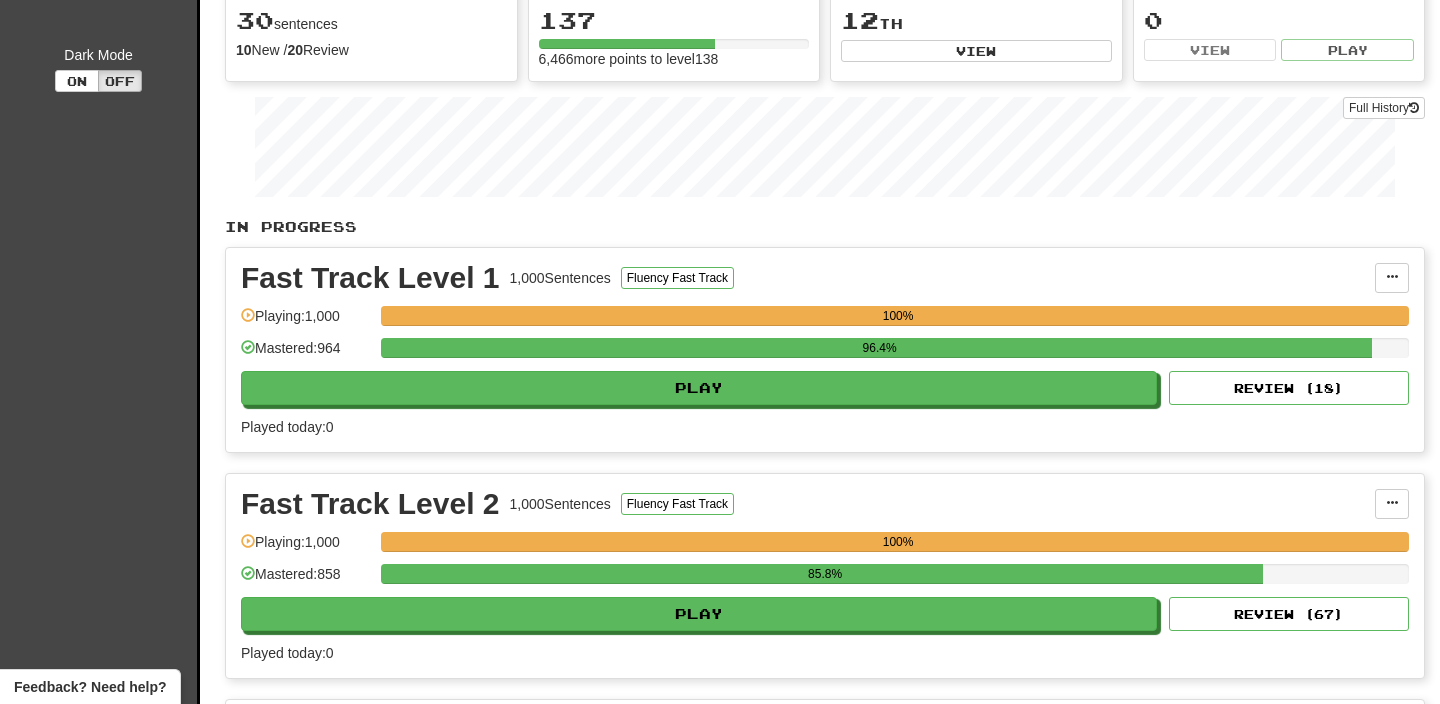 scroll, scrollTop: 0, scrollLeft: 0, axis: both 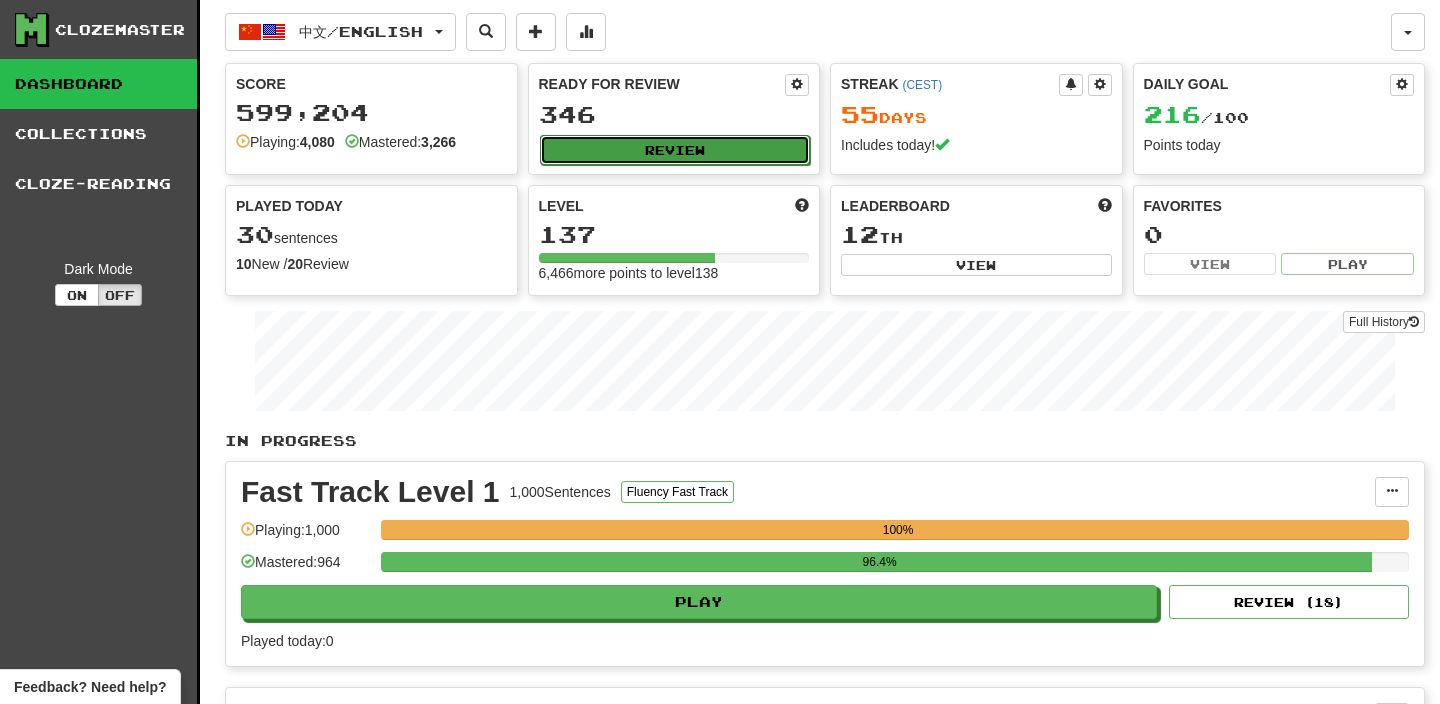 click on "Review" at bounding box center (675, 150) 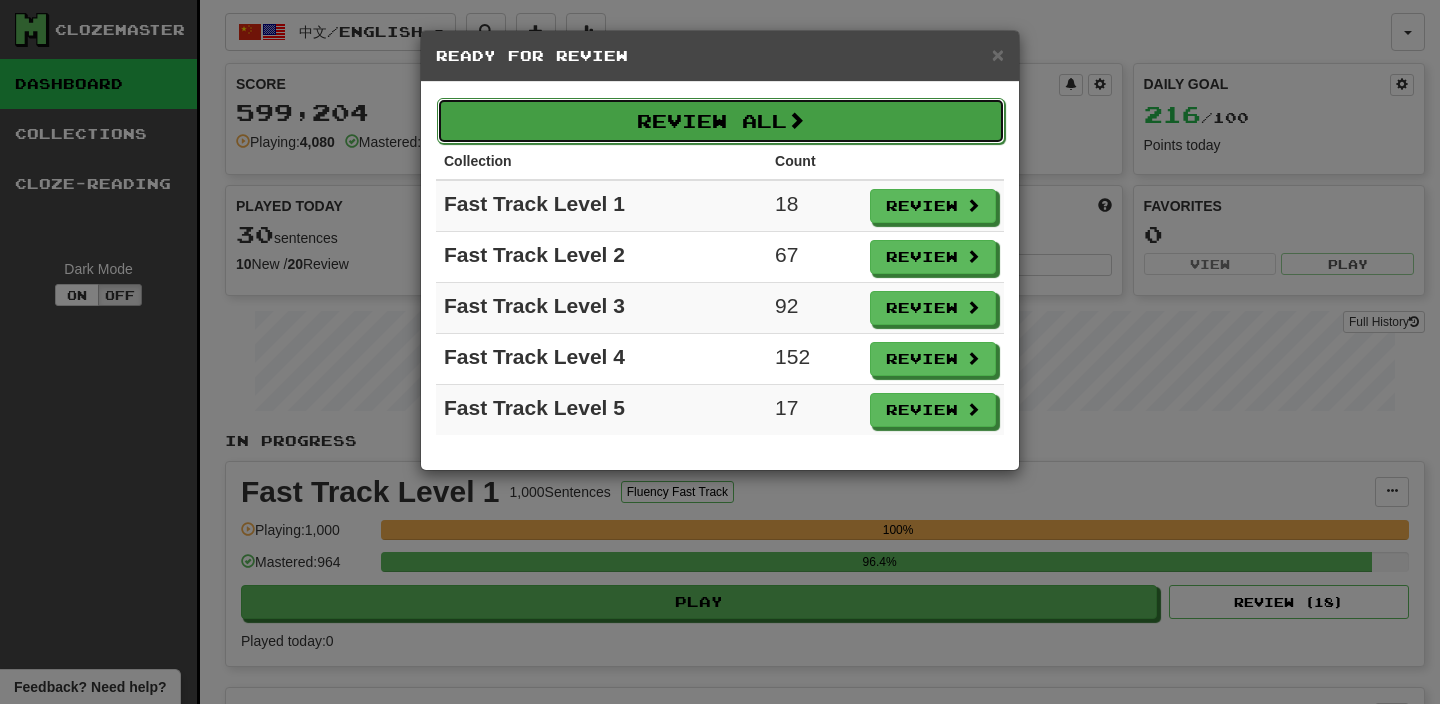 click on "Review All" at bounding box center (721, 121) 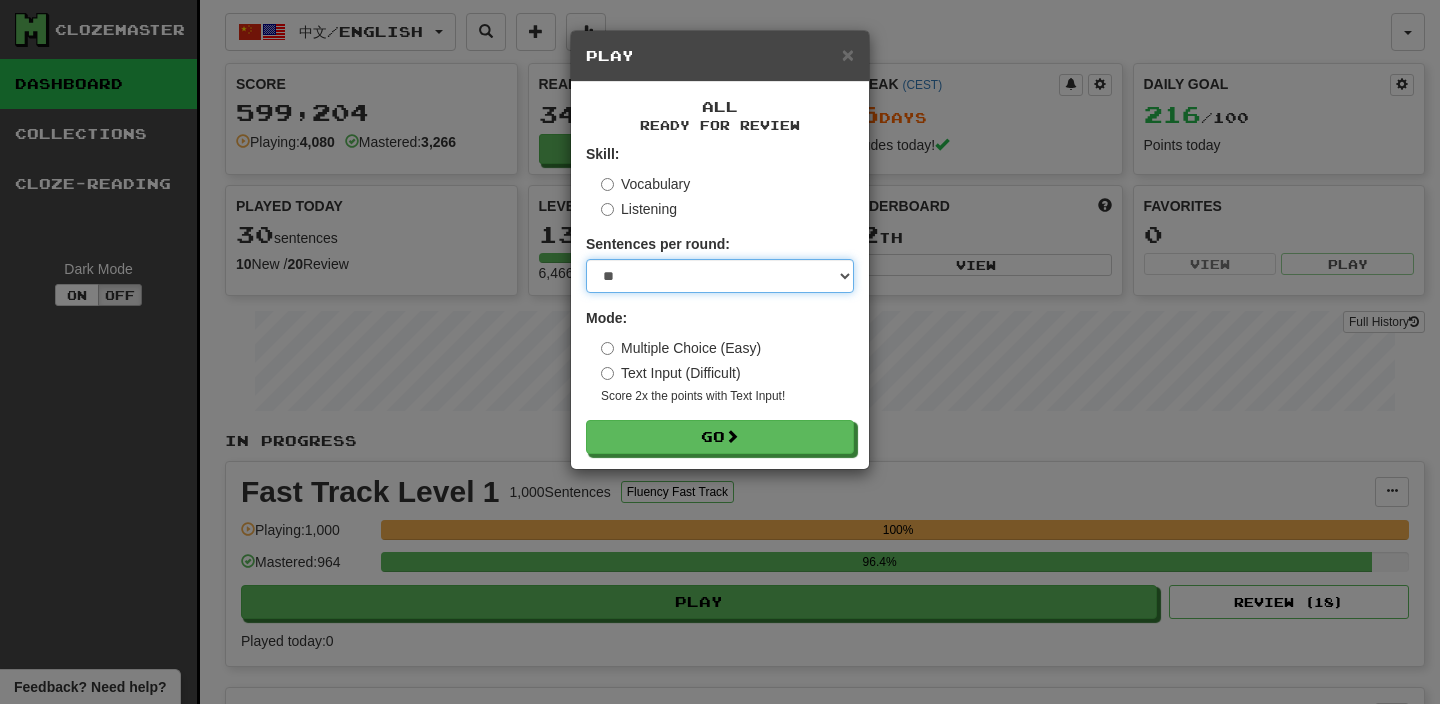 click on "* ** ** ** ** ** *** ********" at bounding box center [720, 276] 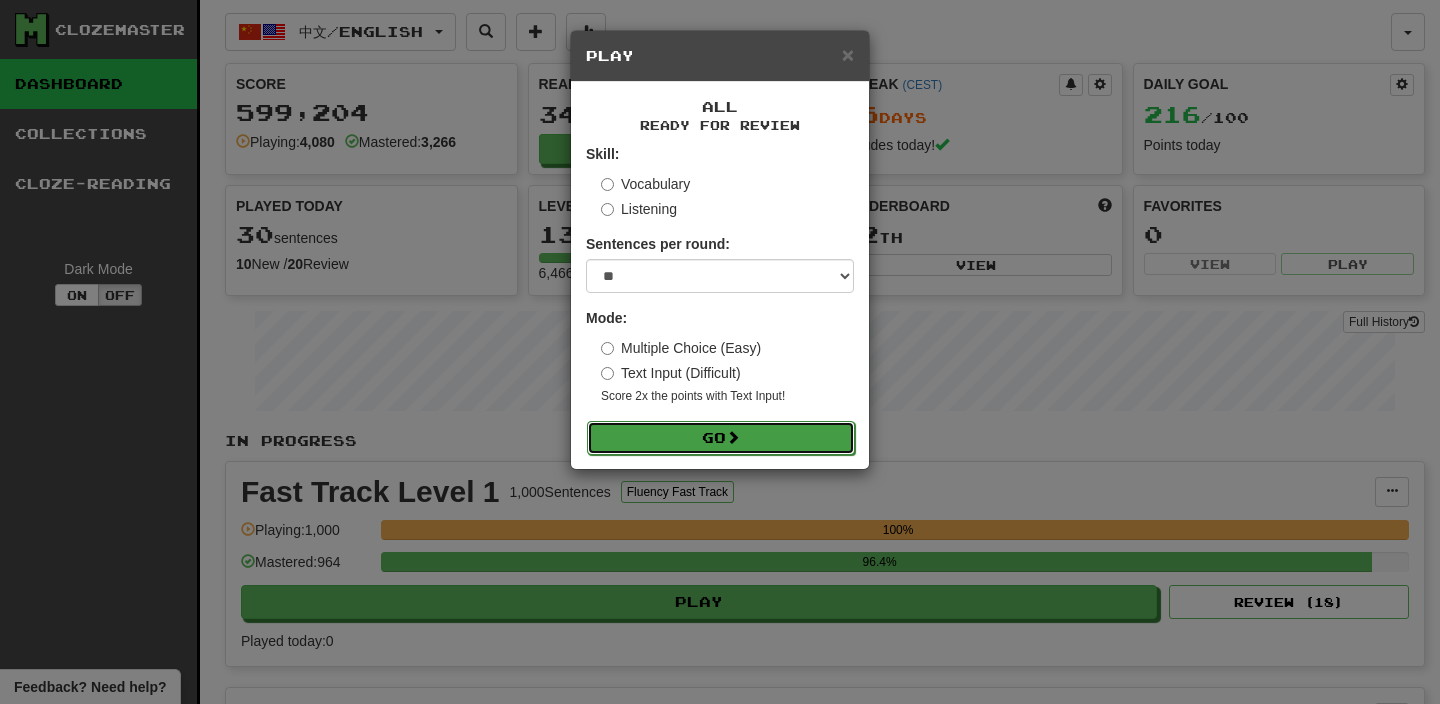 click on "Go" at bounding box center (721, 438) 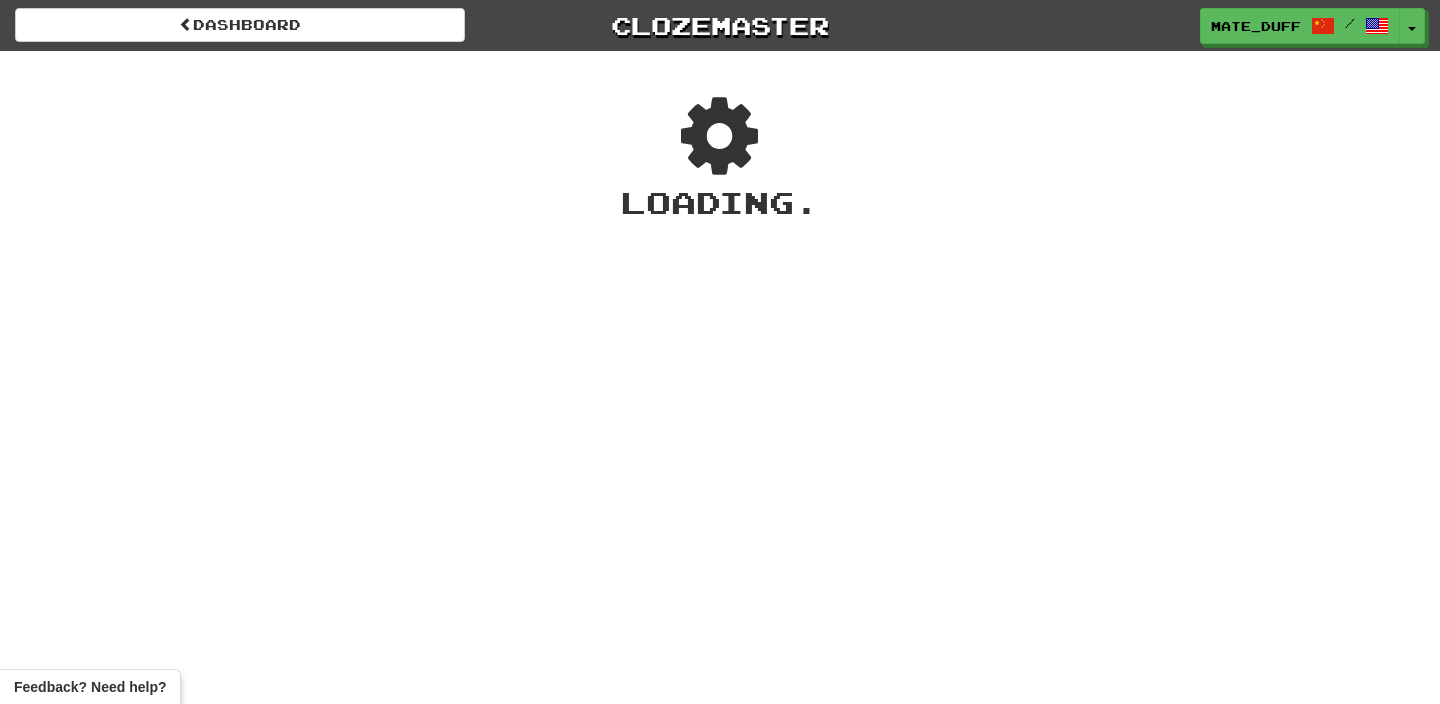 scroll, scrollTop: 0, scrollLeft: 0, axis: both 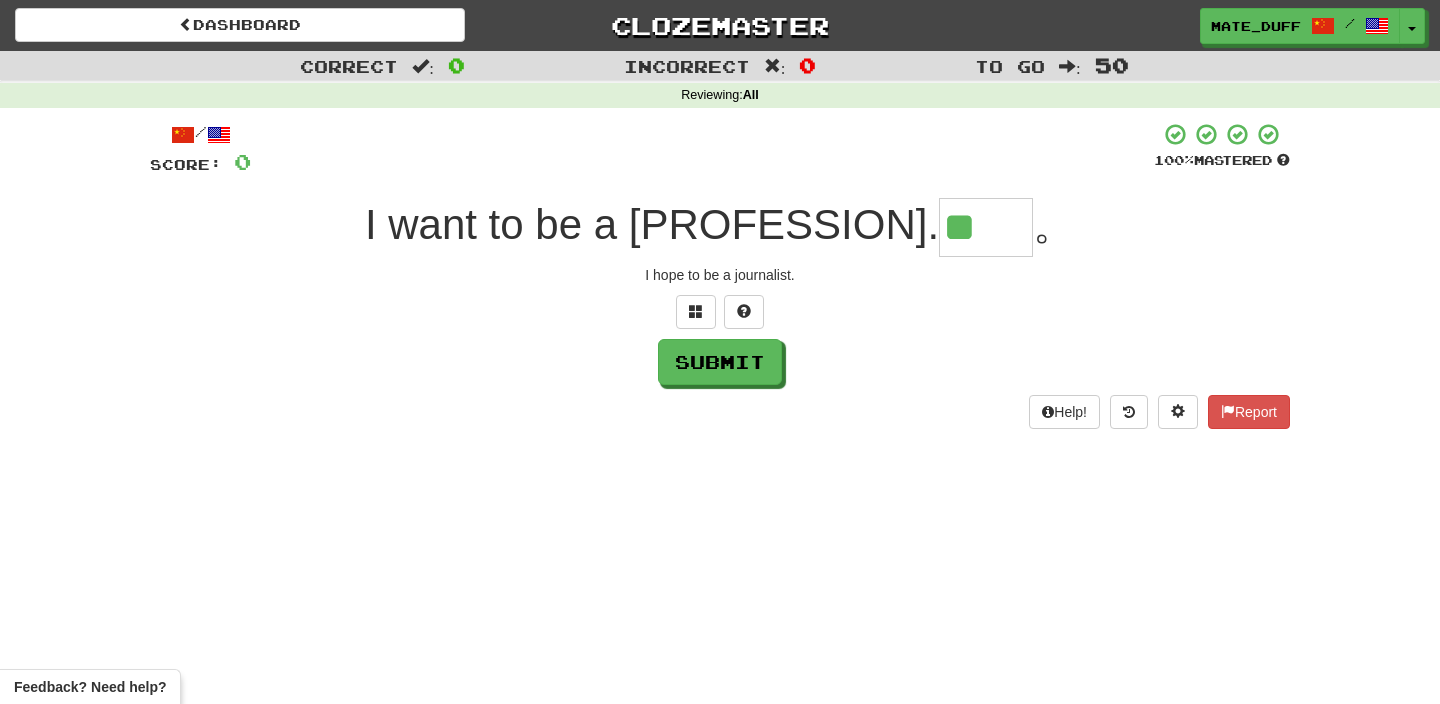 type on "**" 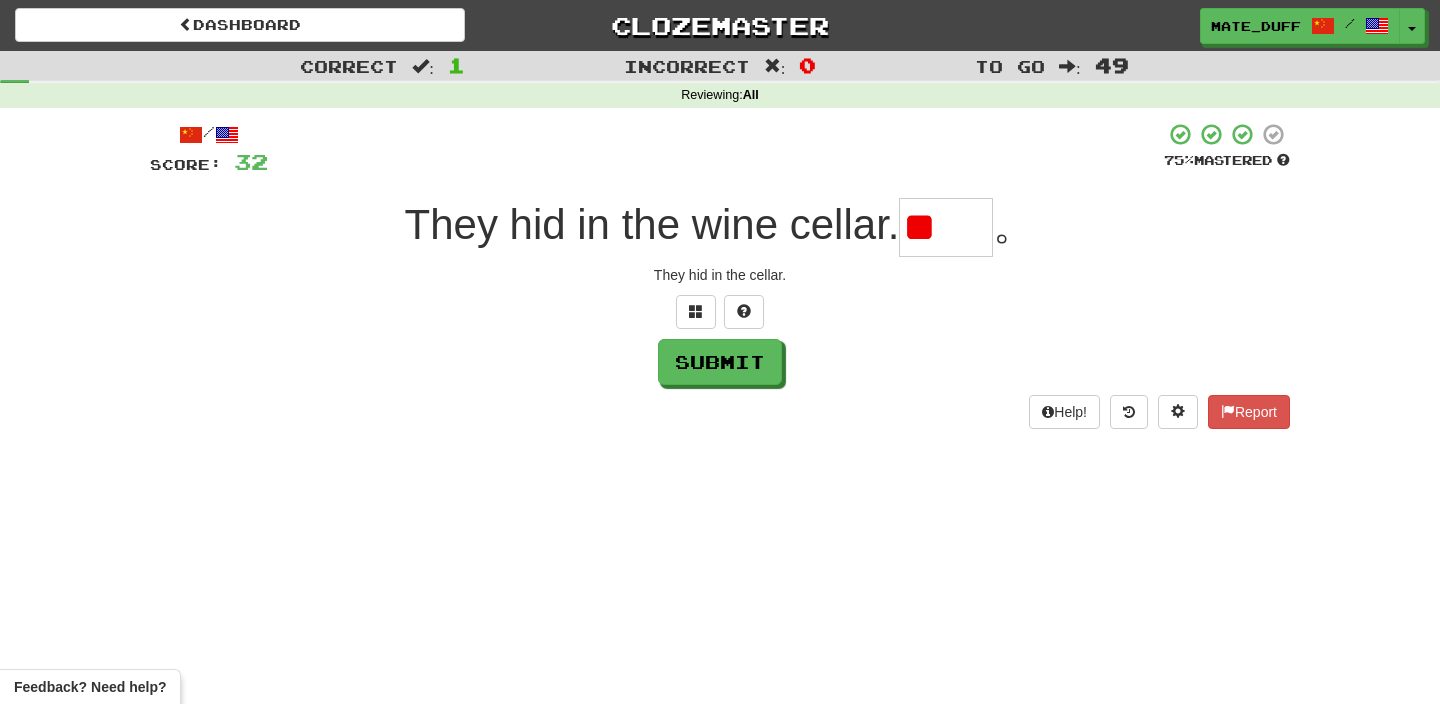 scroll, scrollTop: 0, scrollLeft: 0, axis: both 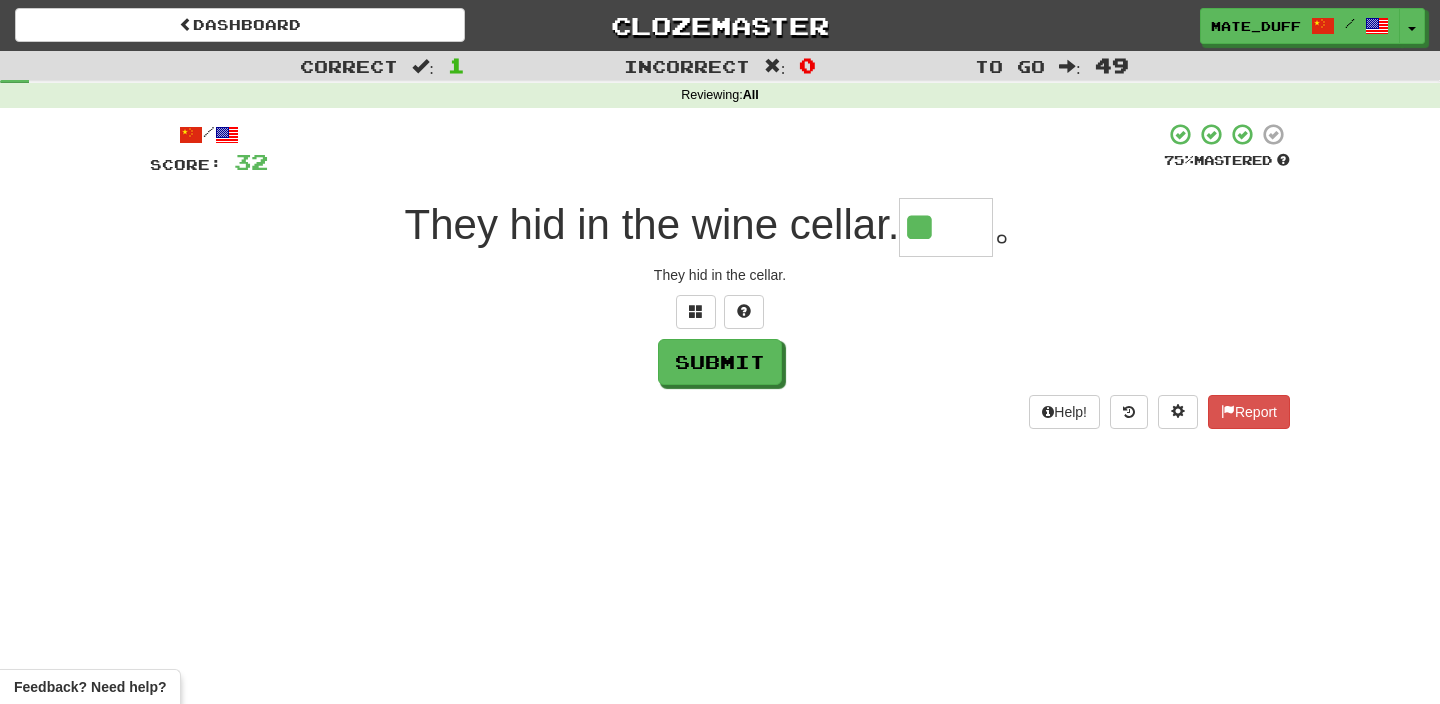 type on "**" 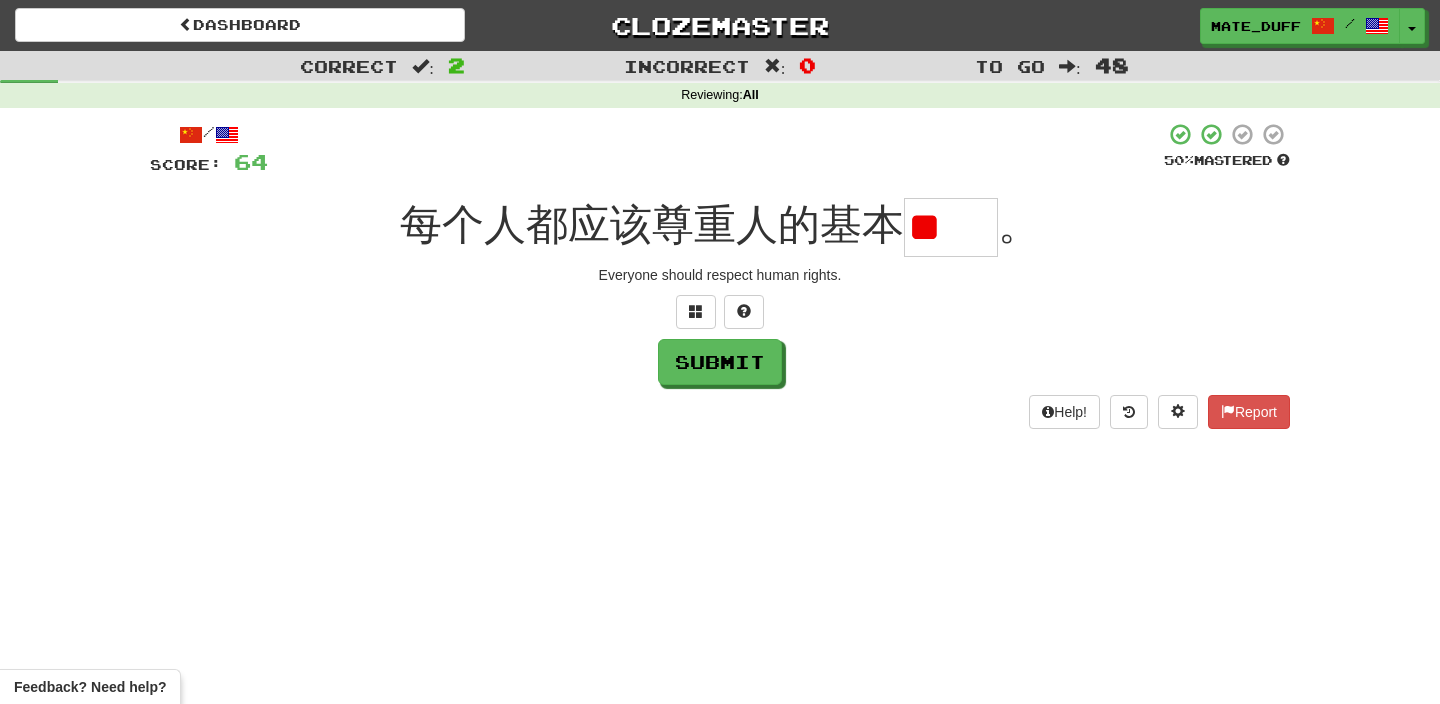 scroll, scrollTop: 0, scrollLeft: 0, axis: both 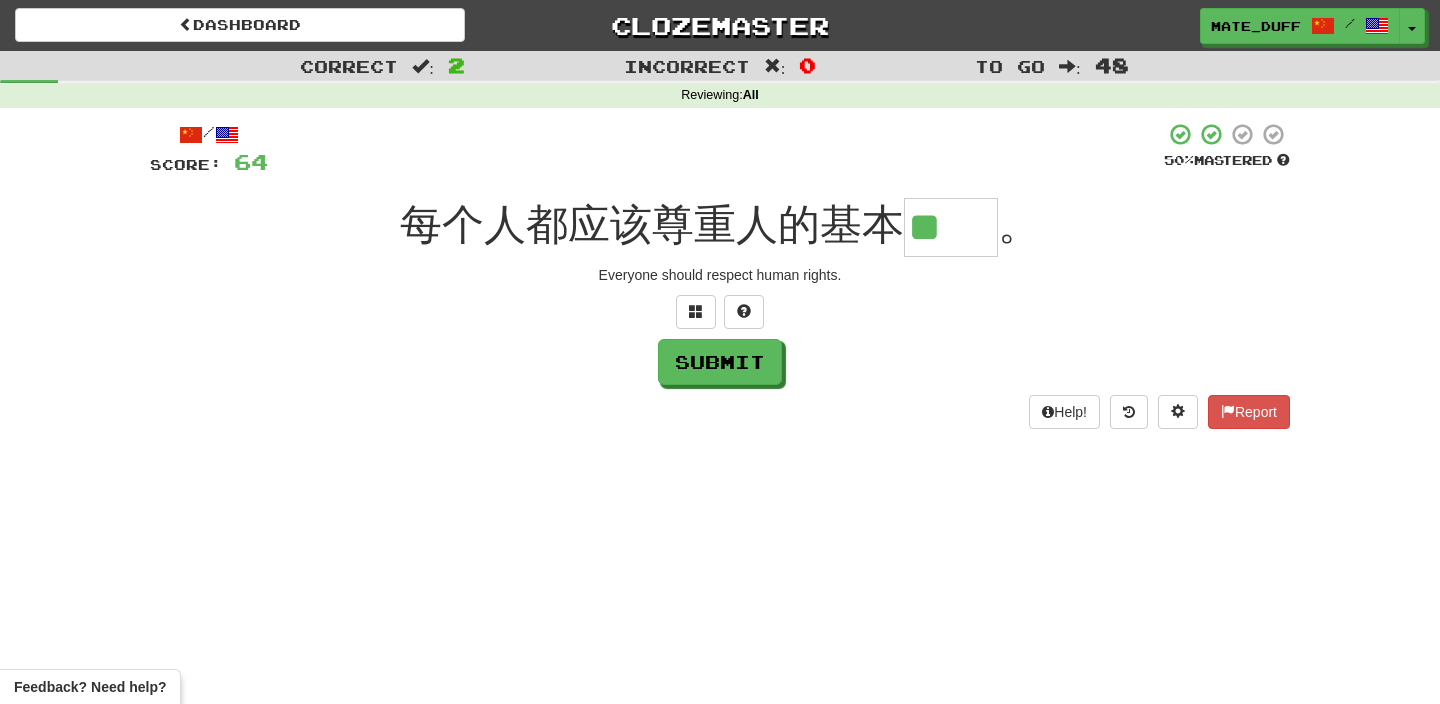 type on "**" 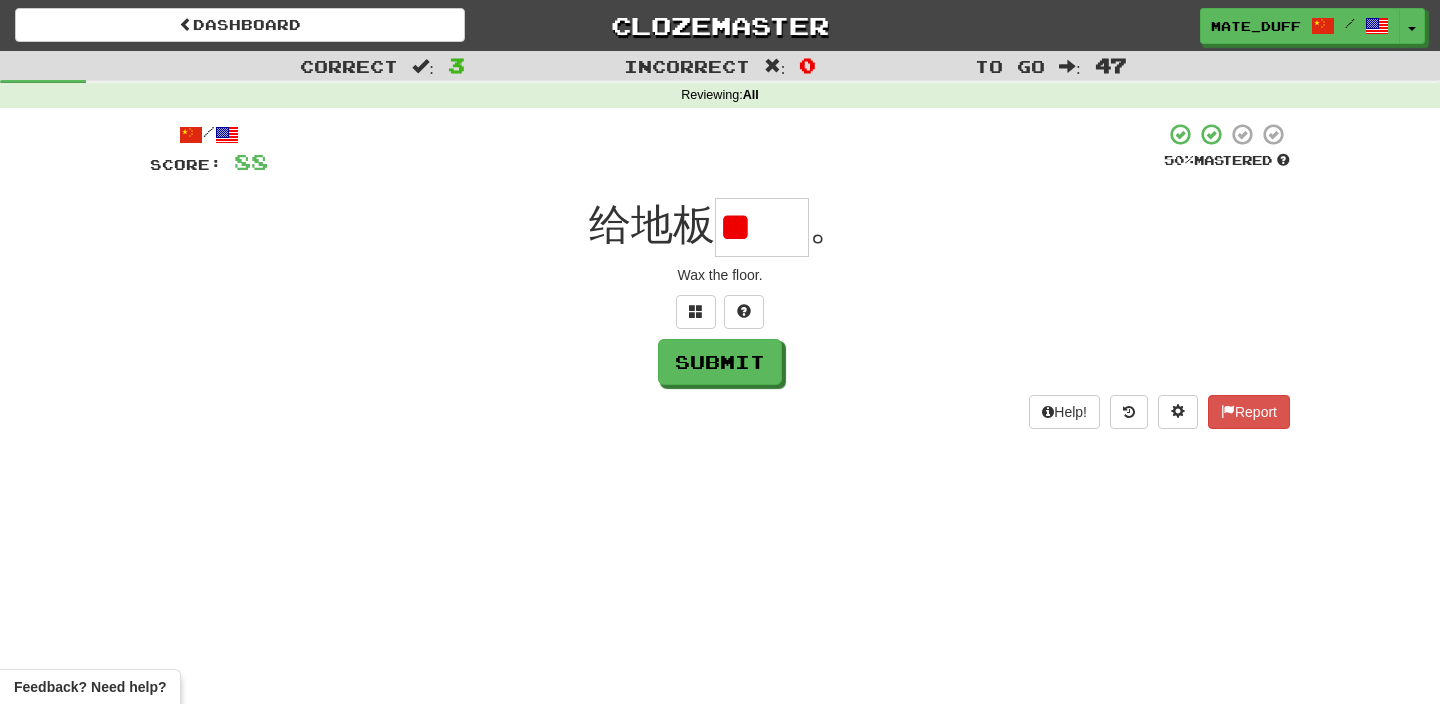 scroll, scrollTop: 0, scrollLeft: 0, axis: both 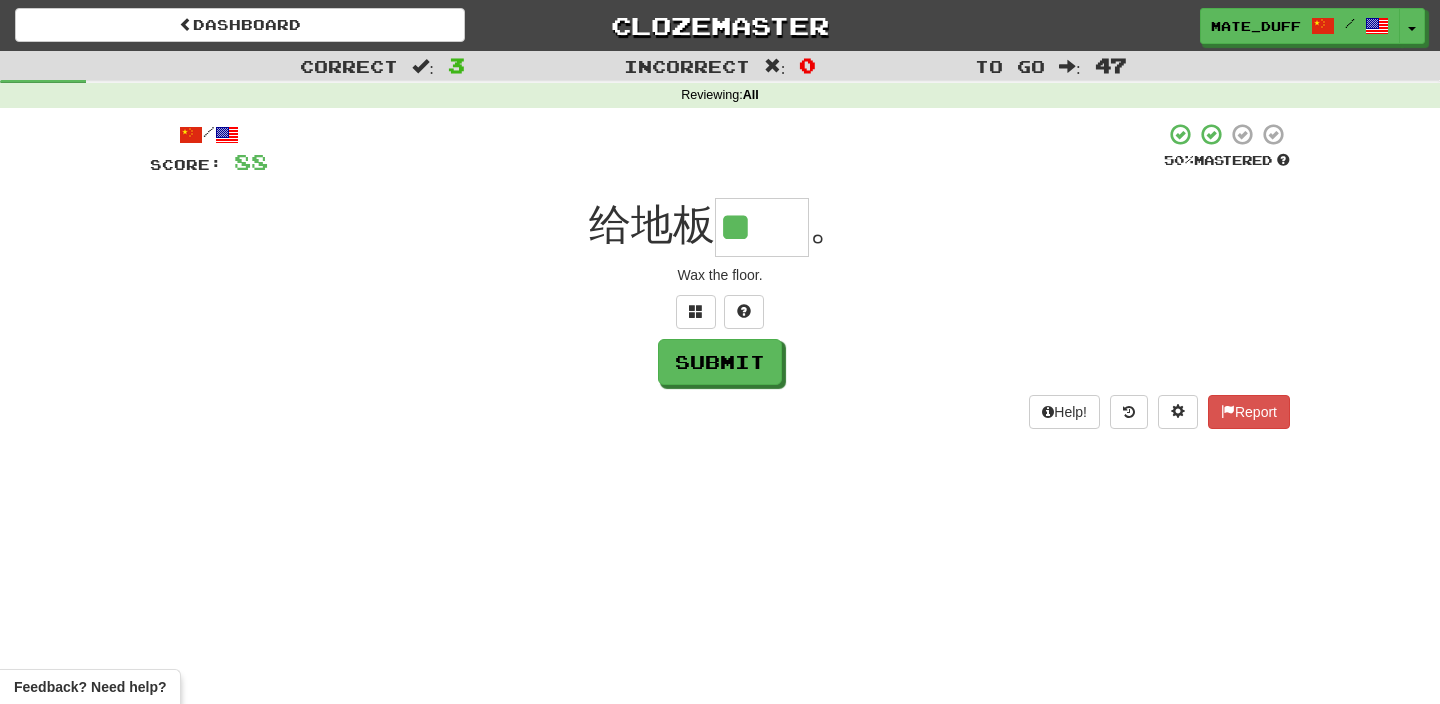 type on "**" 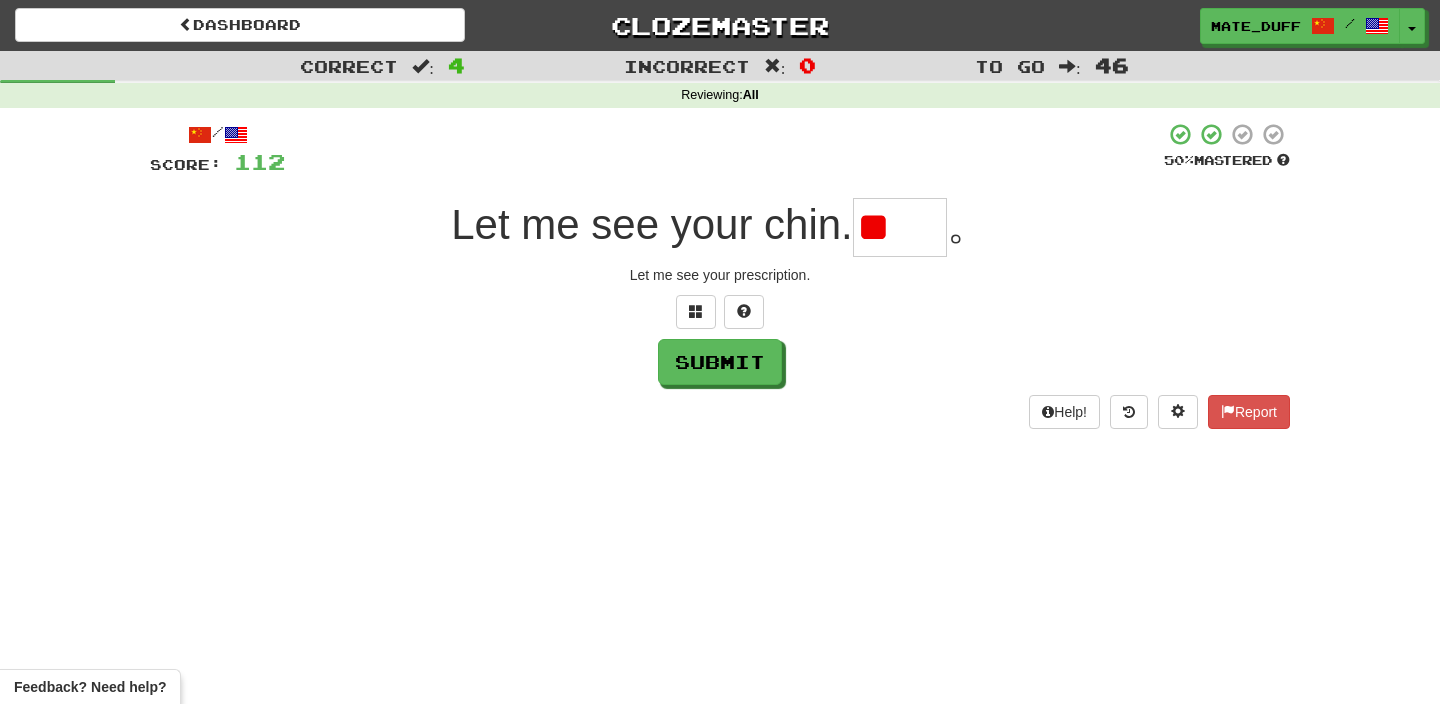 scroll, scrollTop: 0, scrollLeft: 0, axis: both 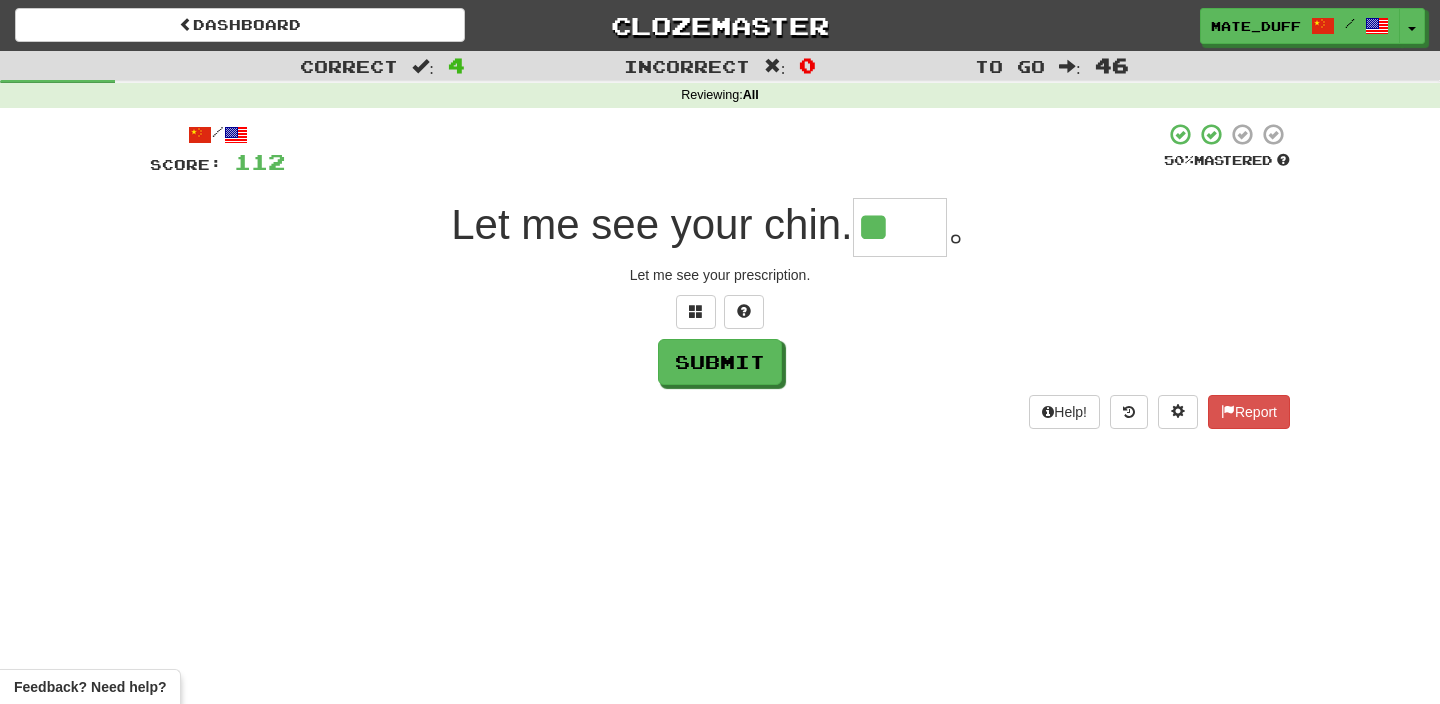 type on "**" 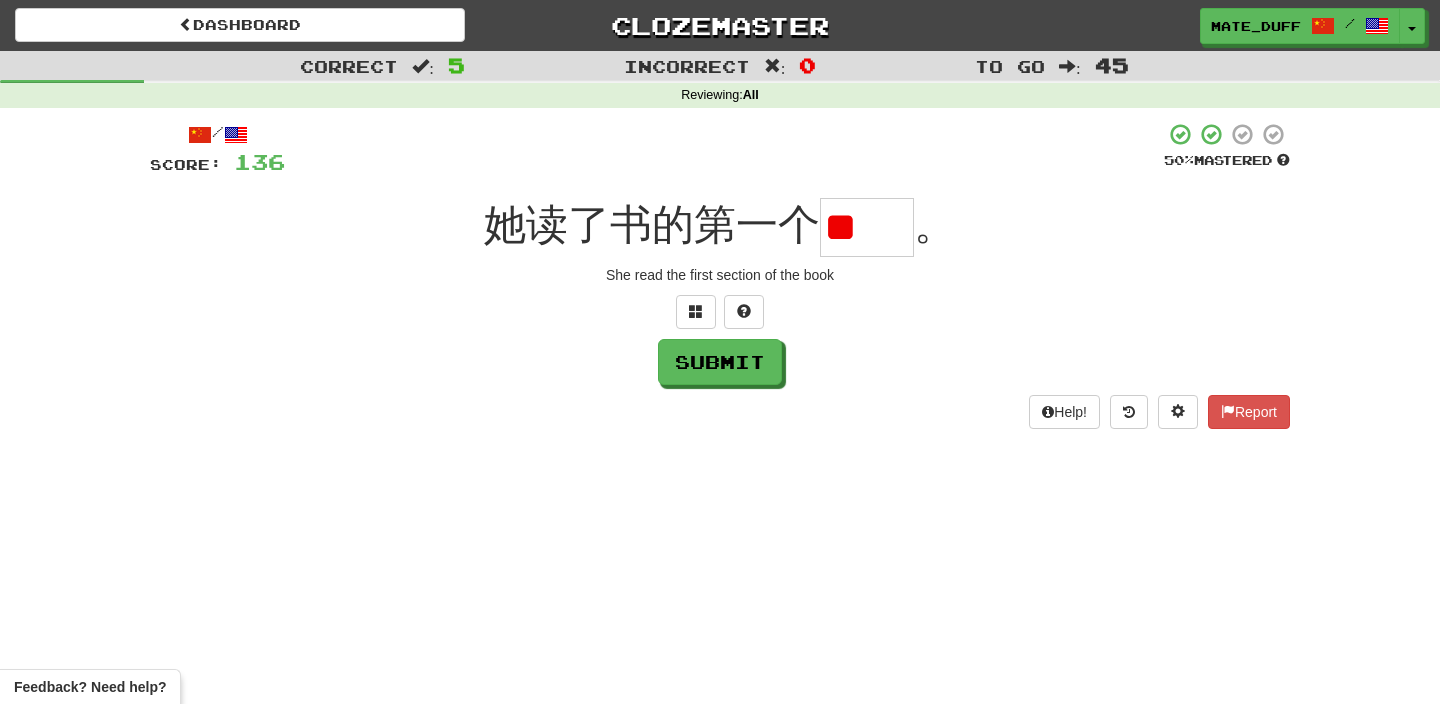 scroll, scrollTop: 0, scrollLeft: 0, axis: both 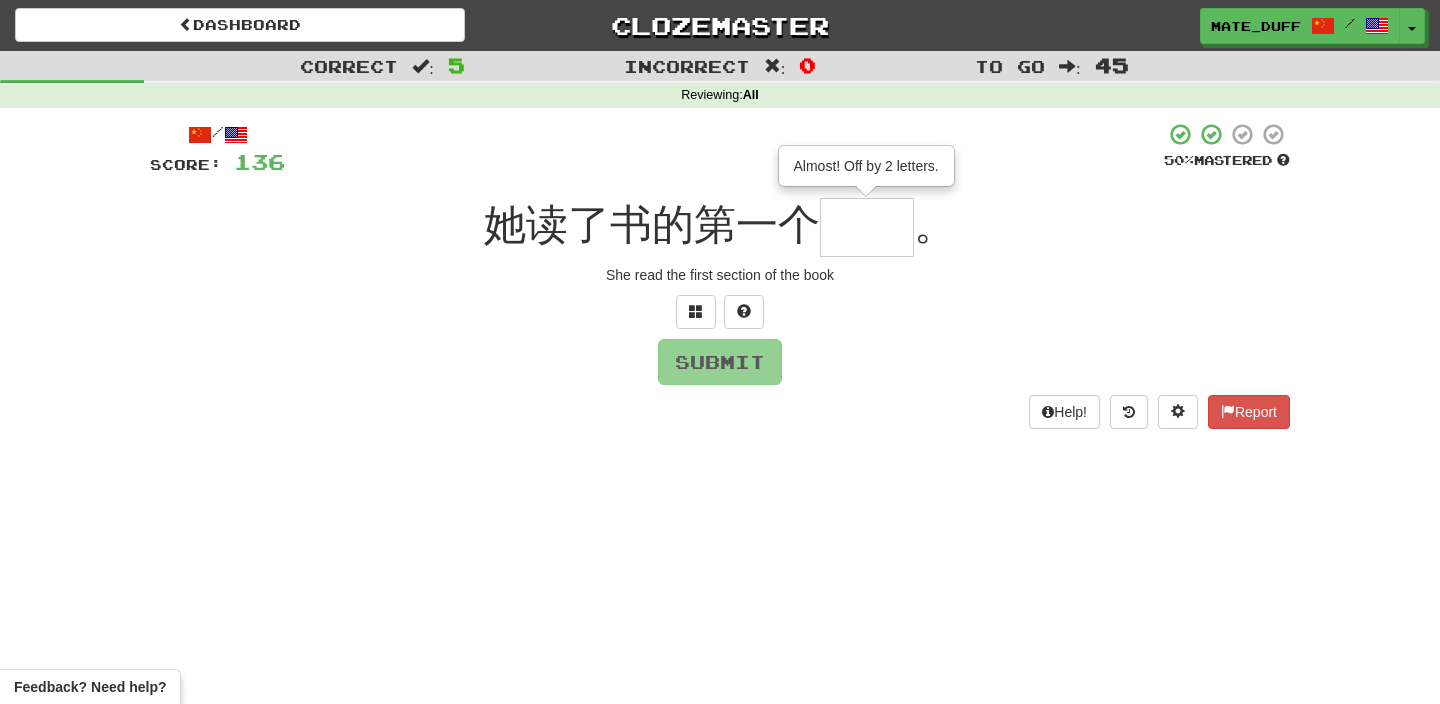type on "**" 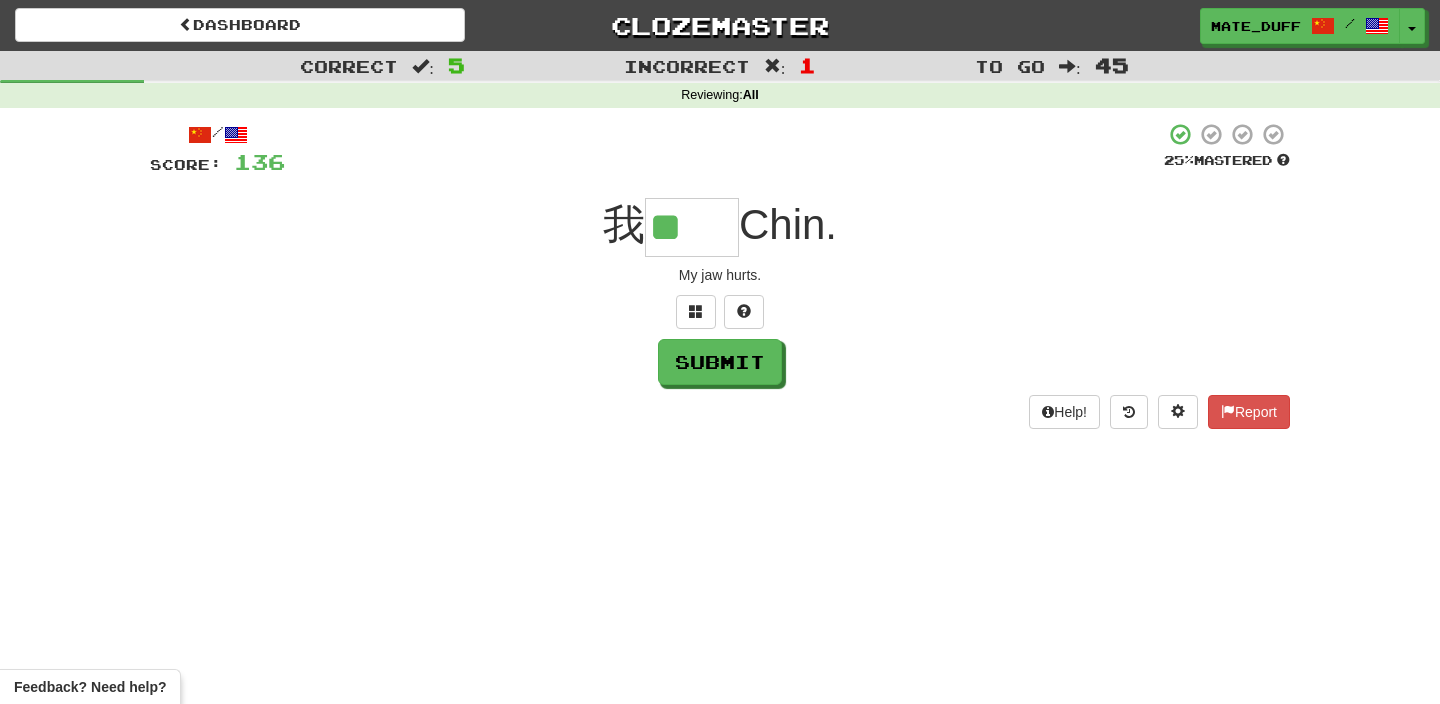 scroll, scrollTop: 0, scrollLeft: 0, axis: both 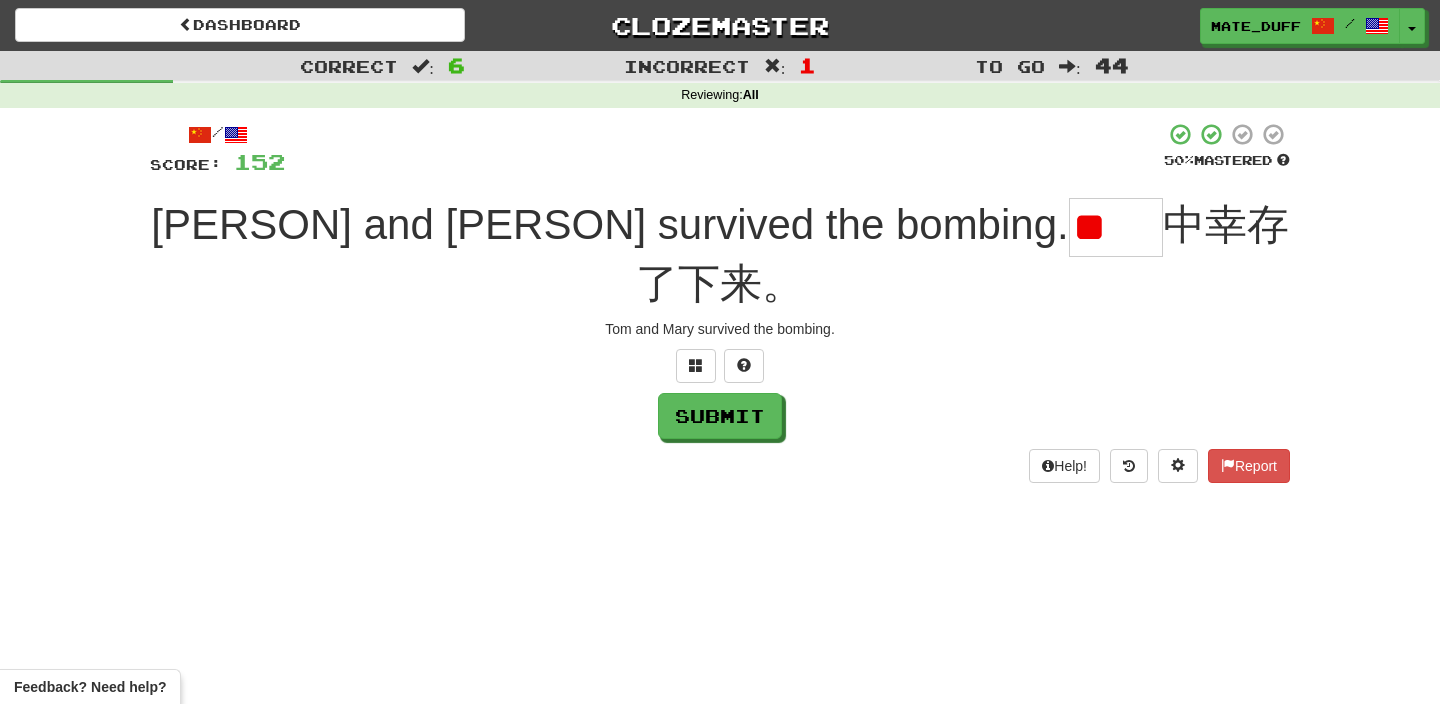 type on "*" 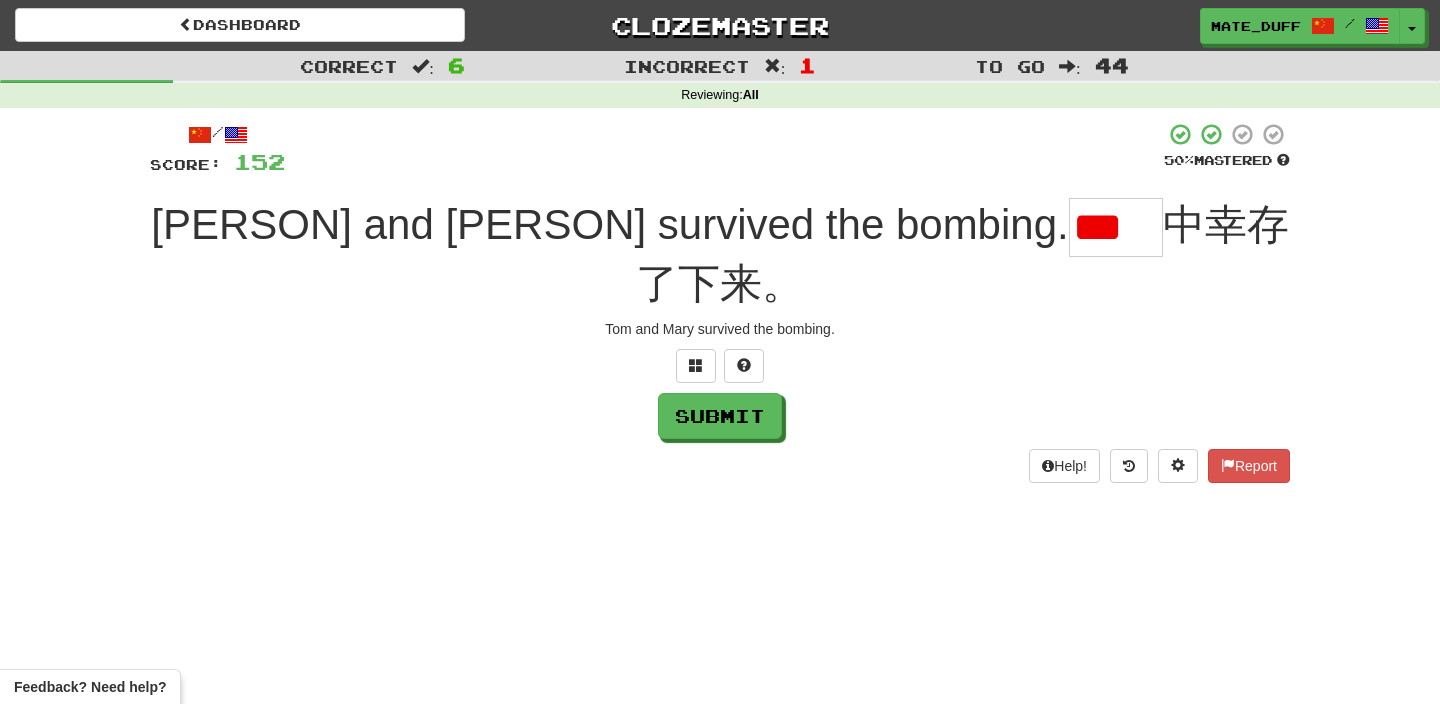 type on "*" 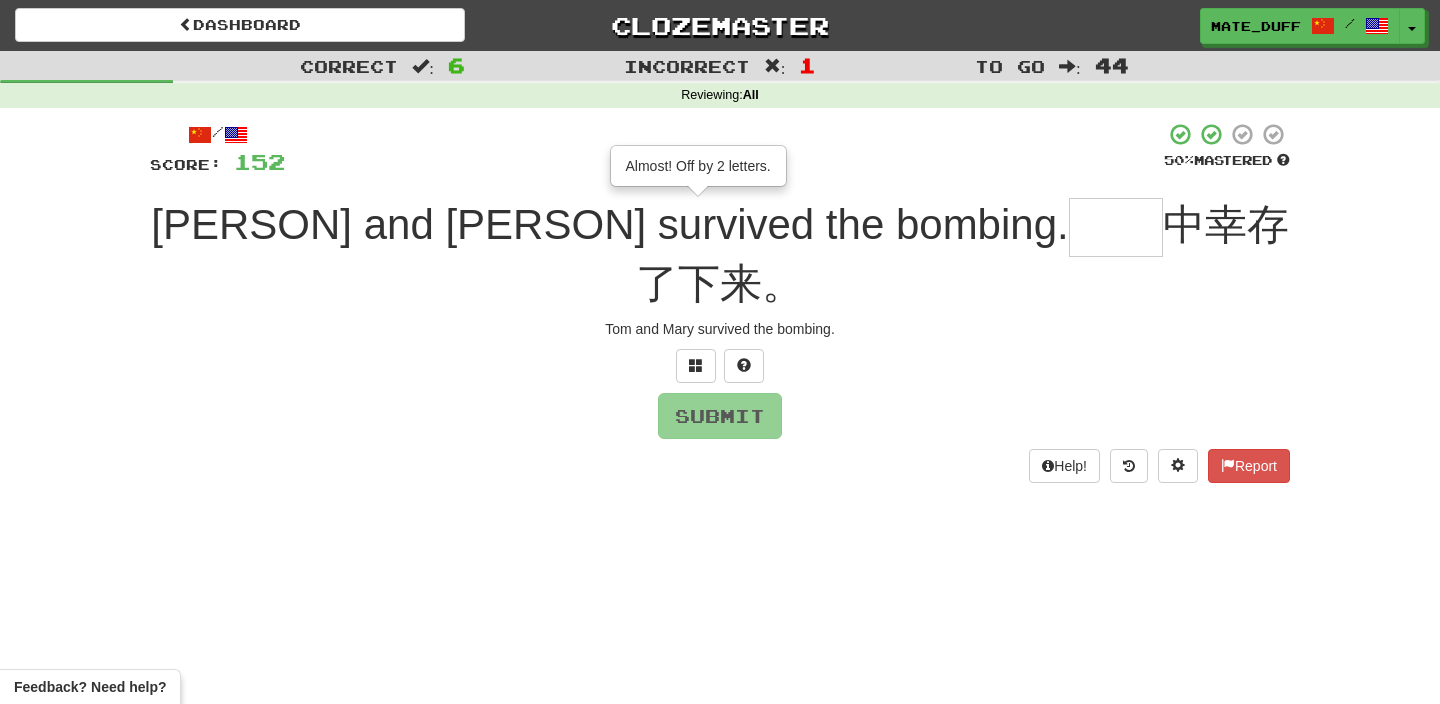 type on "**" 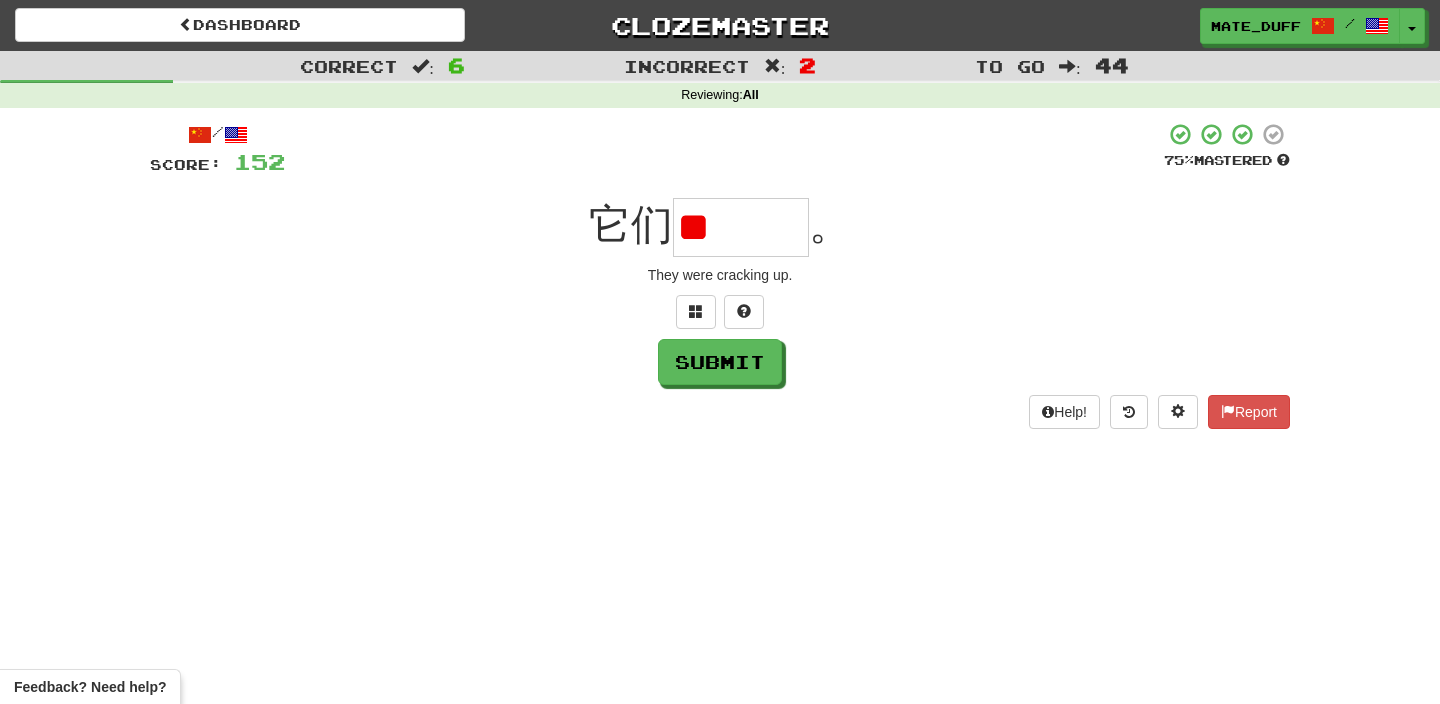 scroll, scrollTop: 0, scrollLeft: 0, axis: both 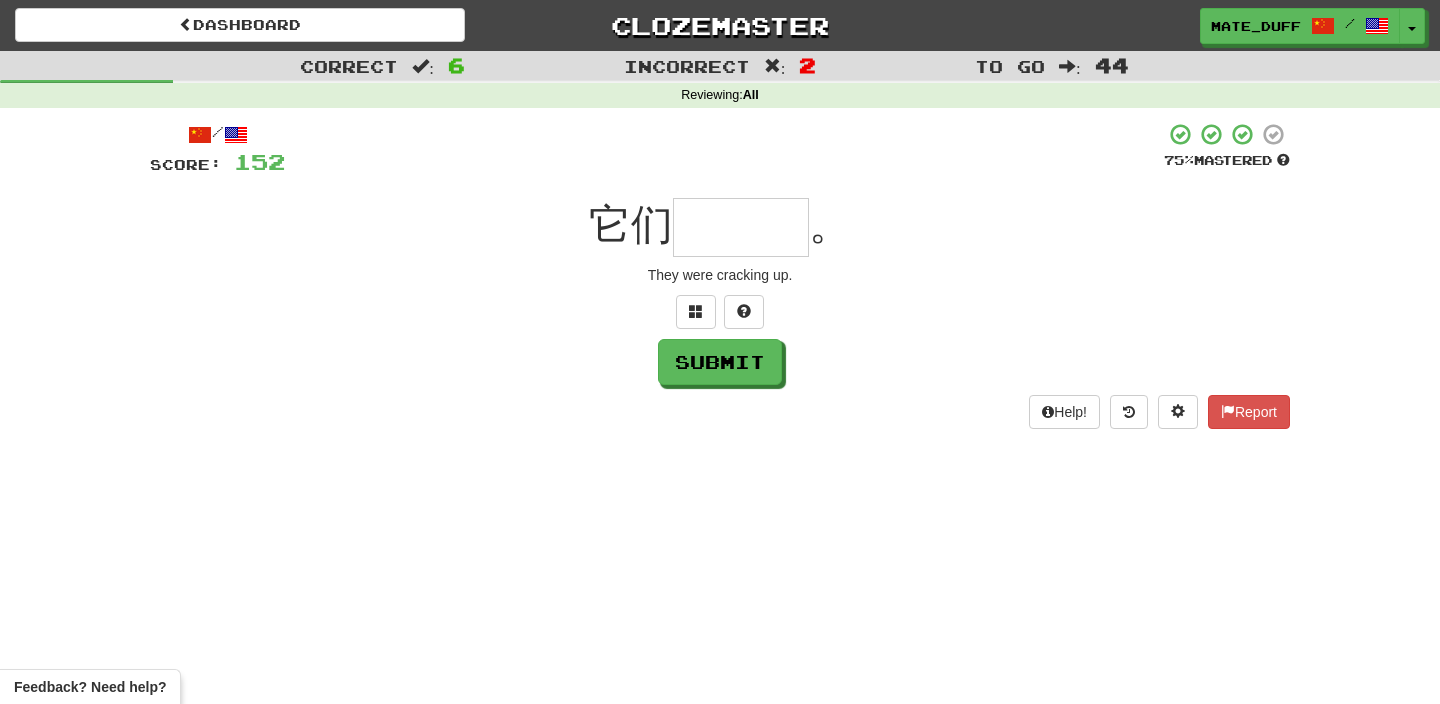 type on "***" 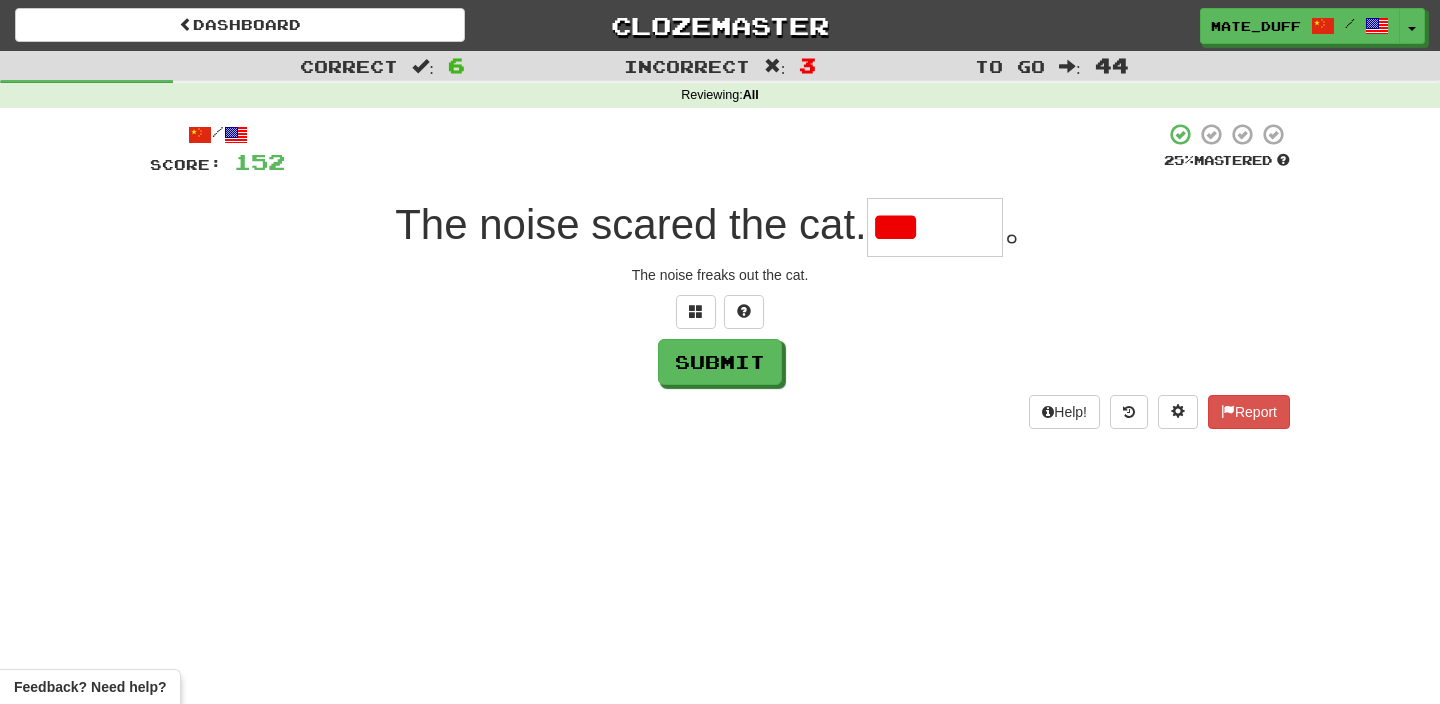 scroll, scrollTop: 0, scrollLeft: 0, axis: both 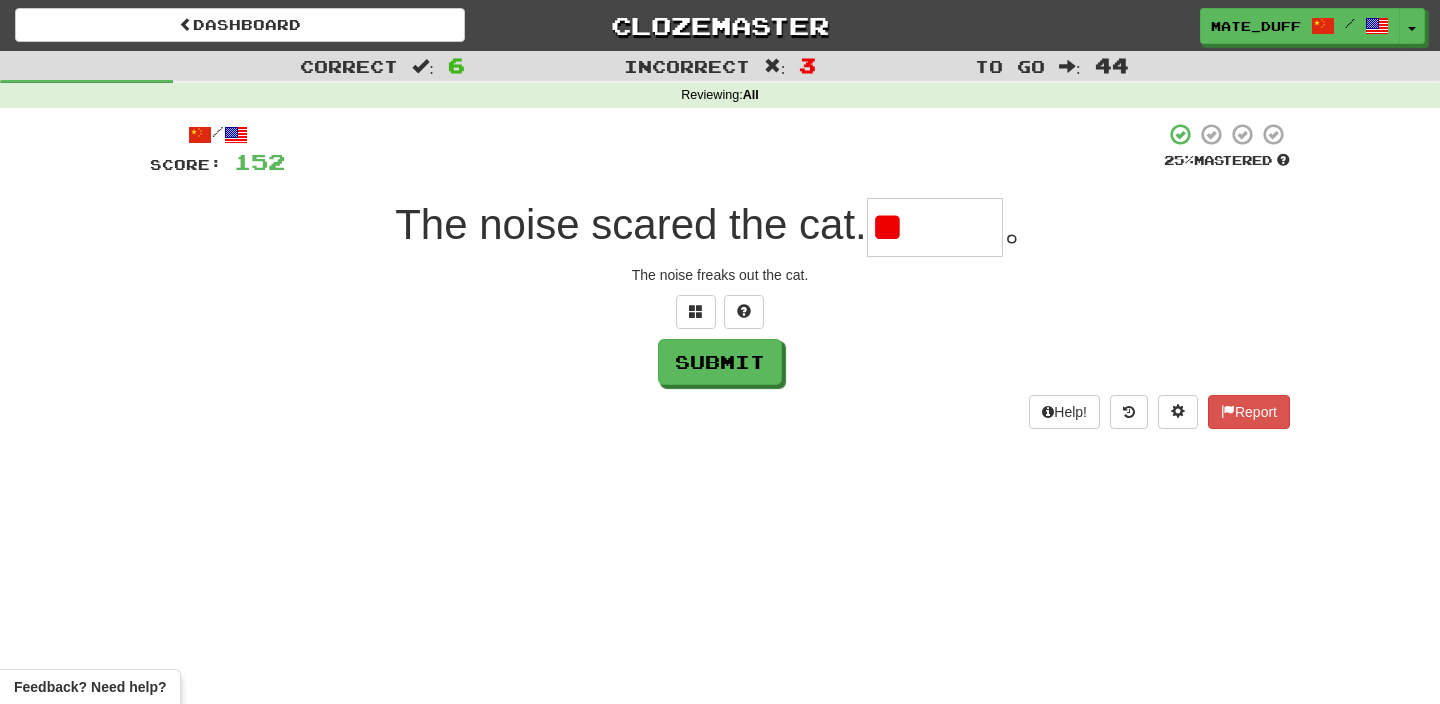 type on "*" 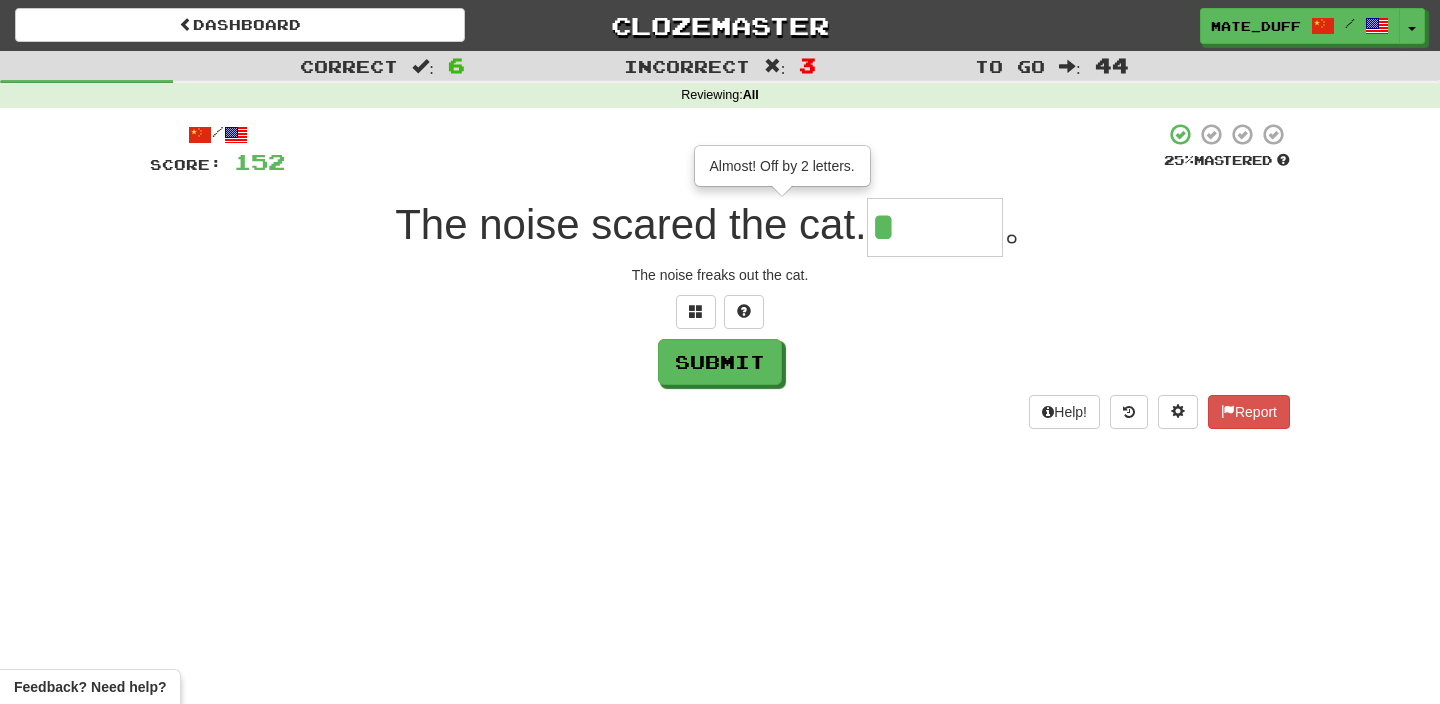 type on "***" 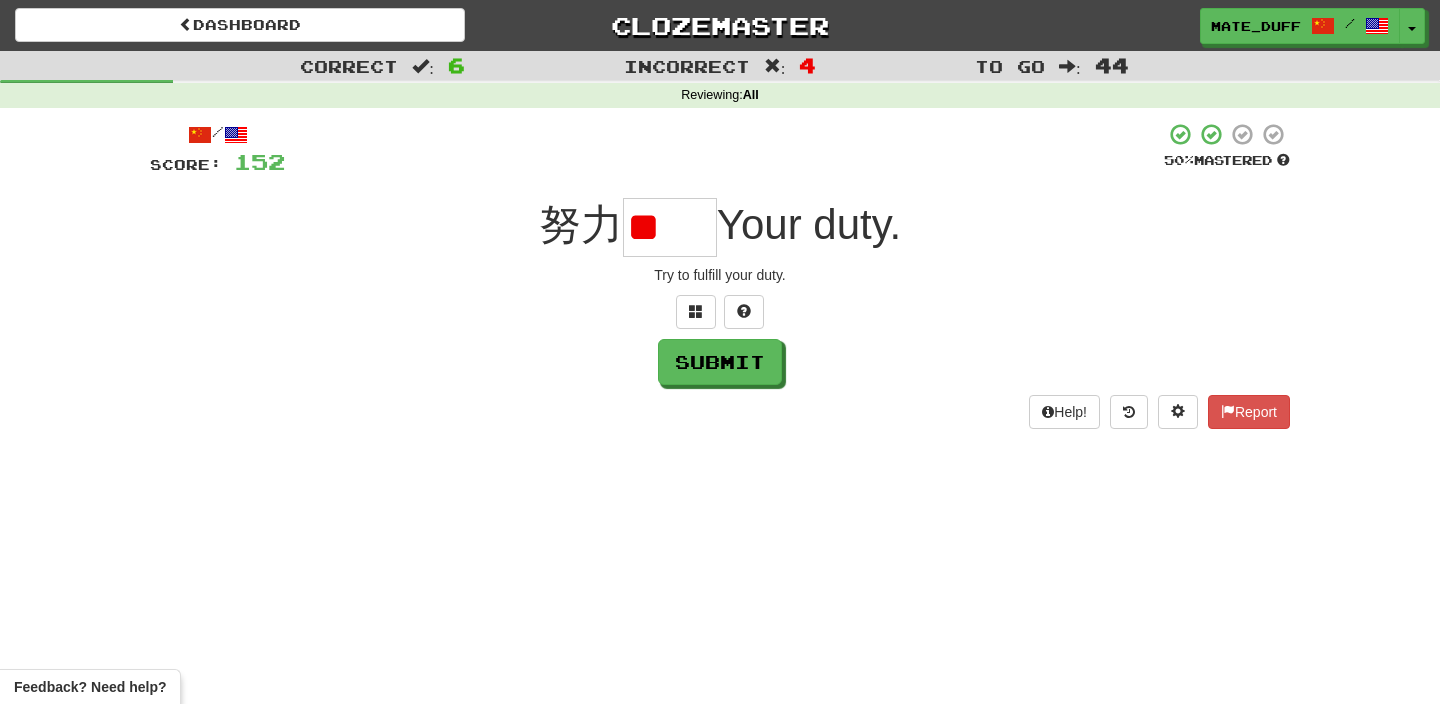 scroll, scrollTop: 0, scrollLeft: 0, axis: both 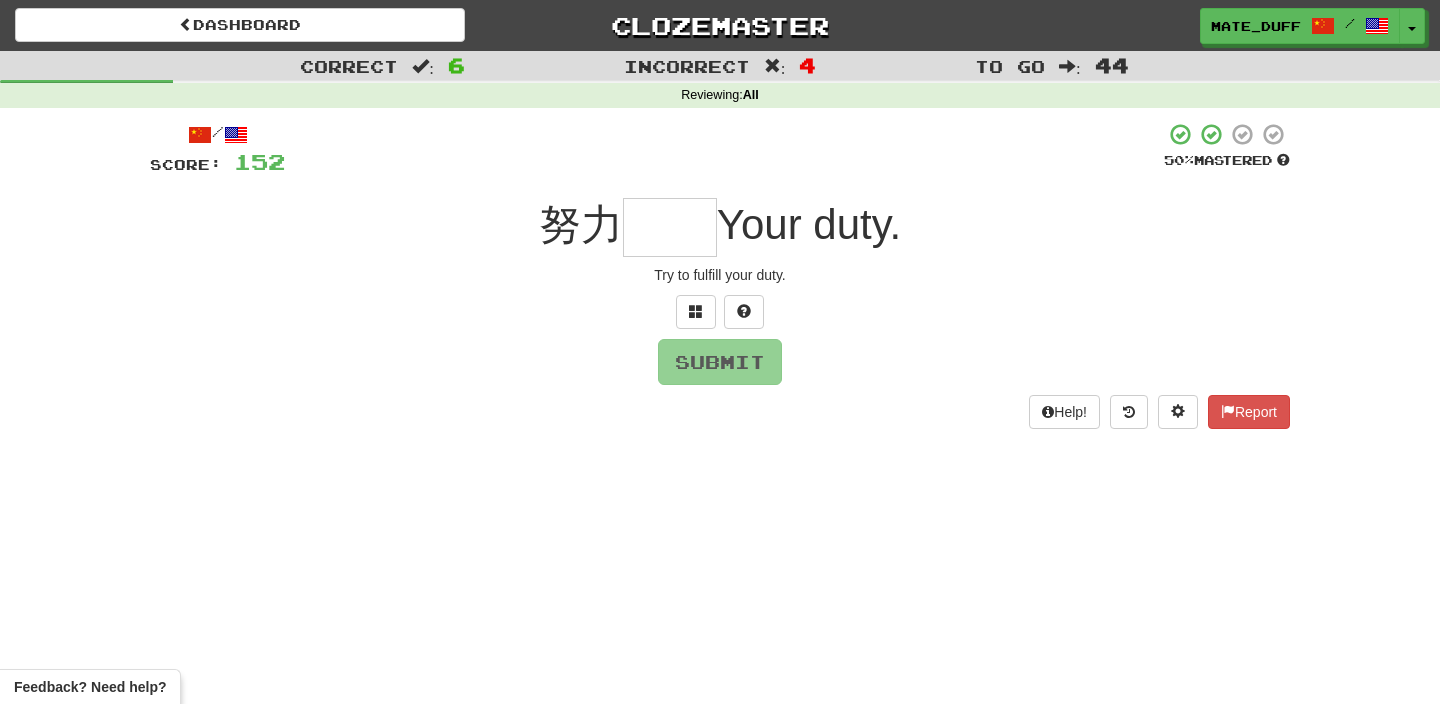 type on "**" 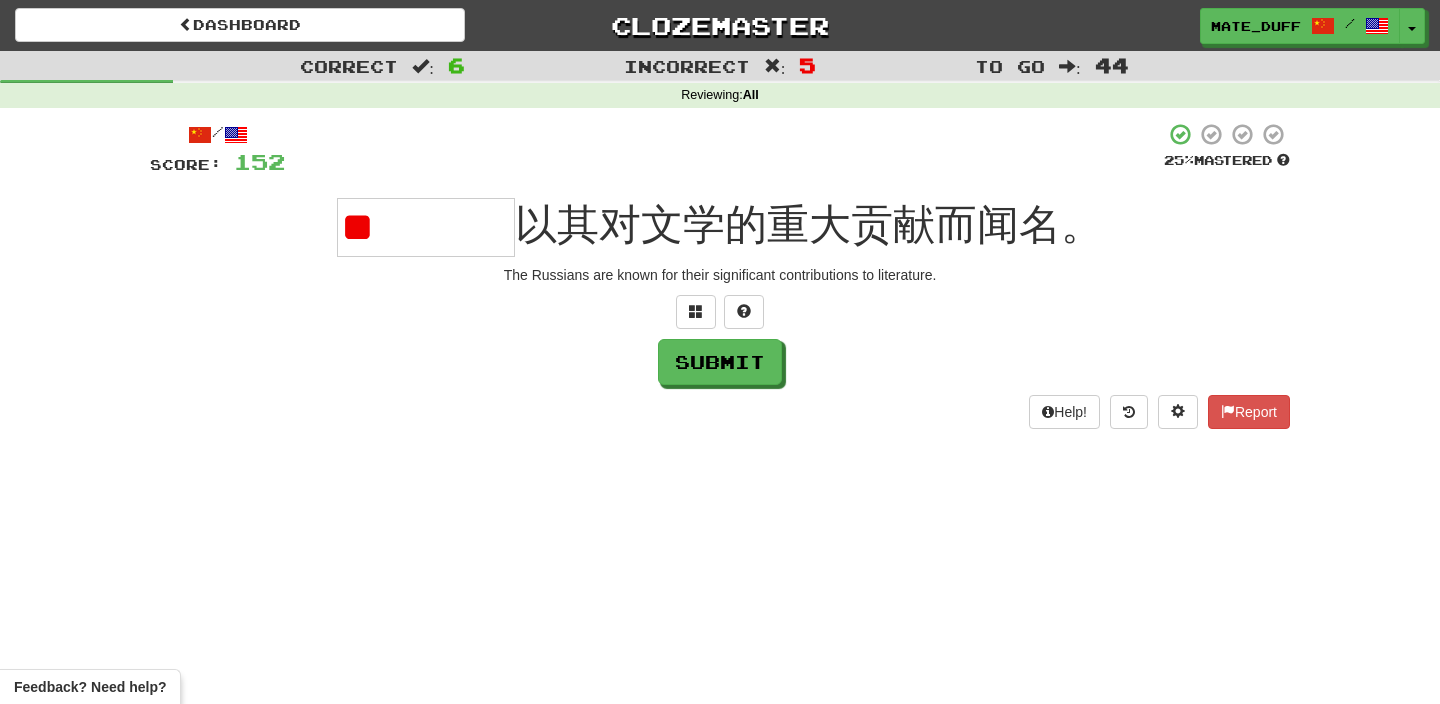 type on "*" 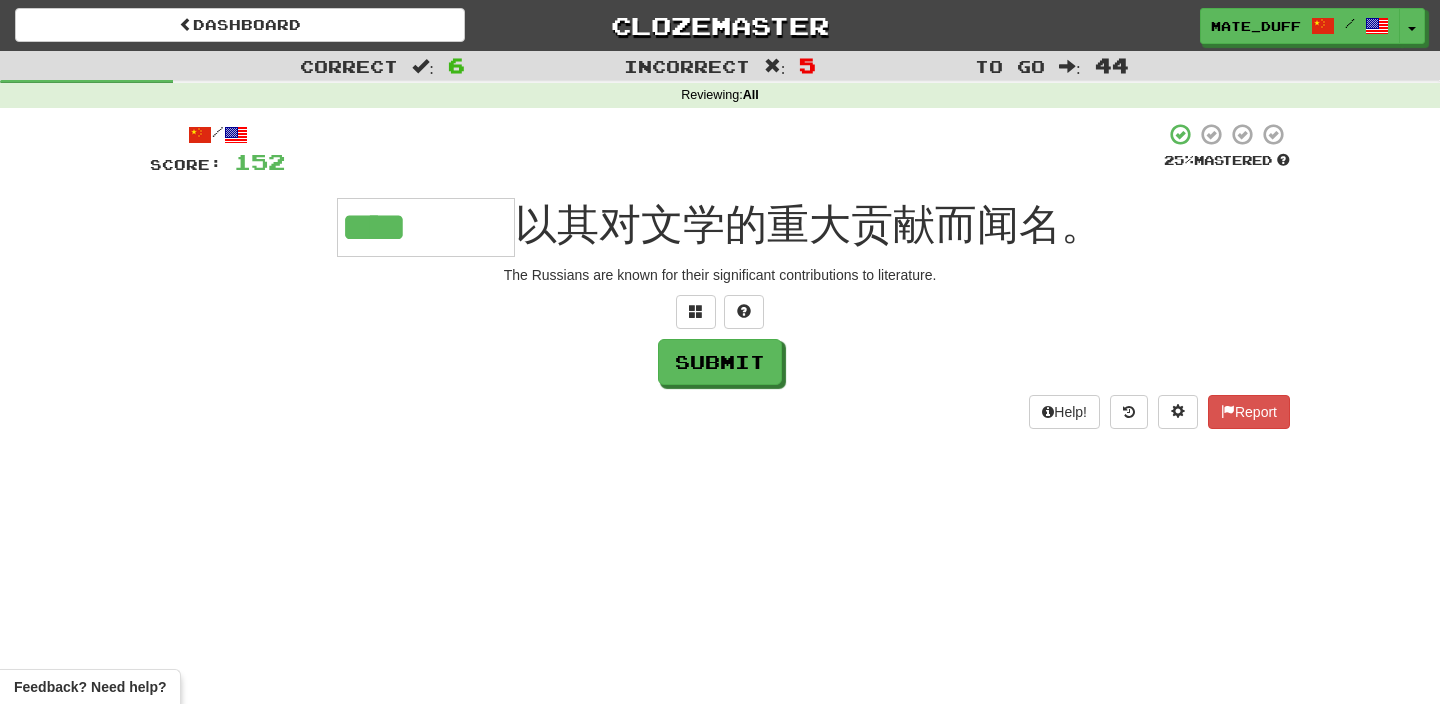 type on "****" 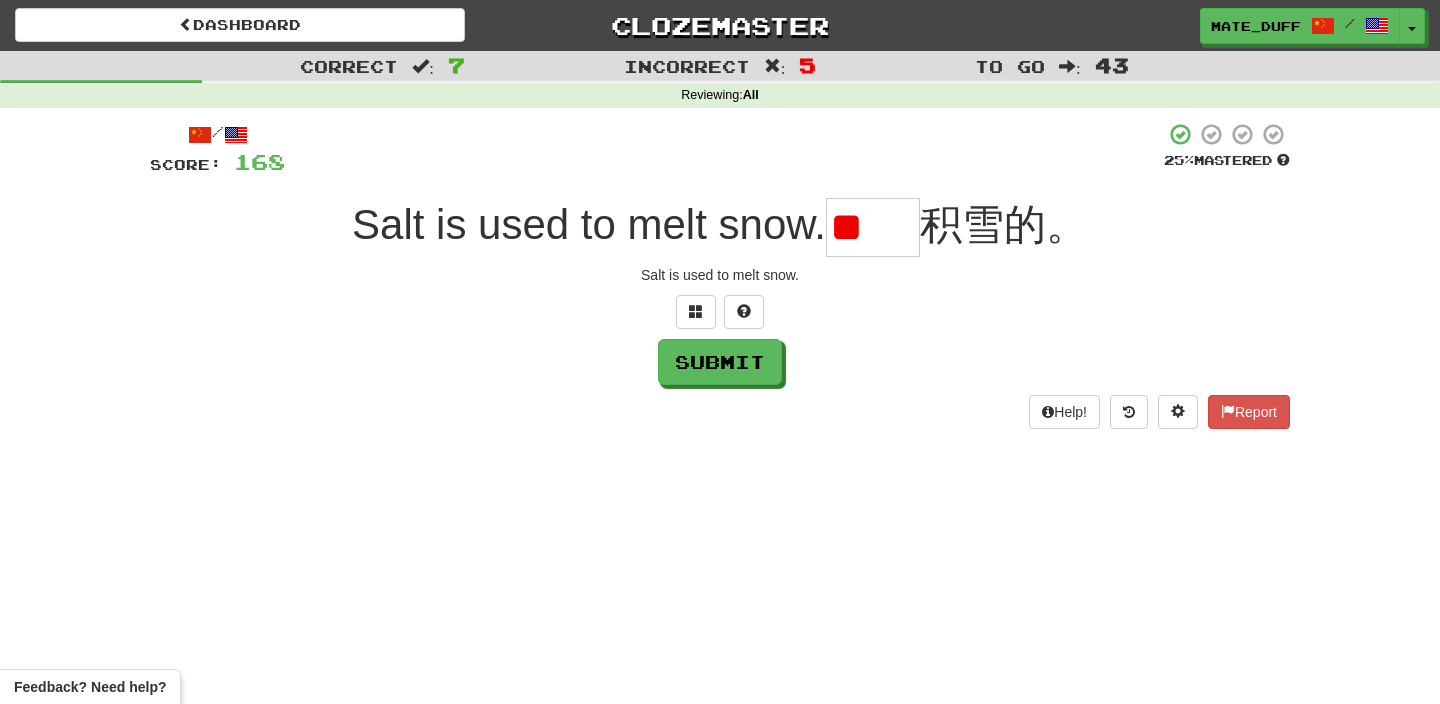 scroll, scrollTop: 0, scrollLeft: 0, axis: both 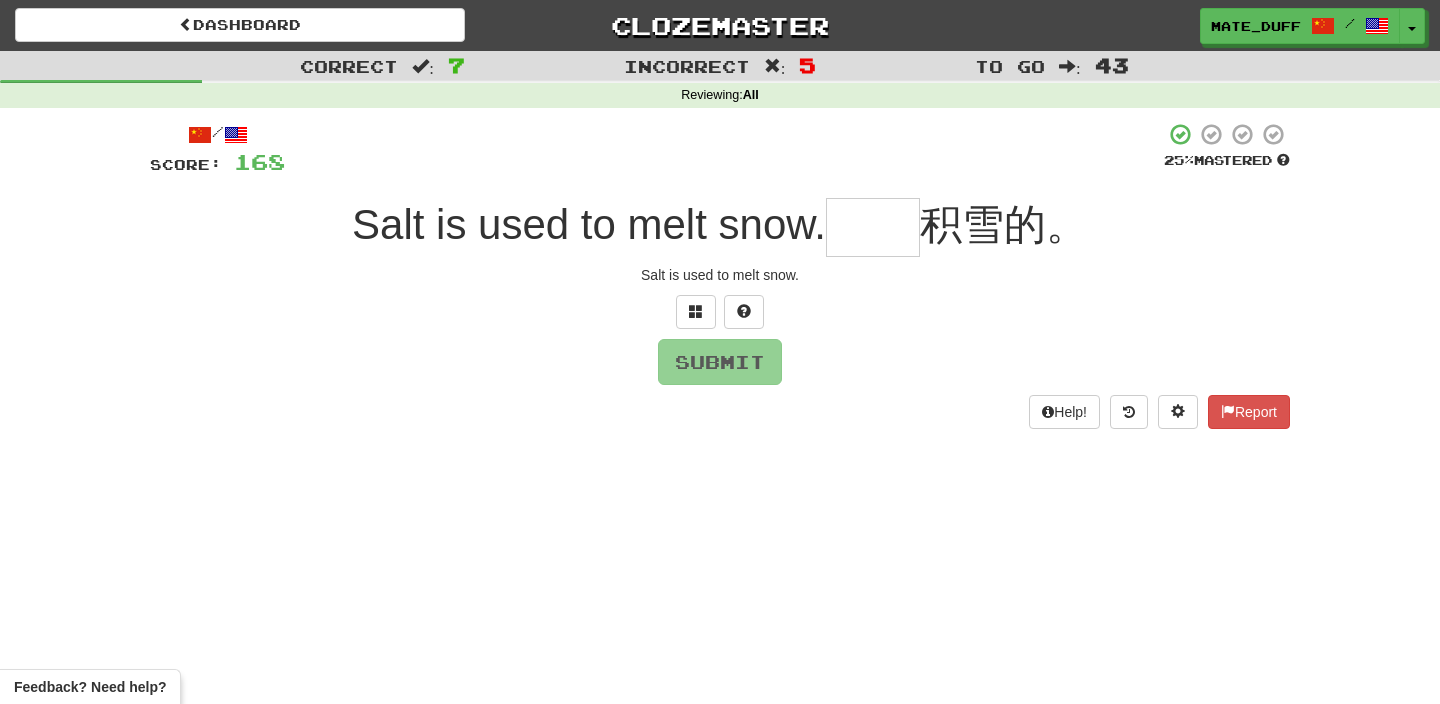 type on "**" 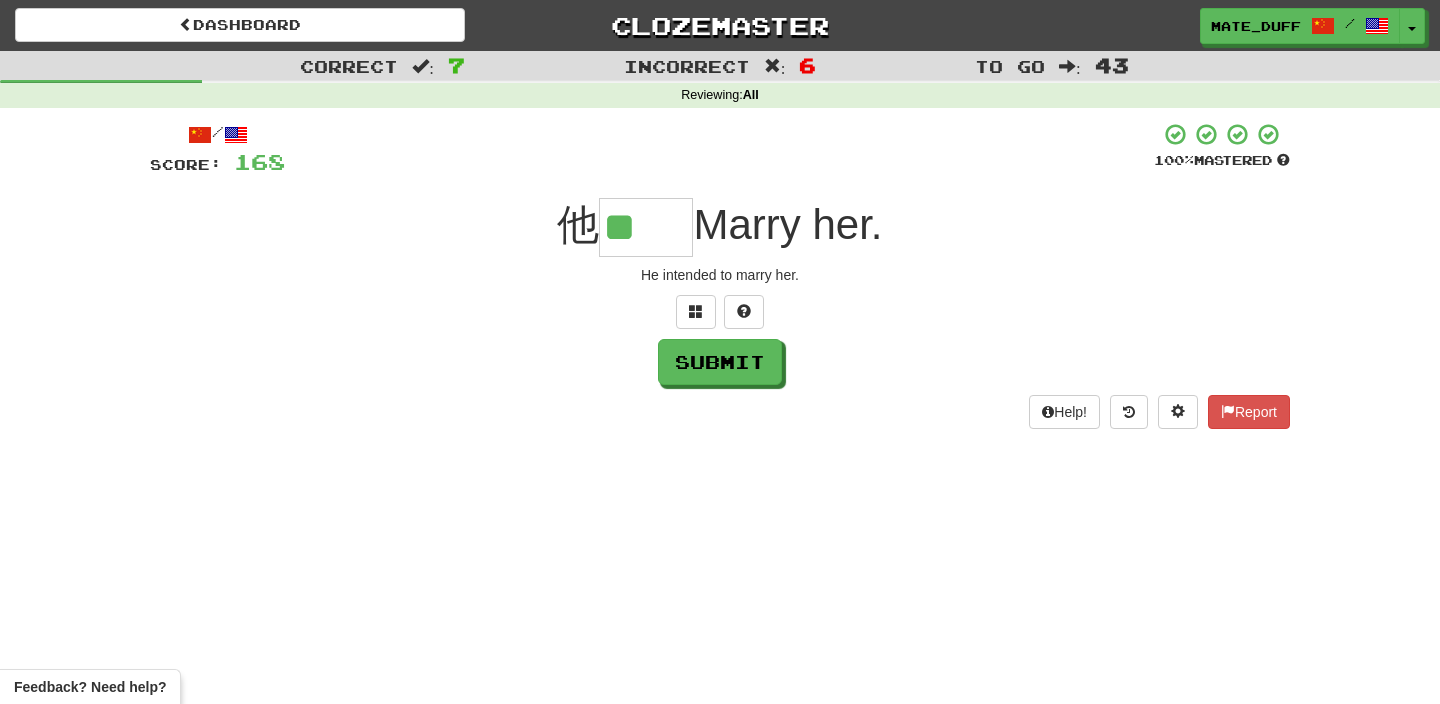 scroll, scrollTop: 0, scrollLeft: 0, axis: both 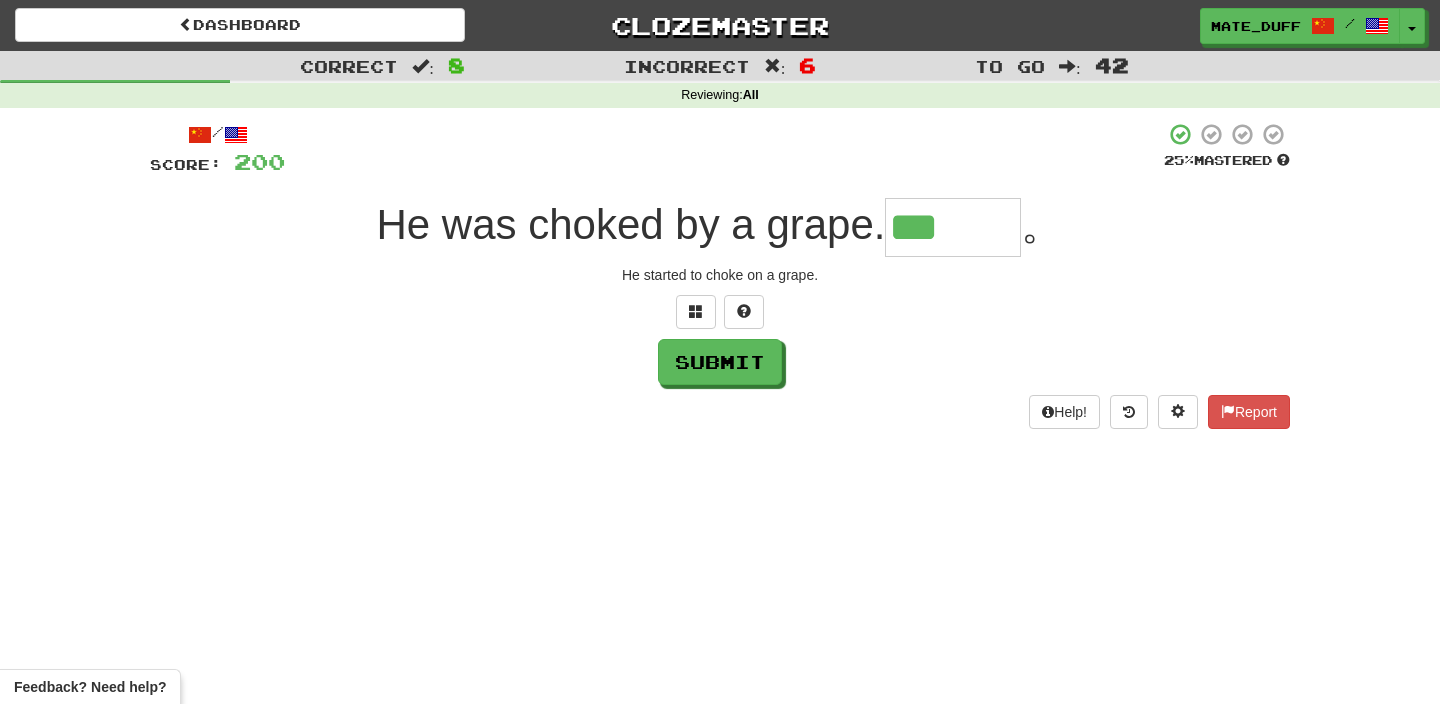 type on "***" 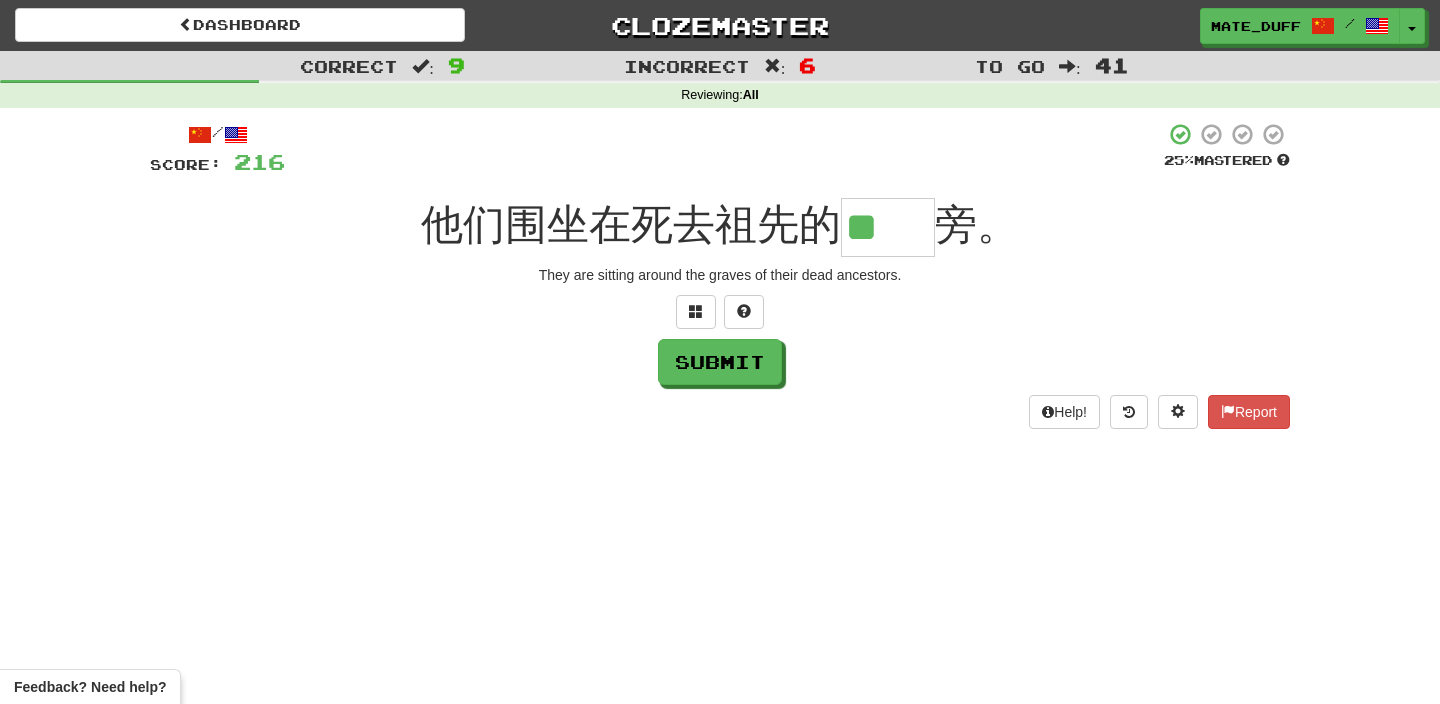 scroll, scrollTop: 0, scrollLeft: 0, axis: both 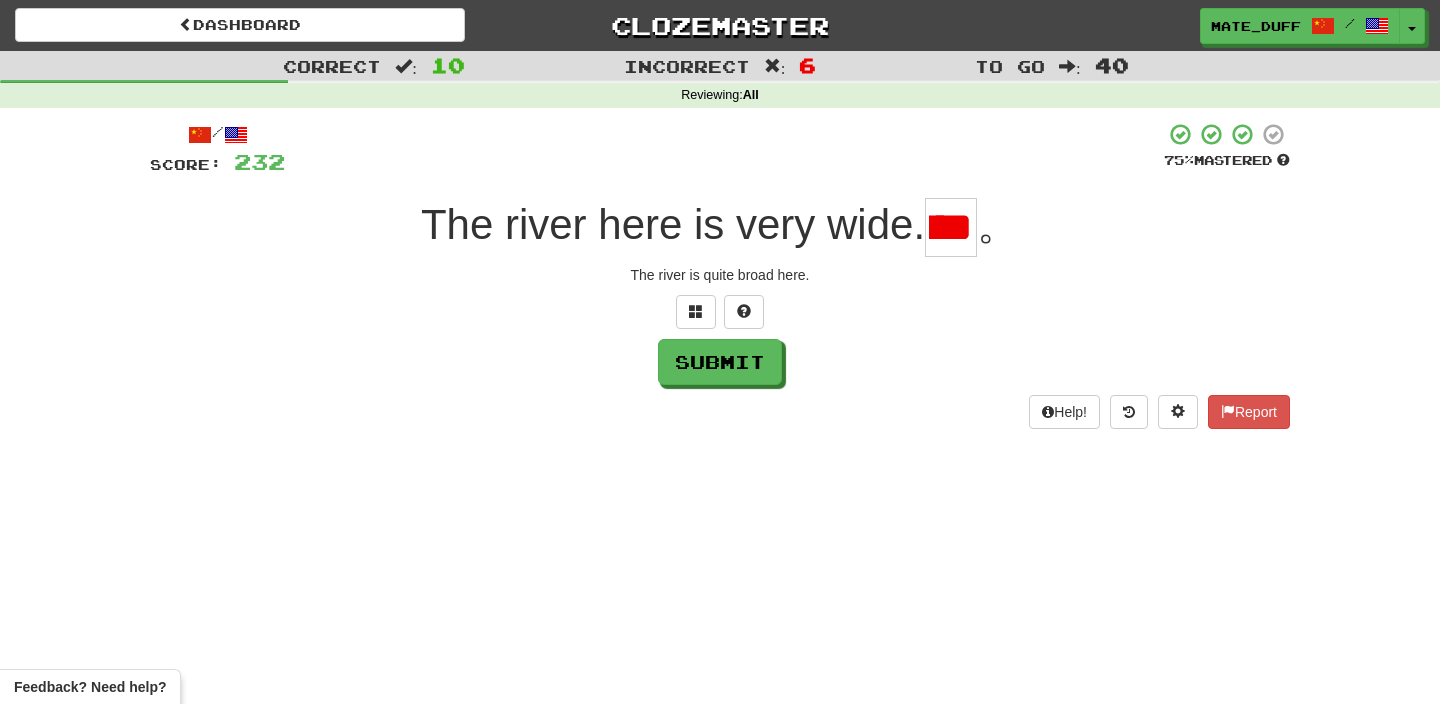 type on "*" 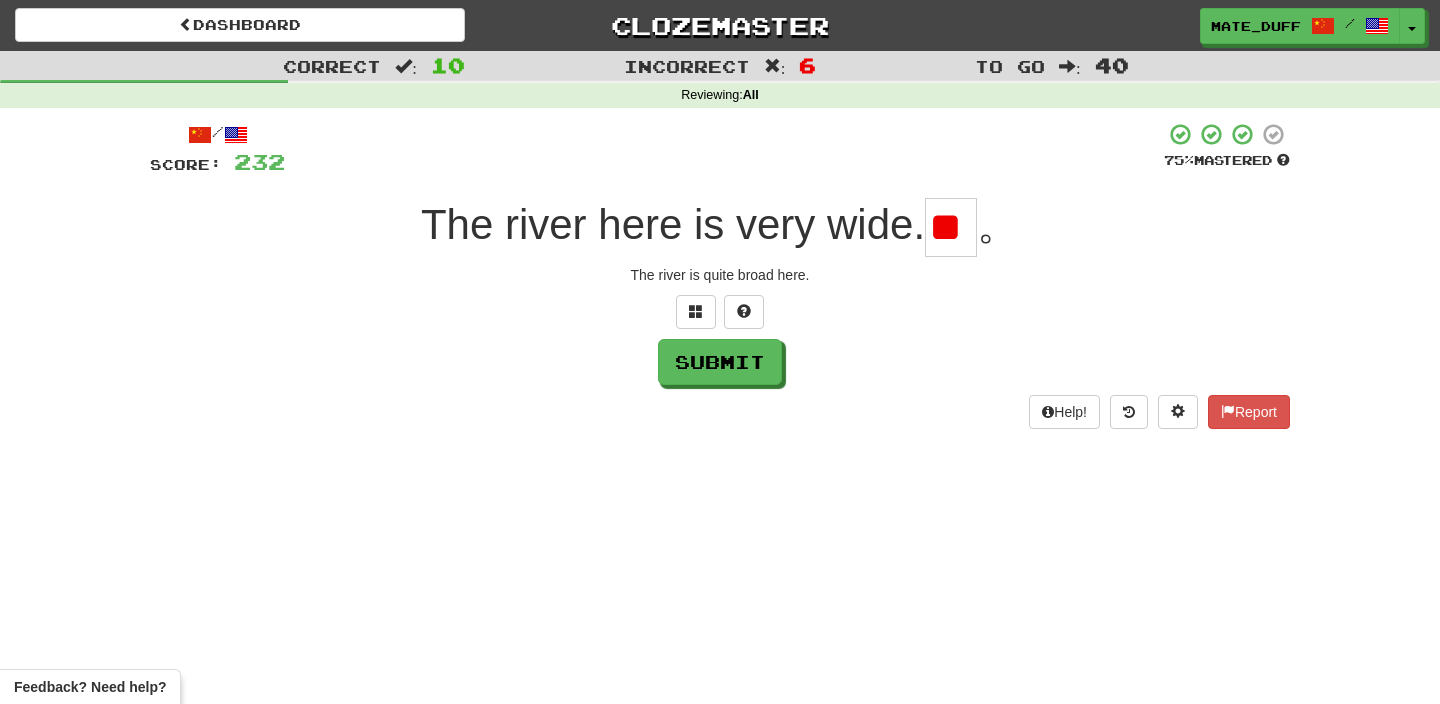 scroll, scrollTop: 0, scrollLeft: 1, axis: horizontal 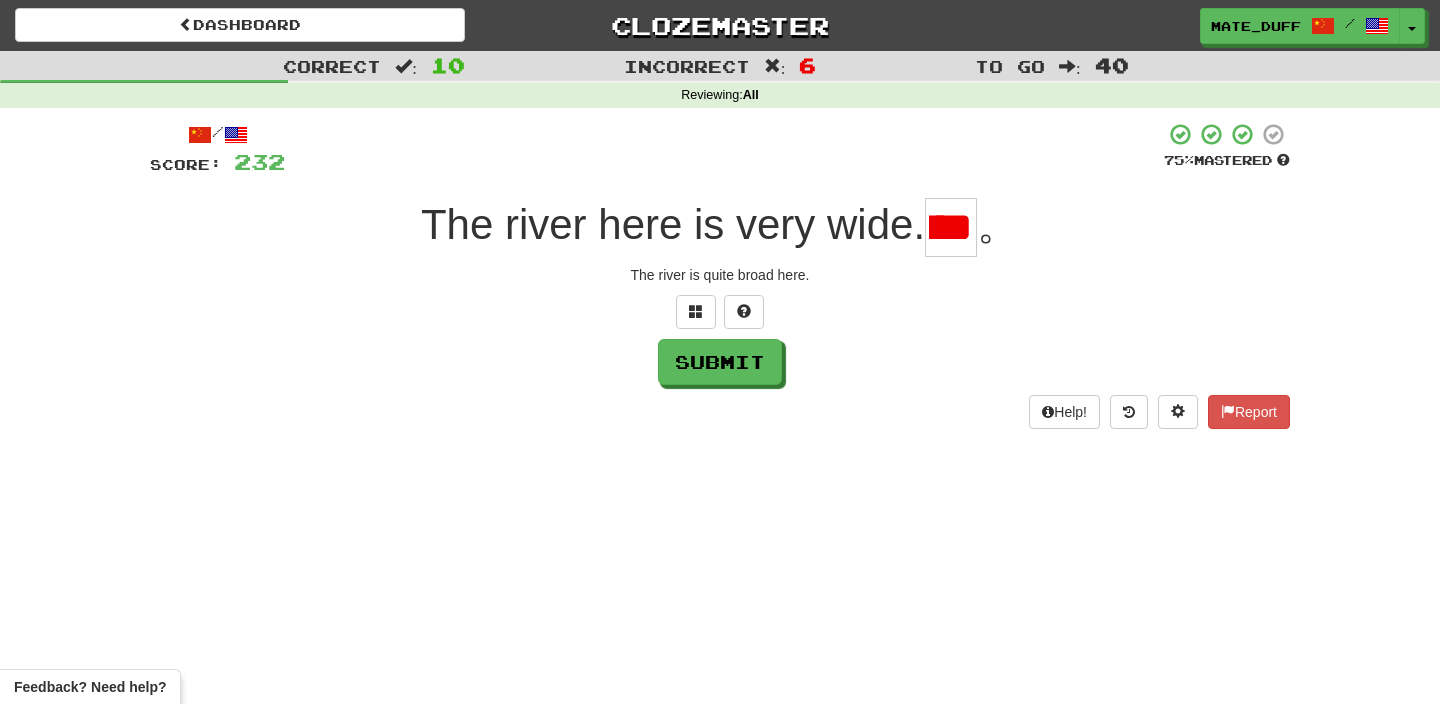 type on "*" 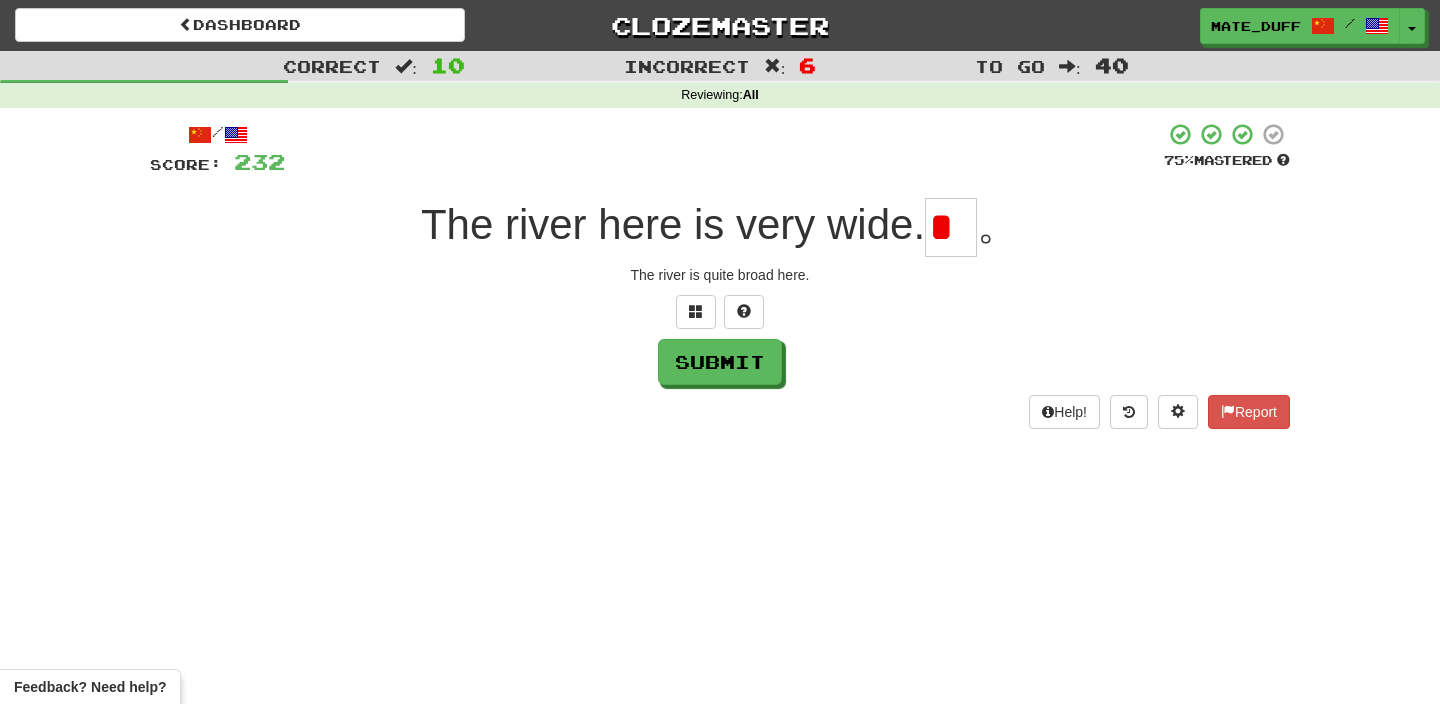 scroll, scrollTop: 0, scrollLeft: 0, axis: both 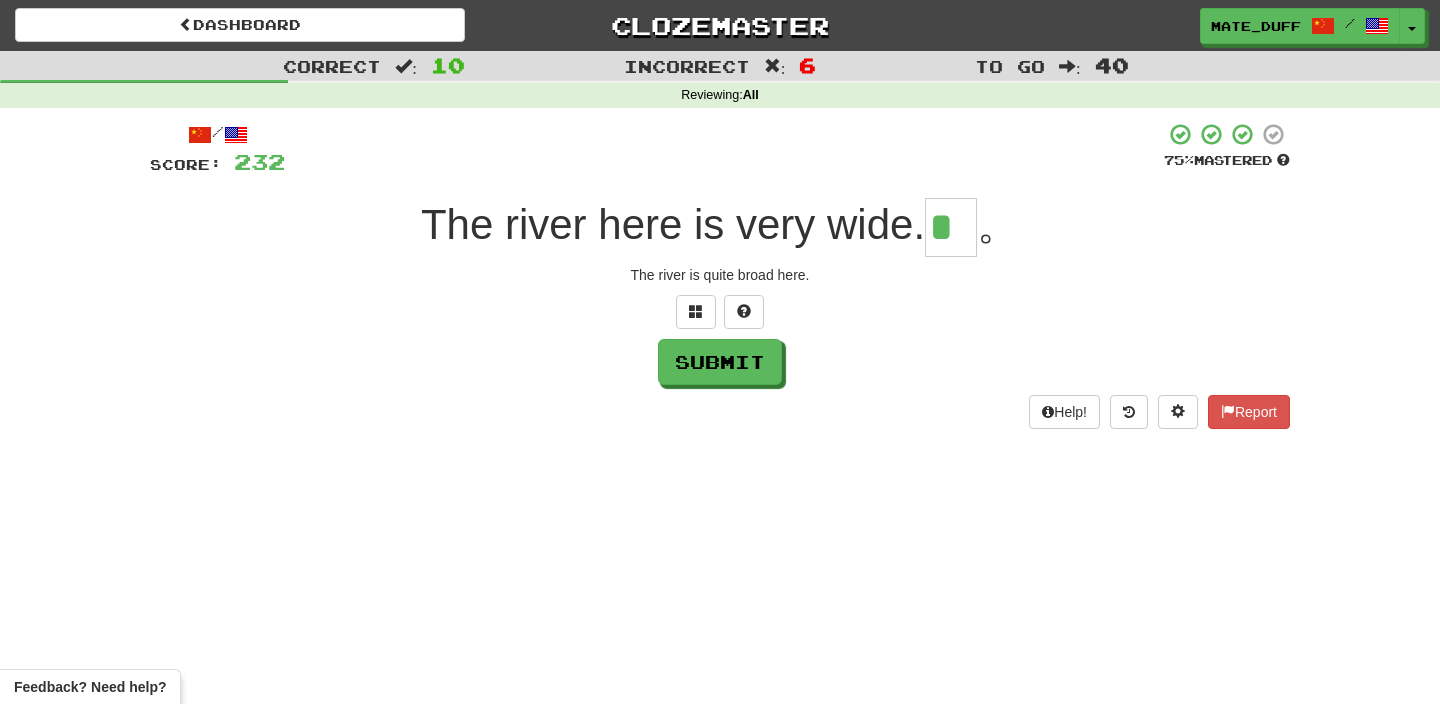 type on "*" 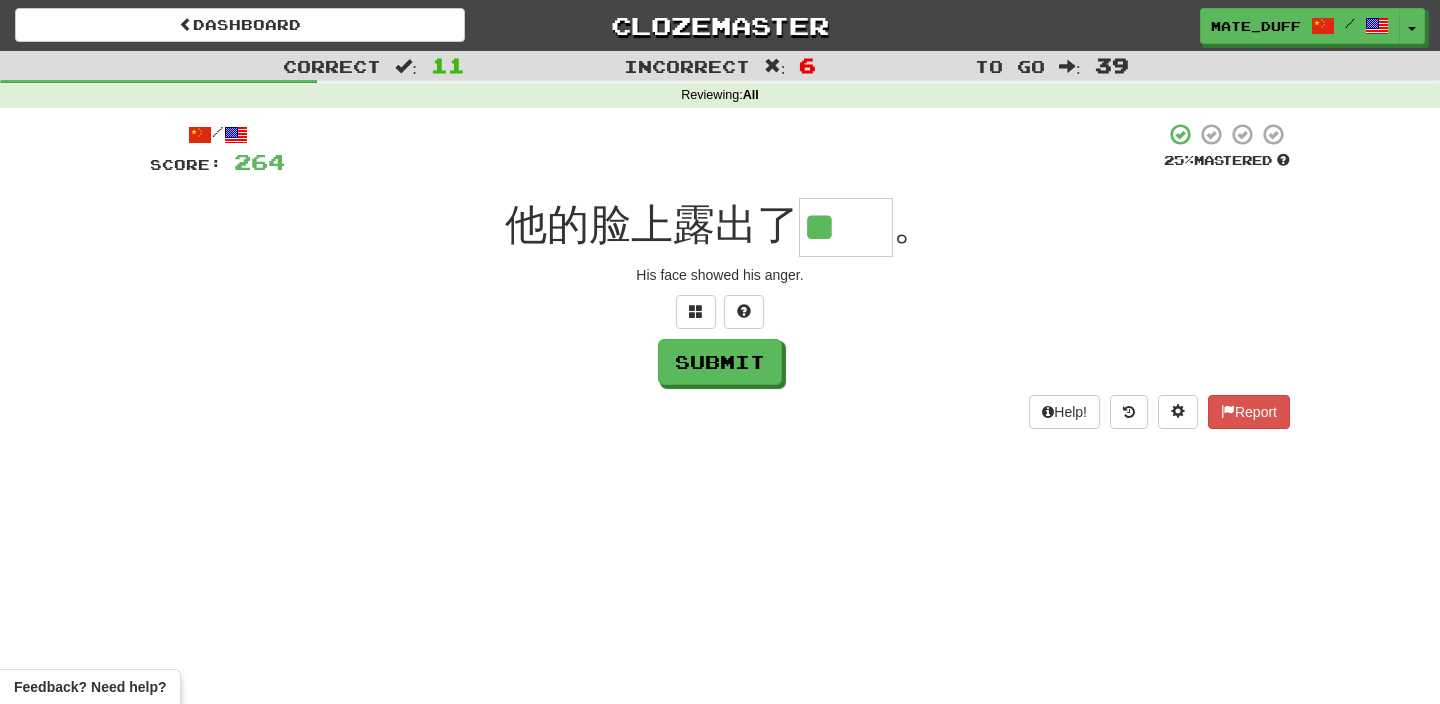 scroll, scrollTop: 0, scrollLeft: 0, axis: both 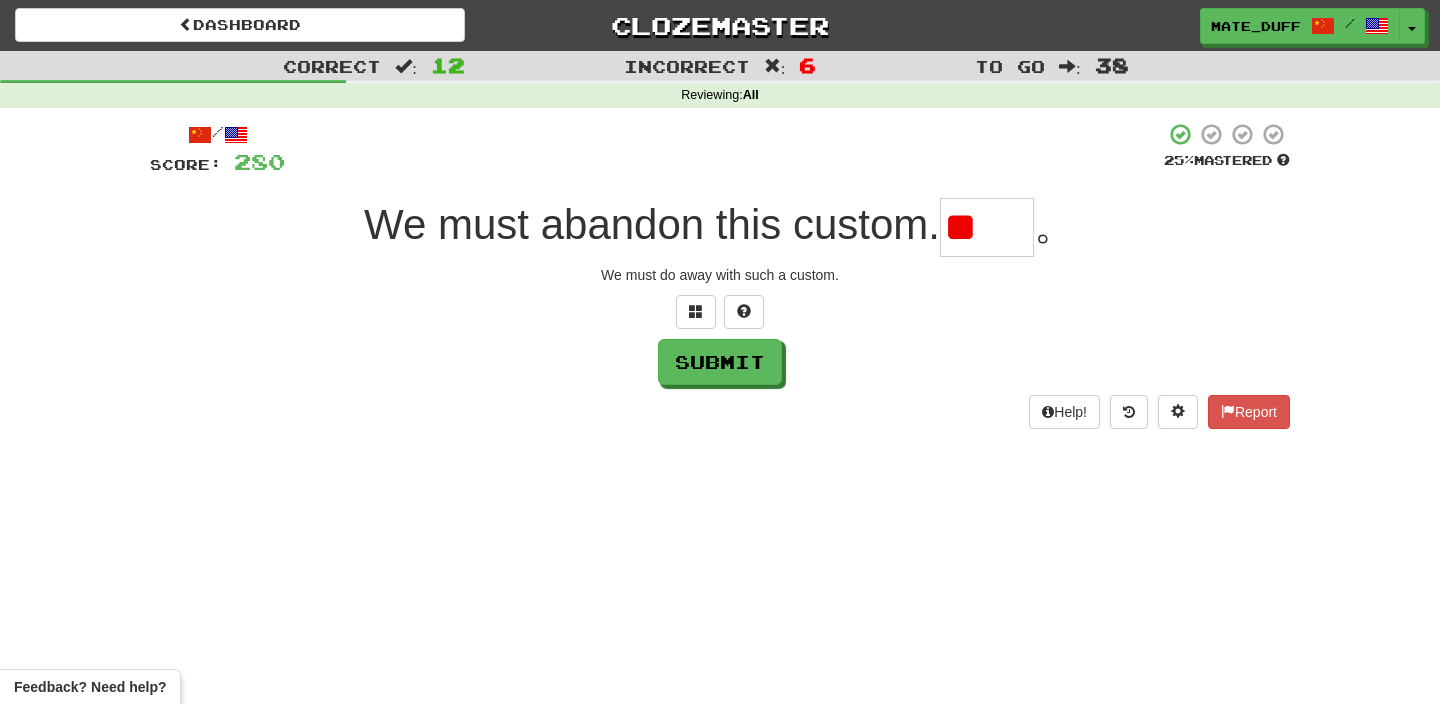 type on "*" 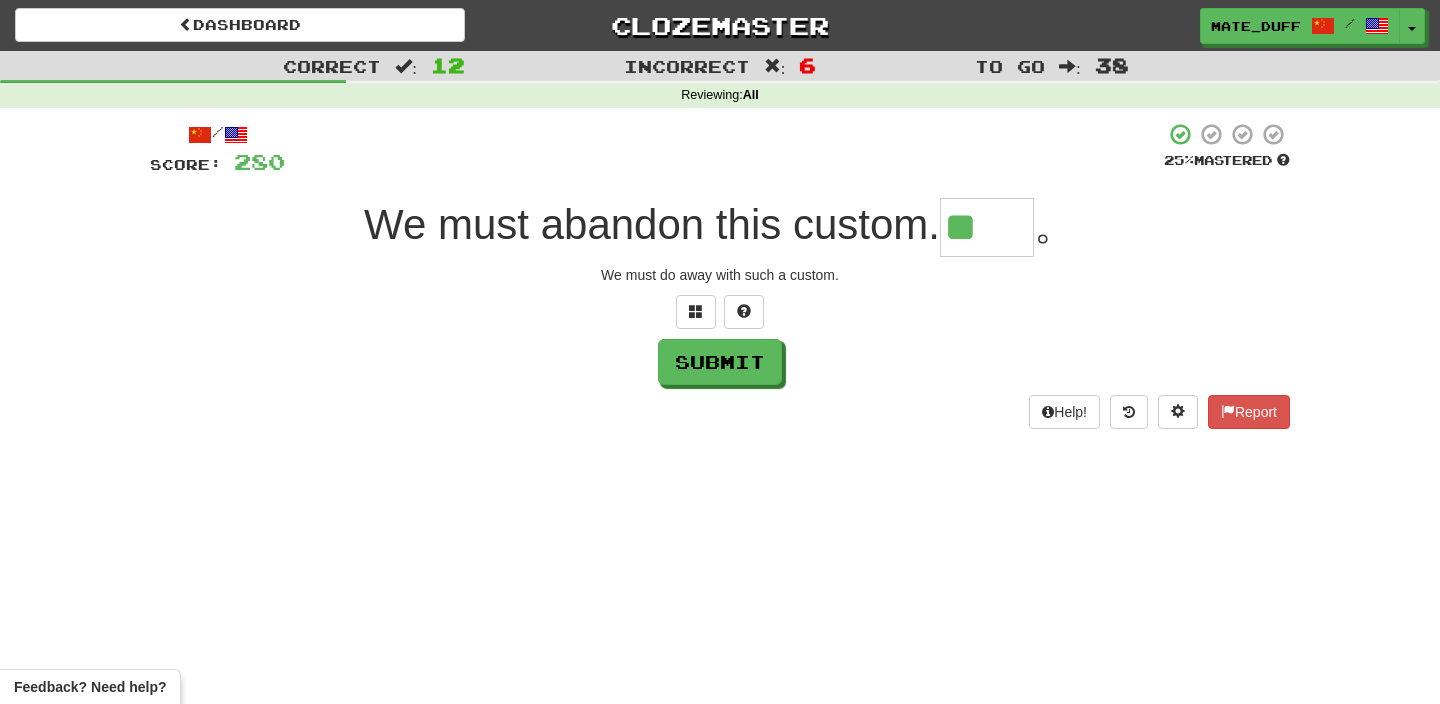 scroll, scrollTop: 0, scrollLeft: 0, axis: both 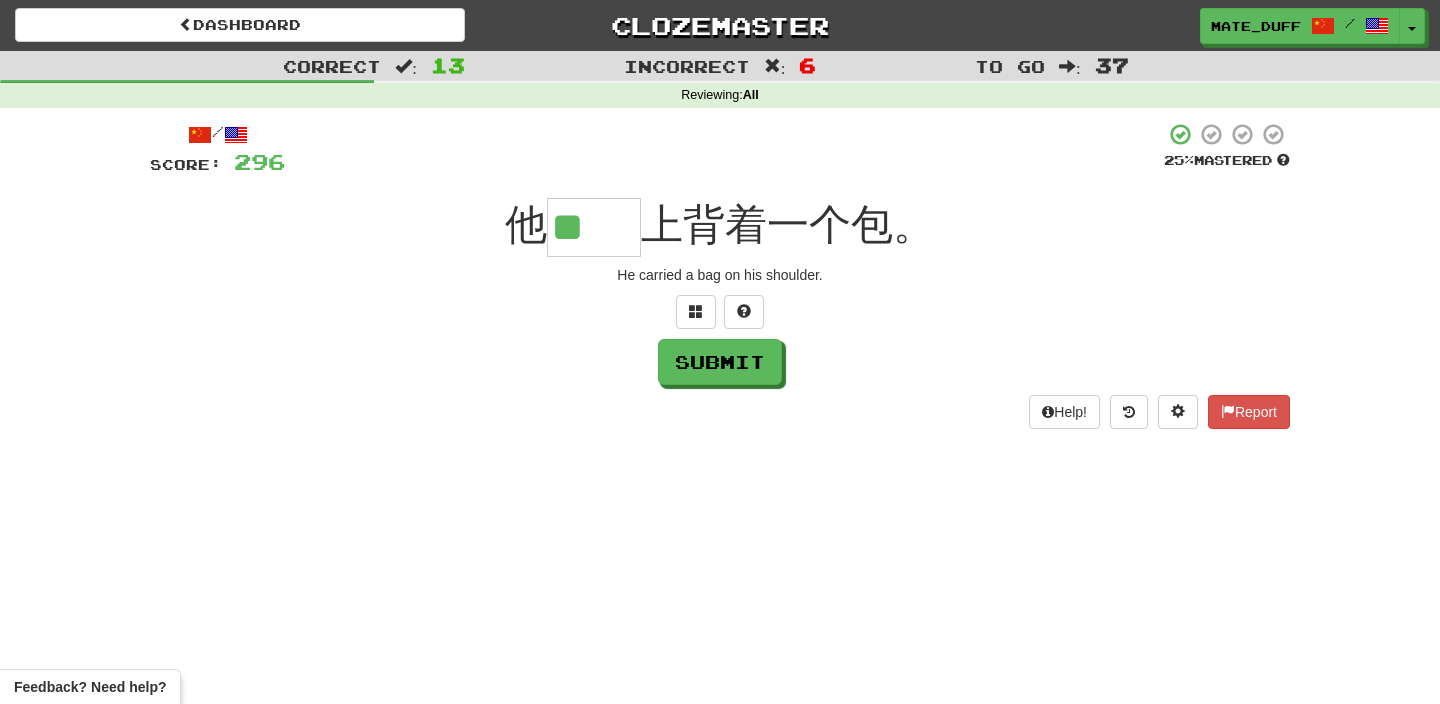 type on "**" 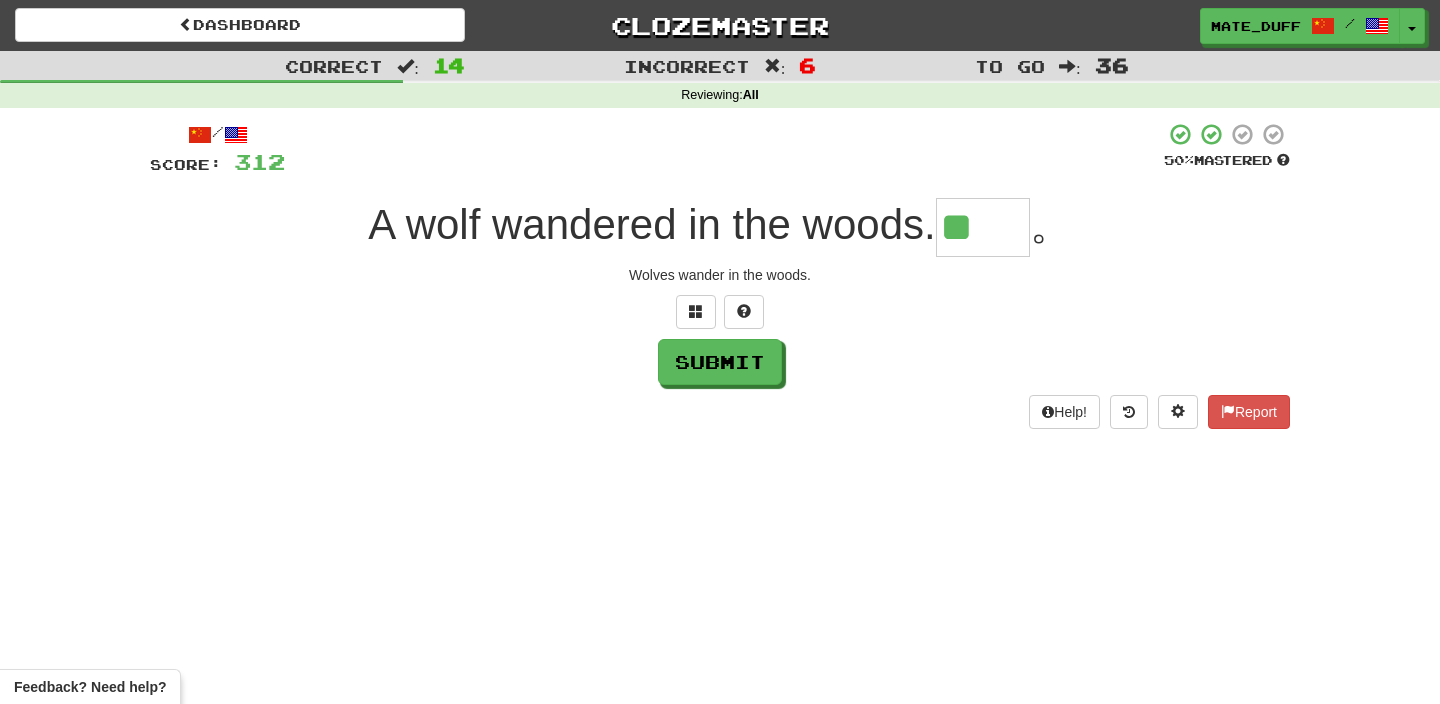 scroll, scrollTop: 0, scrollLeft: 0, axis: both 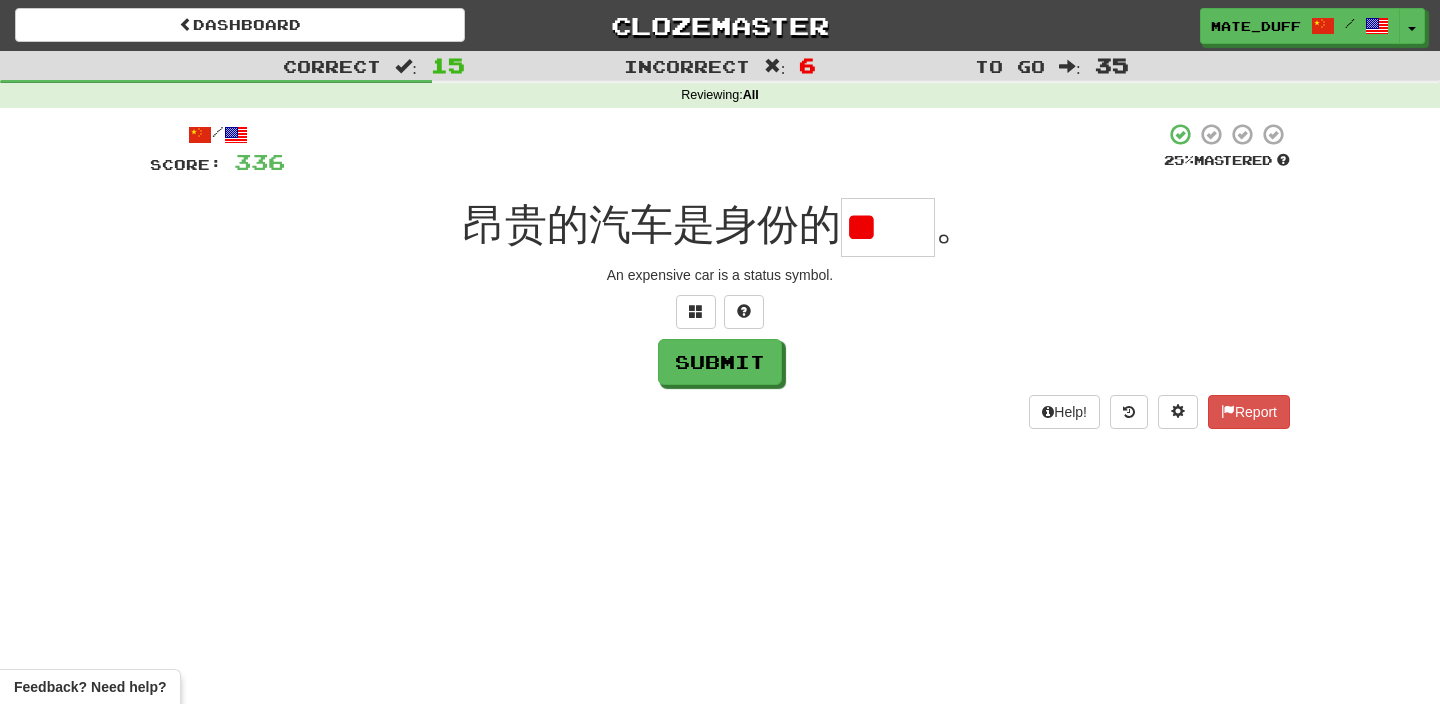 type on "*" 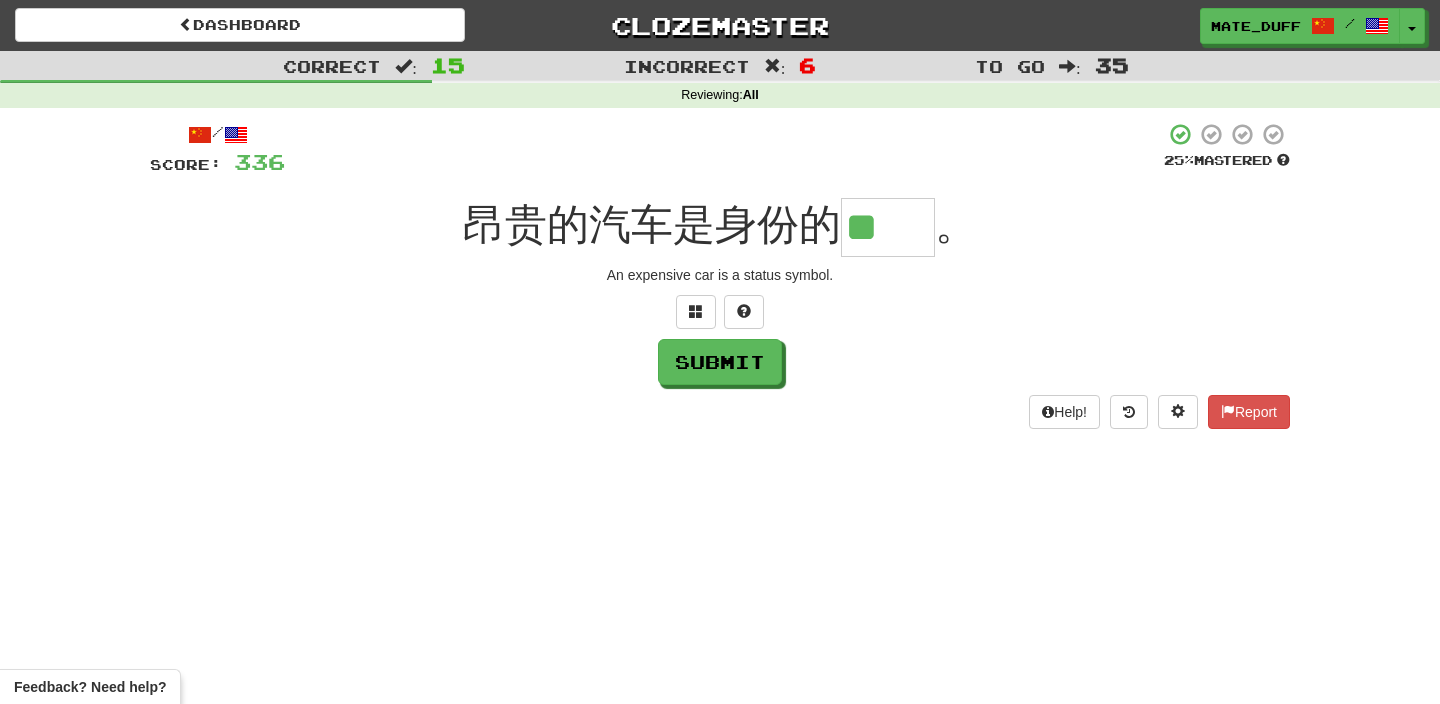 type on "*" 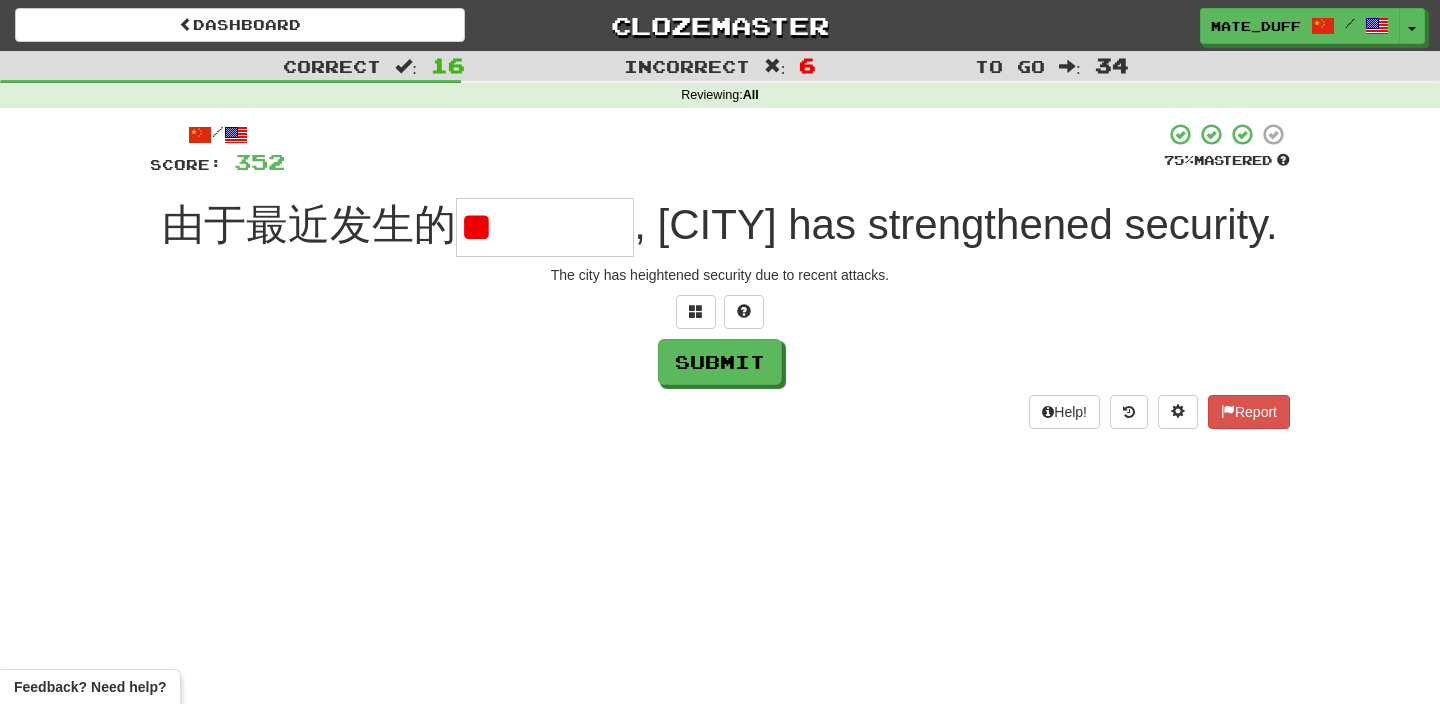type on "*" 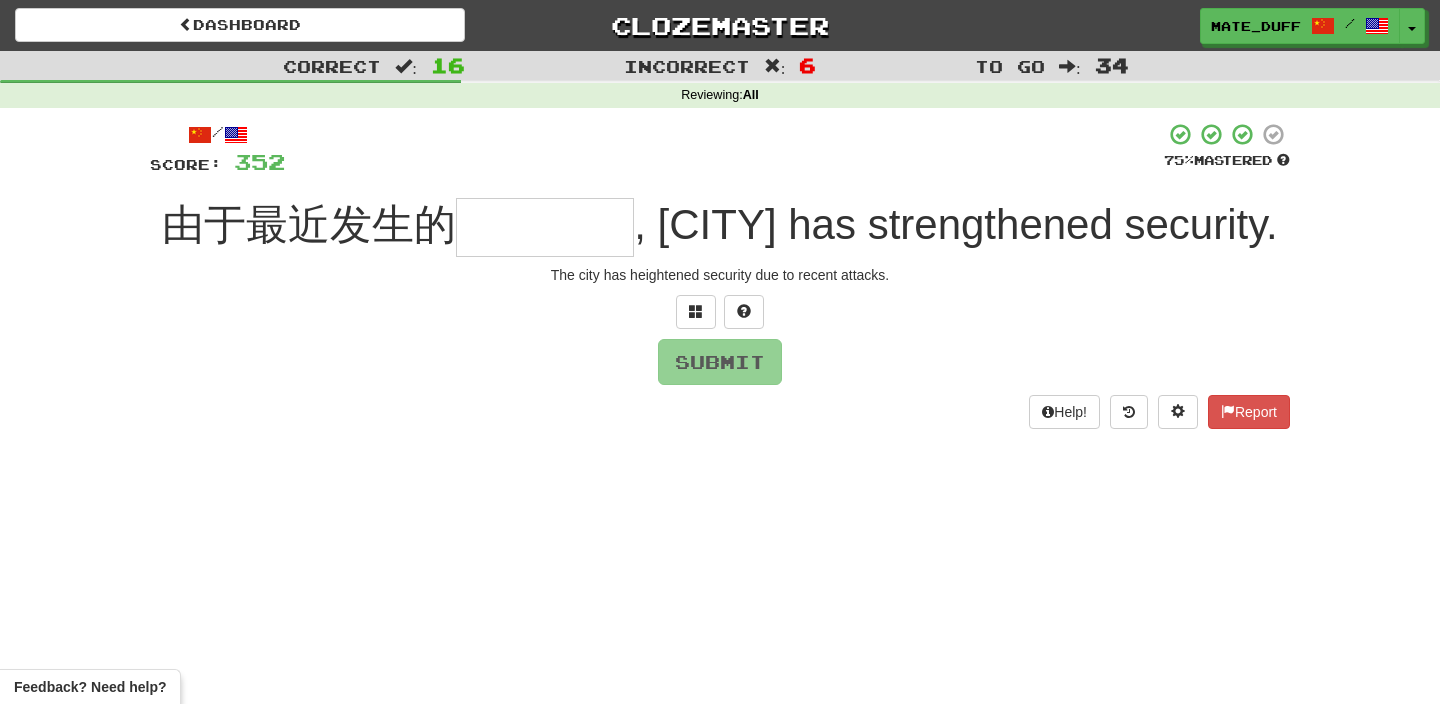 type on "****" 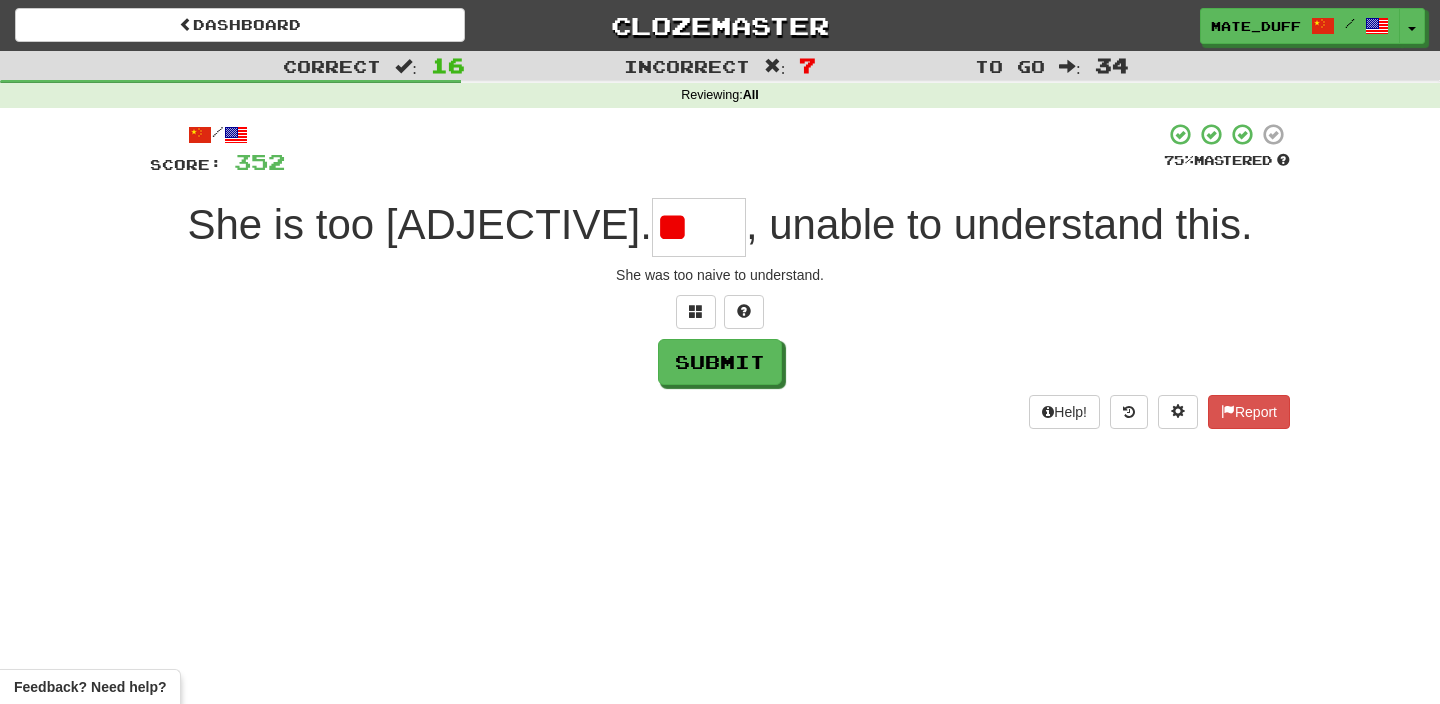 scroll, scrollTop: 0, scrollLeft: 0, axis: both 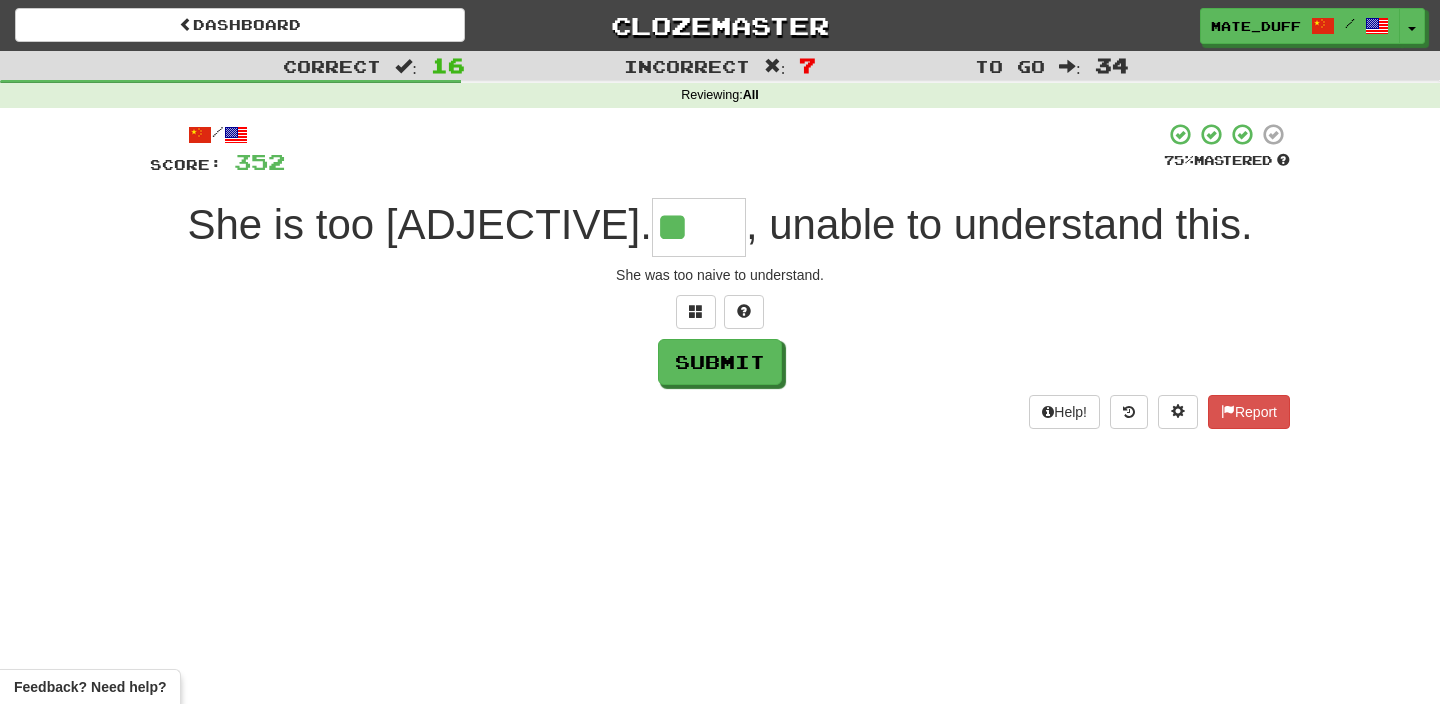 type on "**" 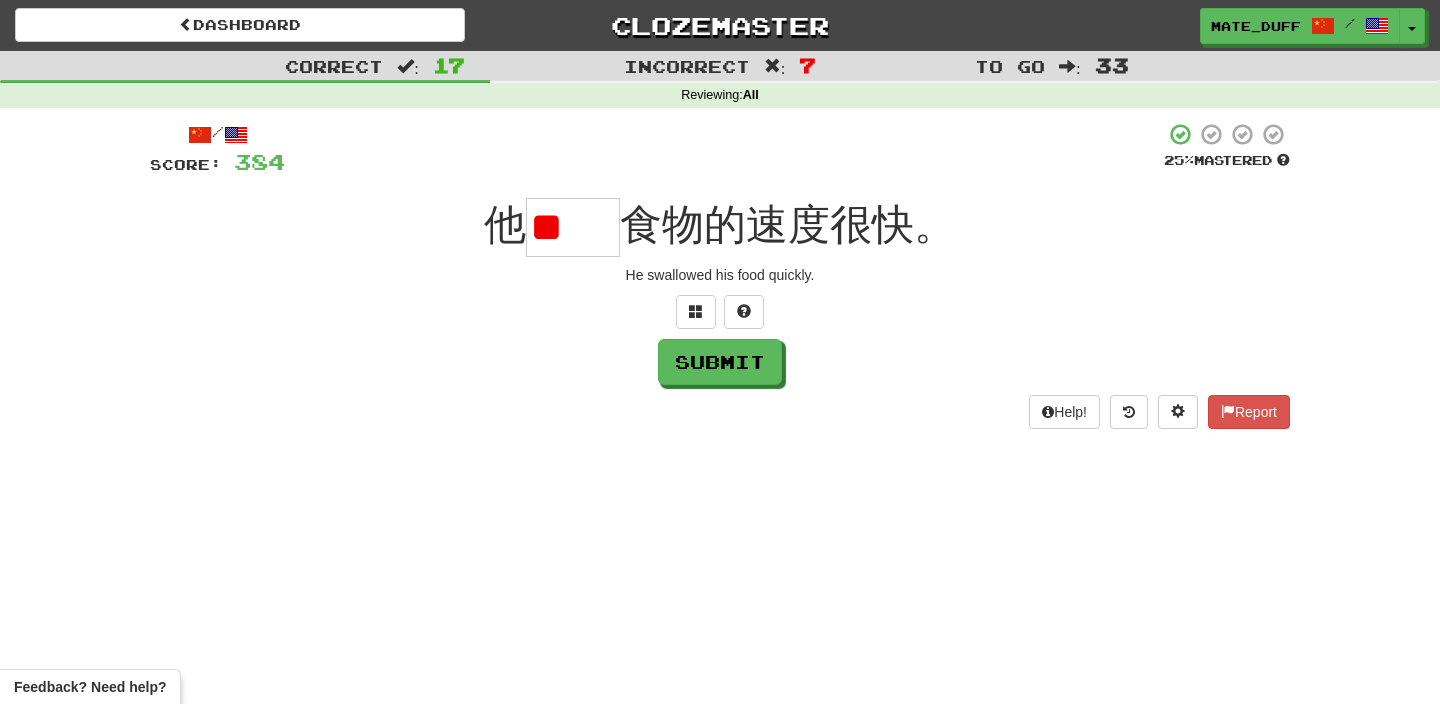 scroll, scrollTop: 0, scrollLeft: 0, axis: both 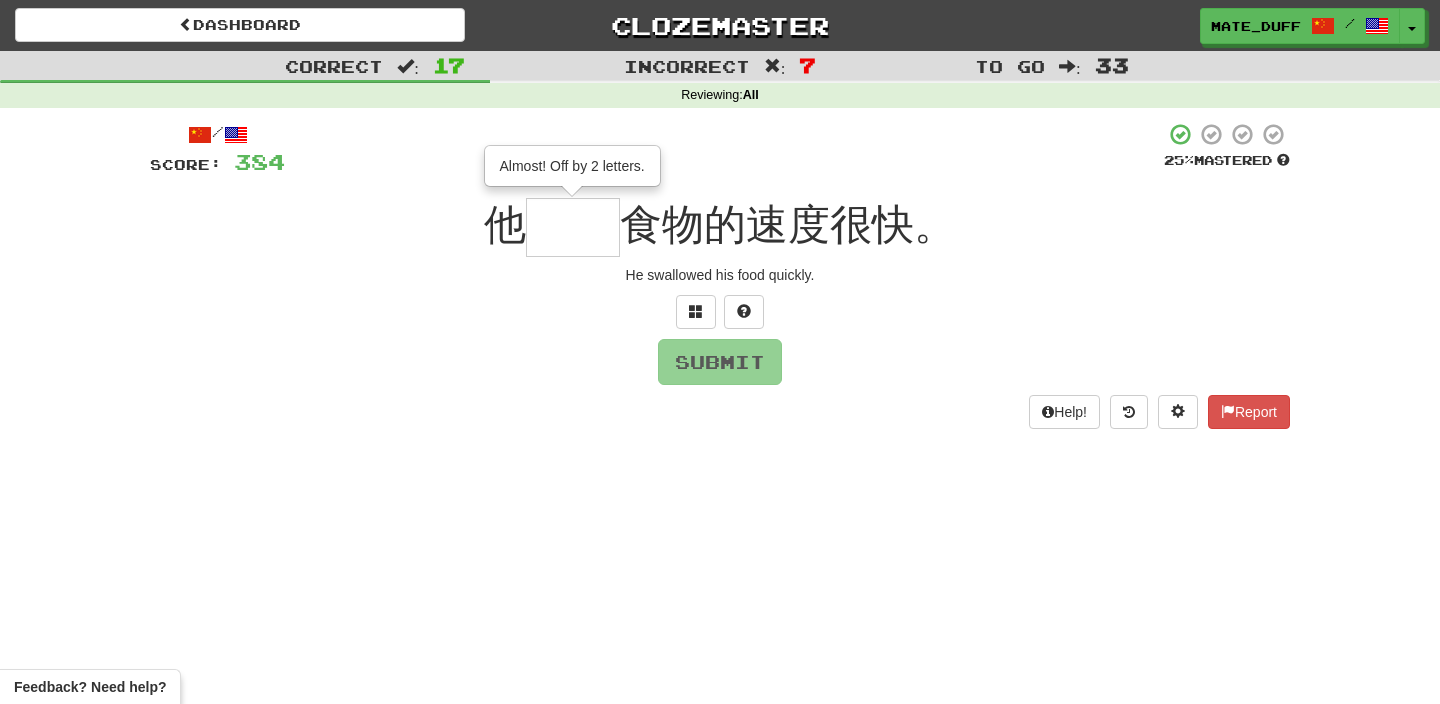 type on "**" 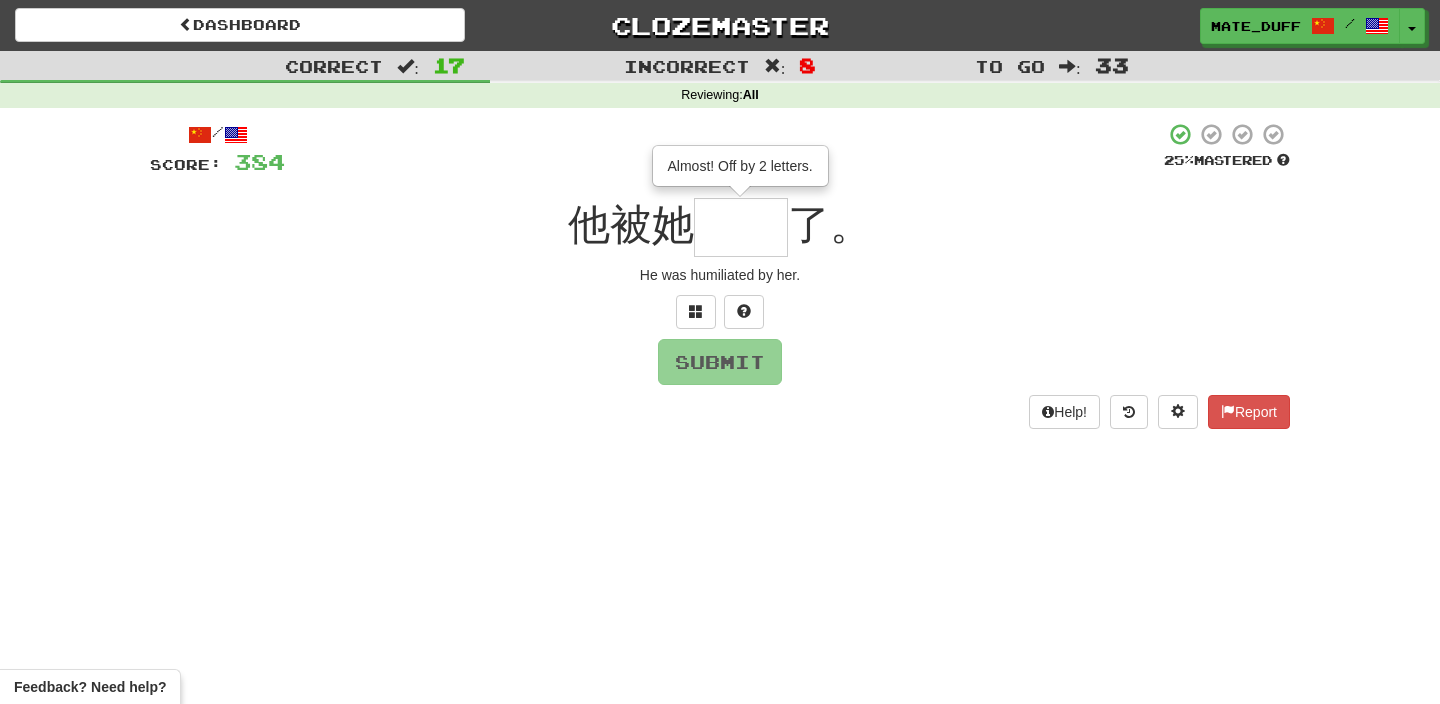 type on "**" 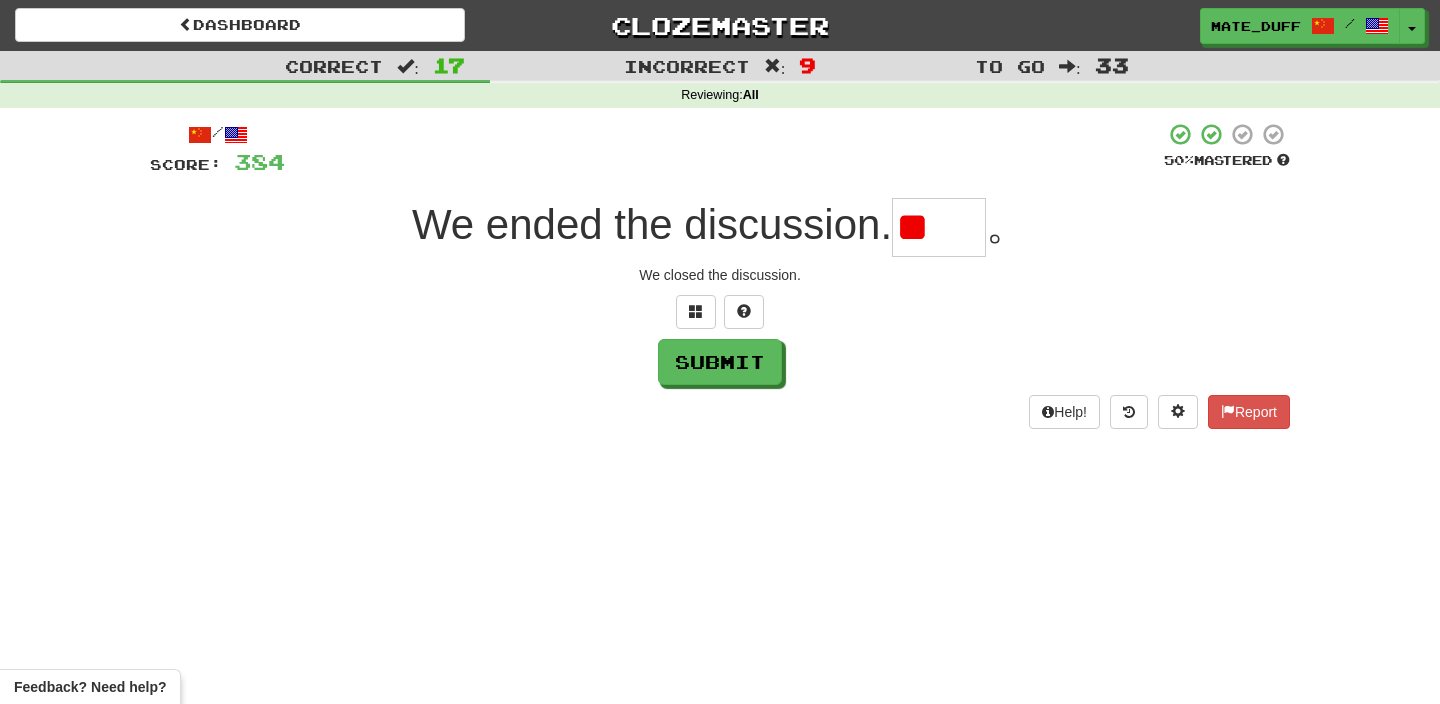 scroll, scrollTop: 0, scrollLeft: 0, axis: both 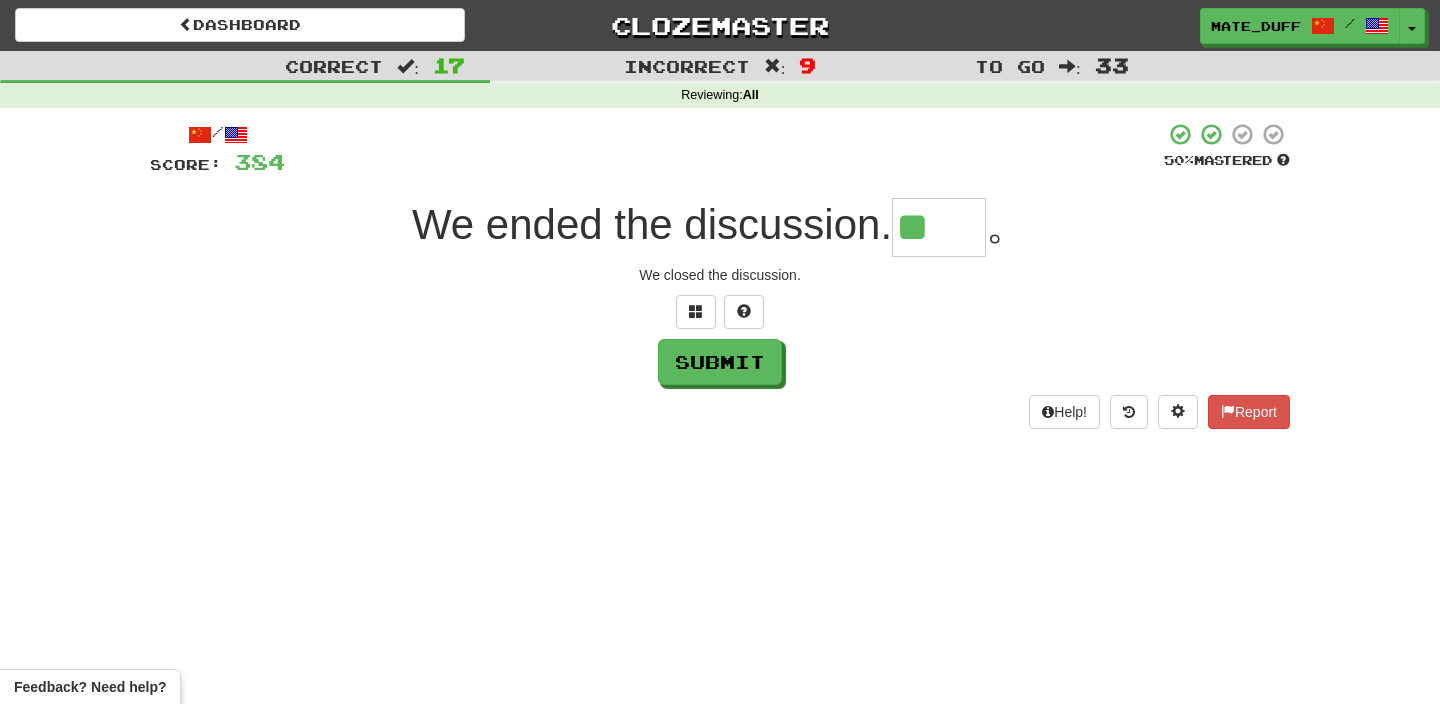 type on "**" 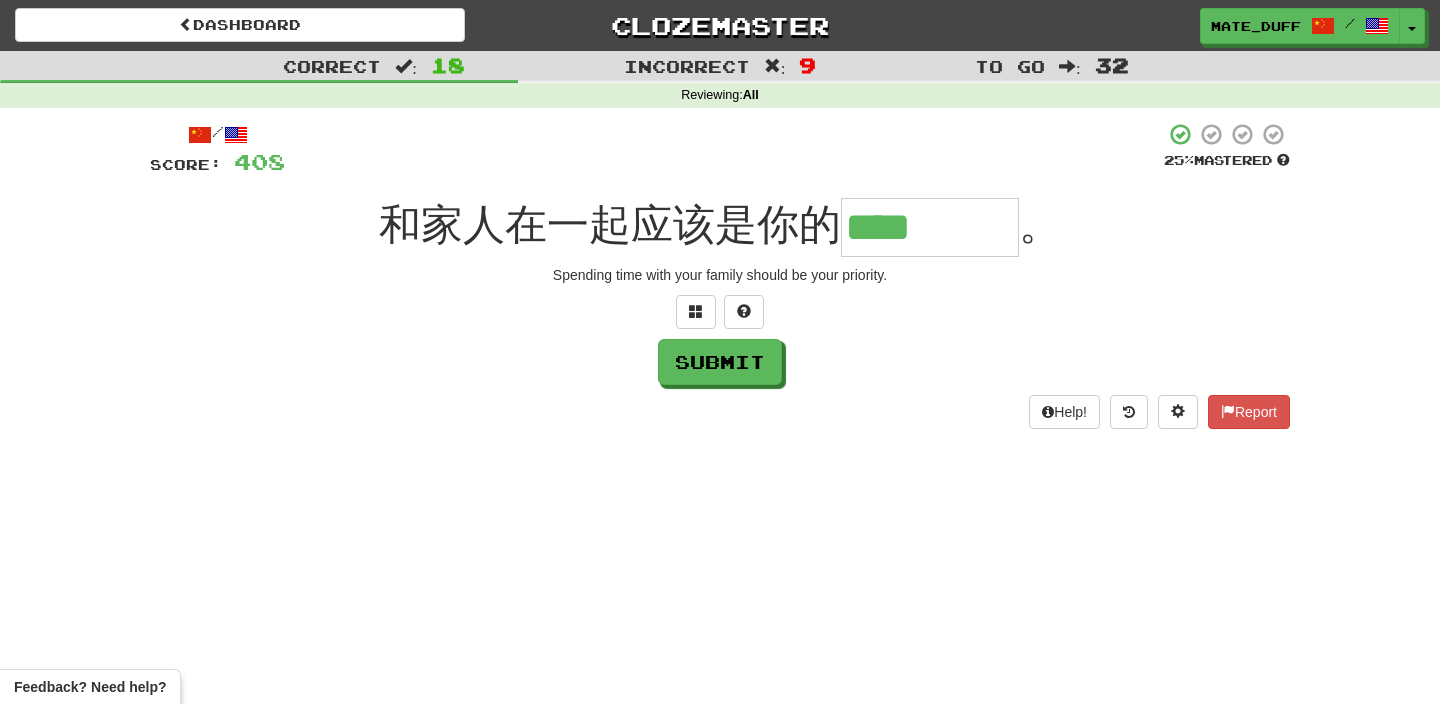 type on "****" 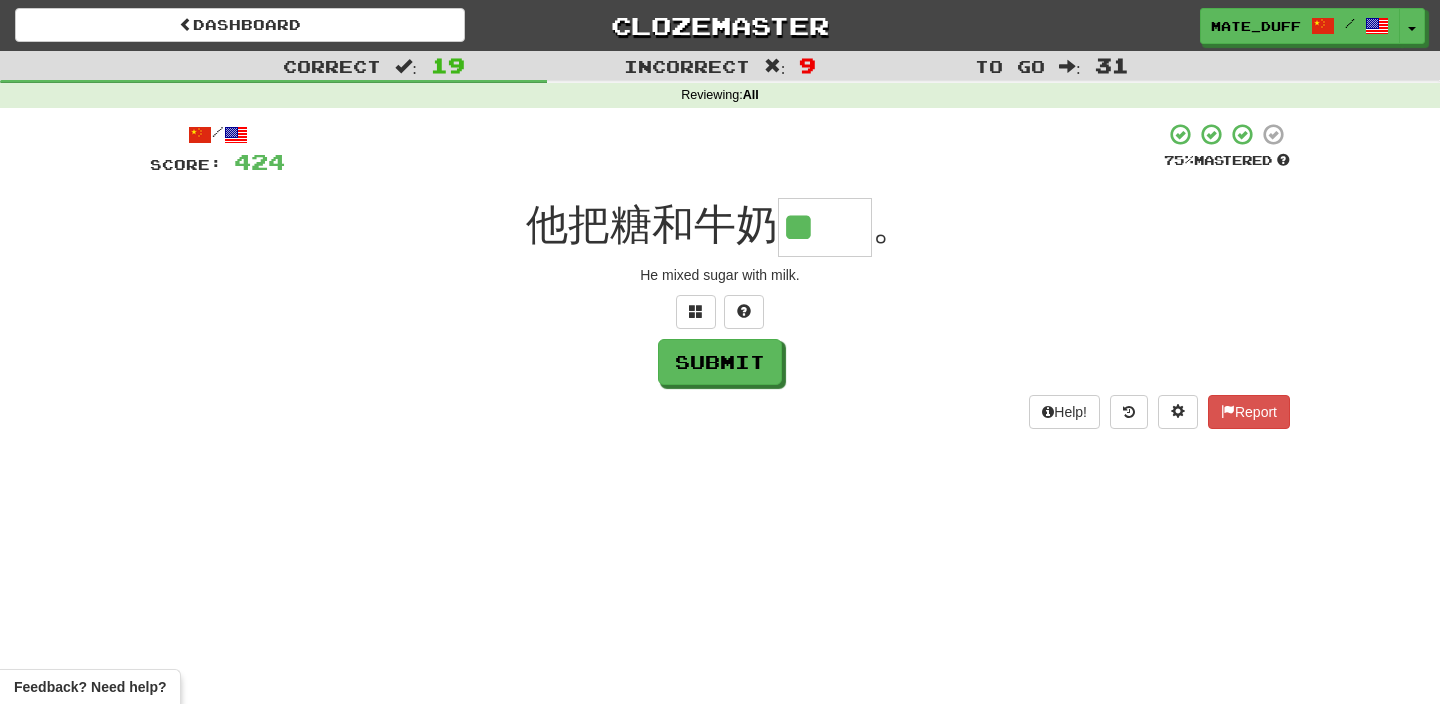 scroll, scrollTop: 0, scrollLeft: 0, axis: both 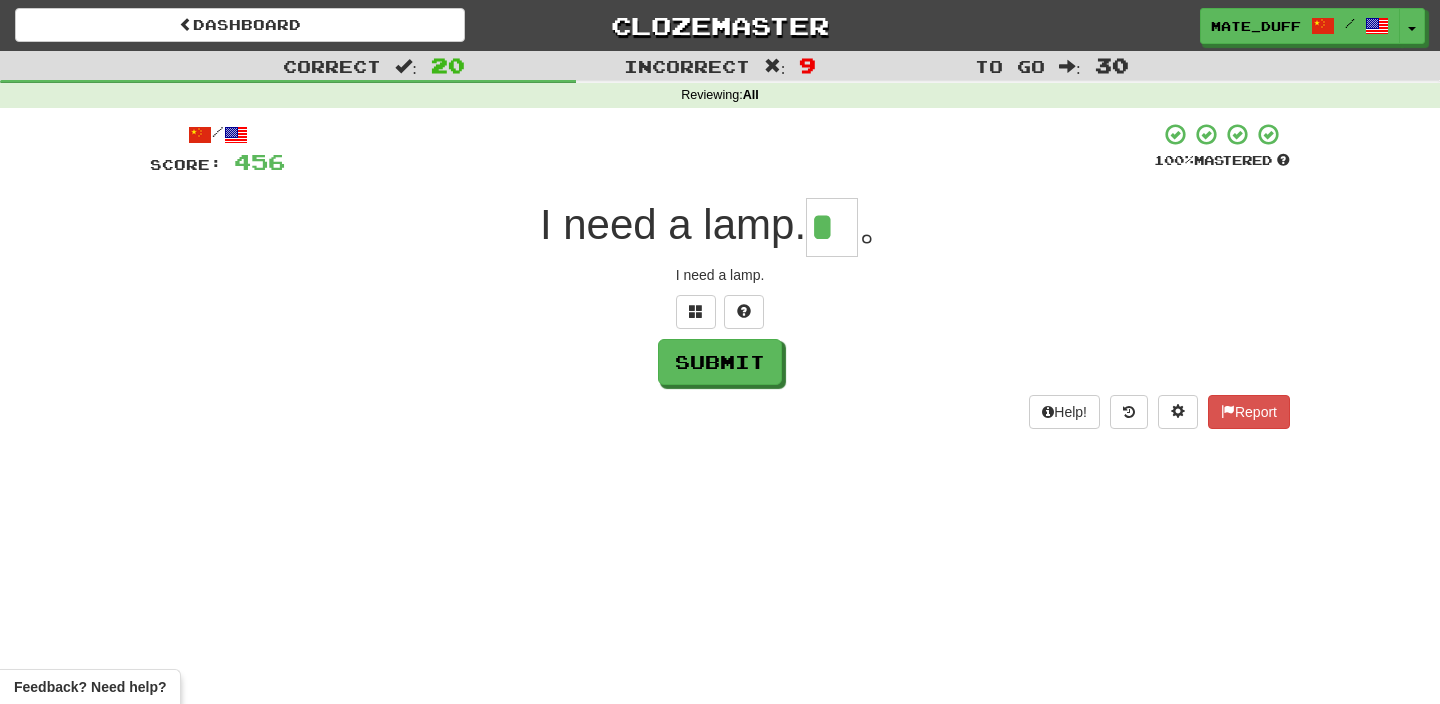 type on "*" 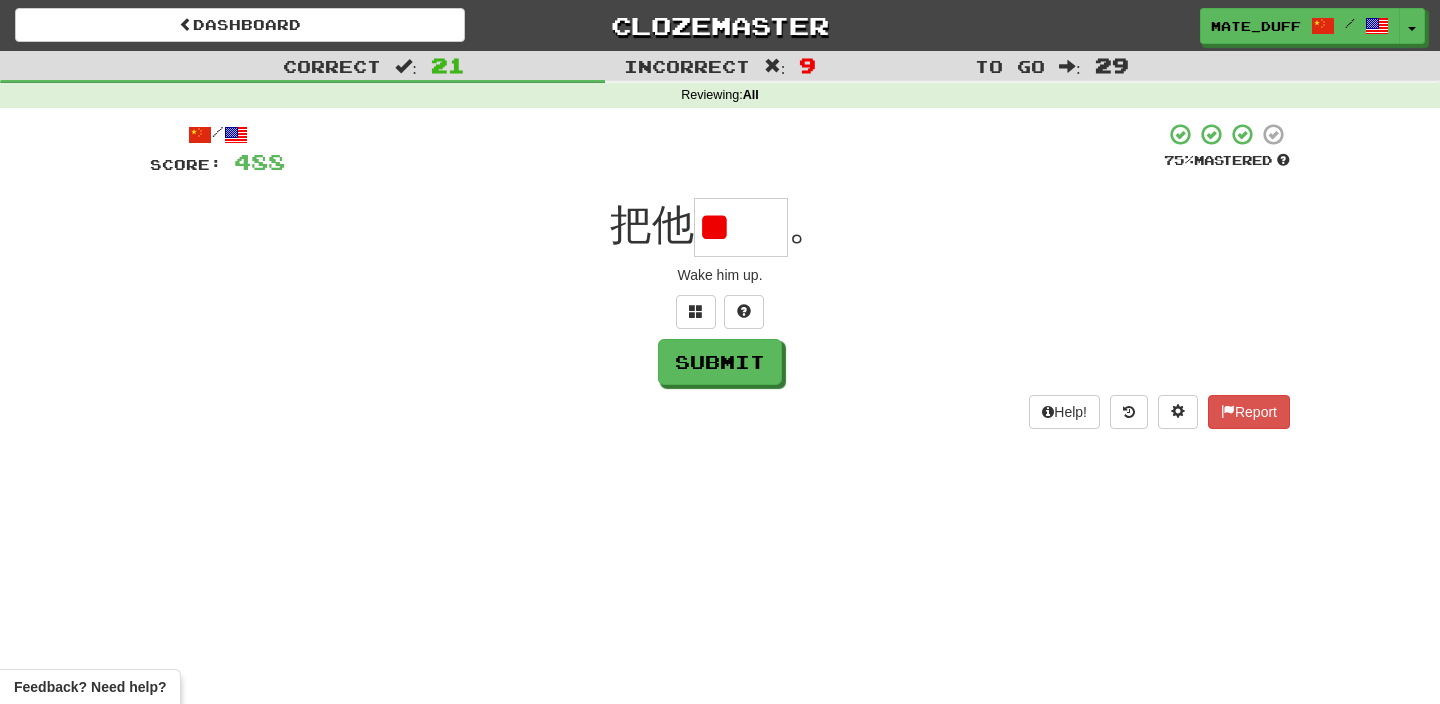 scroll, scrollTop: 0, scrollLeft: 0, axis: both 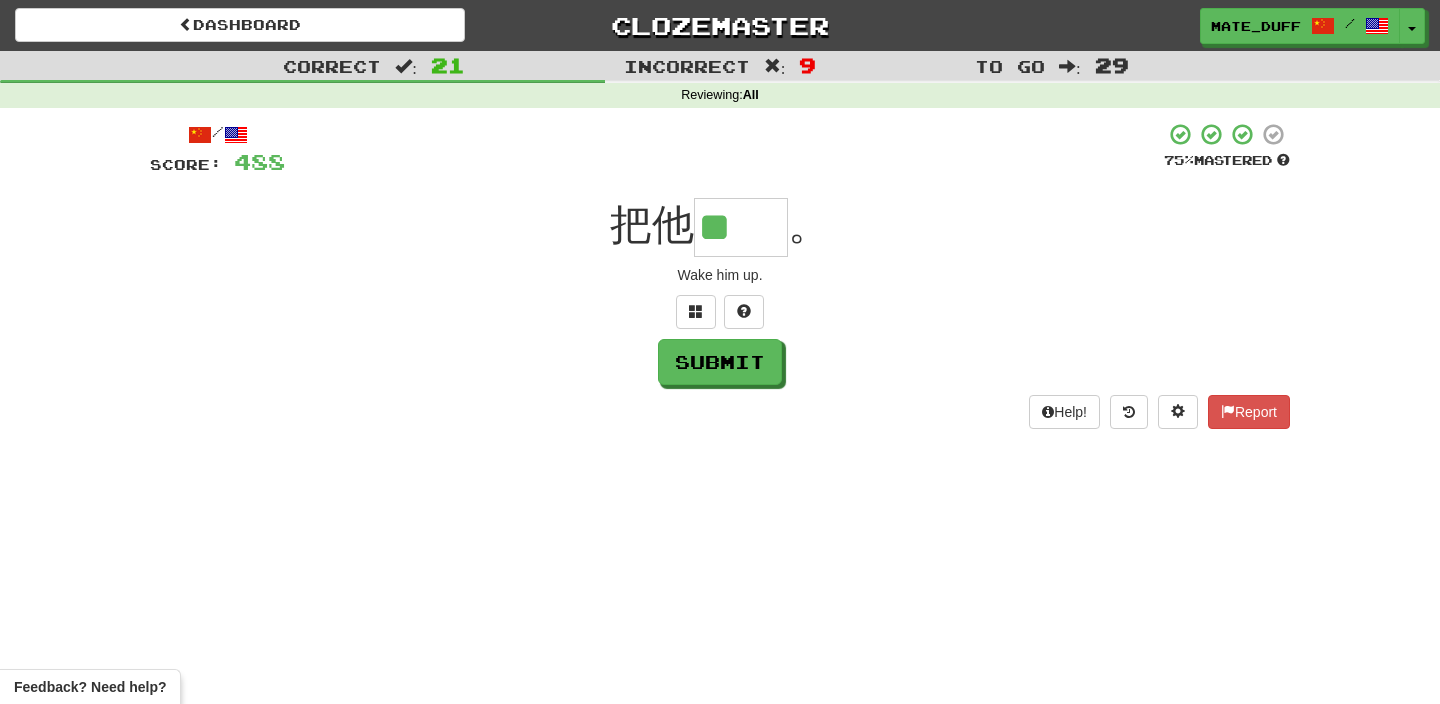 type on "**" 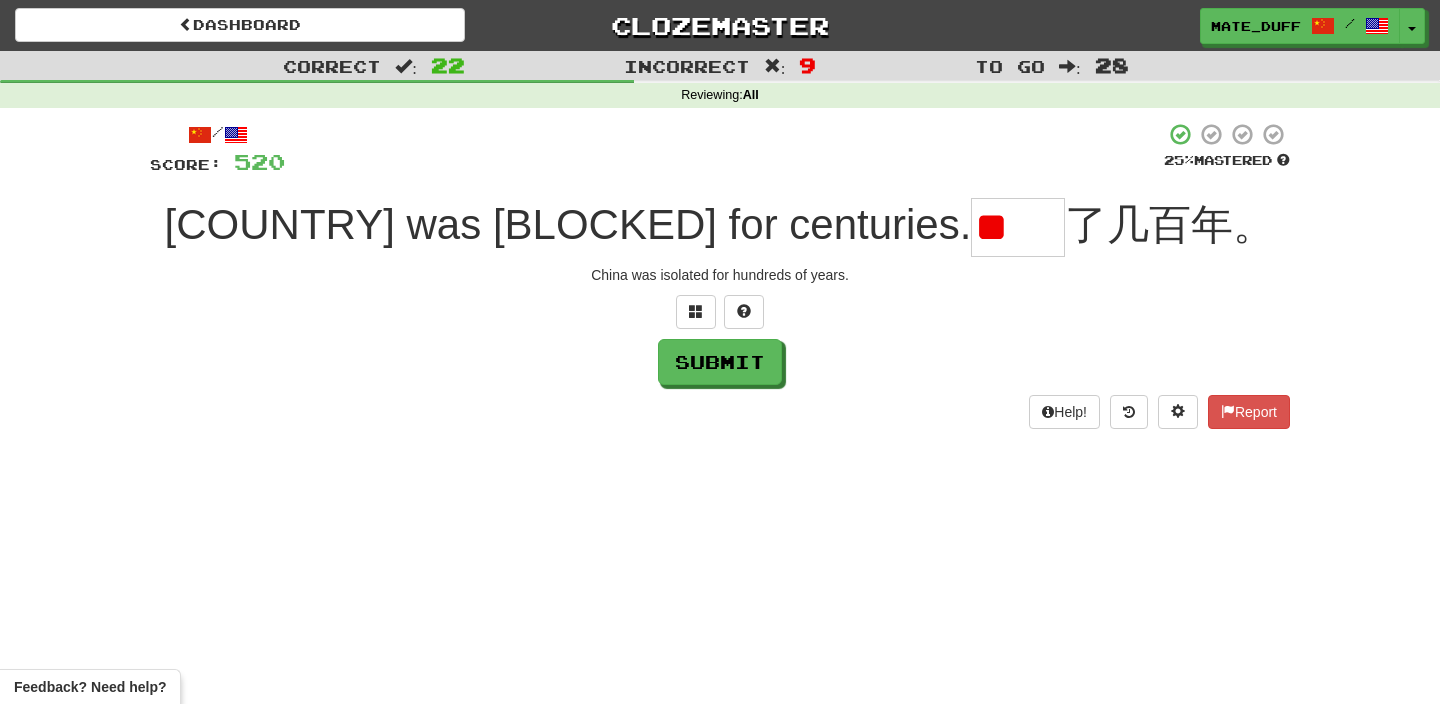 scroll, scrollTop: 0, scrollLeft: 0, axis: both 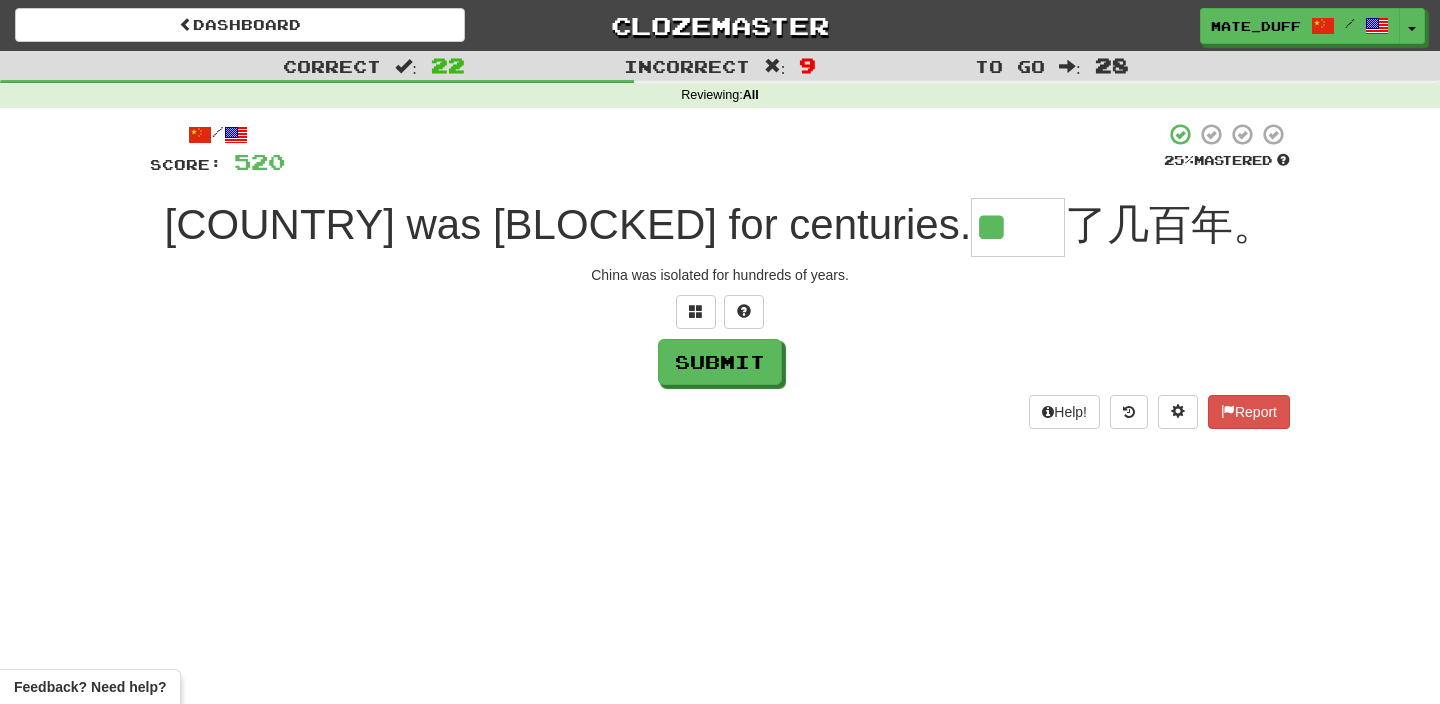type on "**" 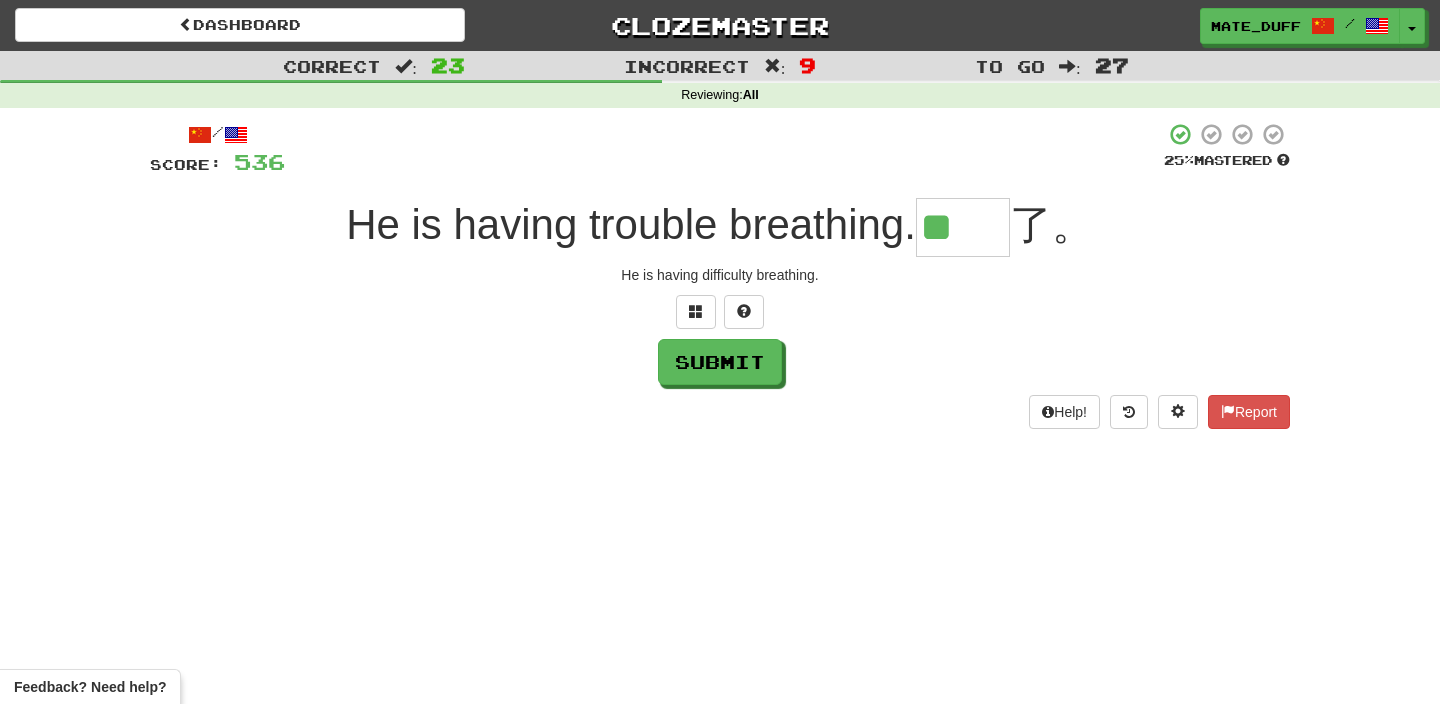 scroll, scrollTop: 0, scrollLeft: 0, axis: both 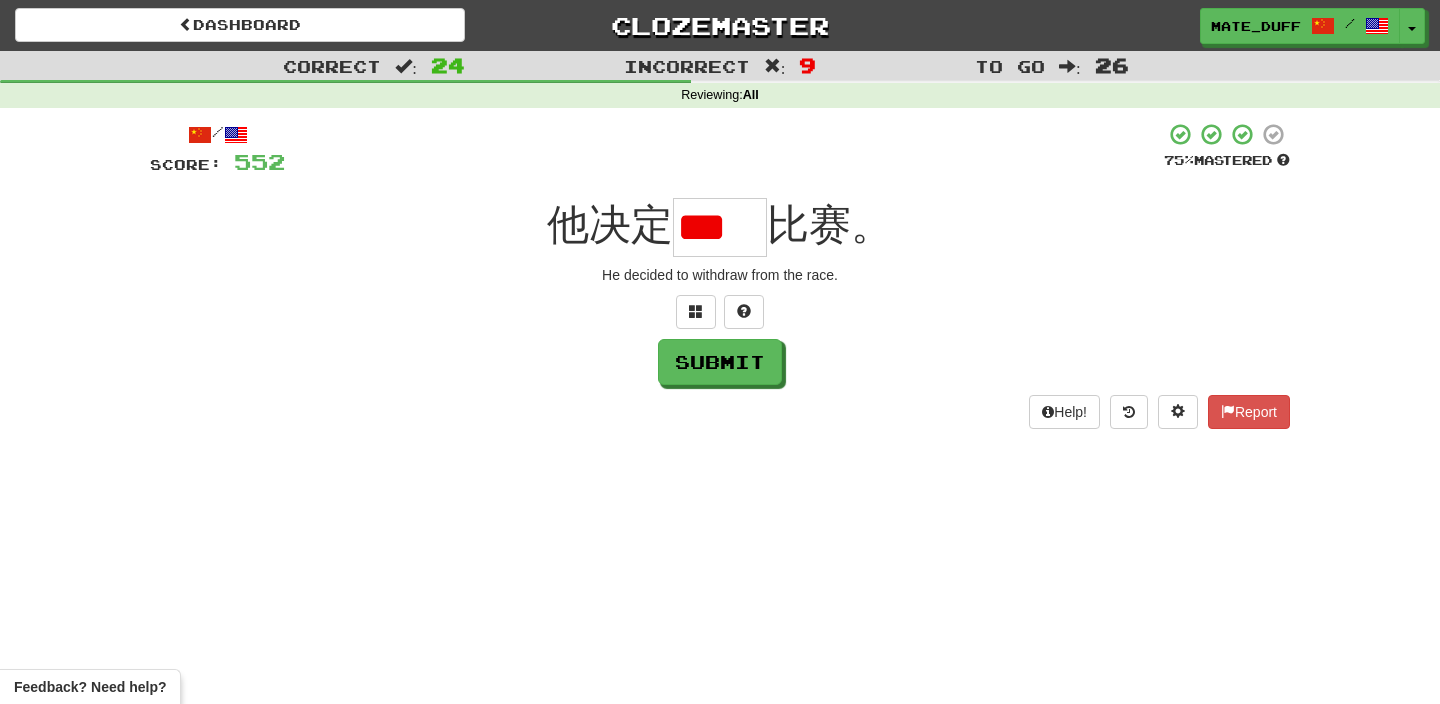 type on "*" 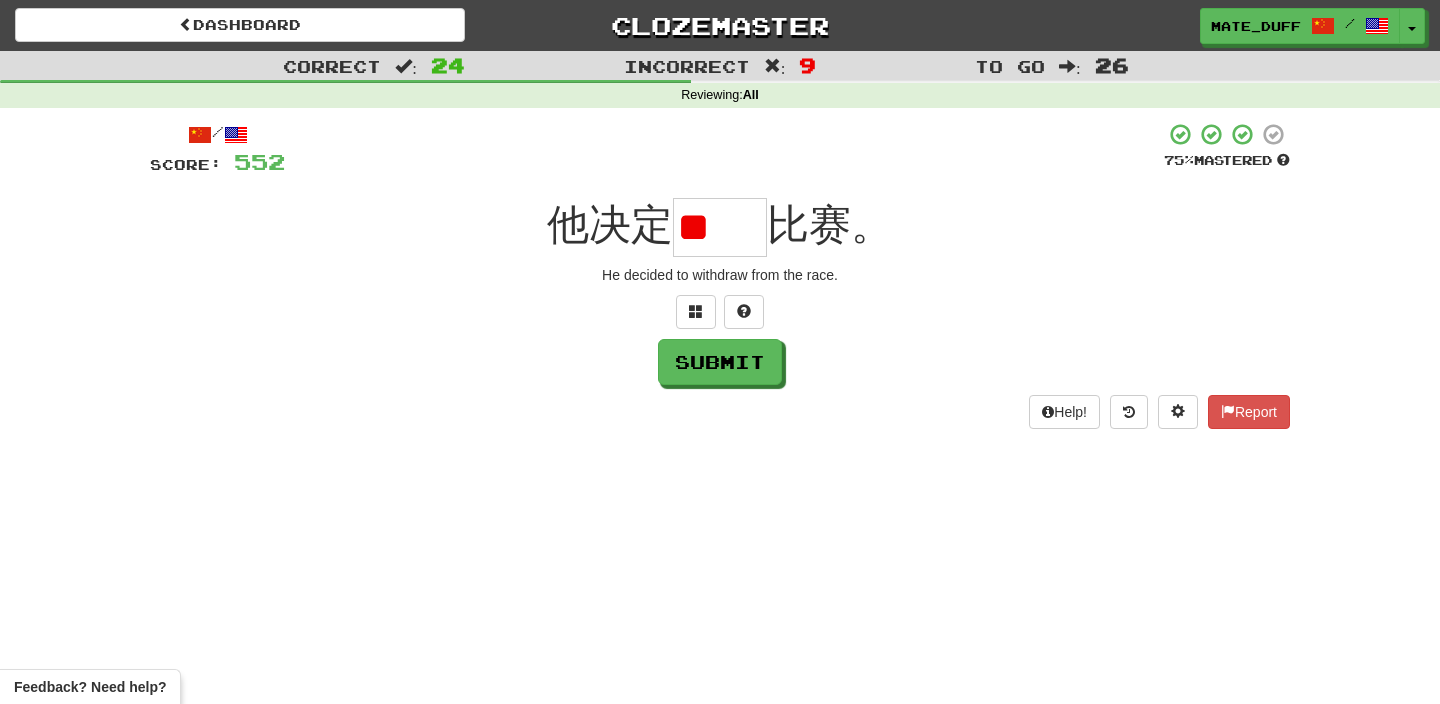 type on "*" 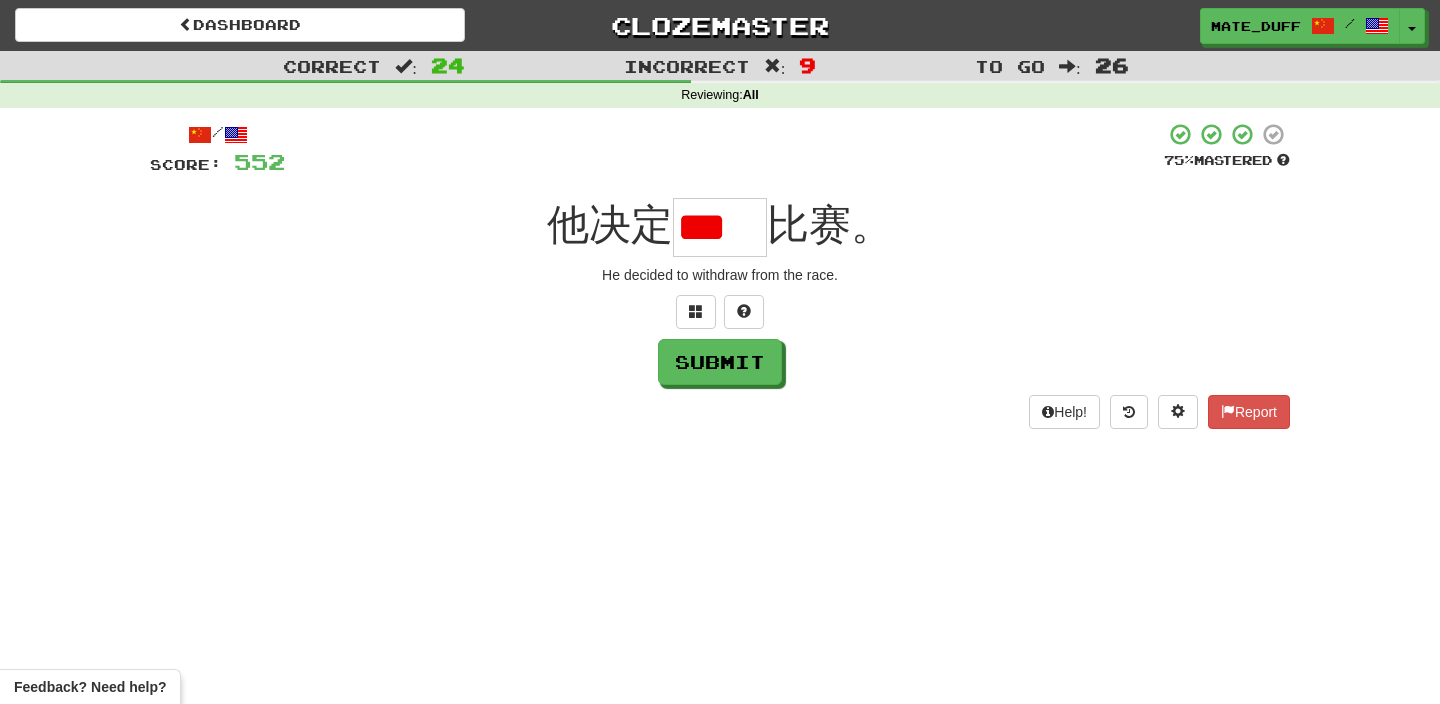 type on "*" 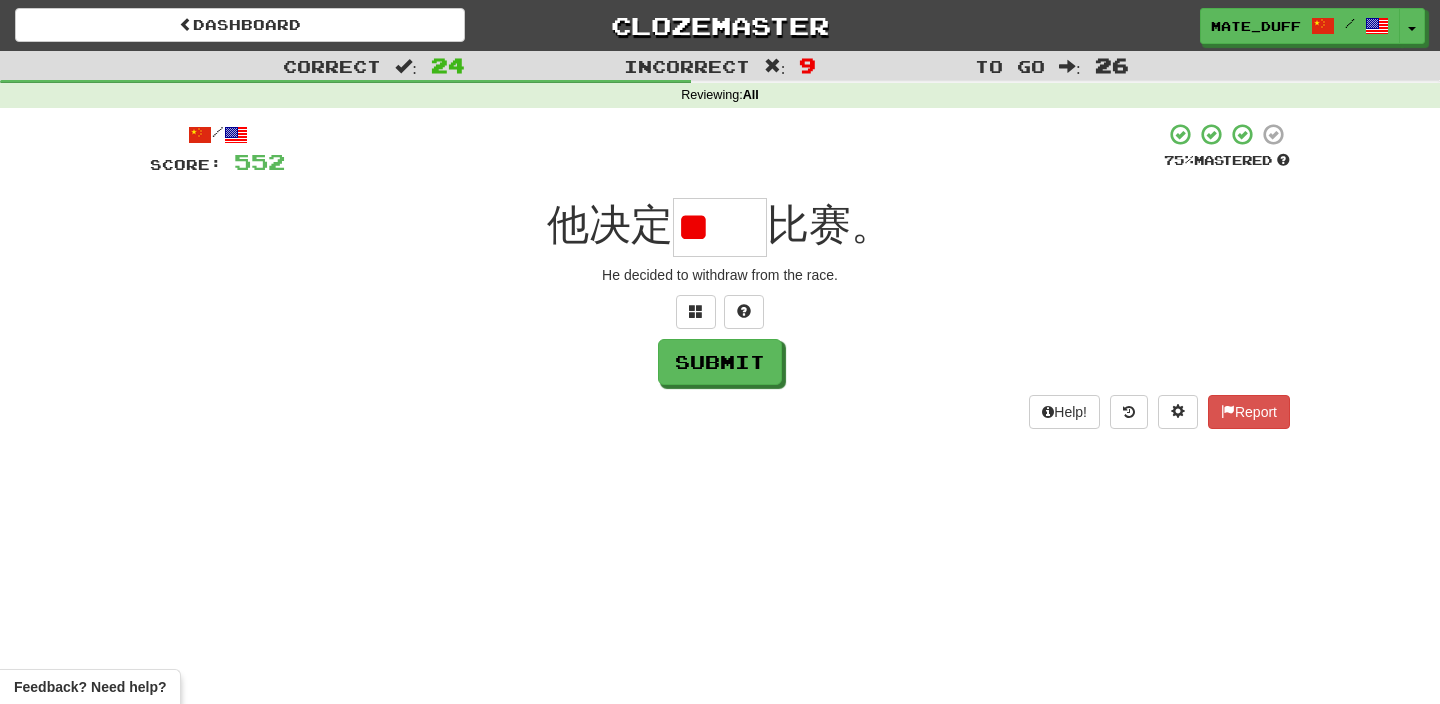 type on "*" 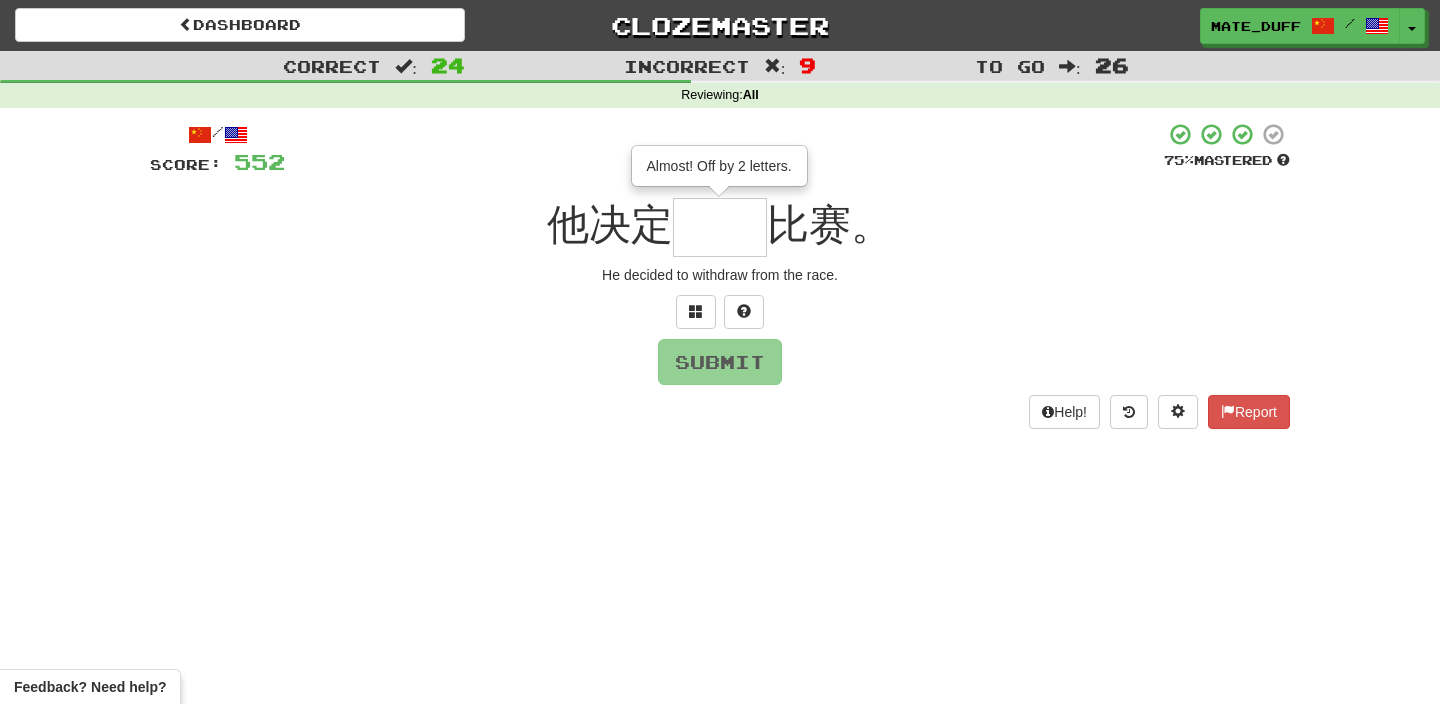type on "**" 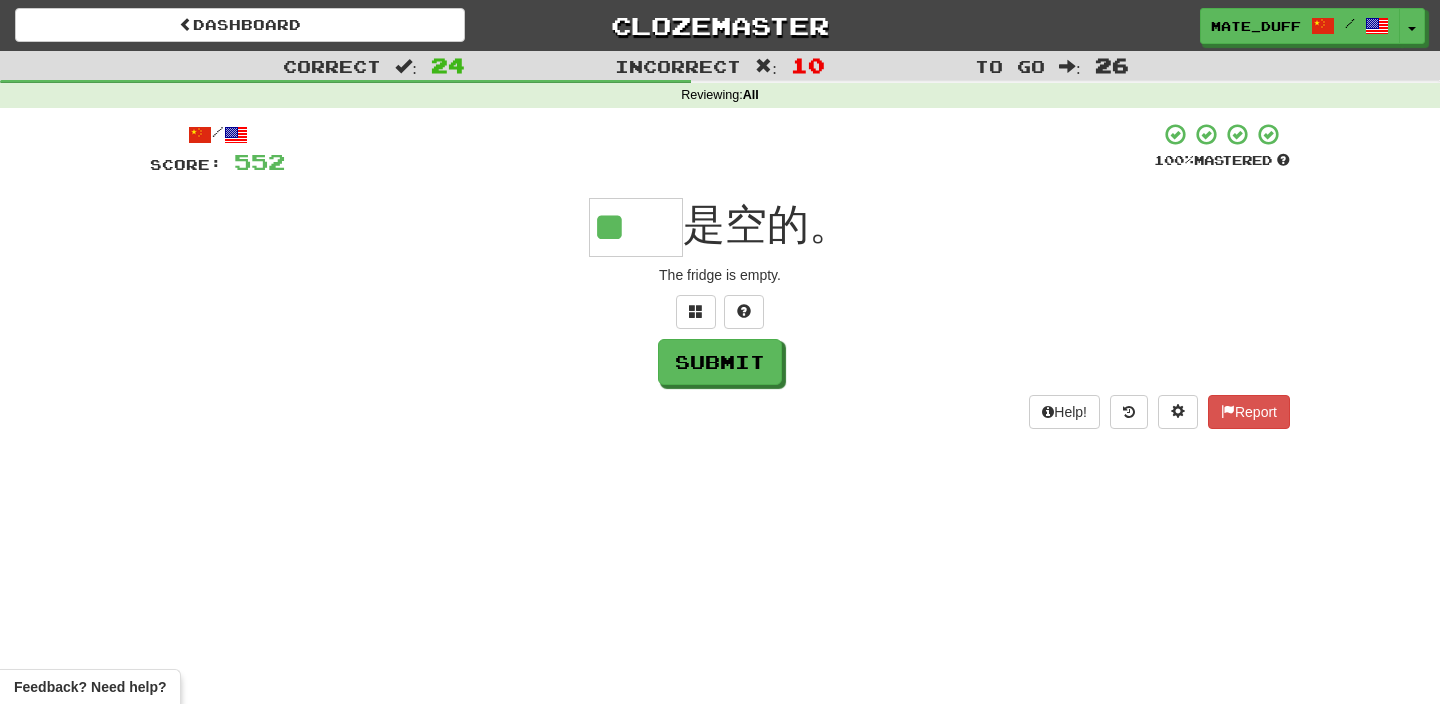 scroll, scrollTop: 0, scrollLeft: 0, axis: both 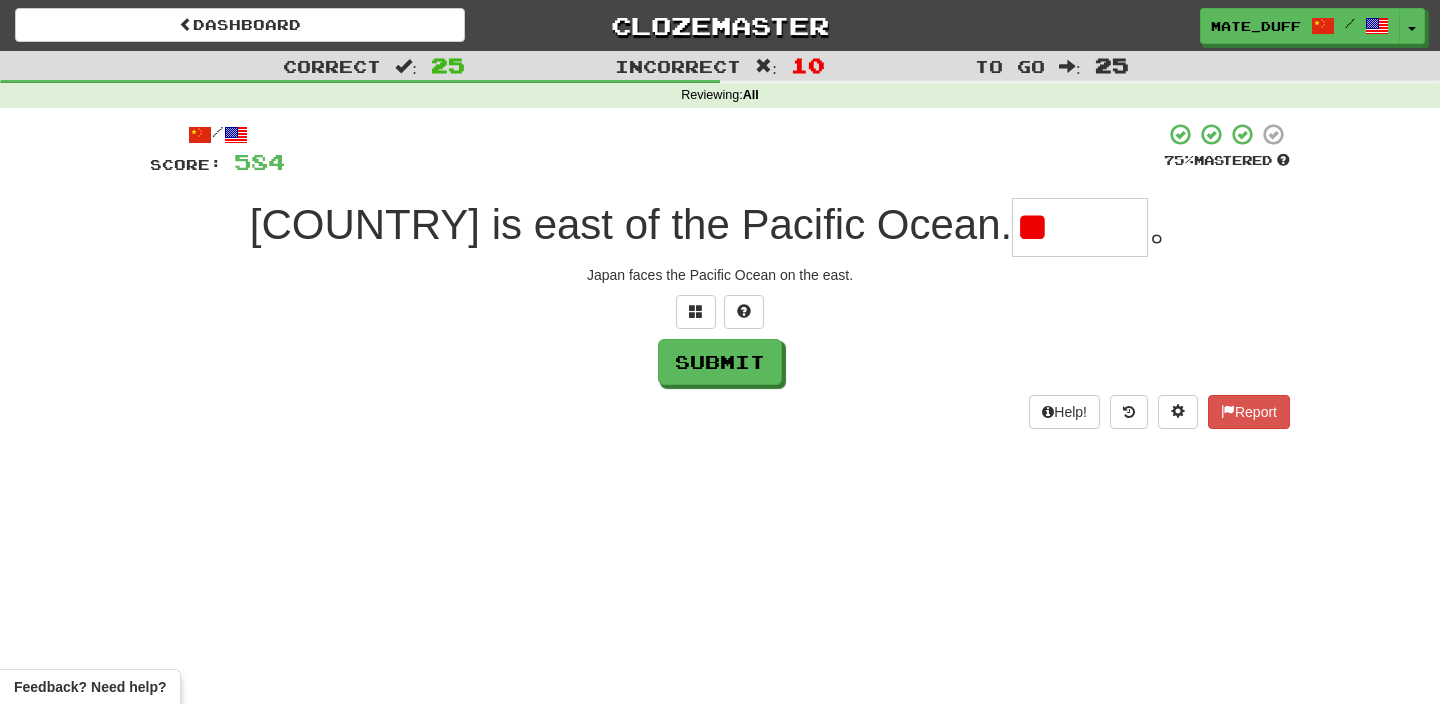 type on "*" 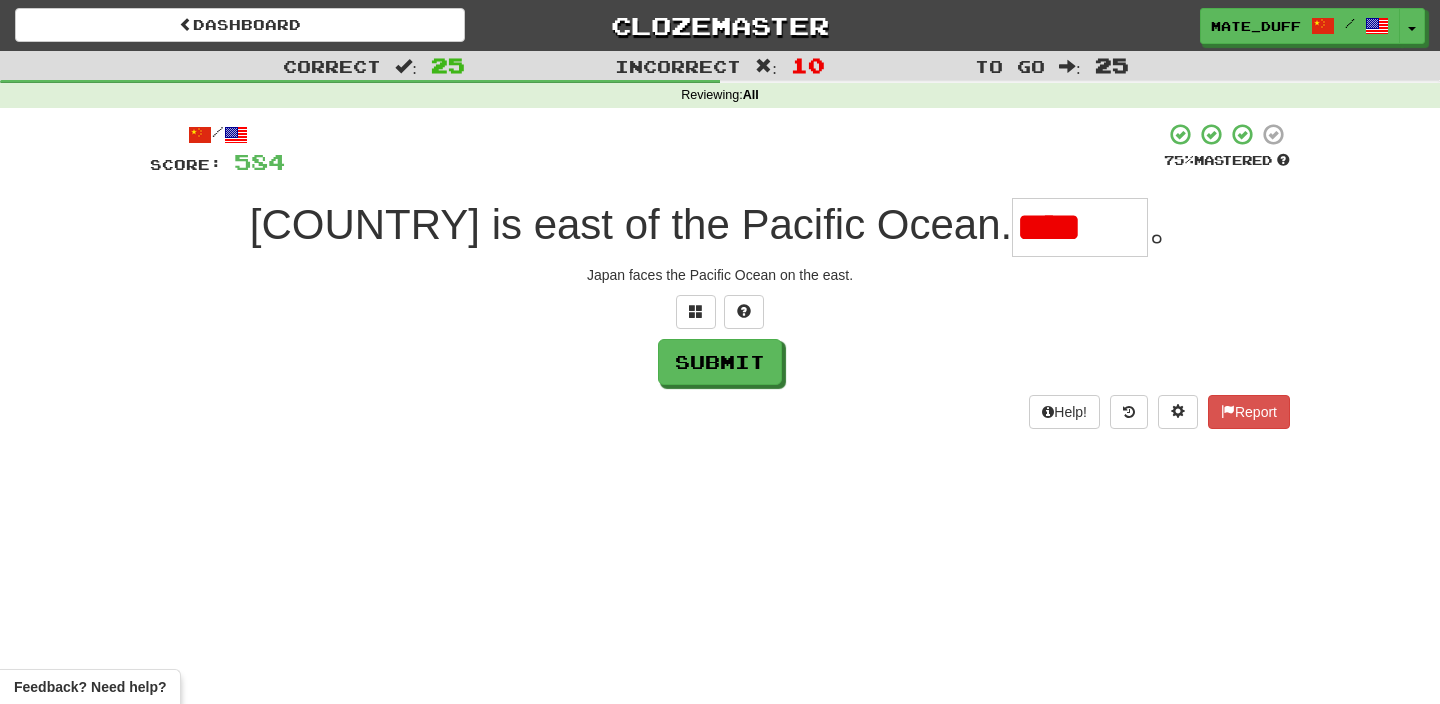 type on "*" 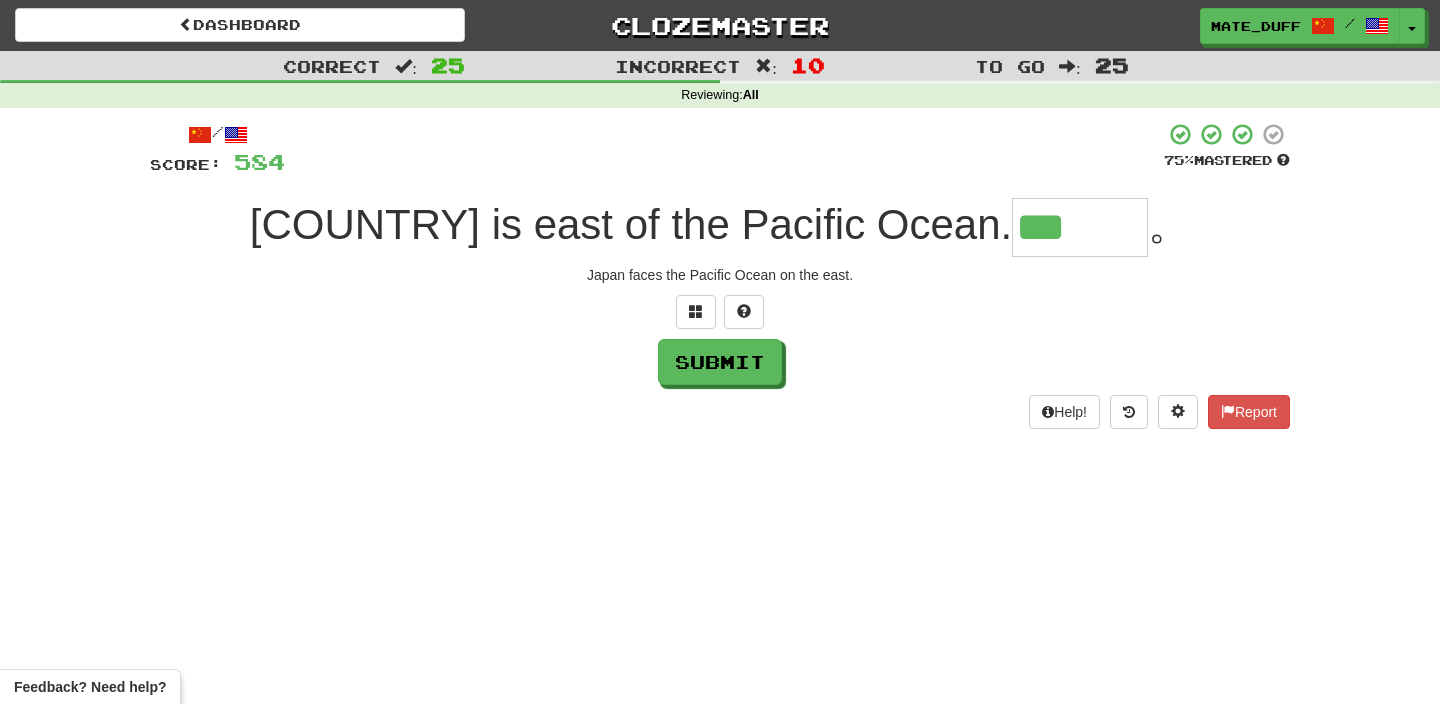scroll, scrollTop: 0, scrollLeft: 0, axis: both 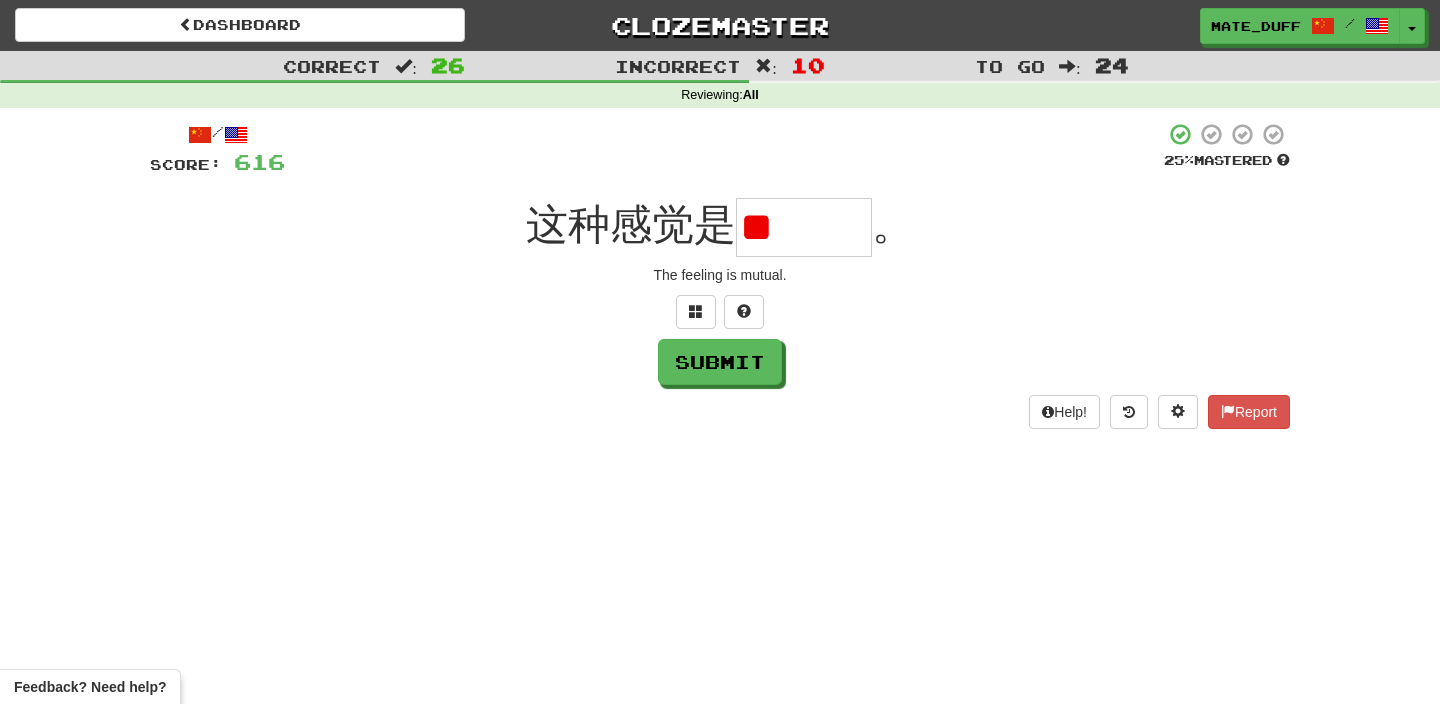 type on "*" 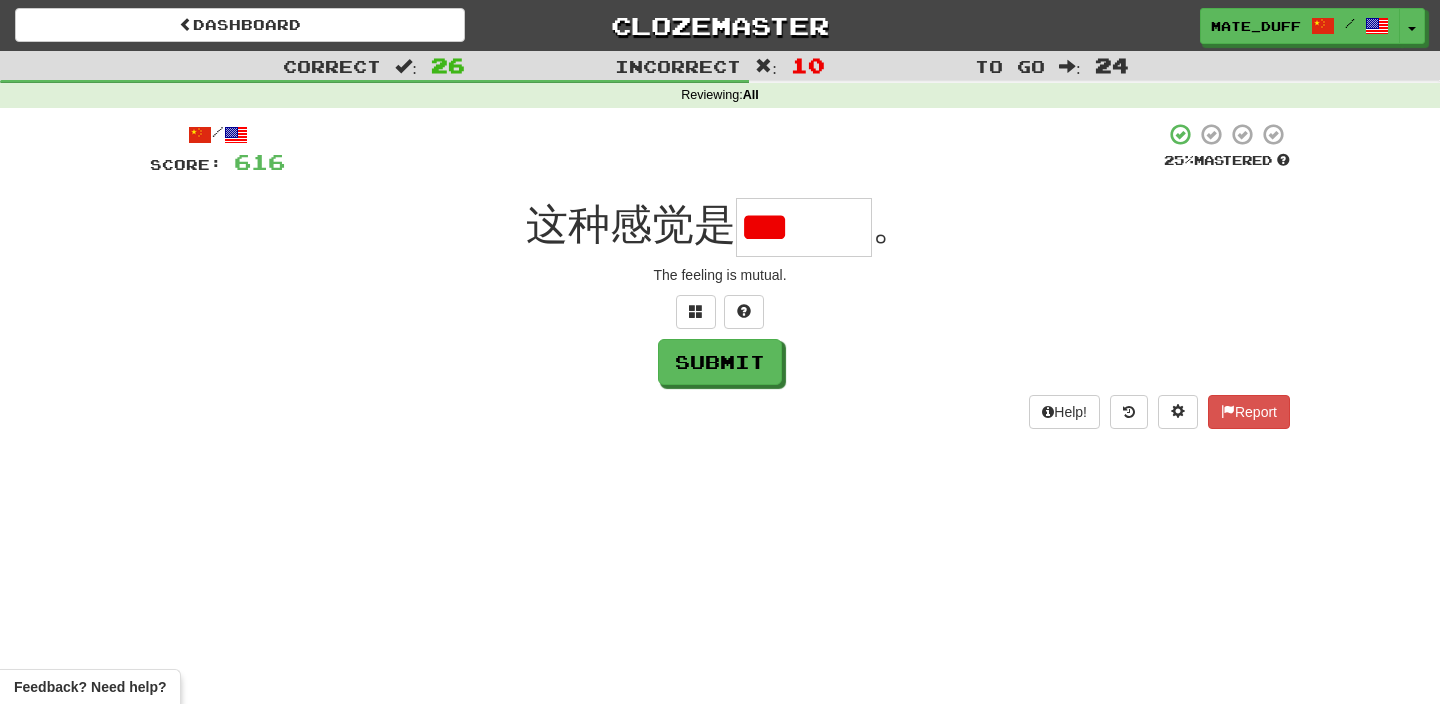 scroll, scrollTop: 0, scrollLeft: 0, axis: both 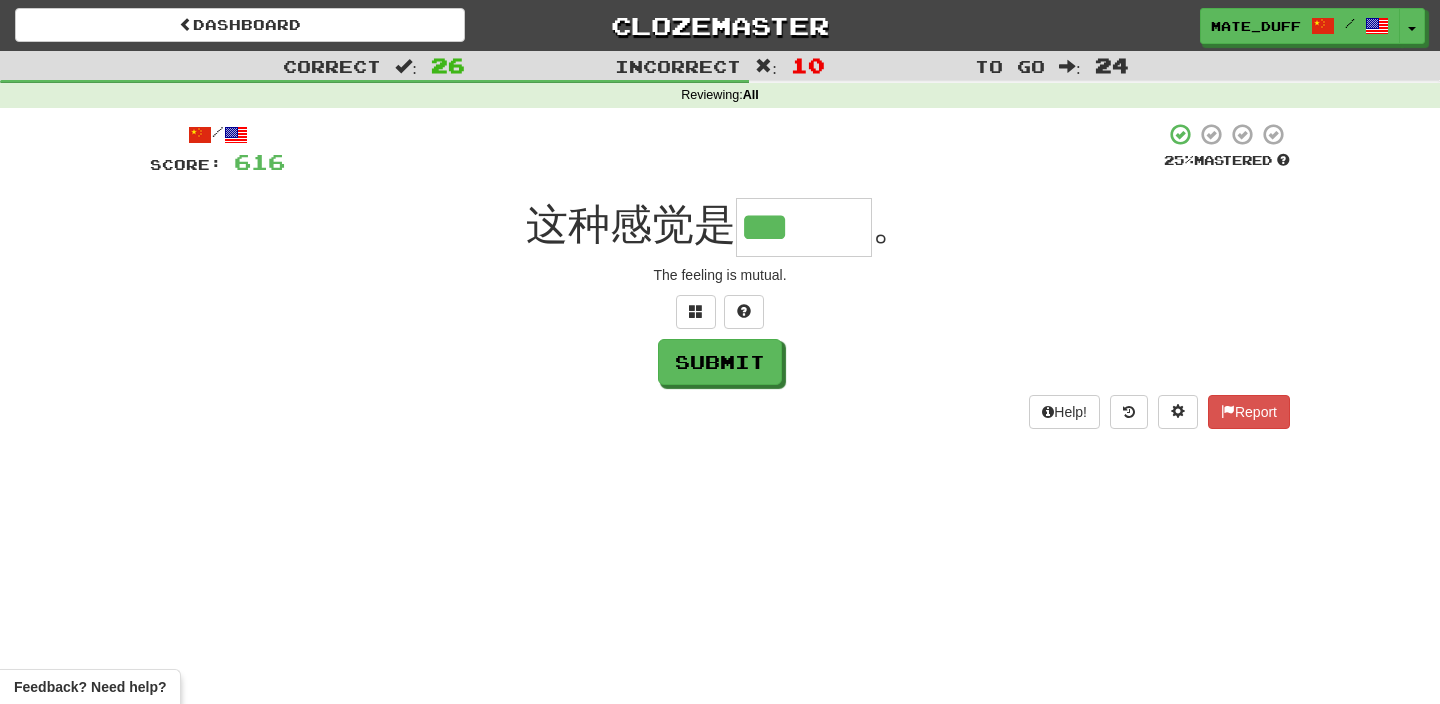 type on "***" 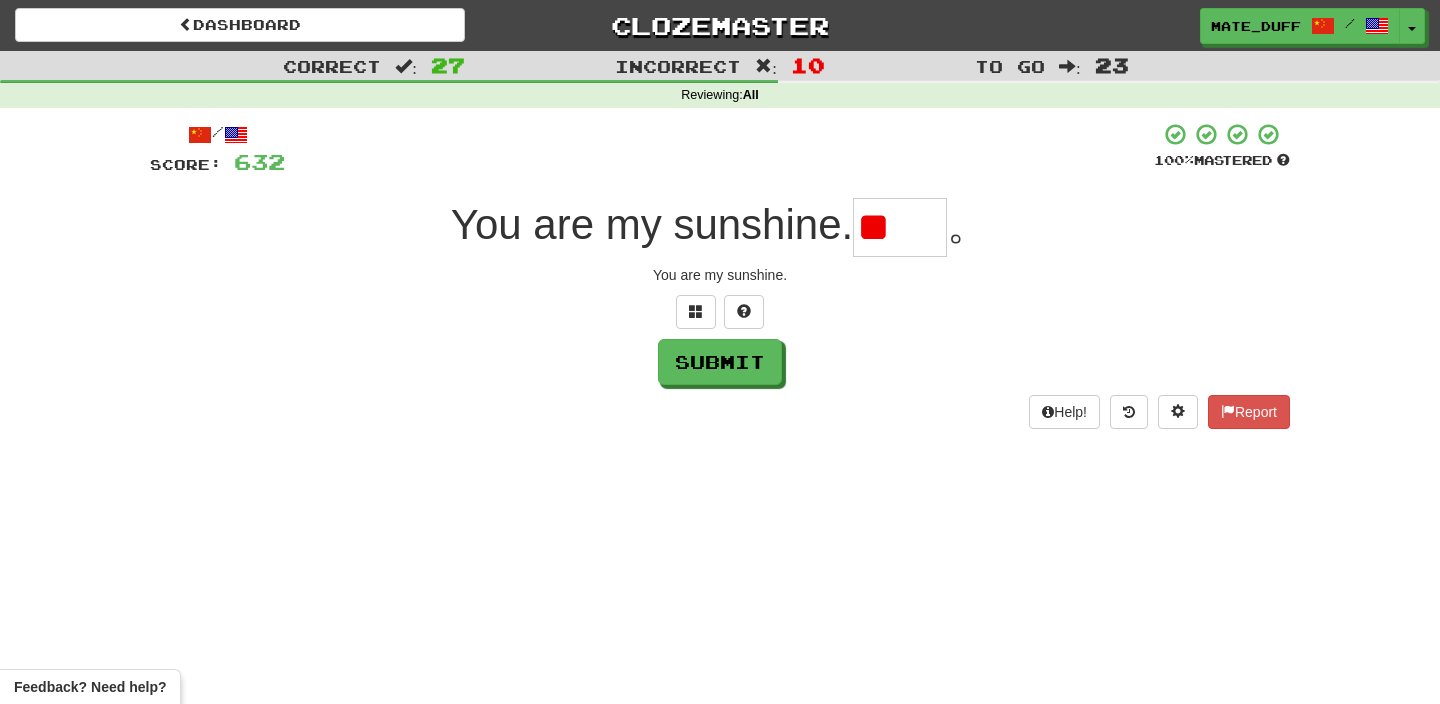 type on "*" 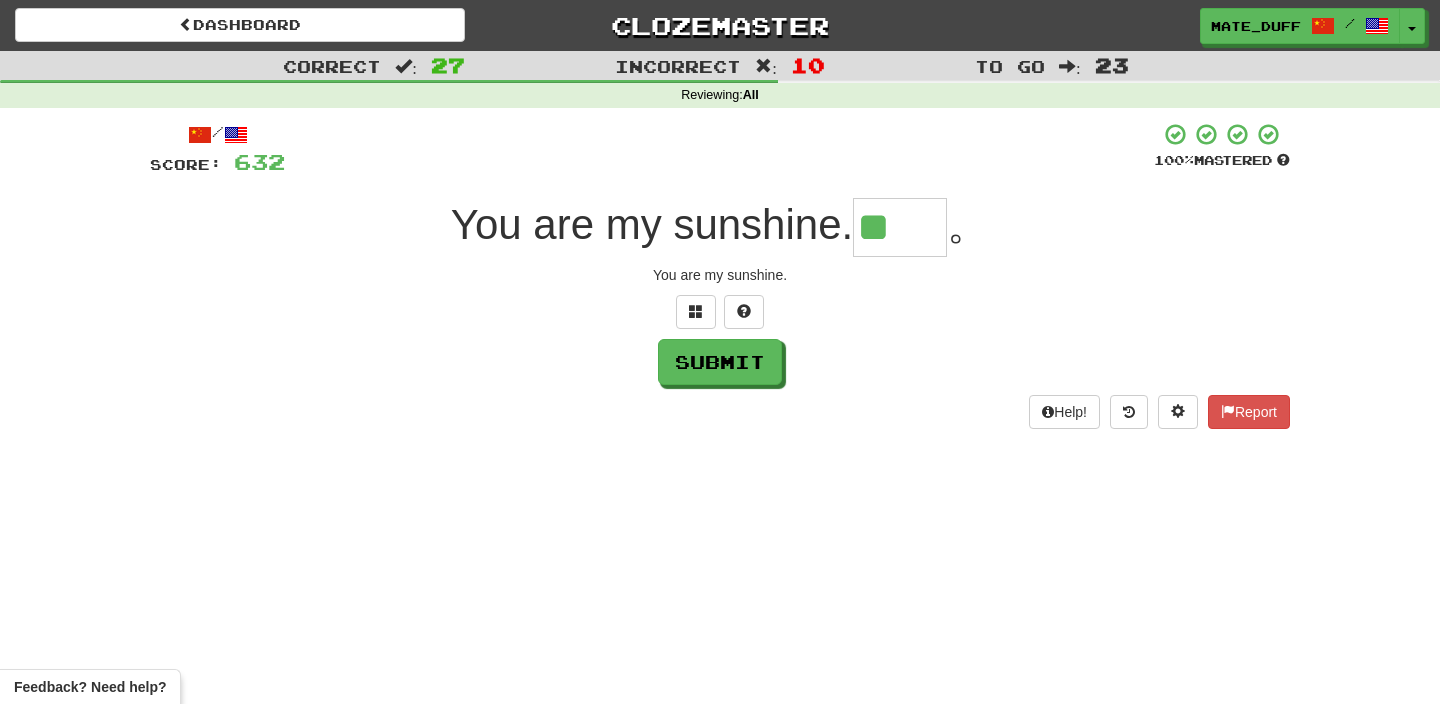 scroll, scrollTop: 0, scrollLeft: 0, axis: both 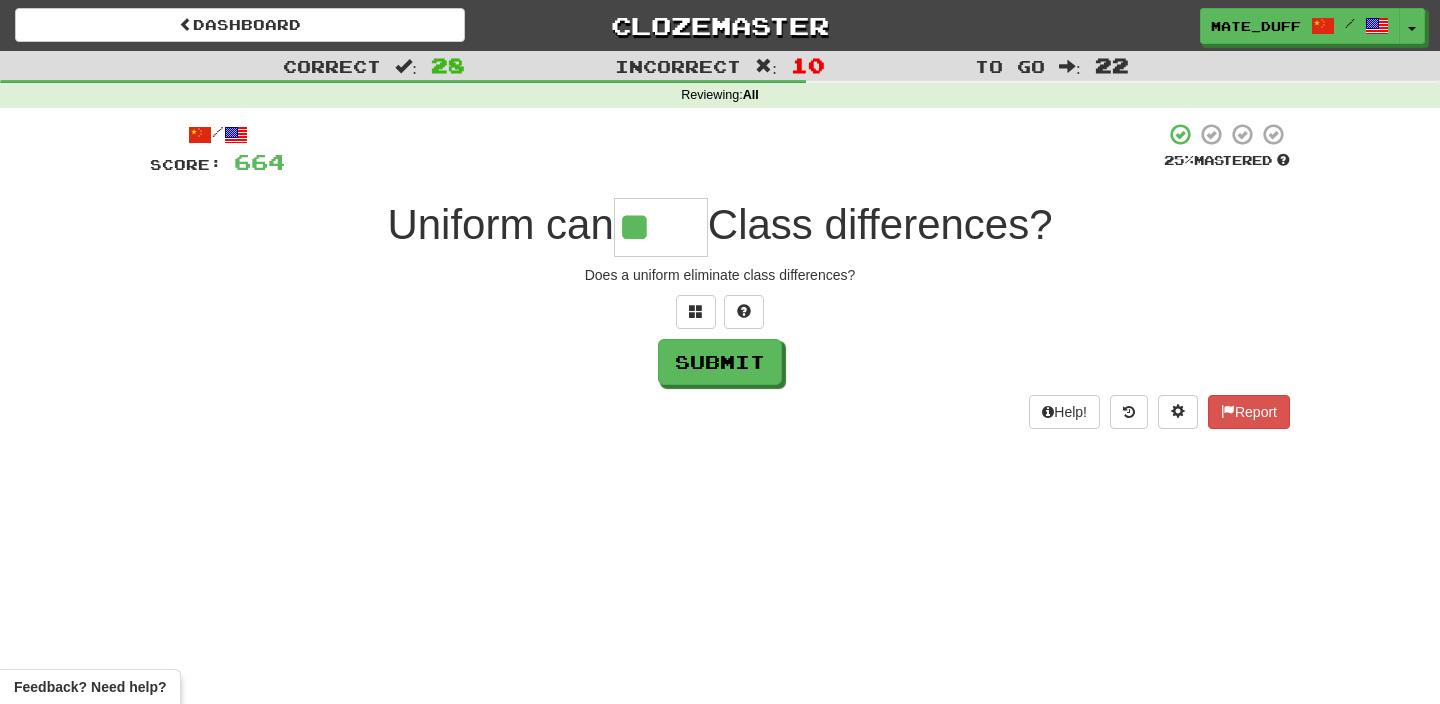 type on "*" 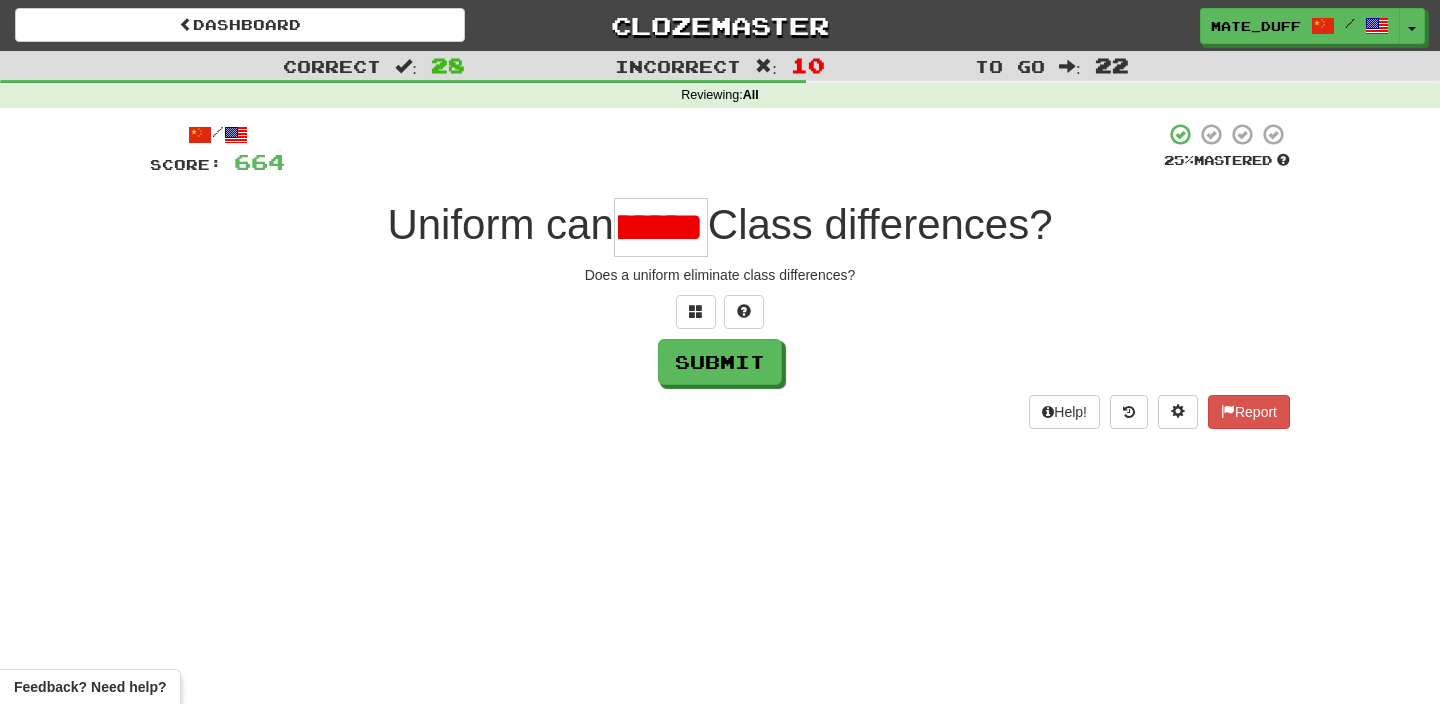 scroll, scrollTop: 0, scrollLeft: 0, axis: both 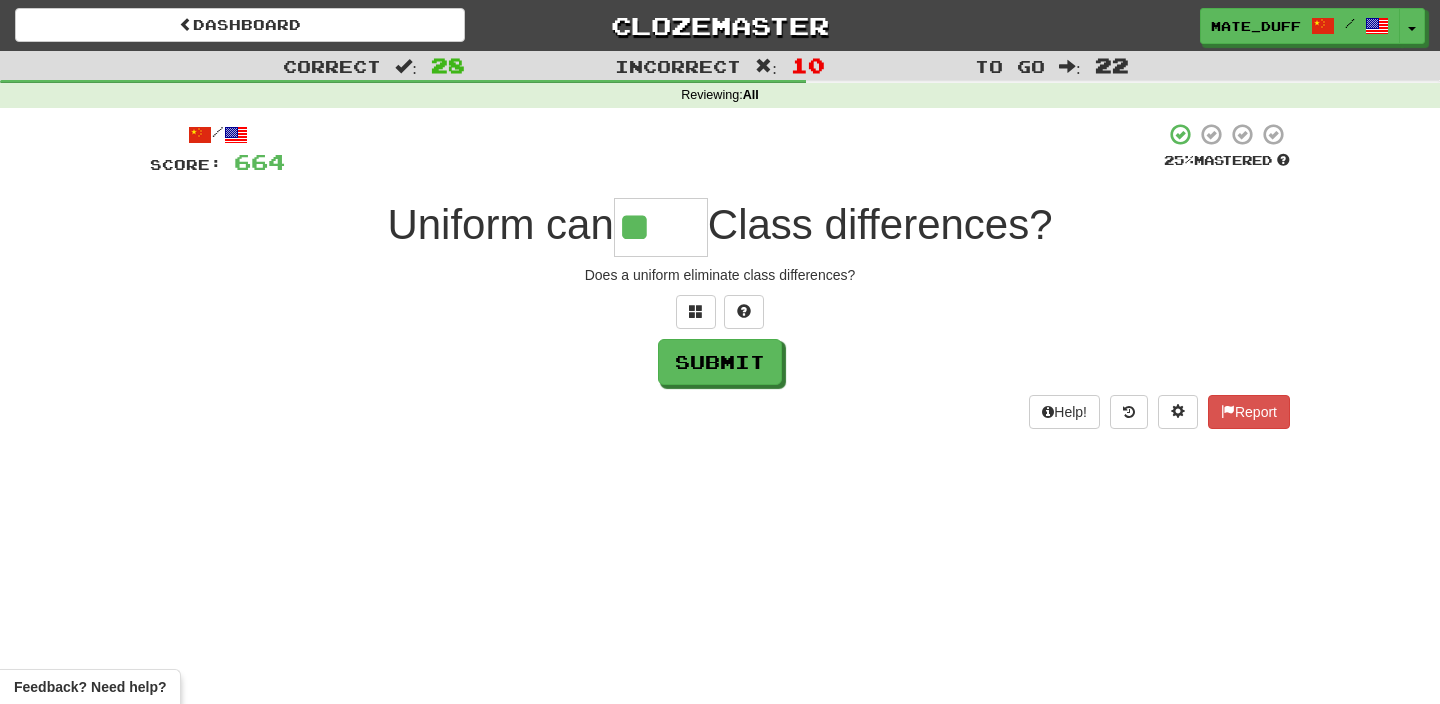 type on "**" 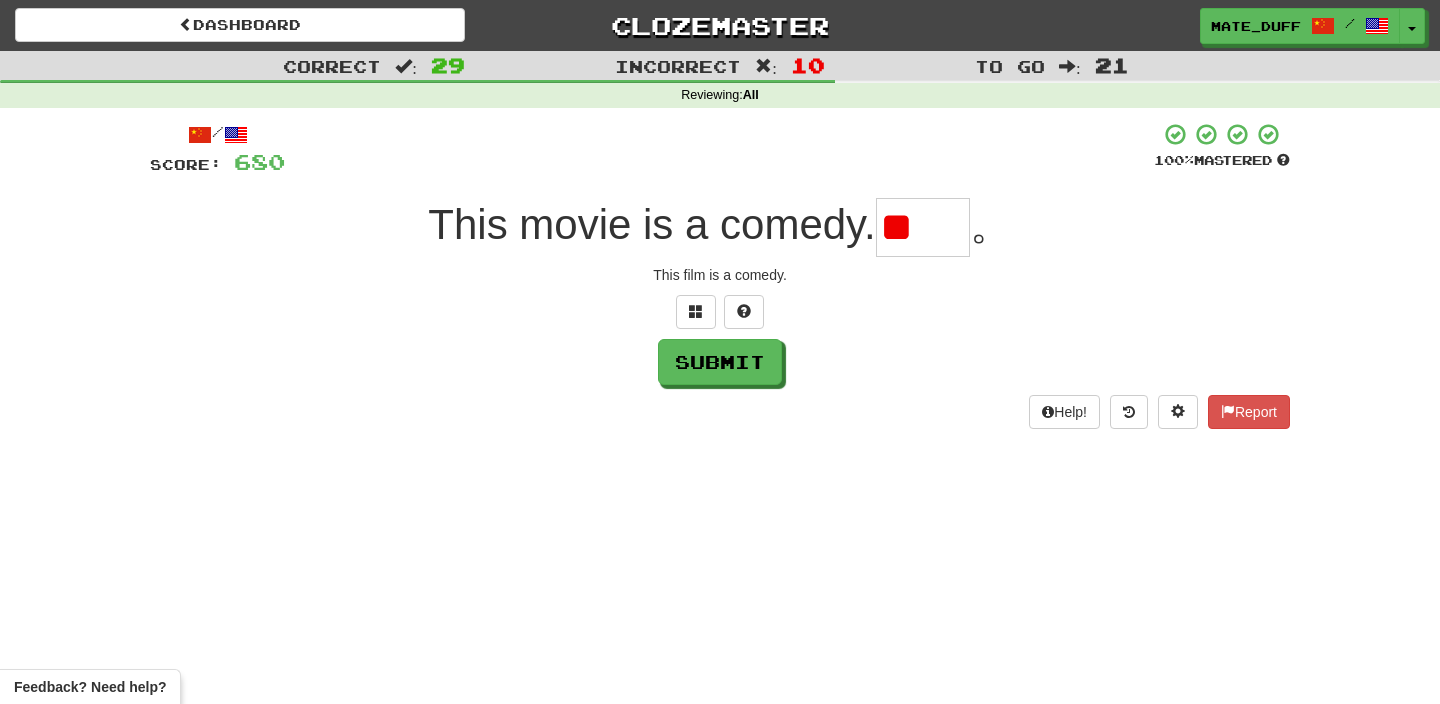 scroll, scrollTop: 0, scrollLeft: 0, axis: both 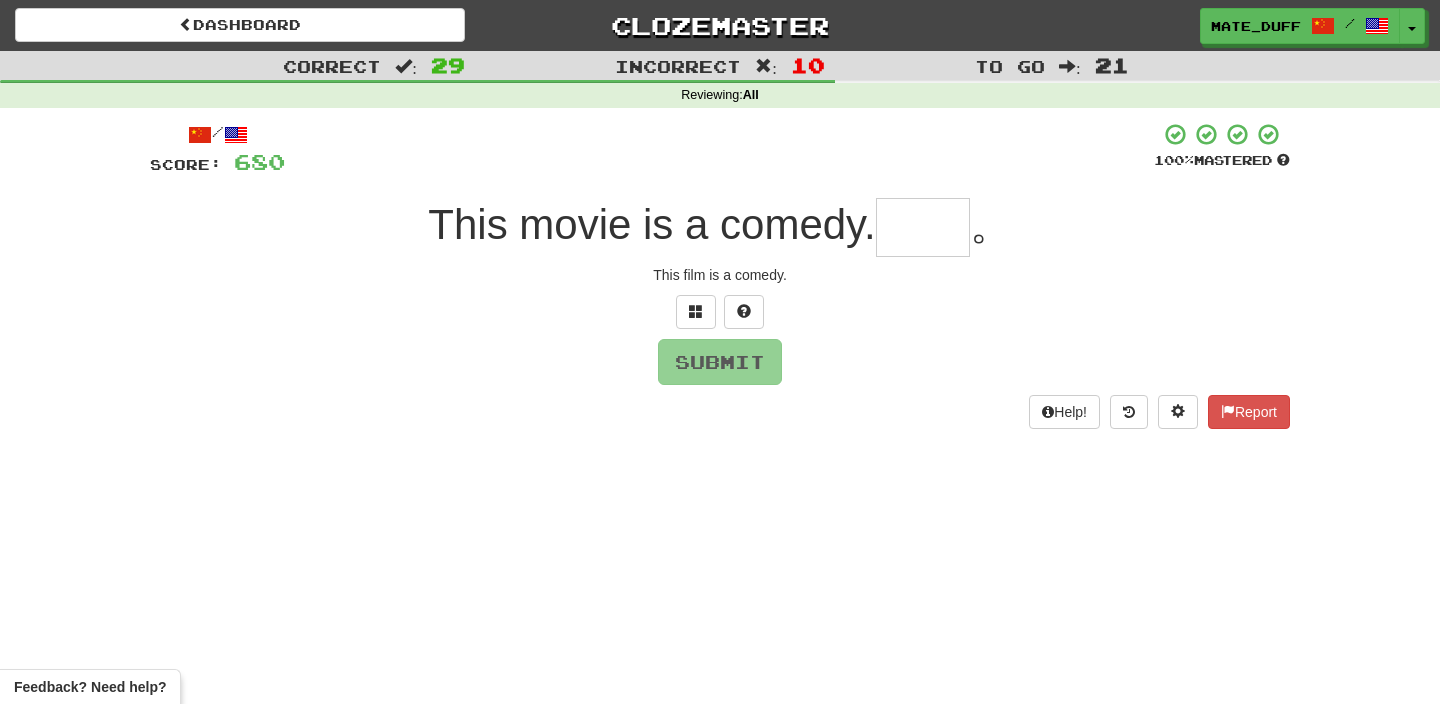 type on "**" 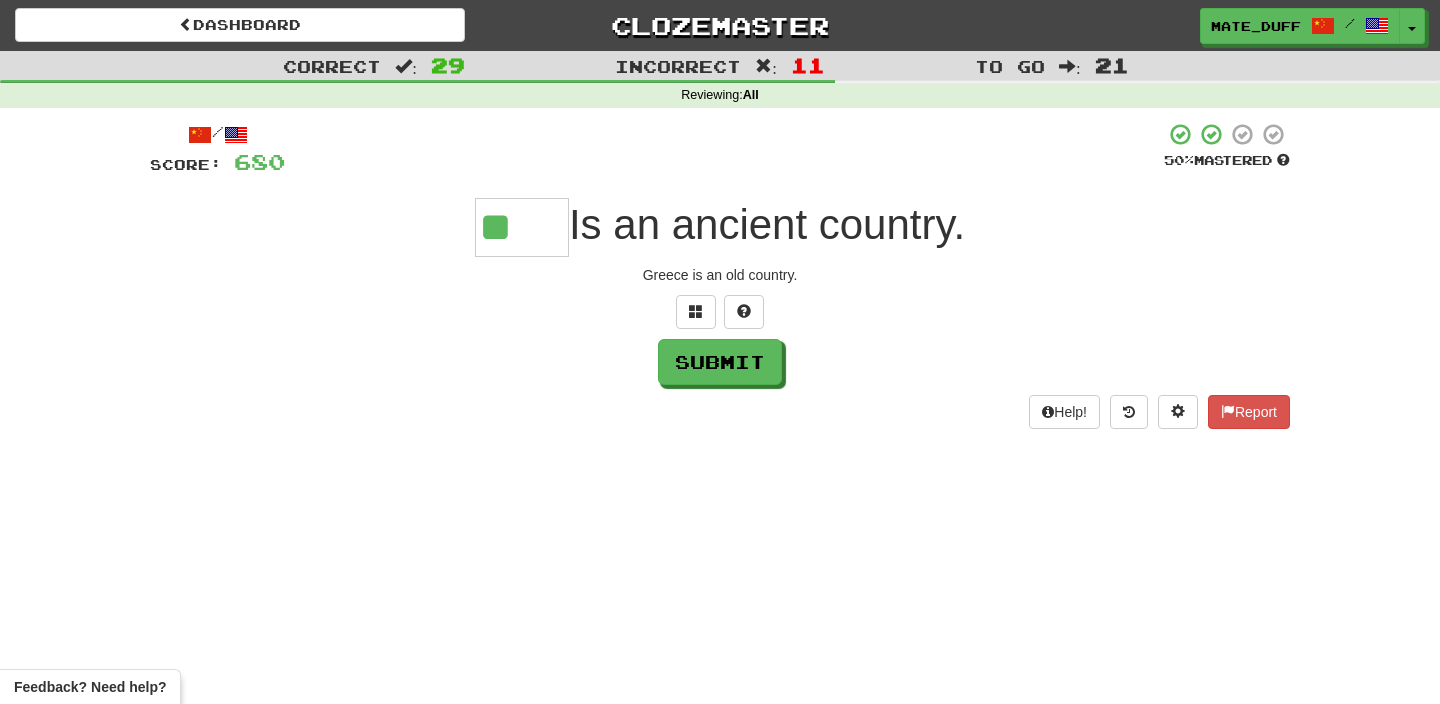 type on "**" 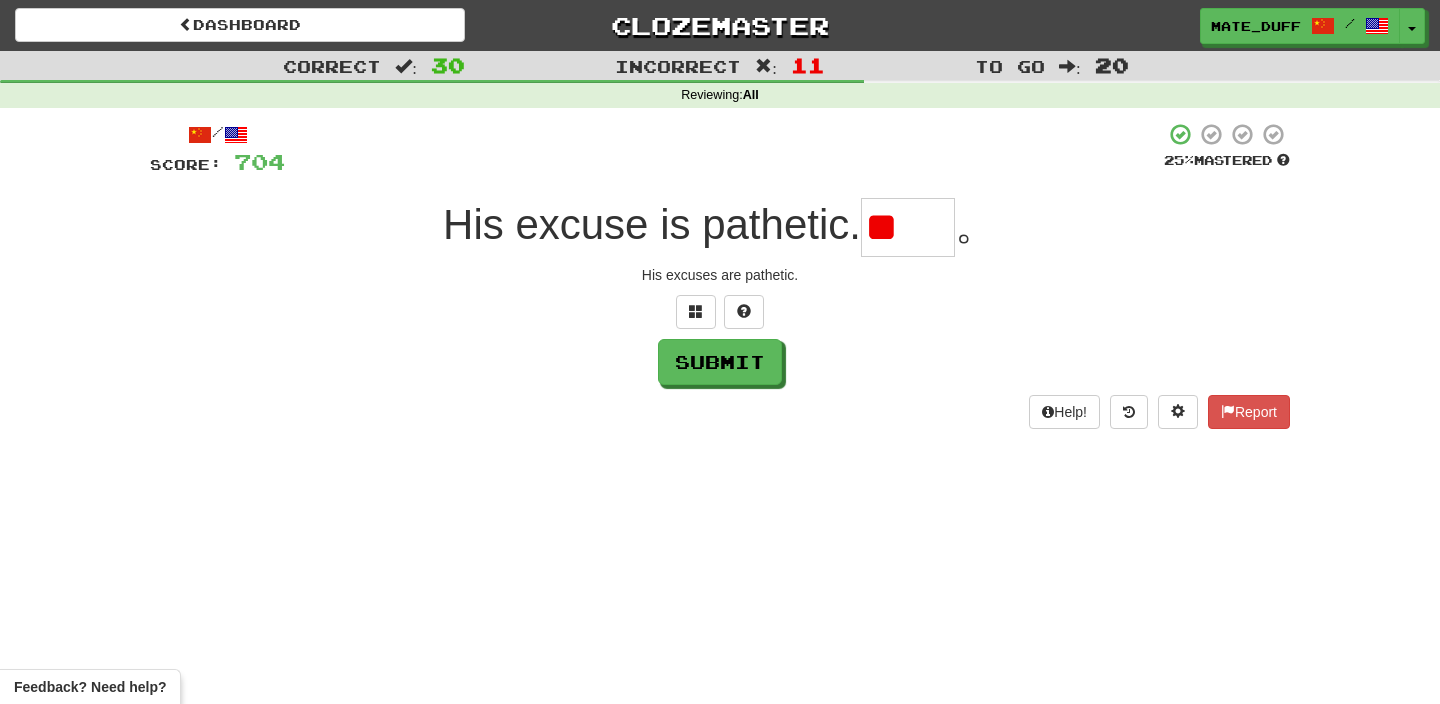 scroll, scrollTop: 0, scrollLeft: 0, axis: both 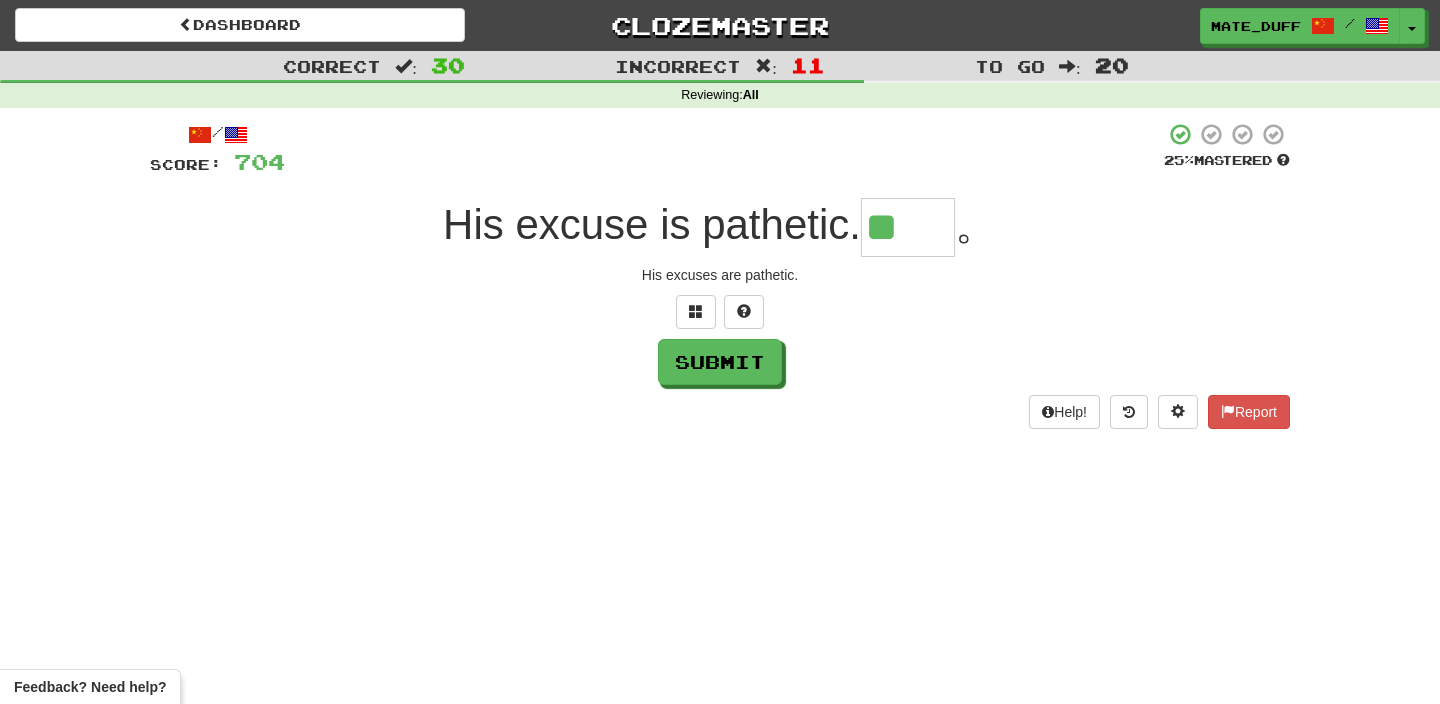 type on "**" 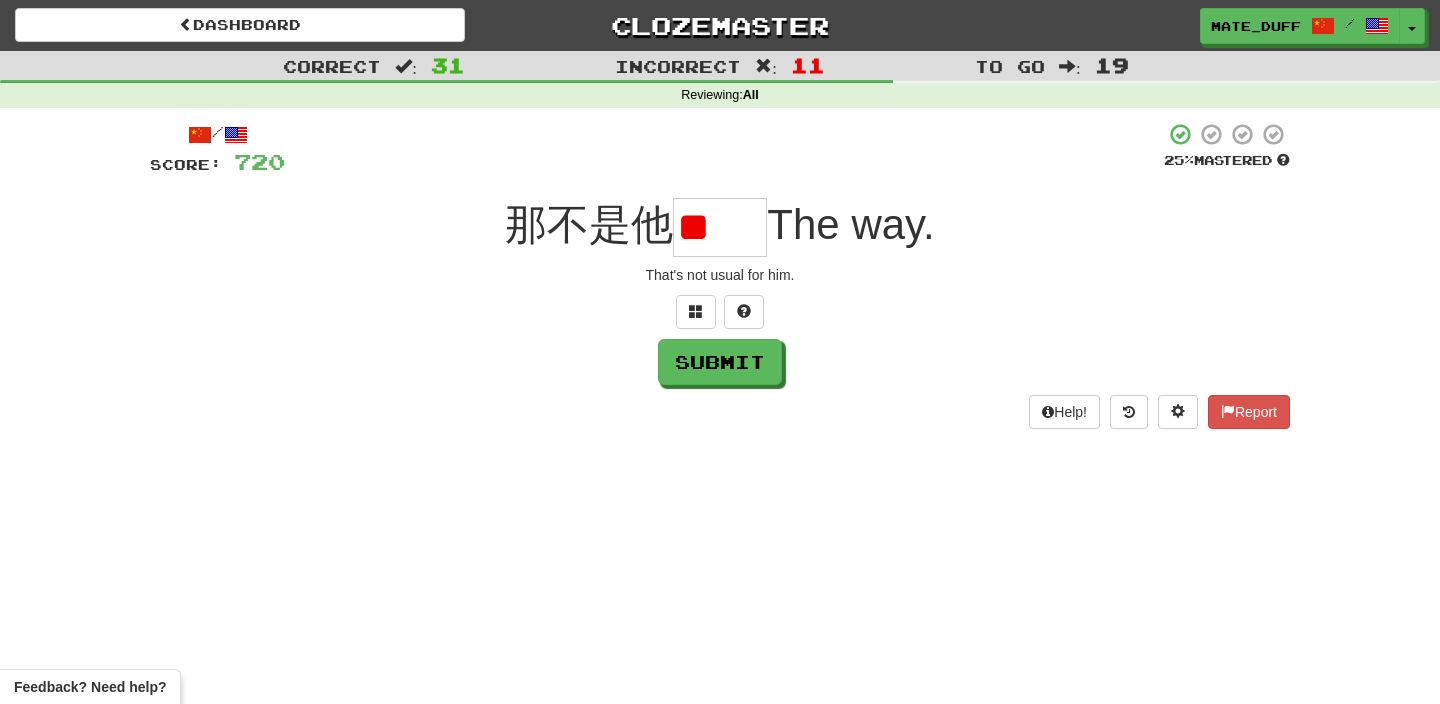 scroll, scrollTop: 0, scrollLeft: 0, axis: both 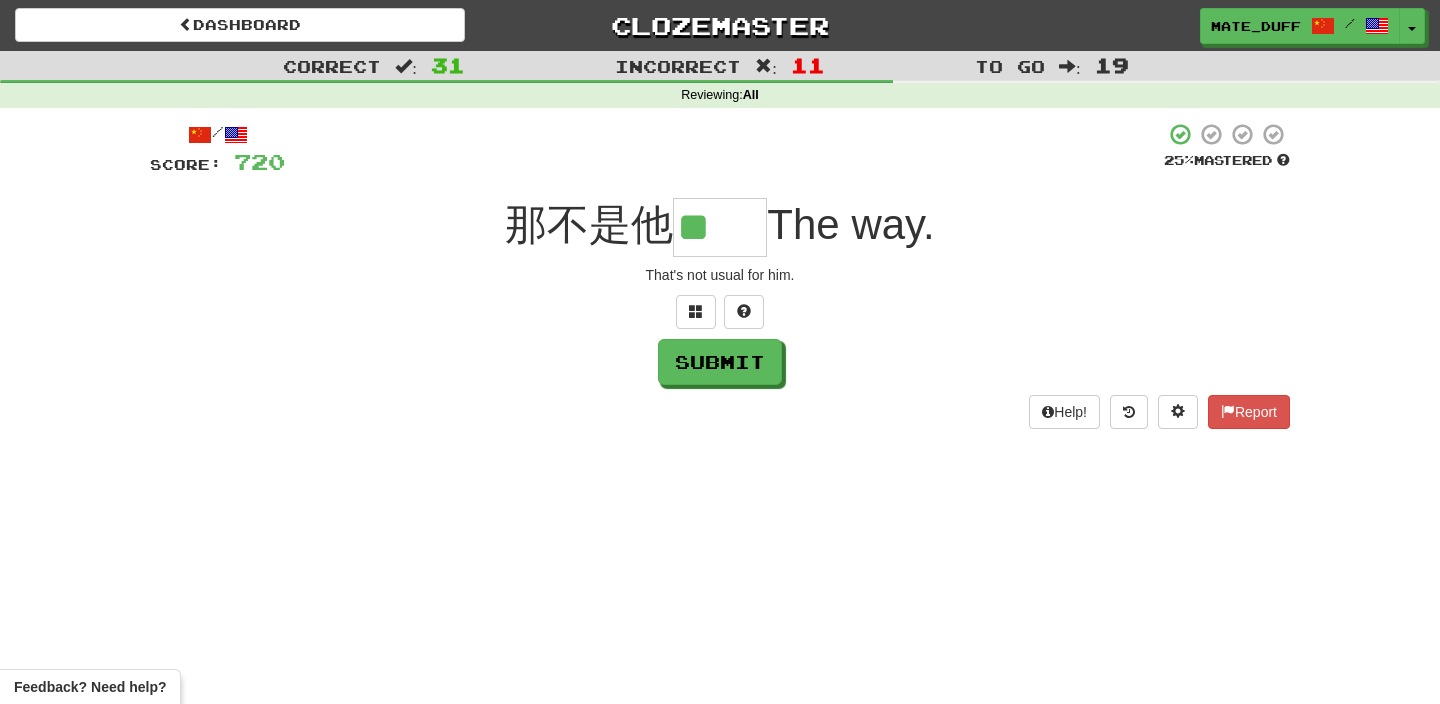 type on "**" 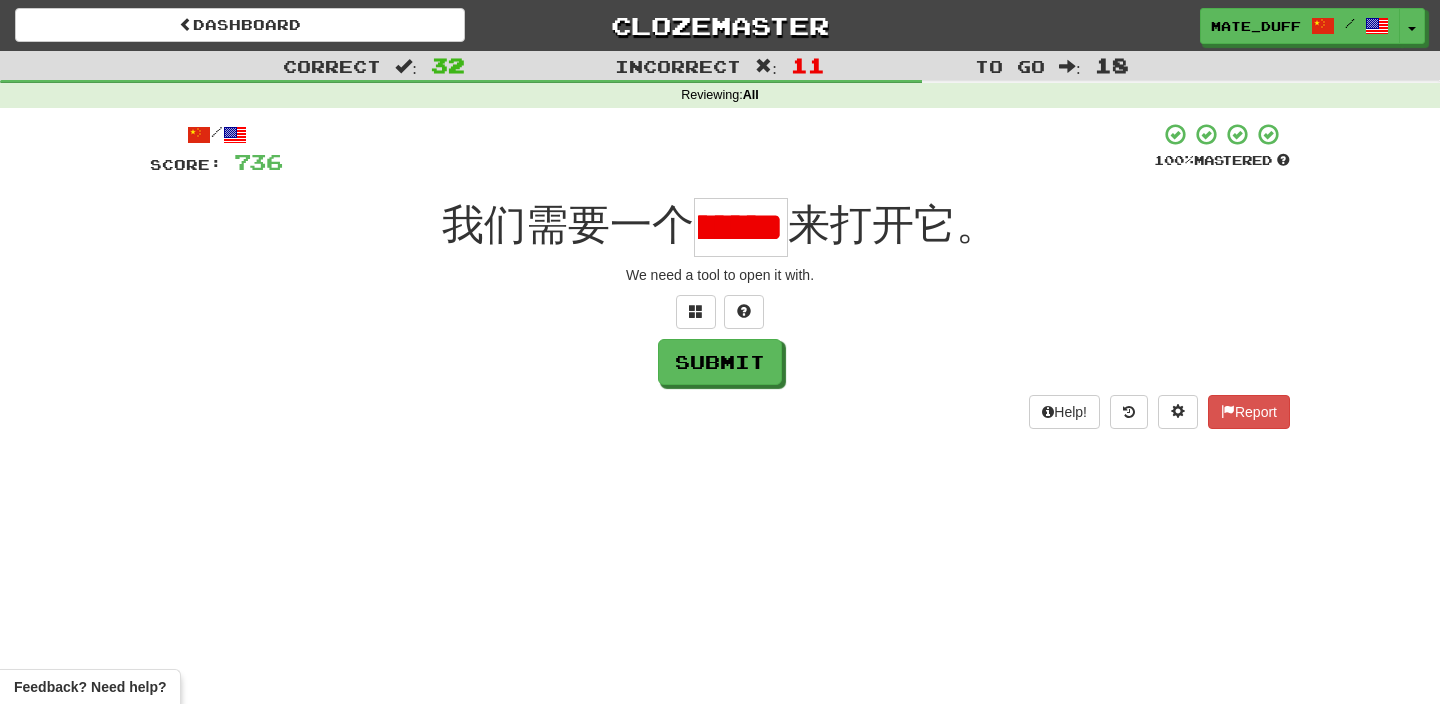scroll, scrollTop: 0, scrollLeft: 0, axis: both 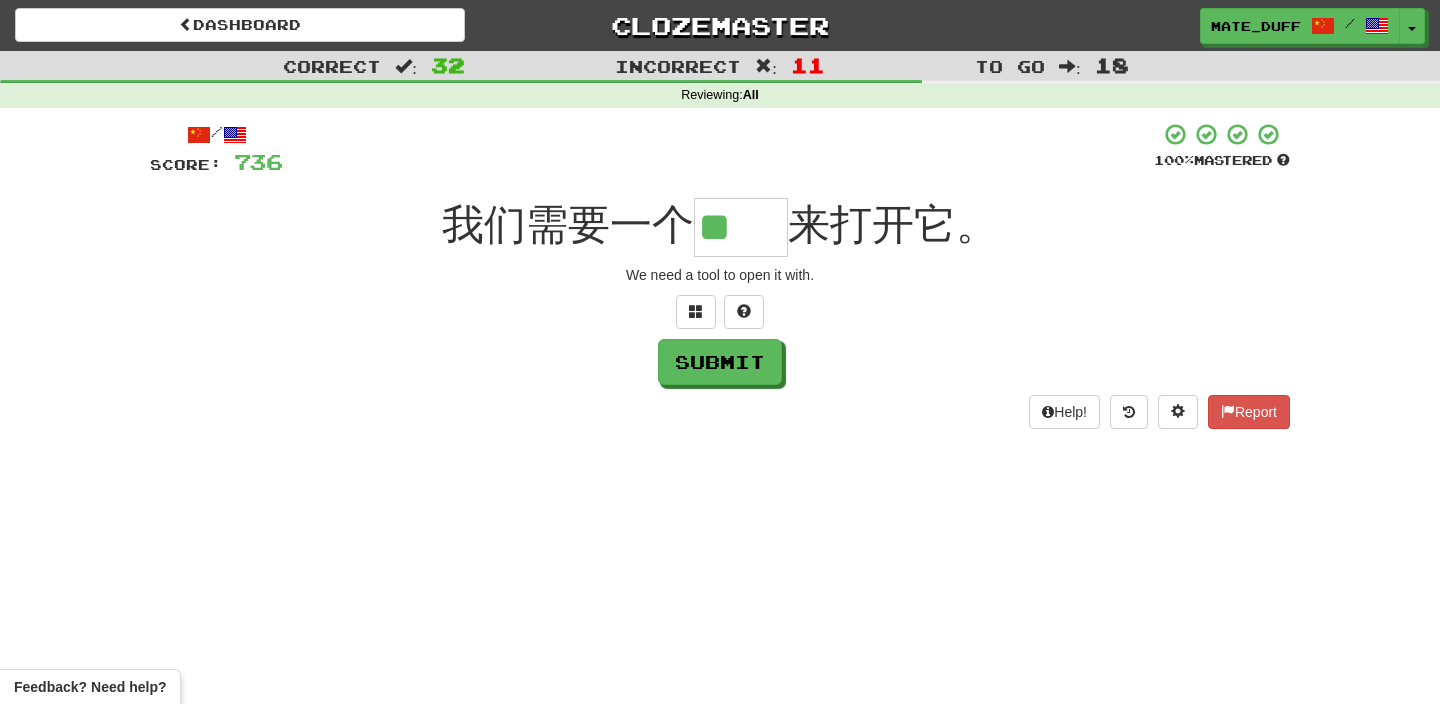 type on "**" 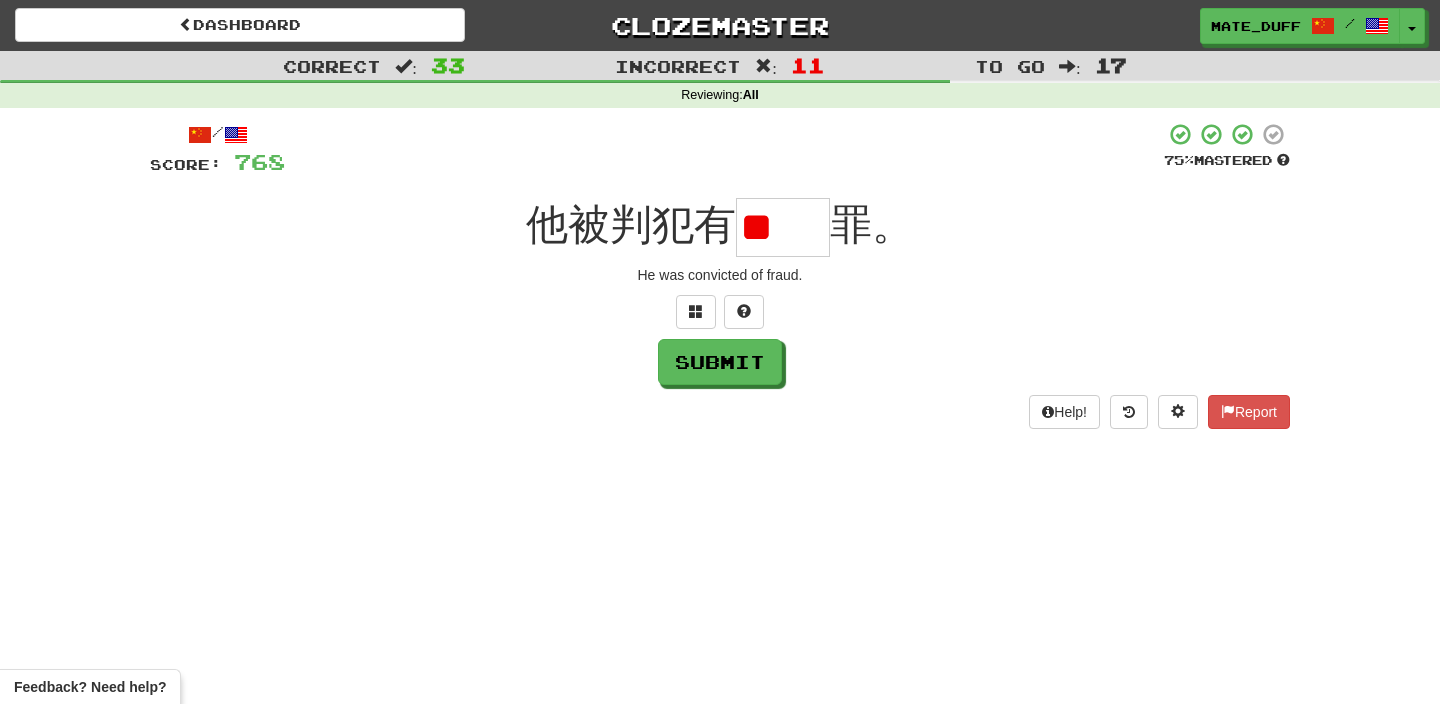 scroll, scrollTop: 0, scrollLeft: 0, axis: both 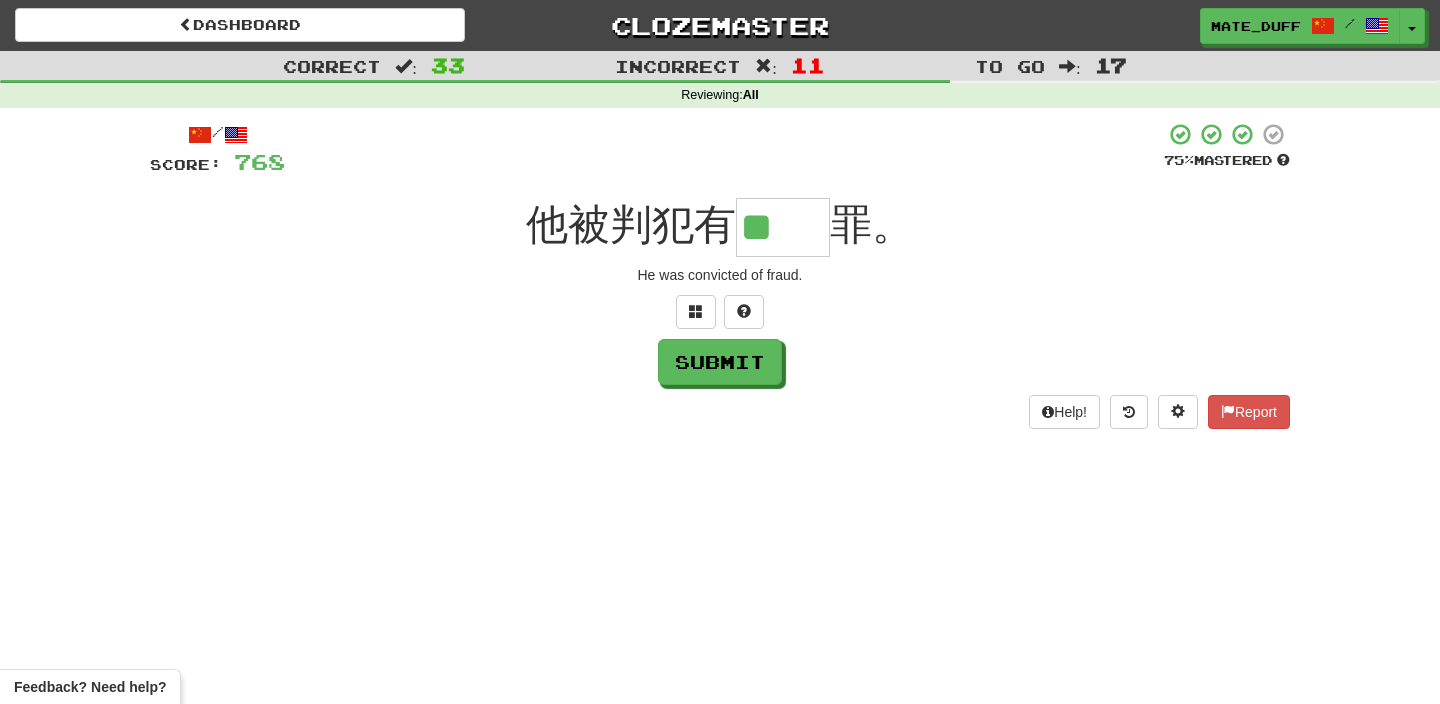 type on "**" 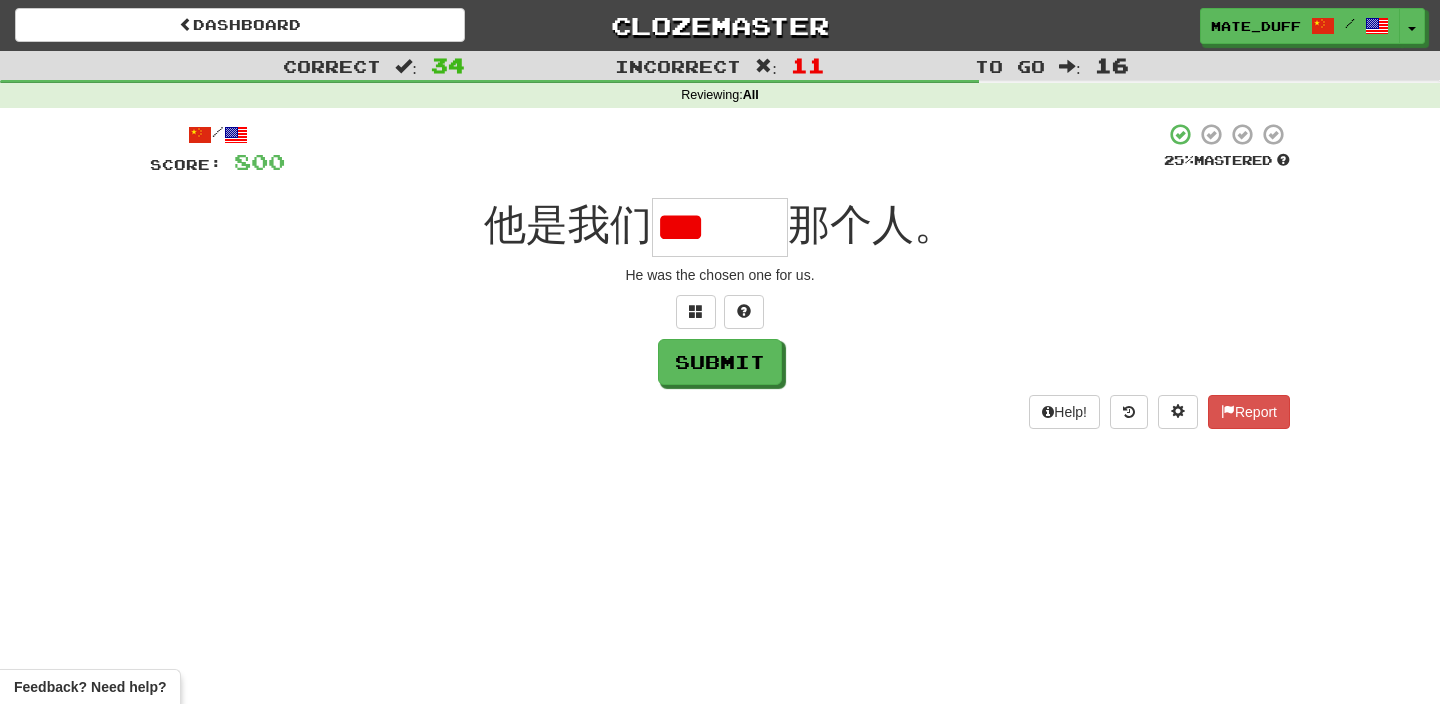 scroll, scrollTop: 0, scrollLeft: 0, axis: both 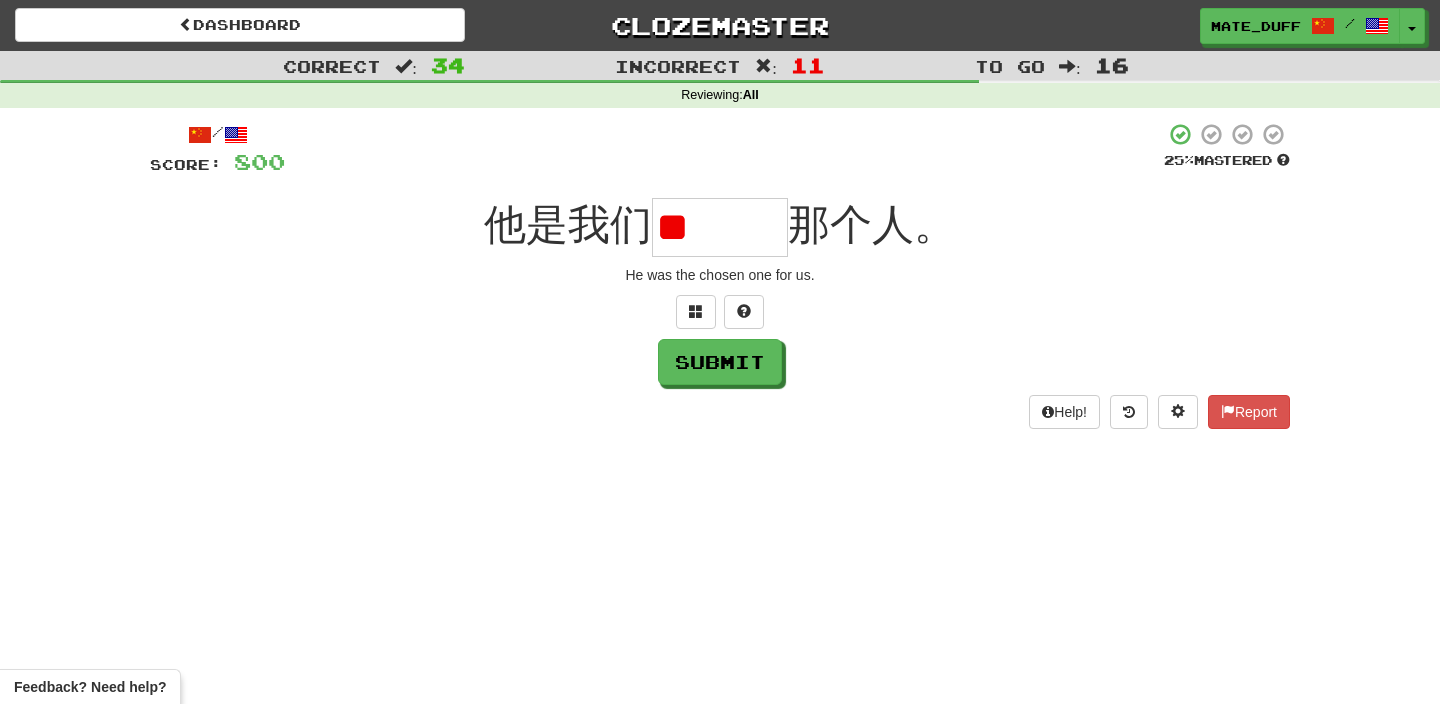 type on "*" 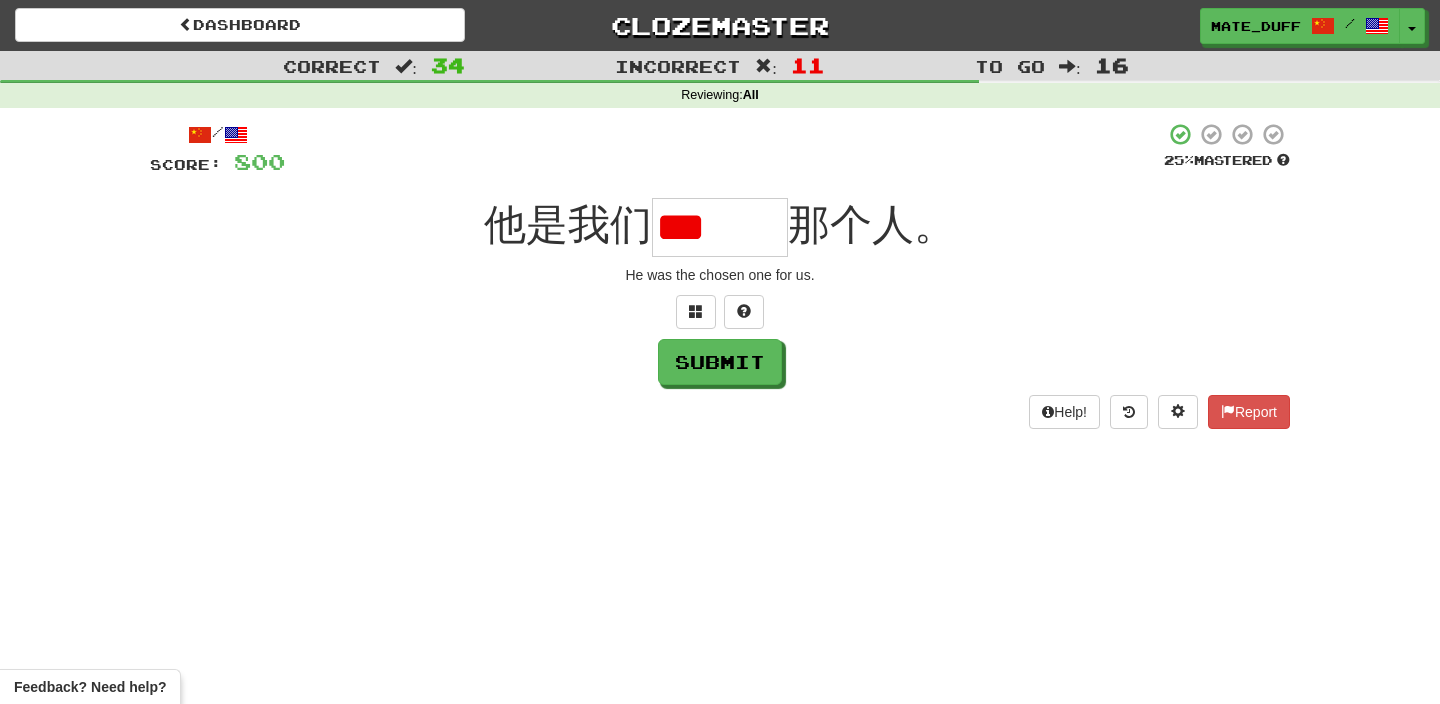 scroll, scrollTop: 0, scrollLeft: 0, axis: both 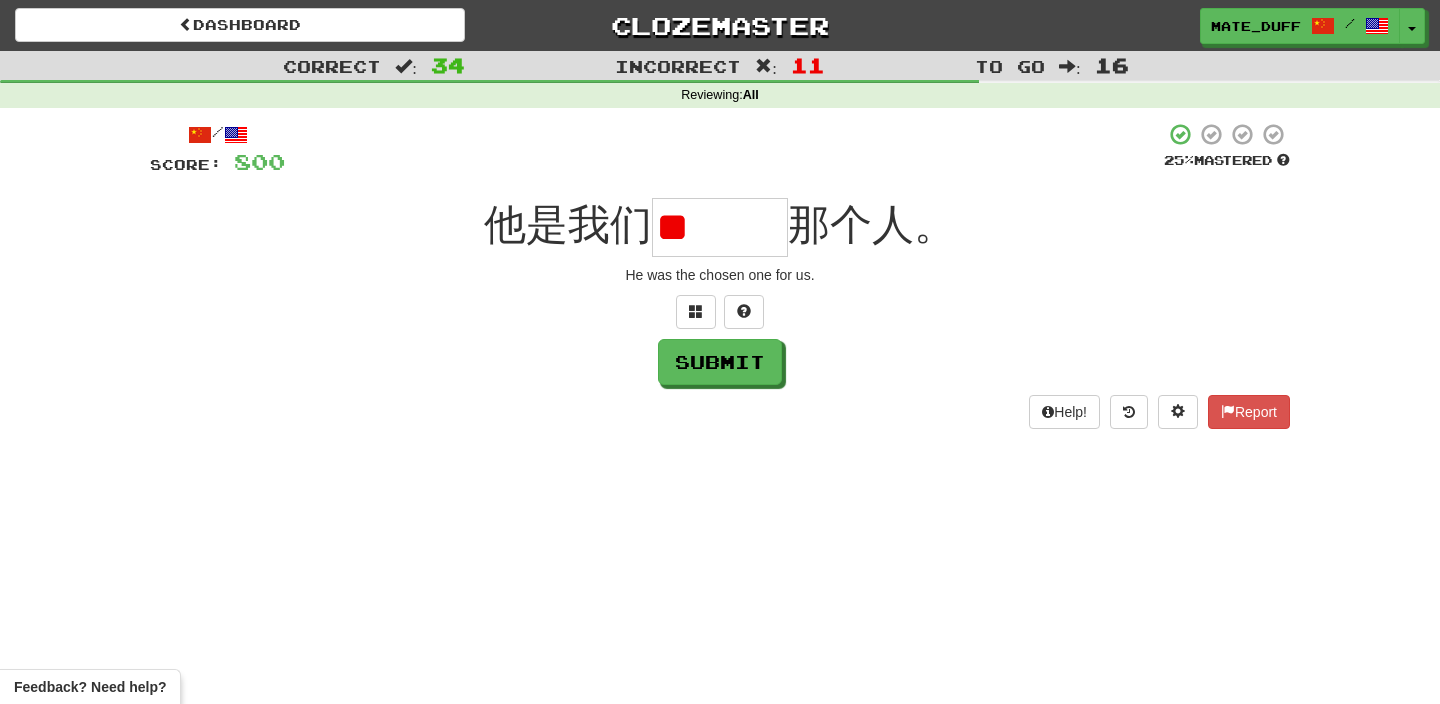 type on "*" 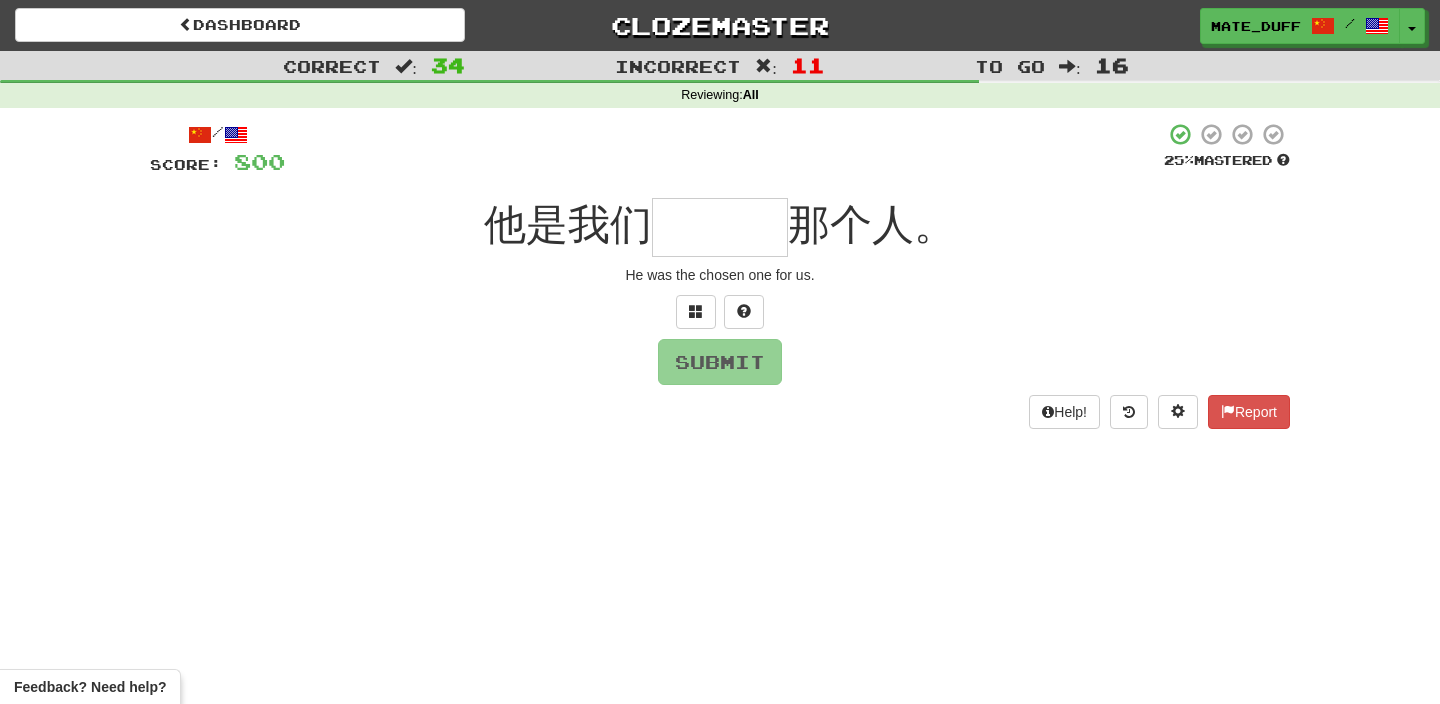 type on "***" 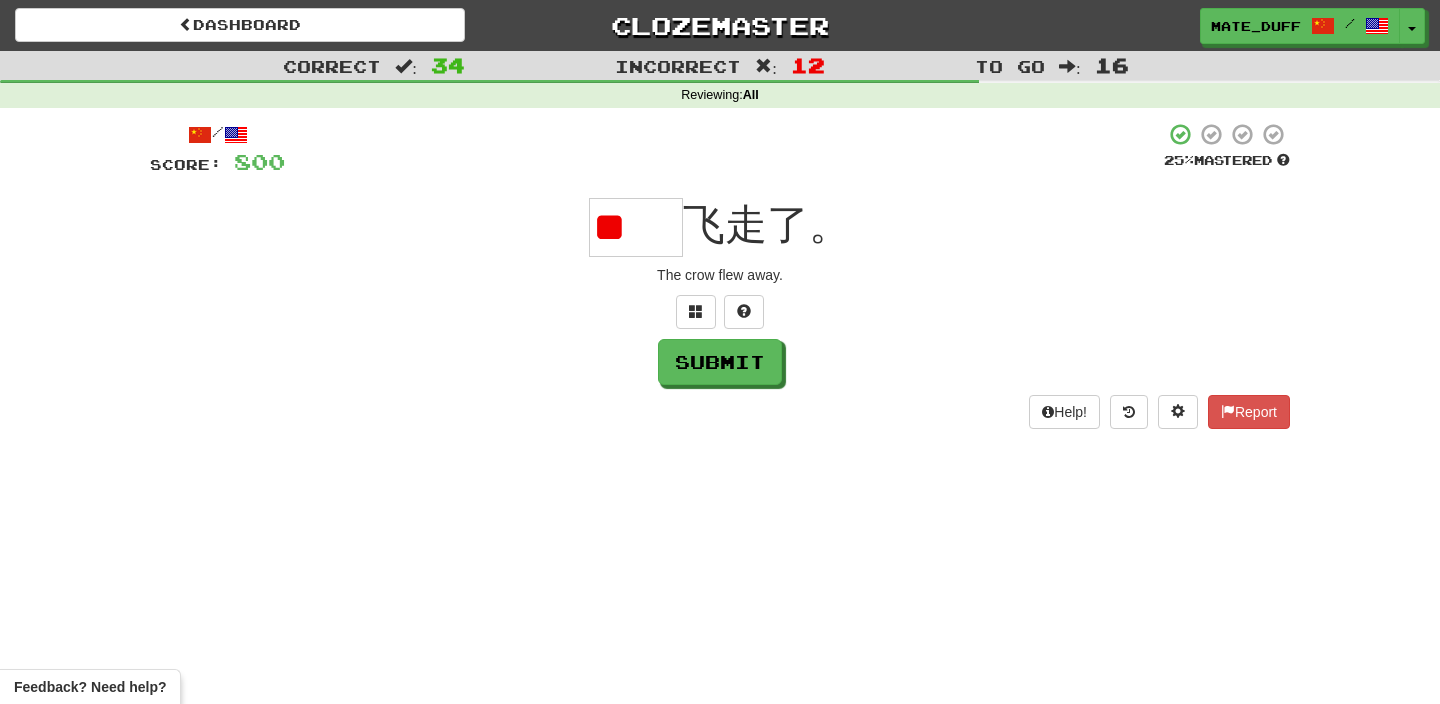 scroll, scrollTop: 0, scrollLeft: 0, axis: both 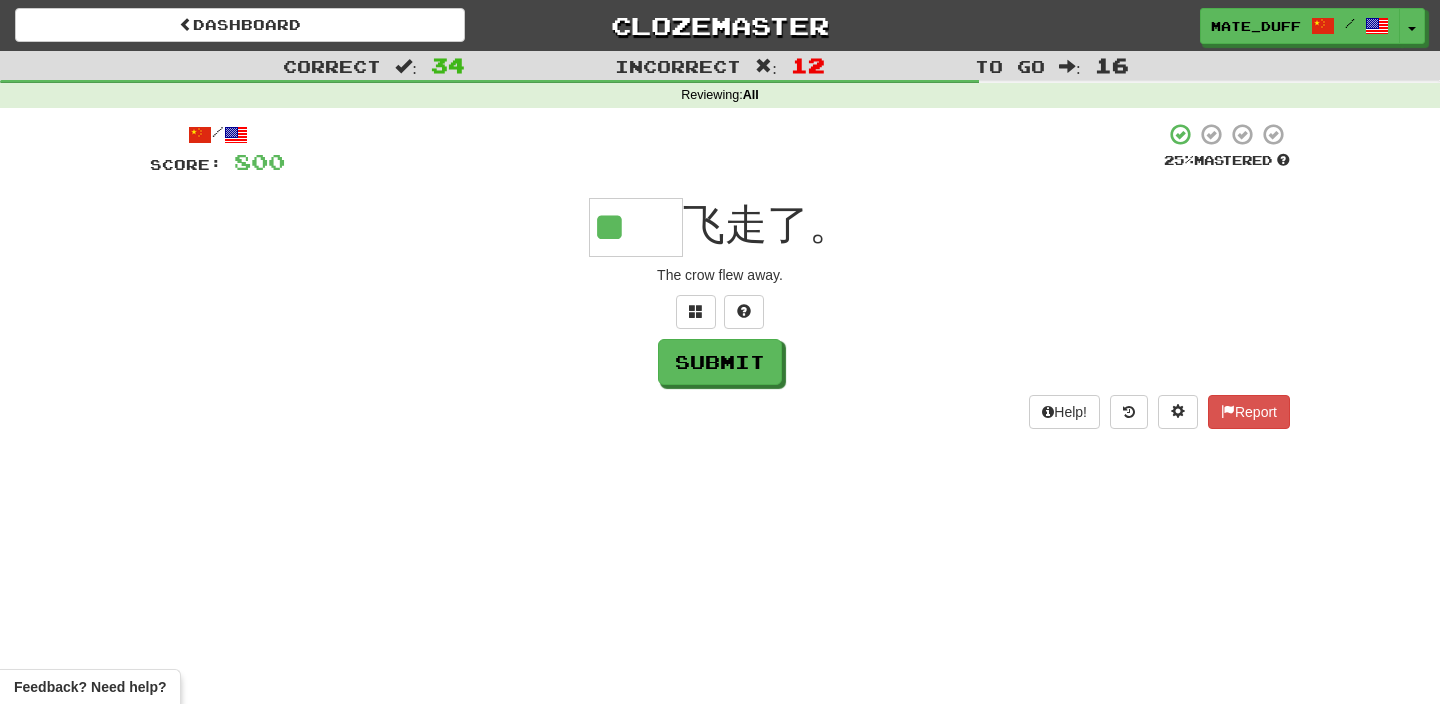 type on "**" 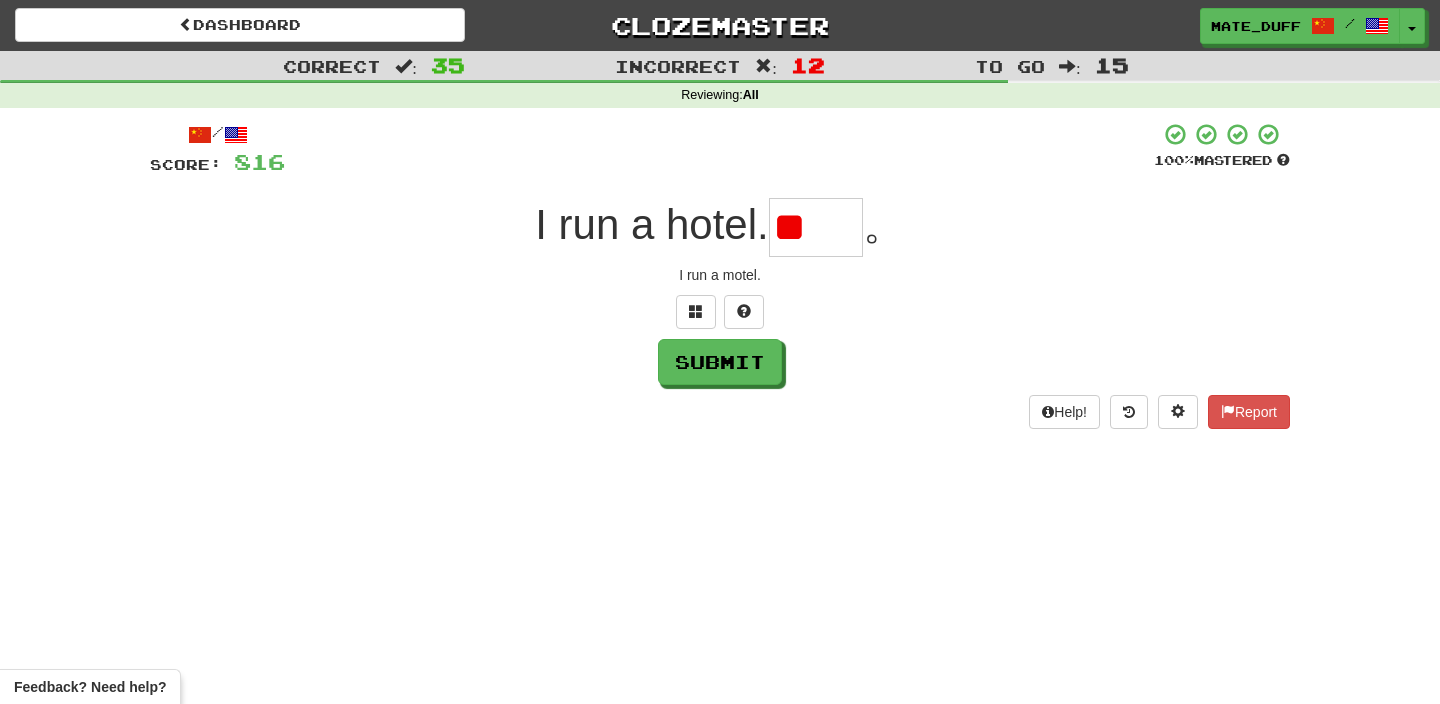 scroll, scrollTop: 0, scrollLeft: 0, axis: both 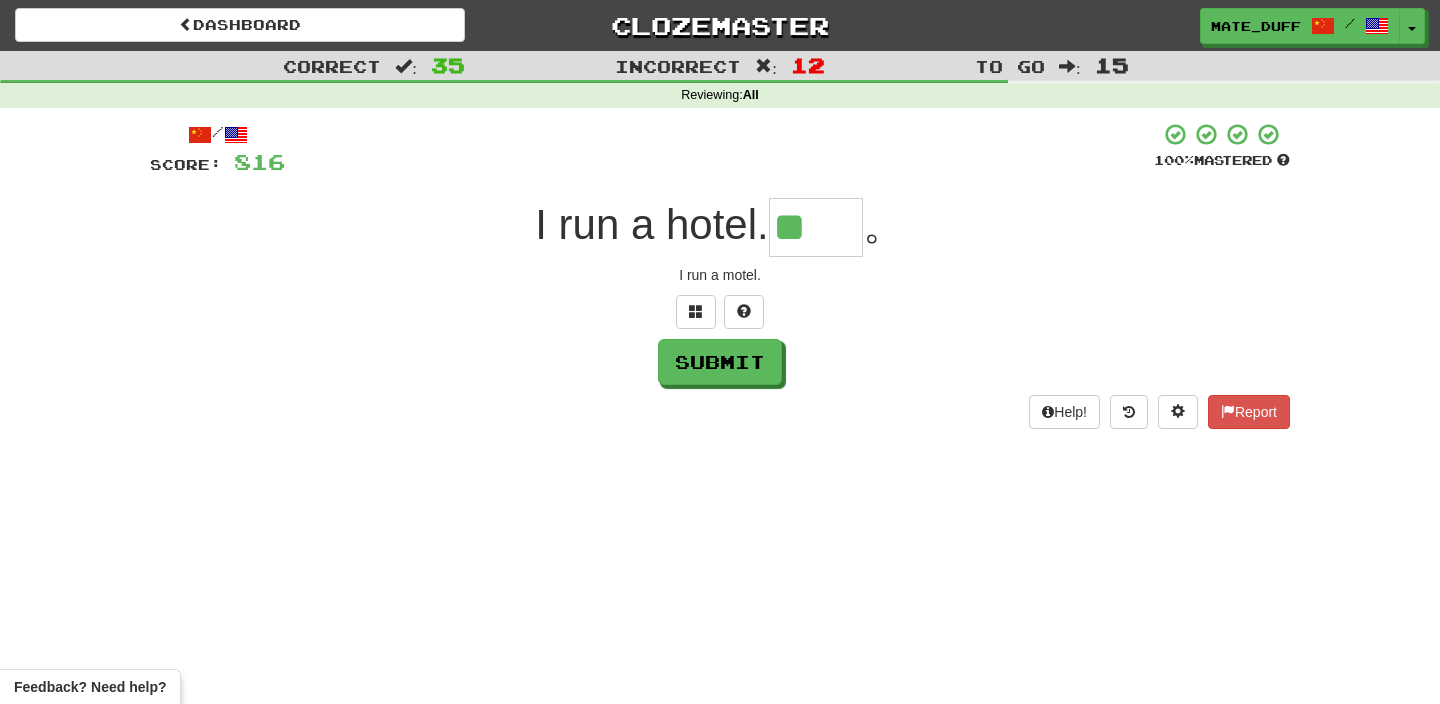 type on "**" 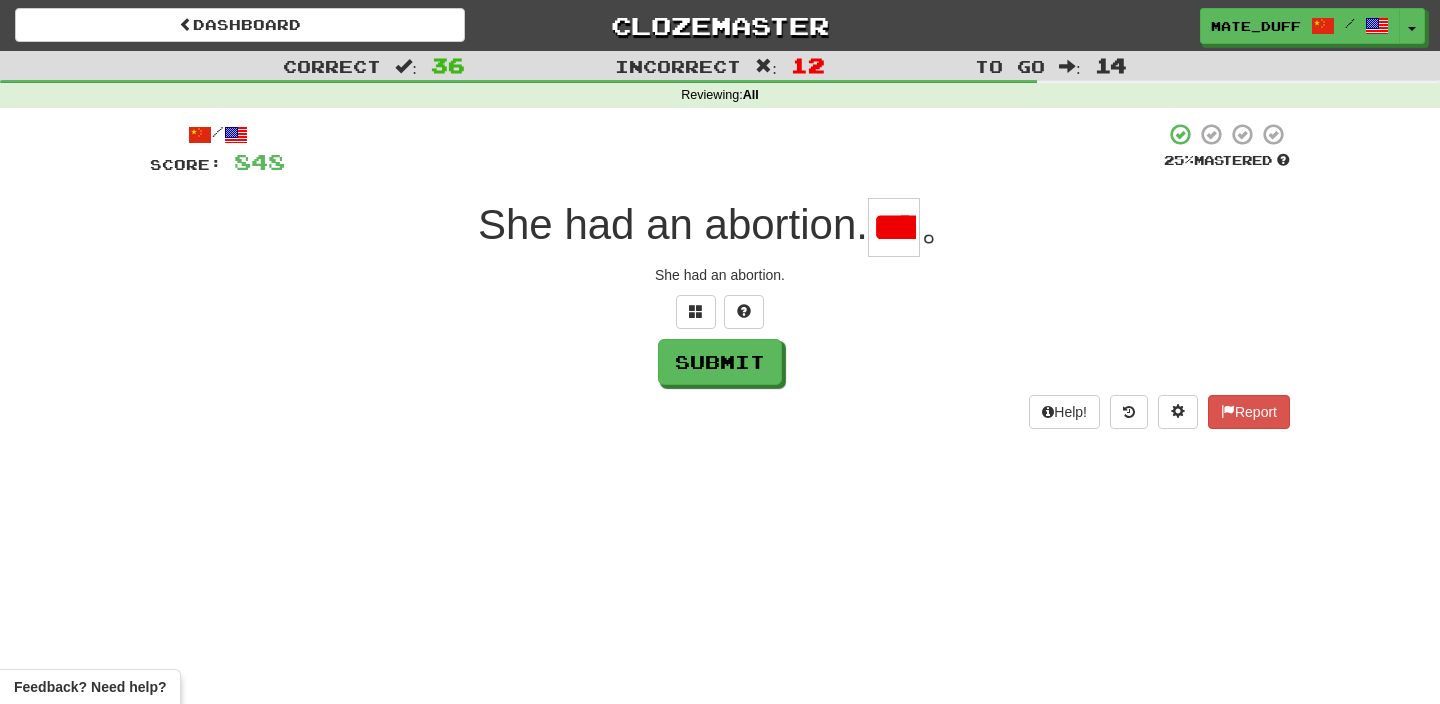 scroll, scrollTop: 0, scrollLeft: 33, axis: horizontal 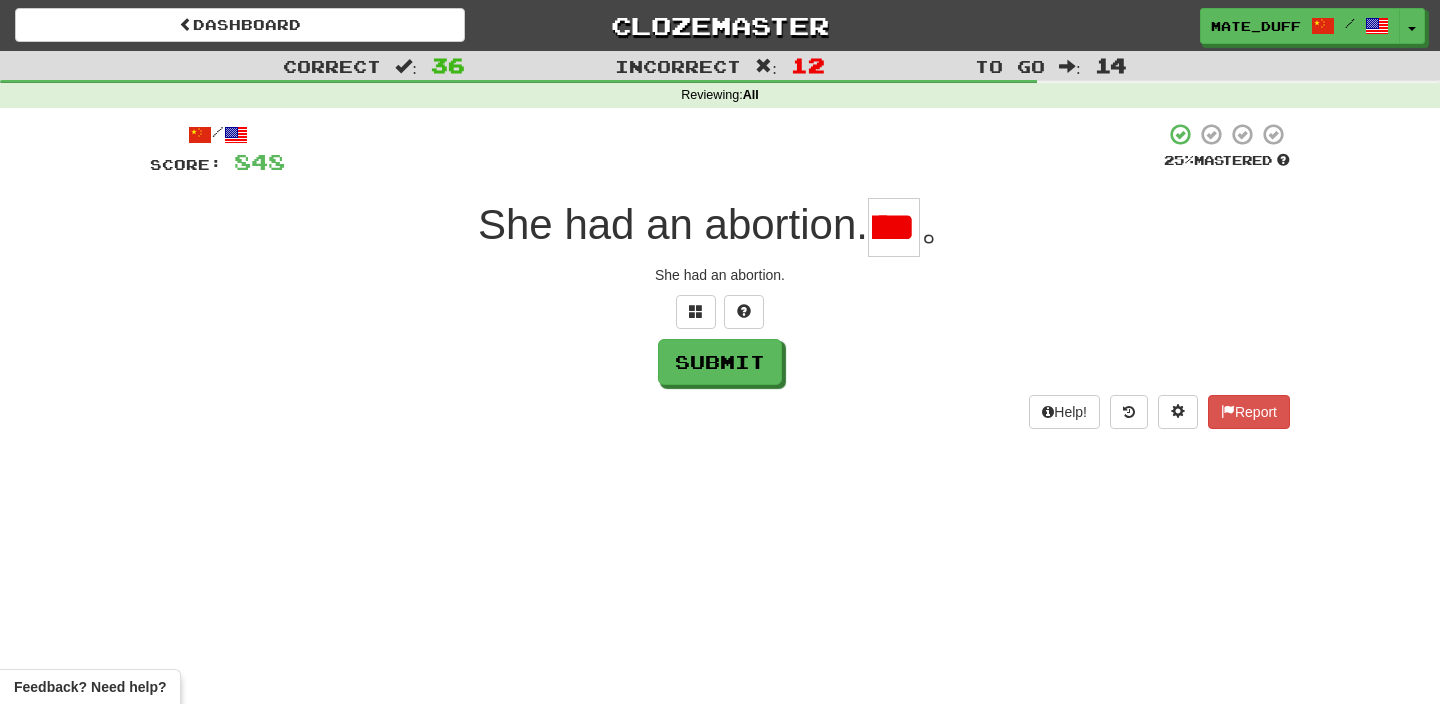type on "*" 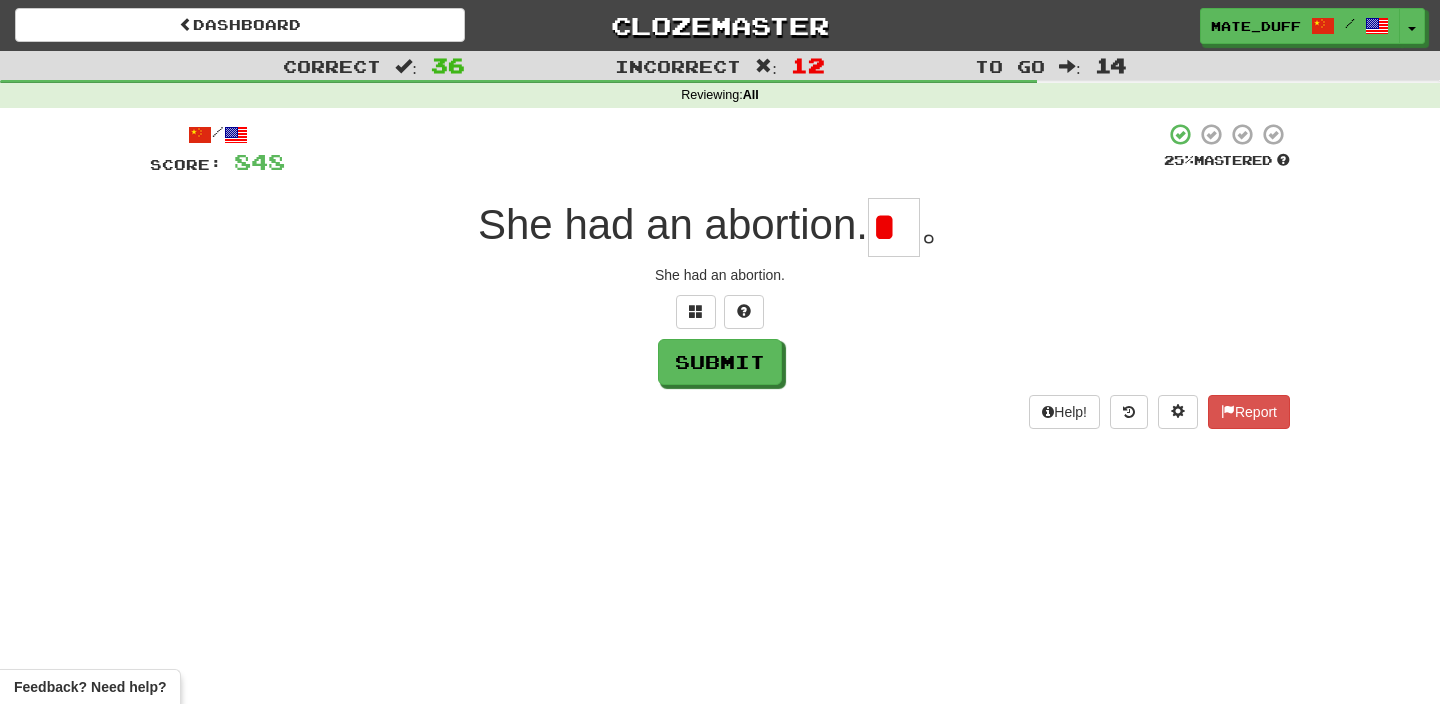 scroll, scrollTop: 0, scrollLeft: 0, axis: both 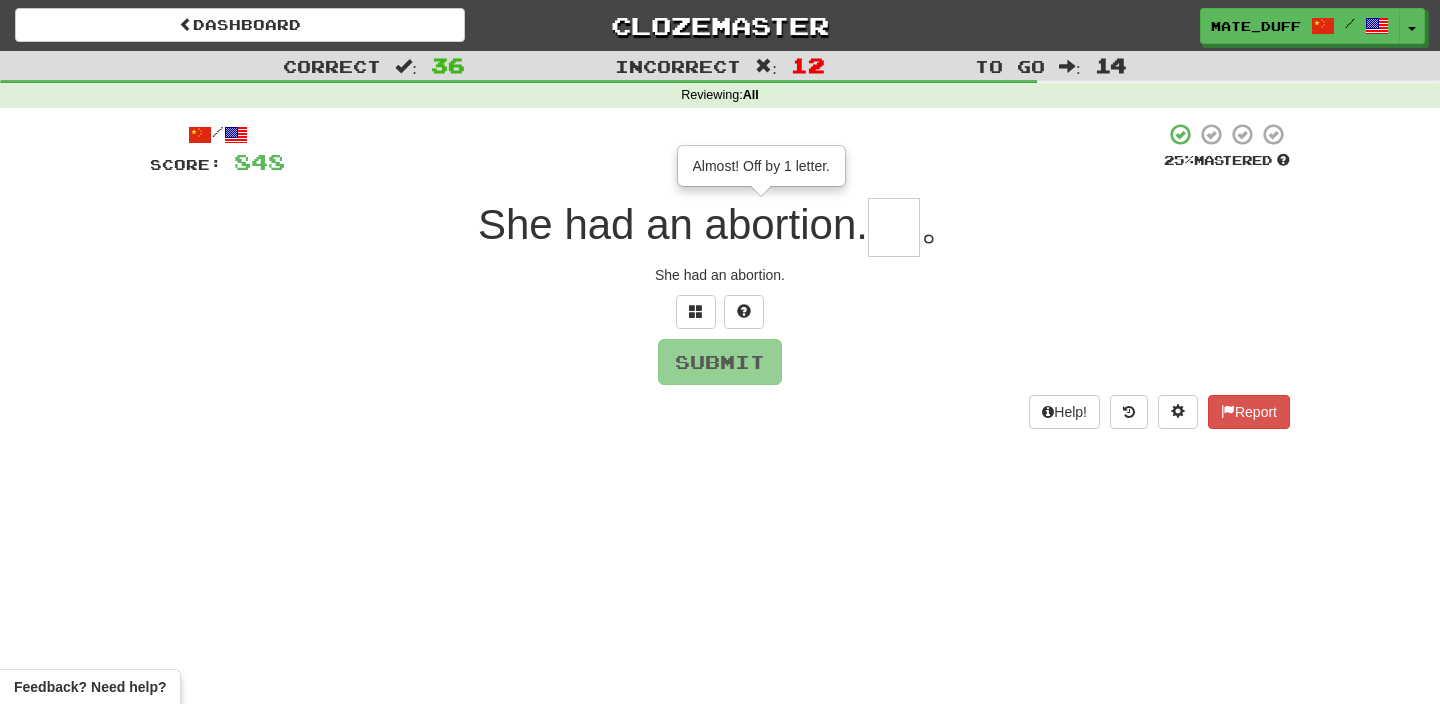 type on "*" 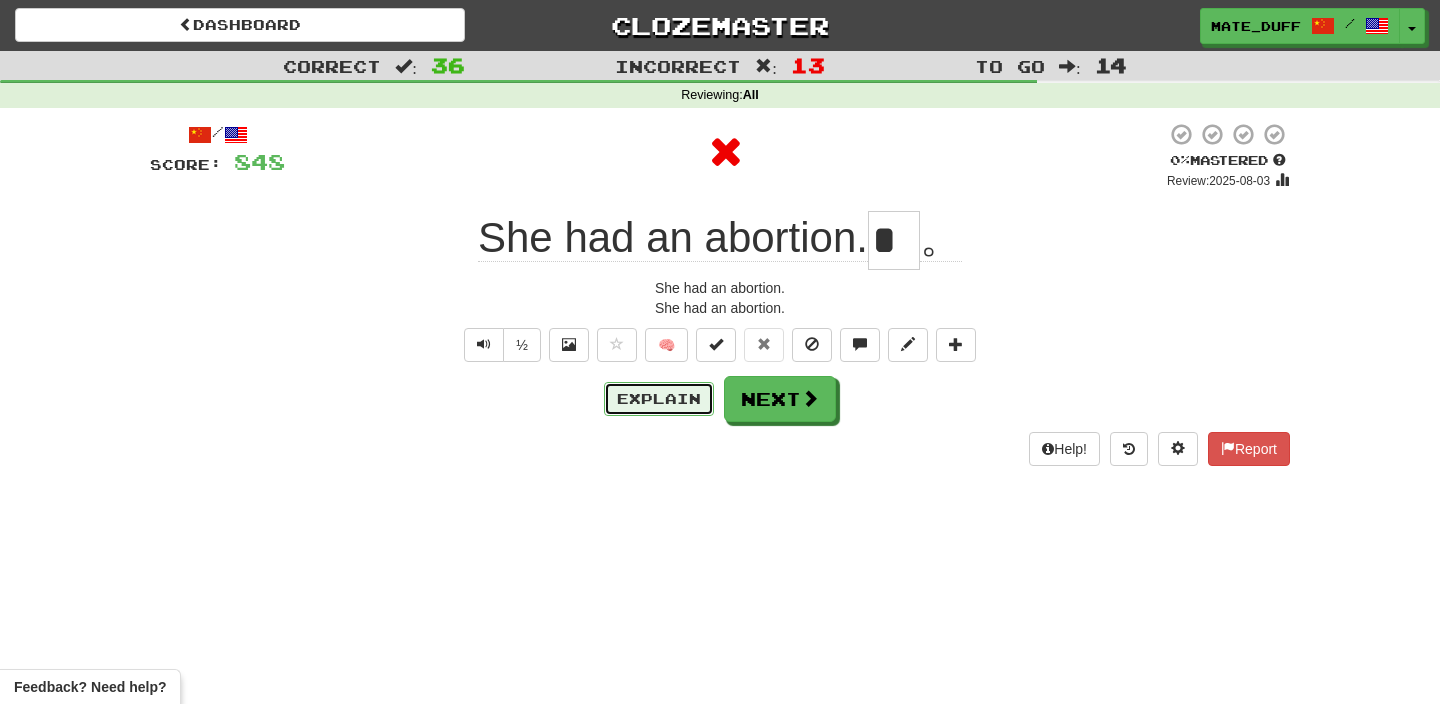 click on "Explain" at bounding box center (659, 399) 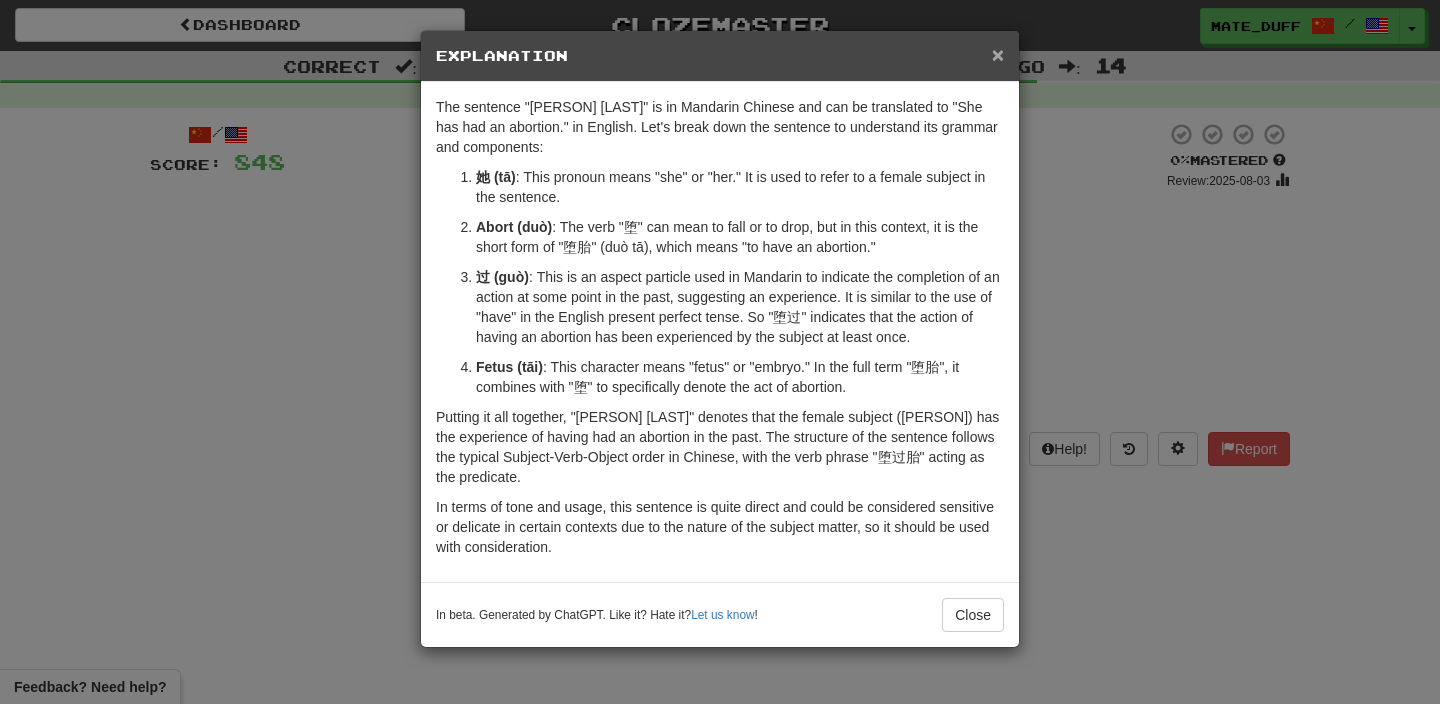 click on "×" at bounding box center [998, 54] 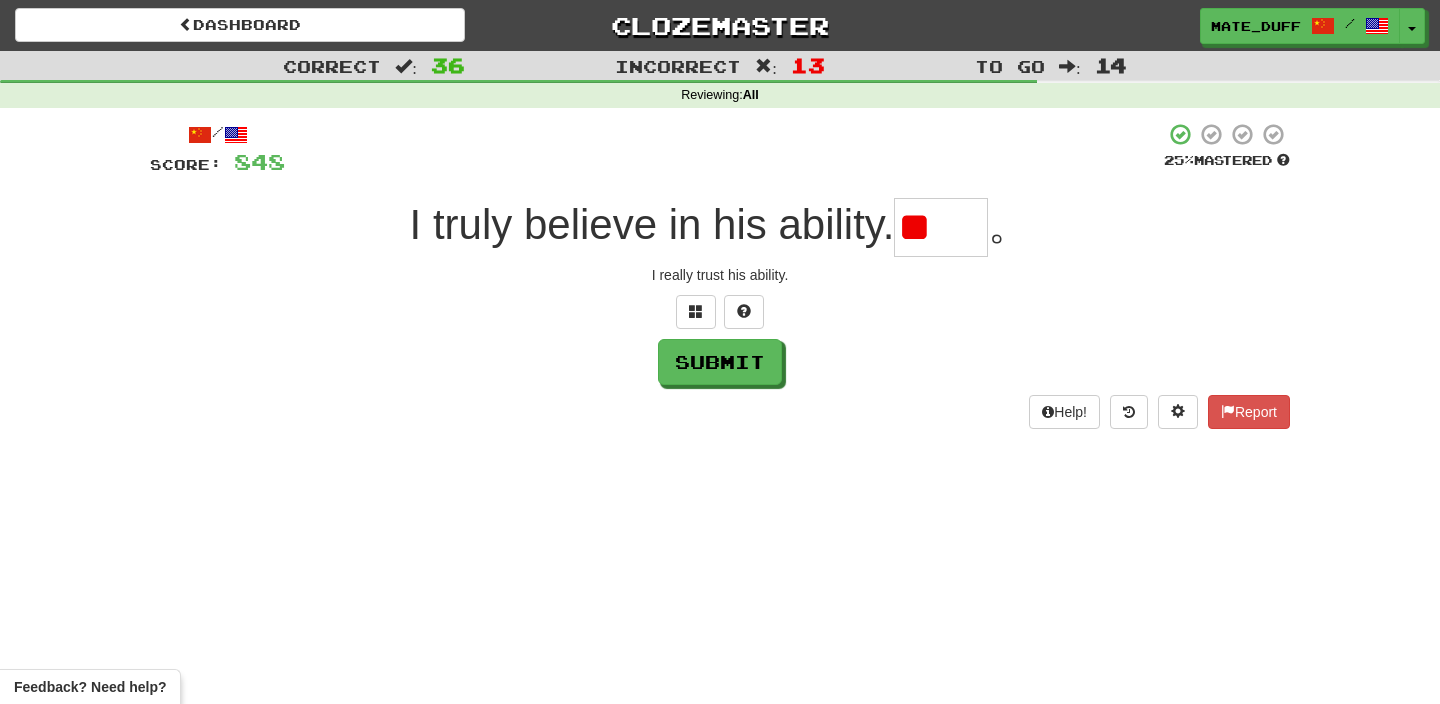 scroll, scrollTop: 0, scrollLeft: 0, axis: both 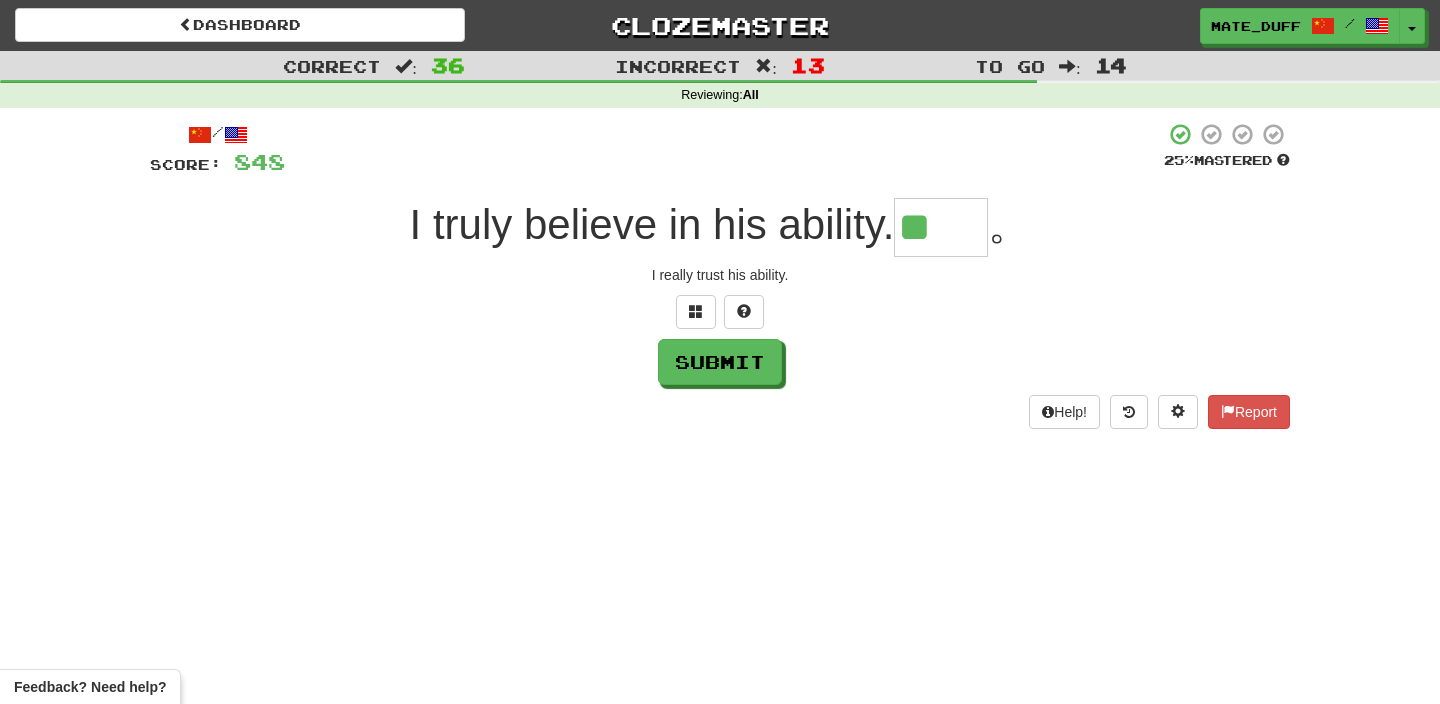 type on "**" 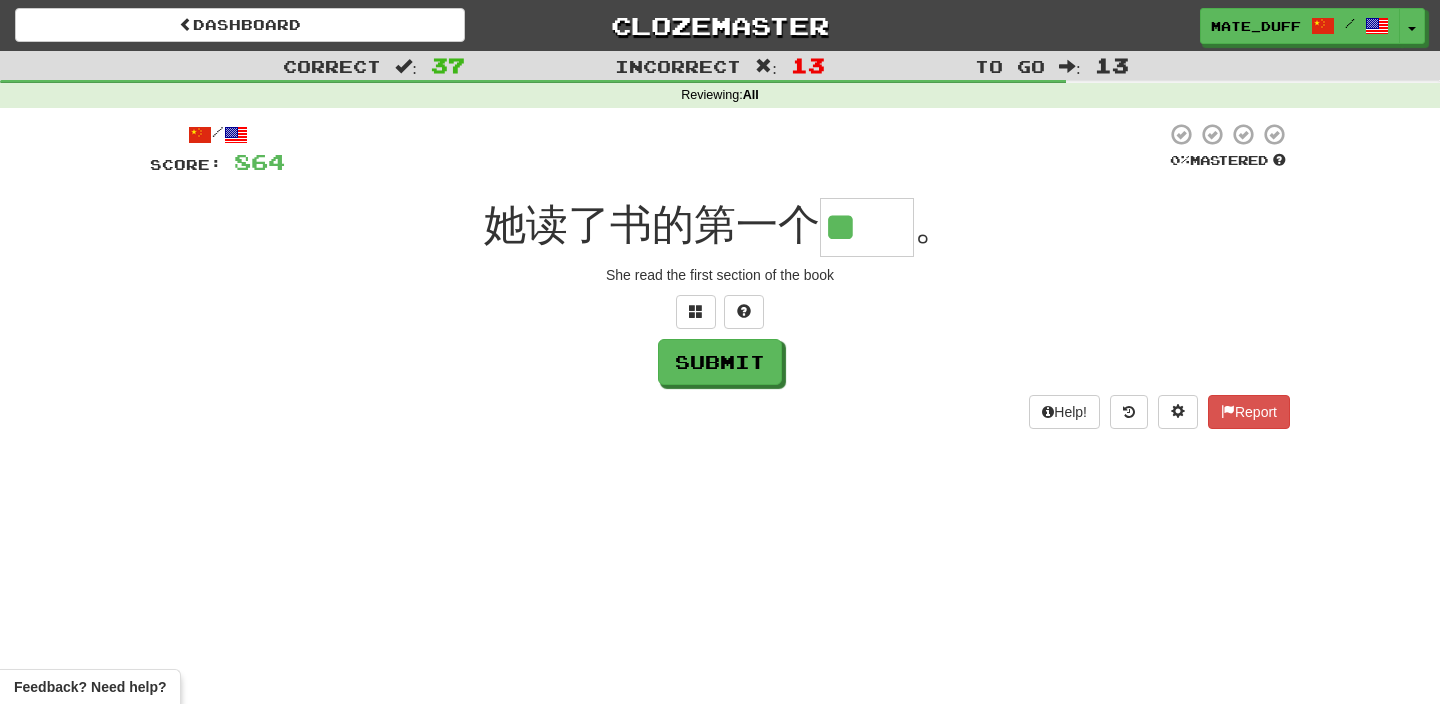 scroll, scrollTop: 0, scrollLeft: 0, axis: both 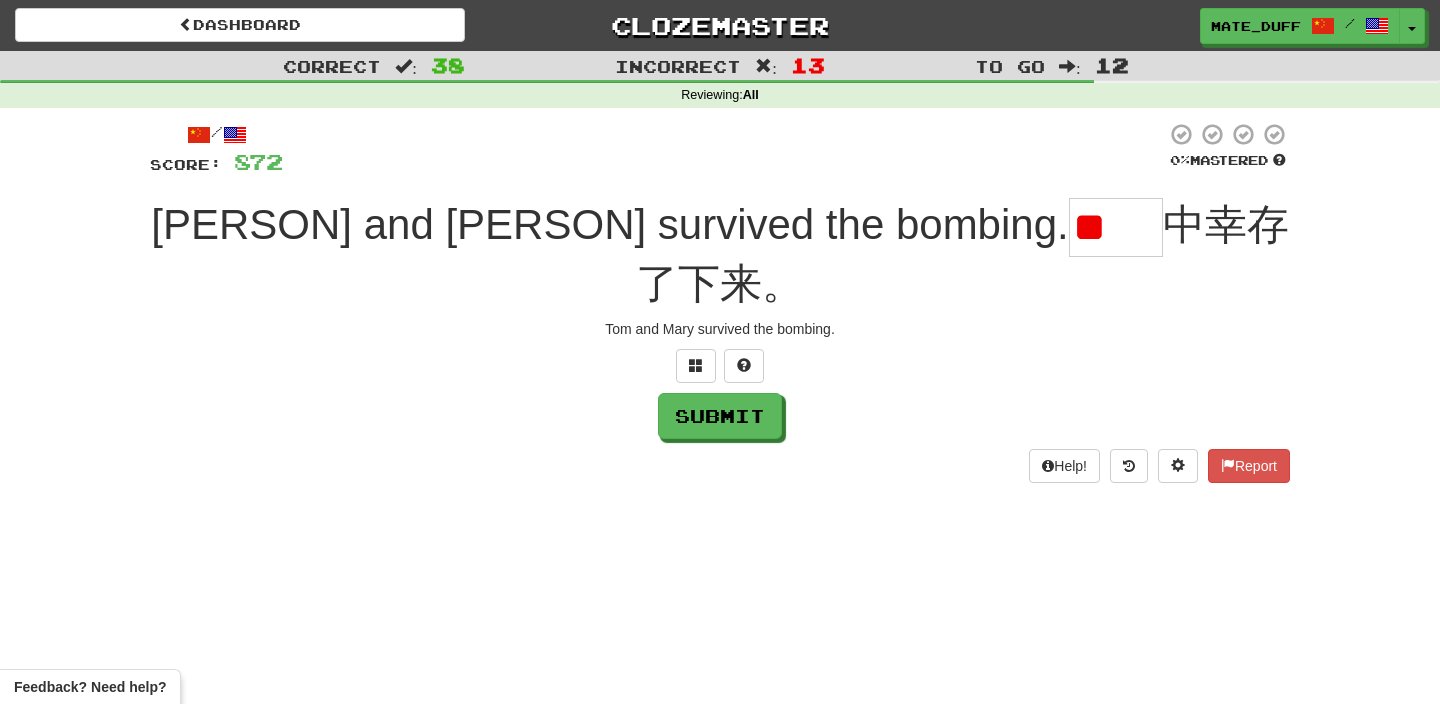 type on "**" 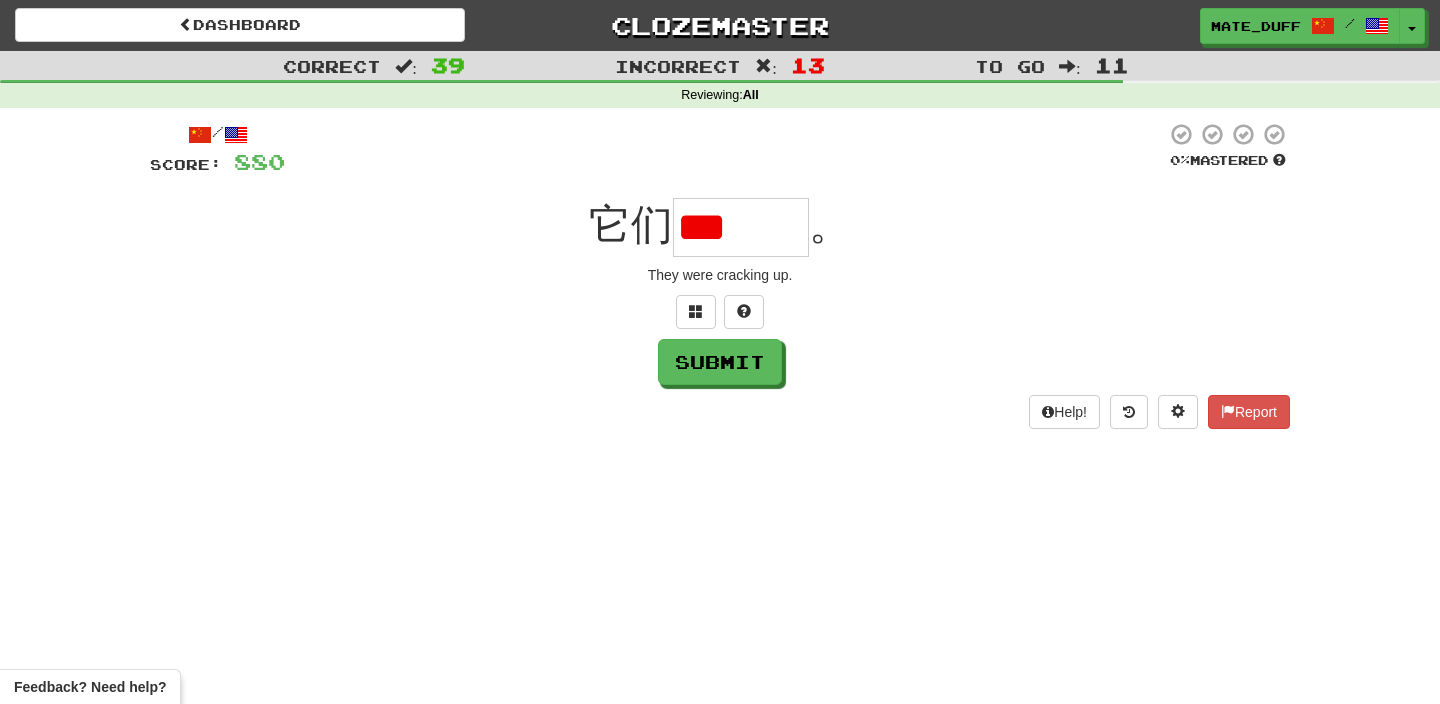 scroll, scrollTop: 0, scrollLeft: 0, axis: both 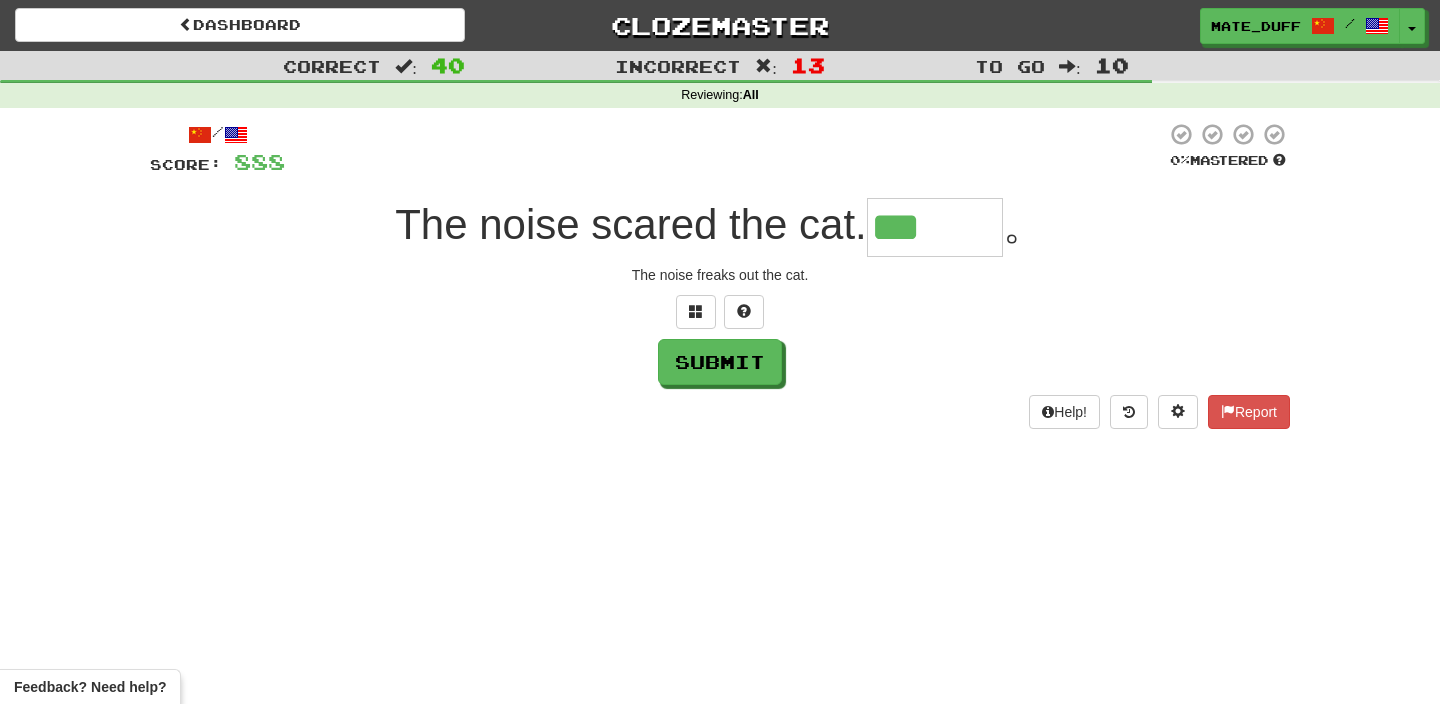 type on "***" 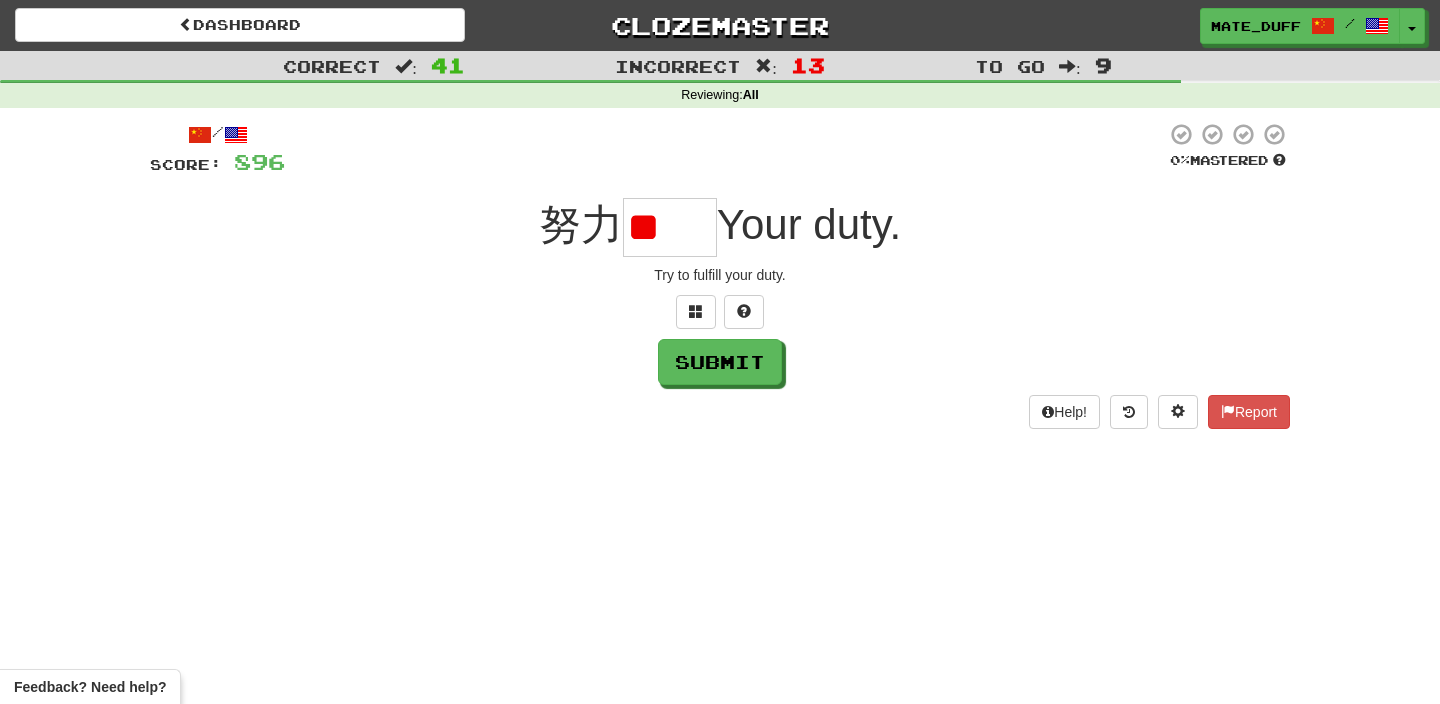 scroll, scrollTop: 0, scrollLeft: 0, axis: both 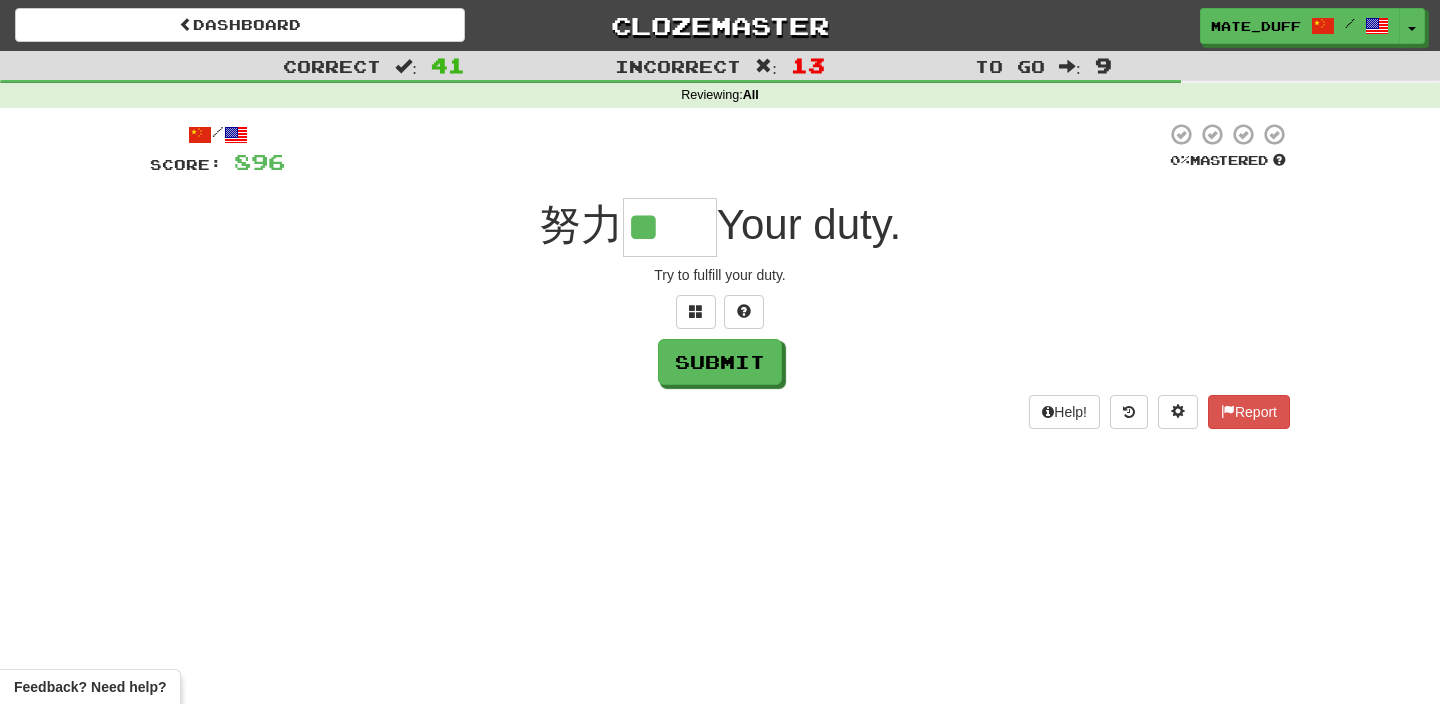 type on "**" 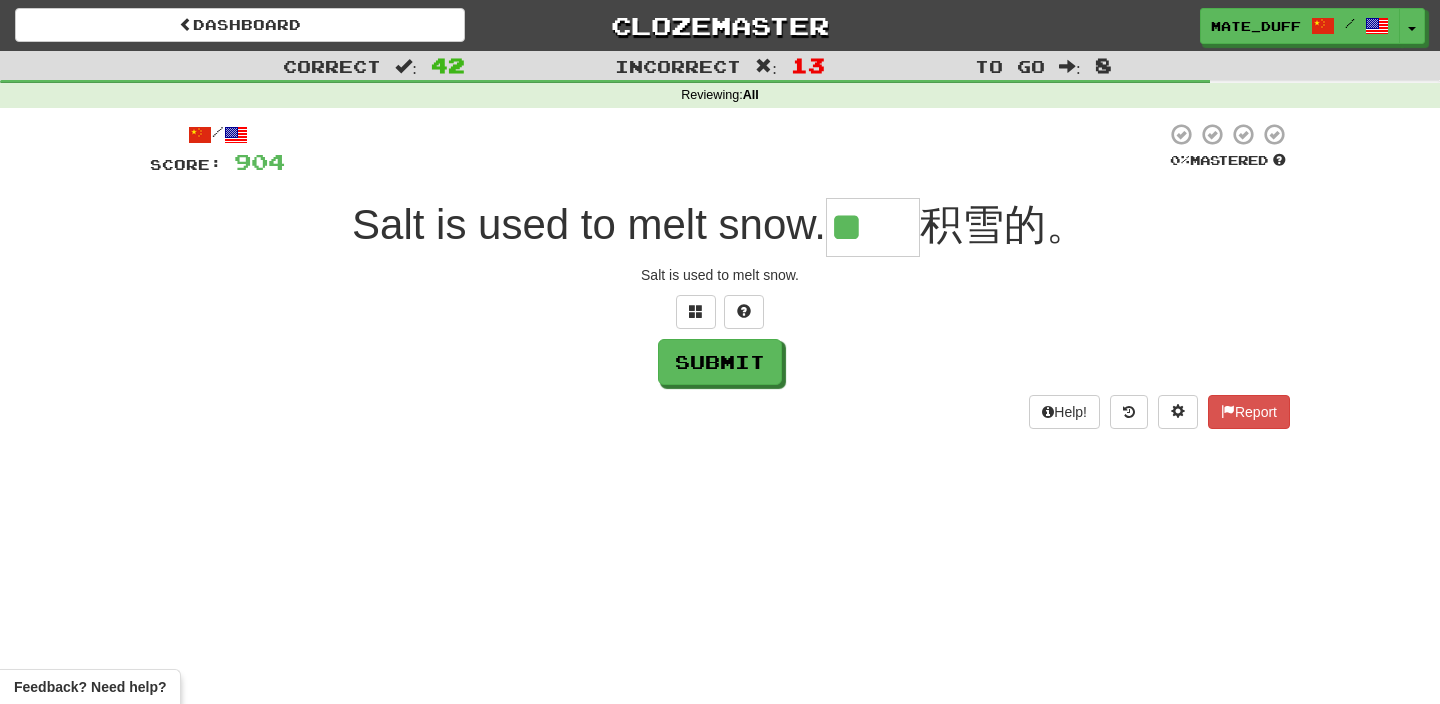 scroll, scrollTop: 0, scrollLeft: 0, axis: both 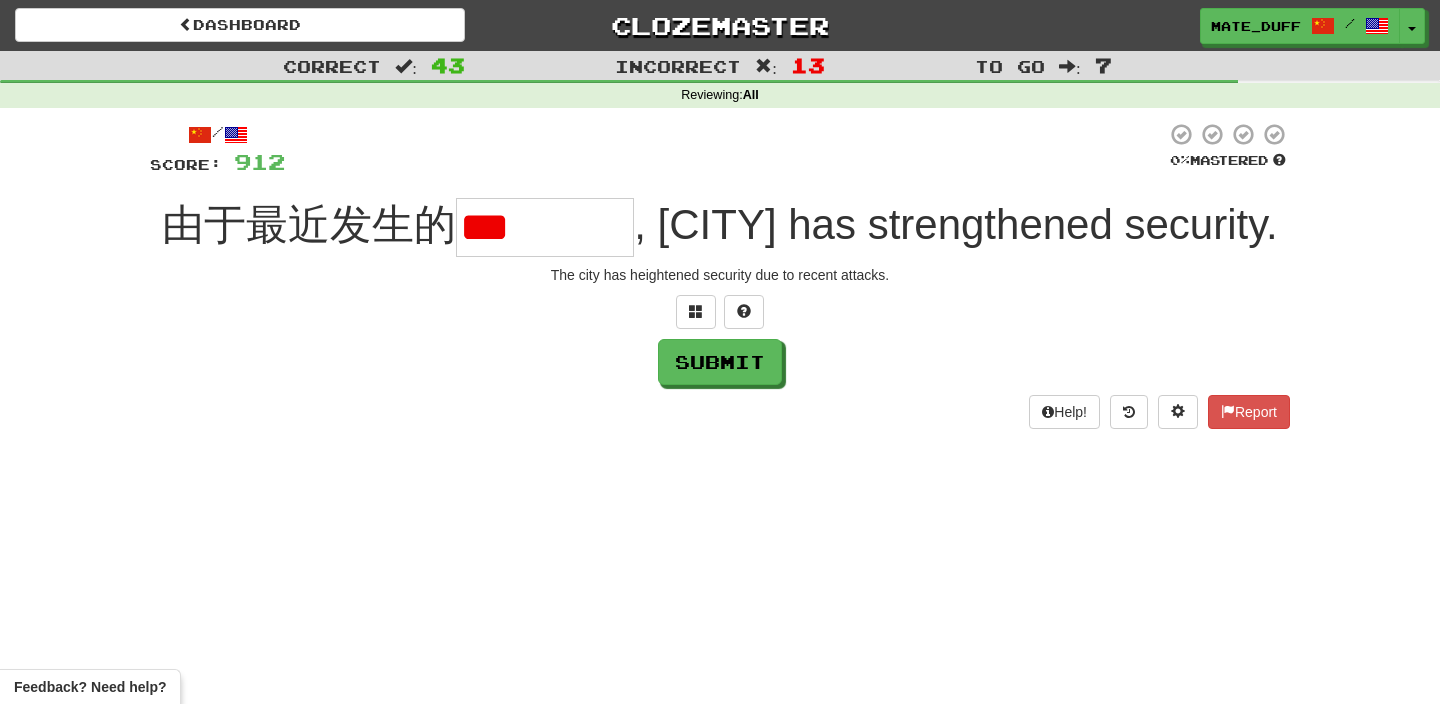 type on "*" 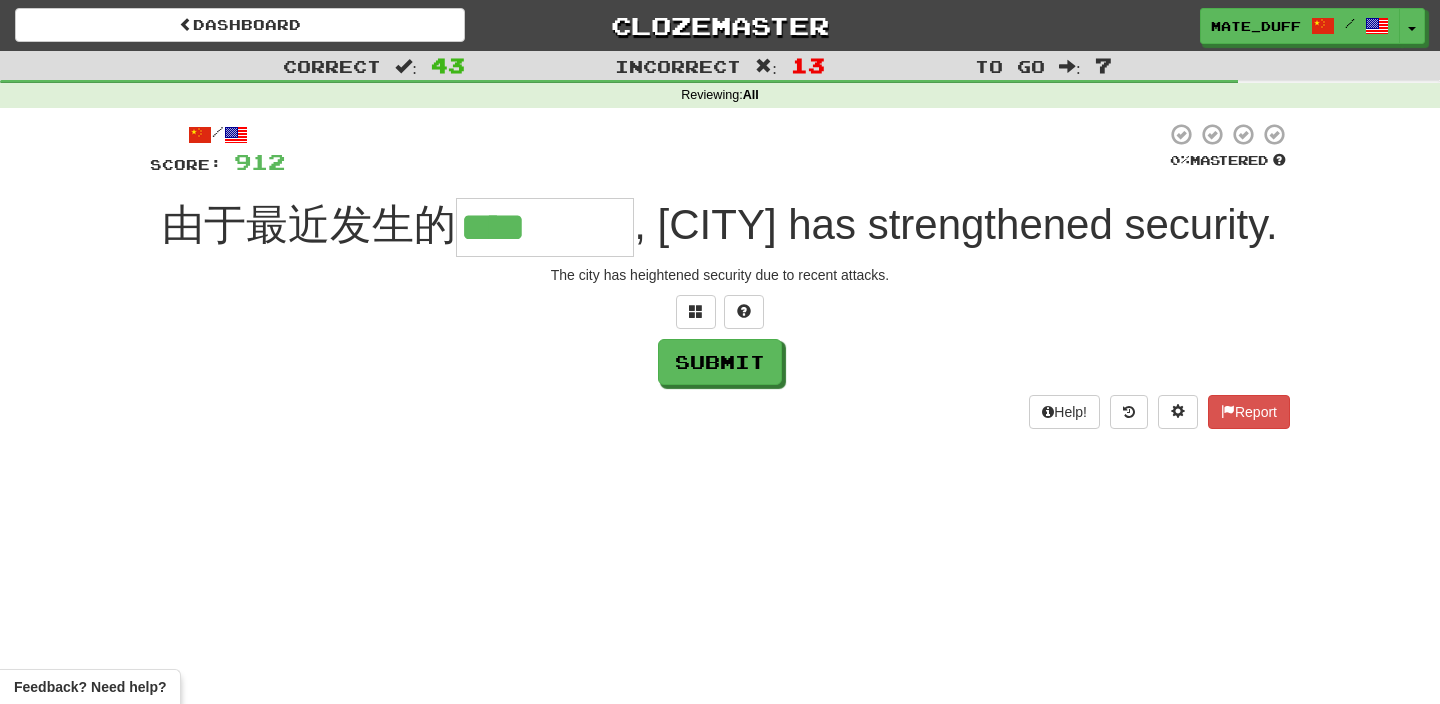 type on "****" 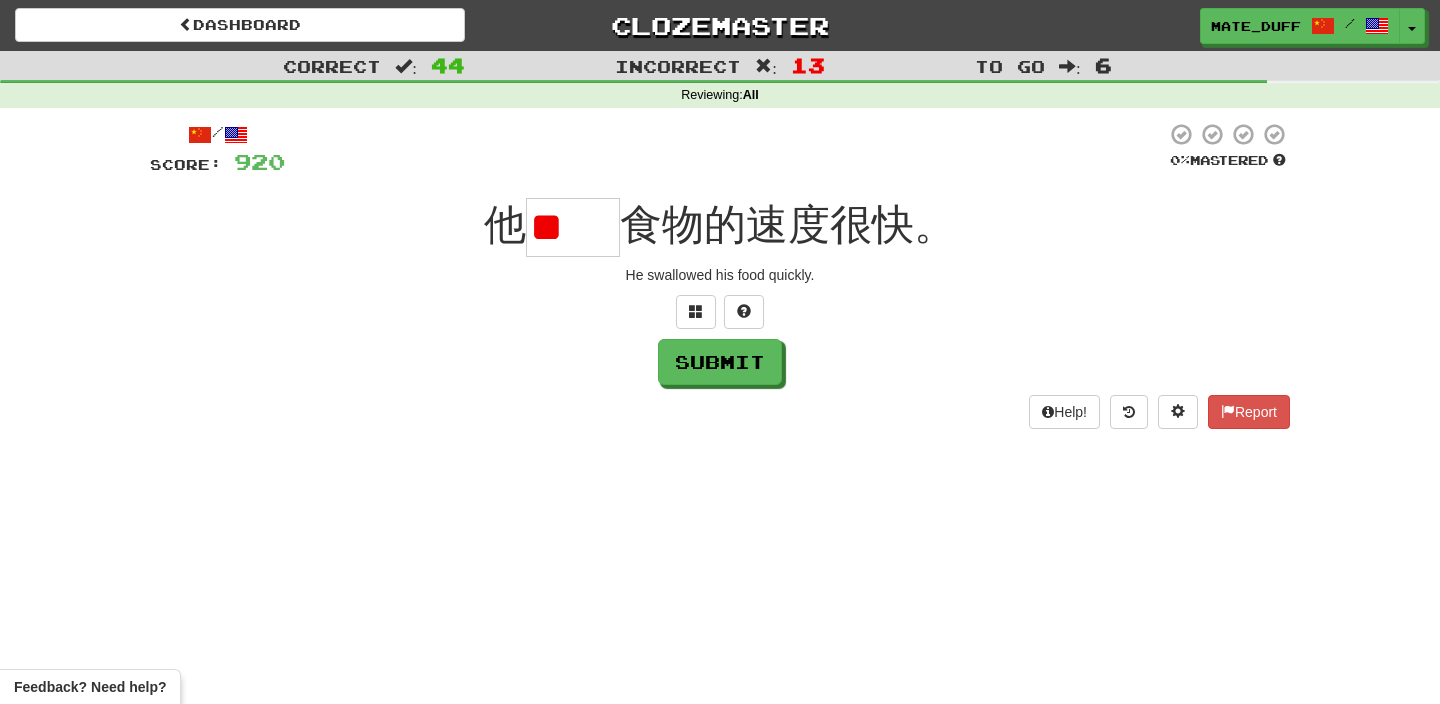 scroll, scrollTop: 0, scrollLeft: 0, axis: both 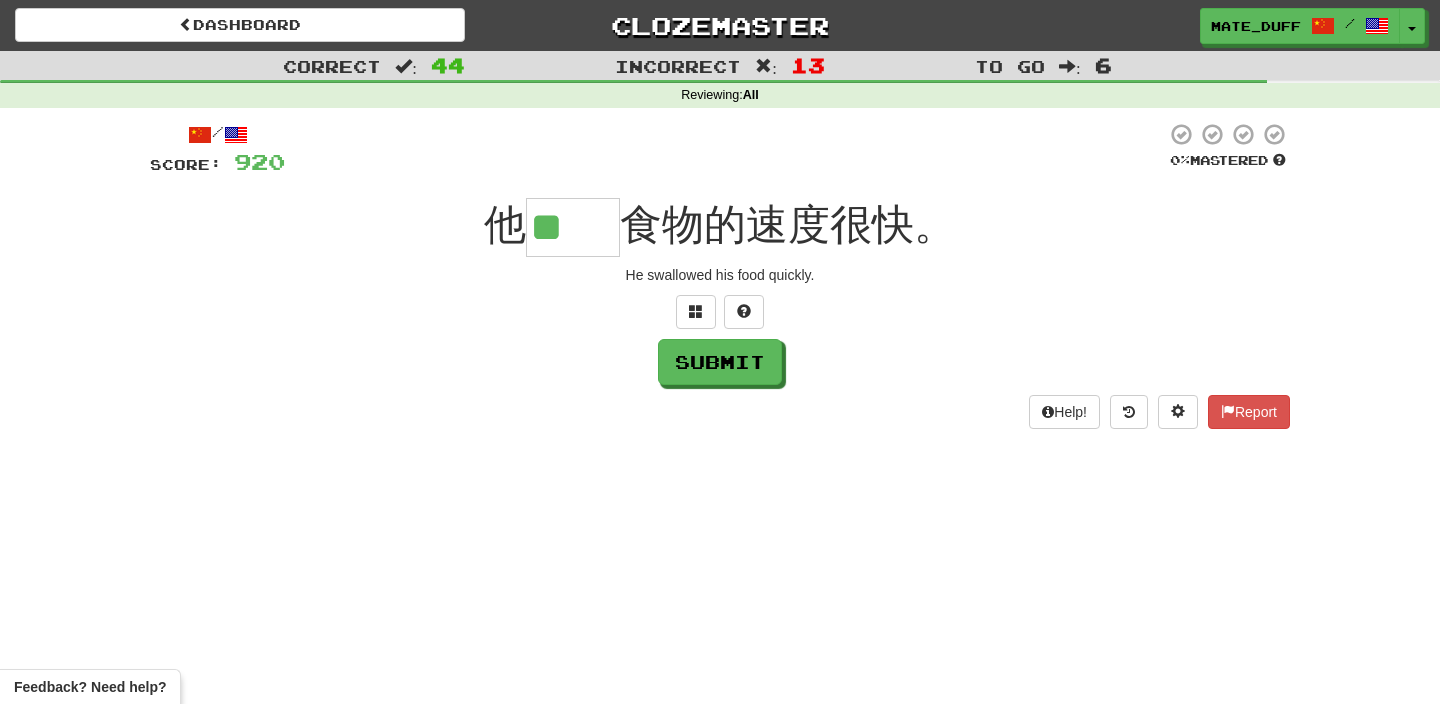 type on "**" 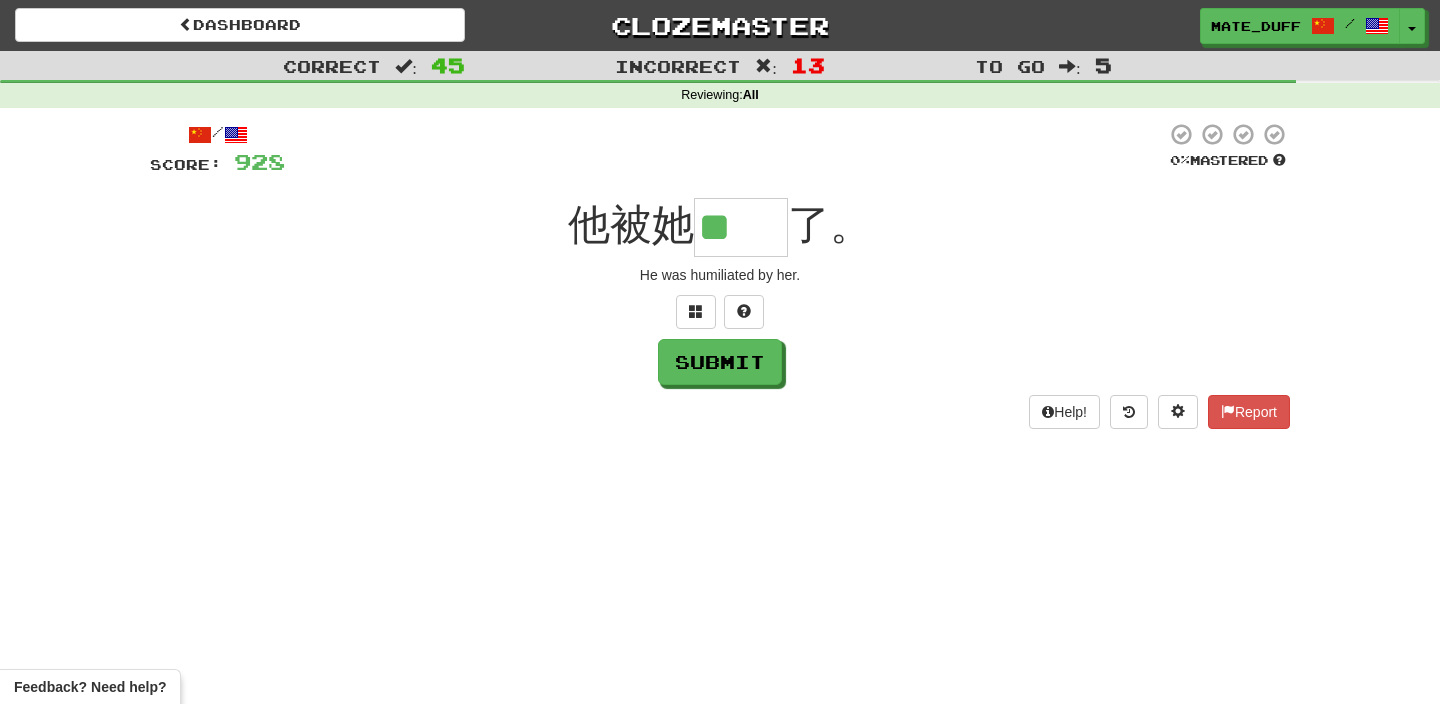type on "**" 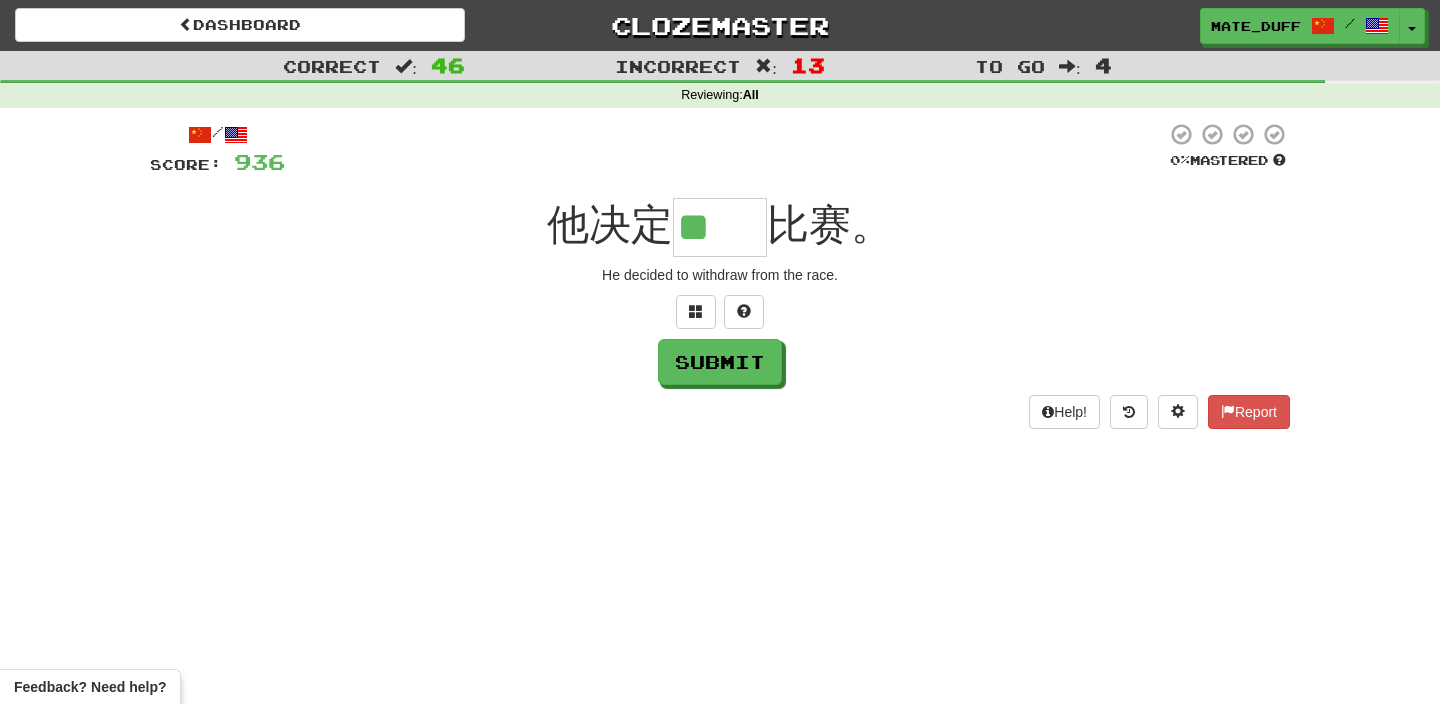 scroll, scrollTop: 0, scrollLeft: 0, axis: both 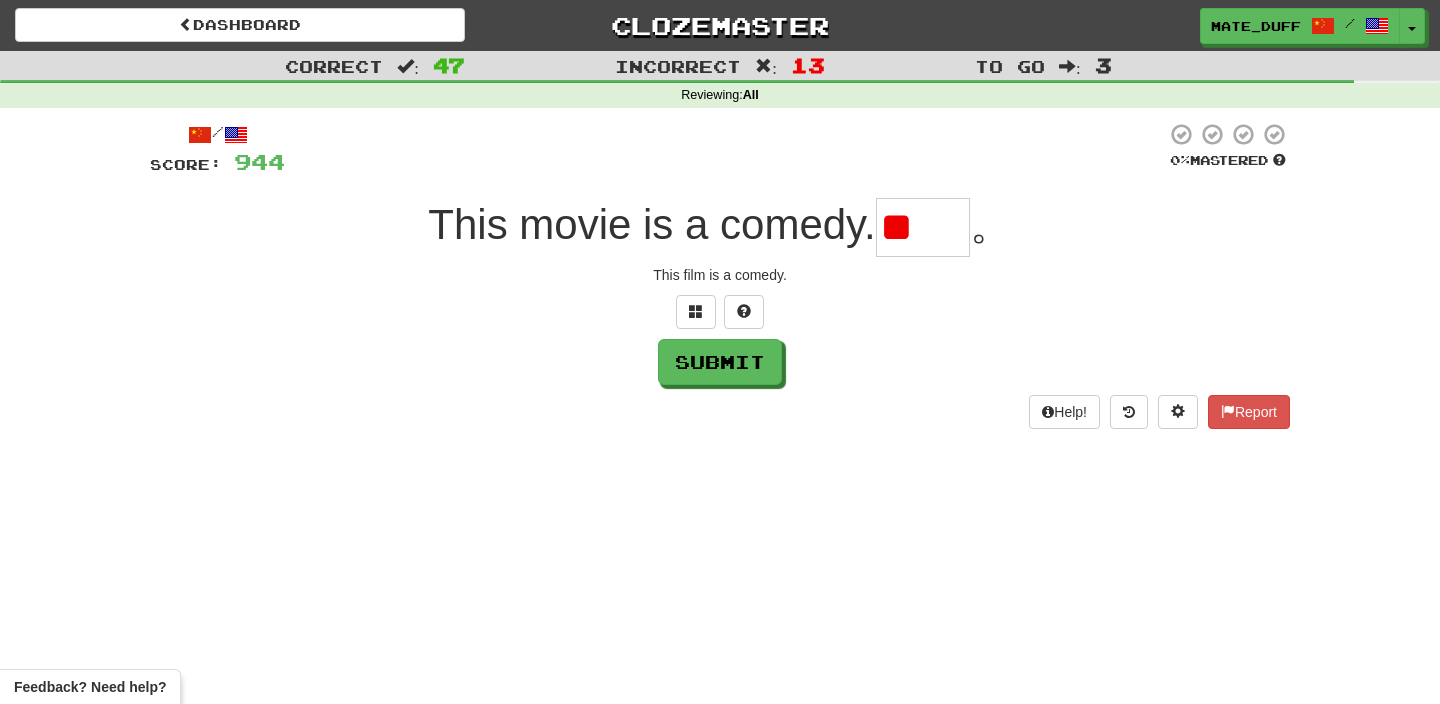 type on "*" 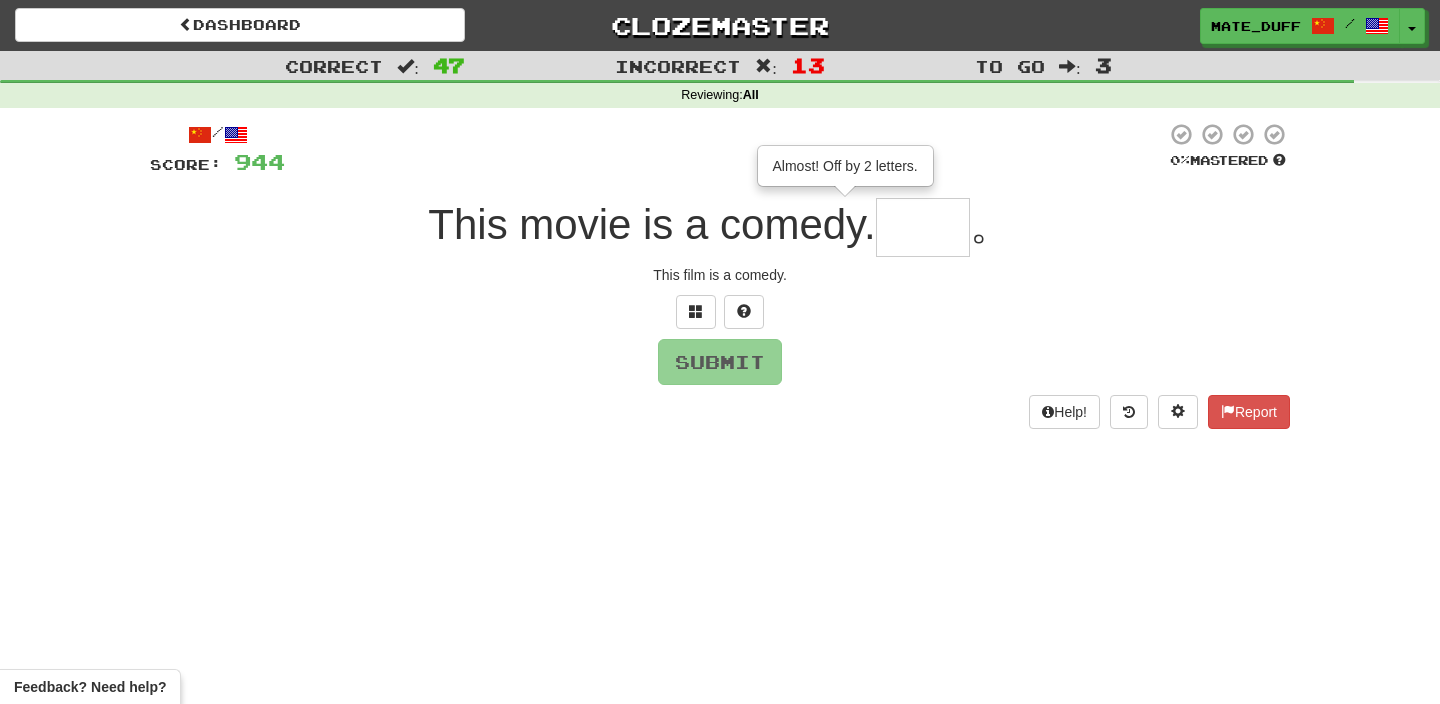 type on "**" 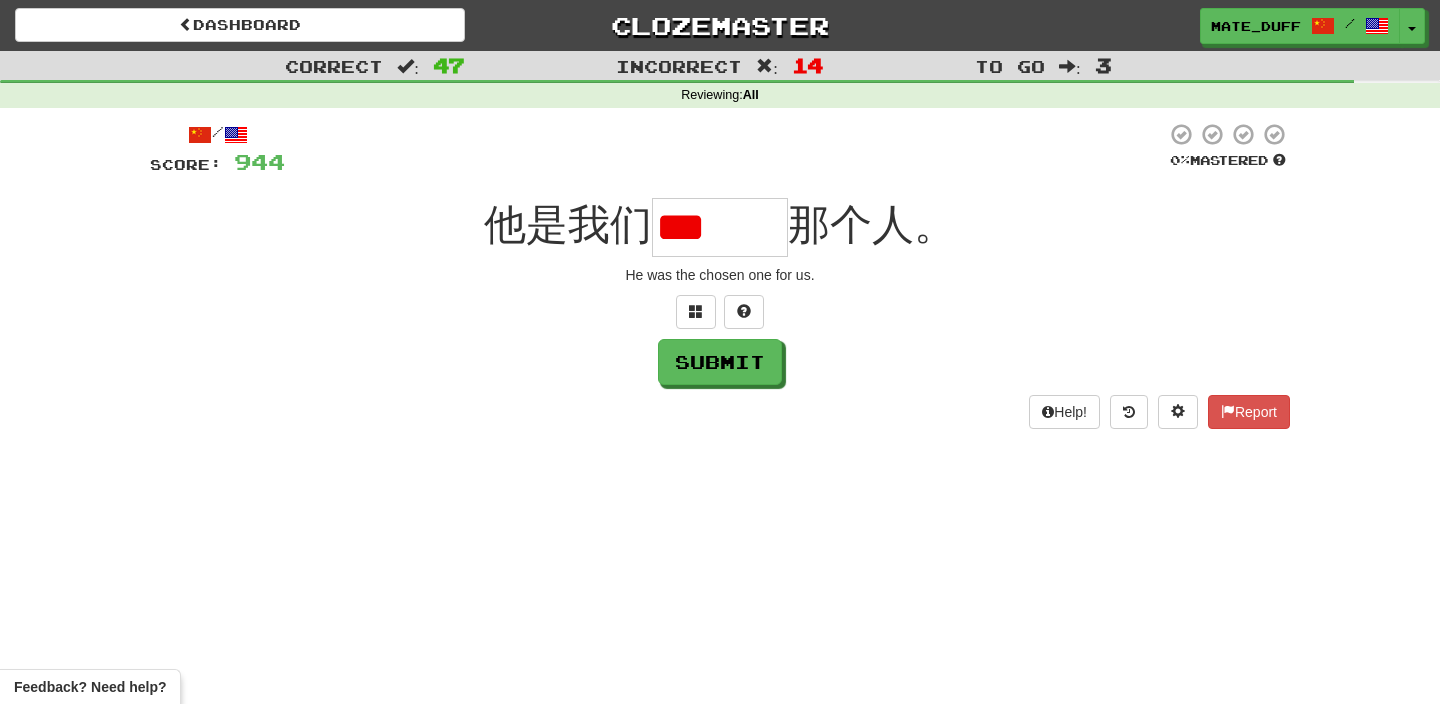 scroll, scrollTop: 0, scrollLeft: 0, axis: both 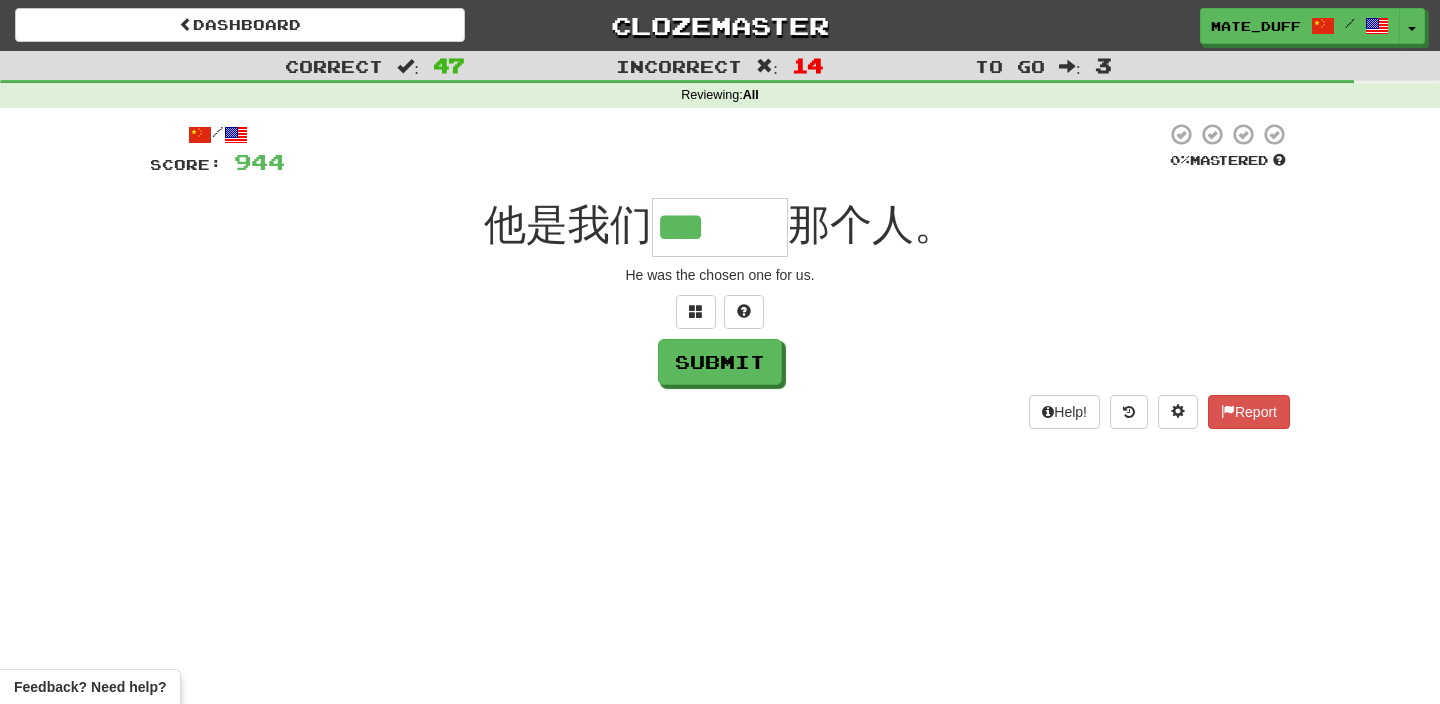 type on "***" 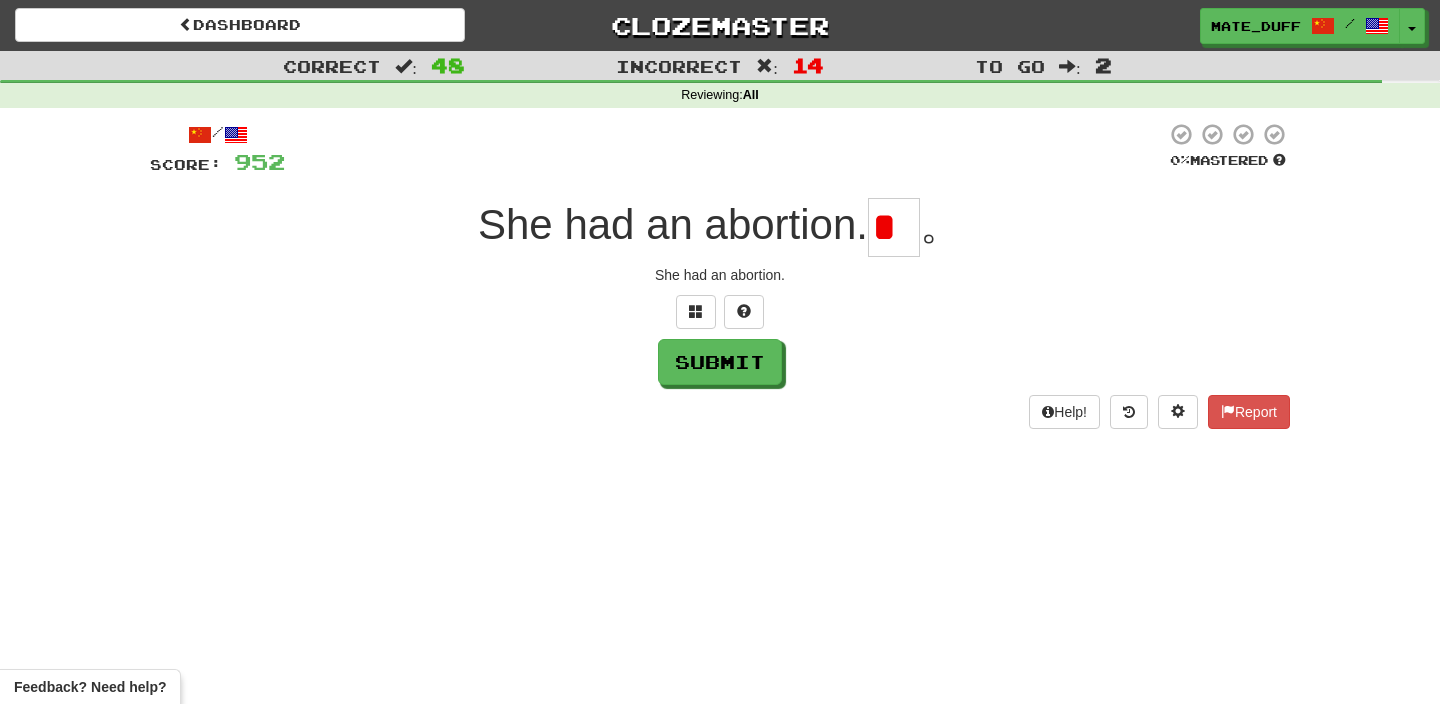 scroll, scrollTop: 0, scrollLeft: 0, axis: both 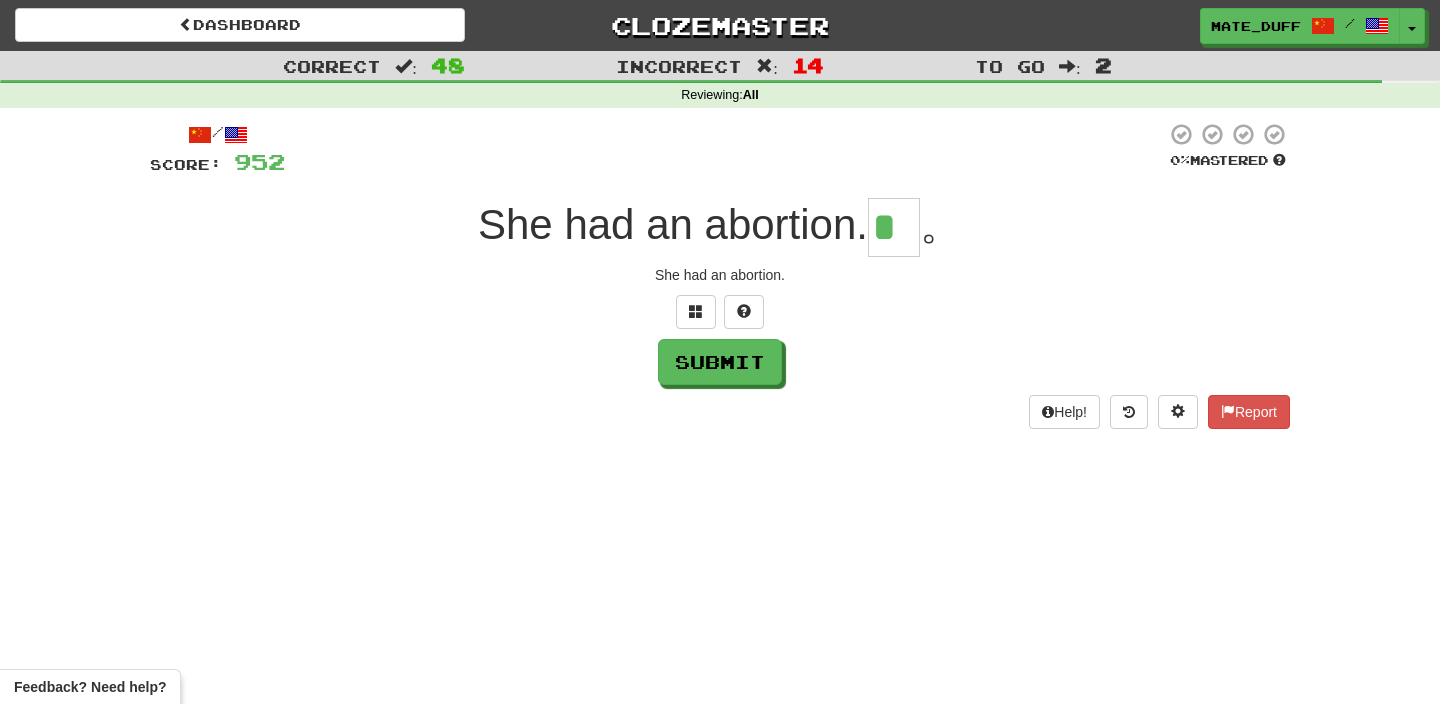 type on "*" 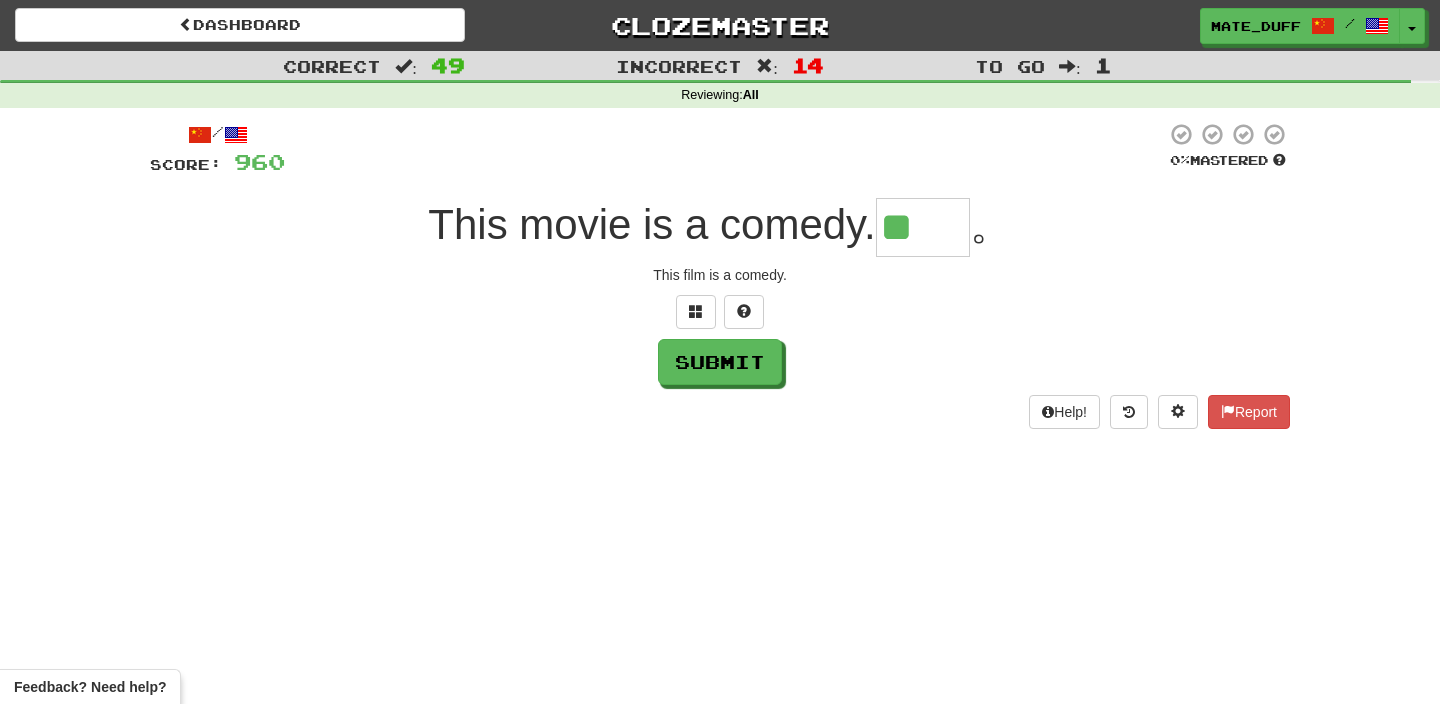 type on "**" 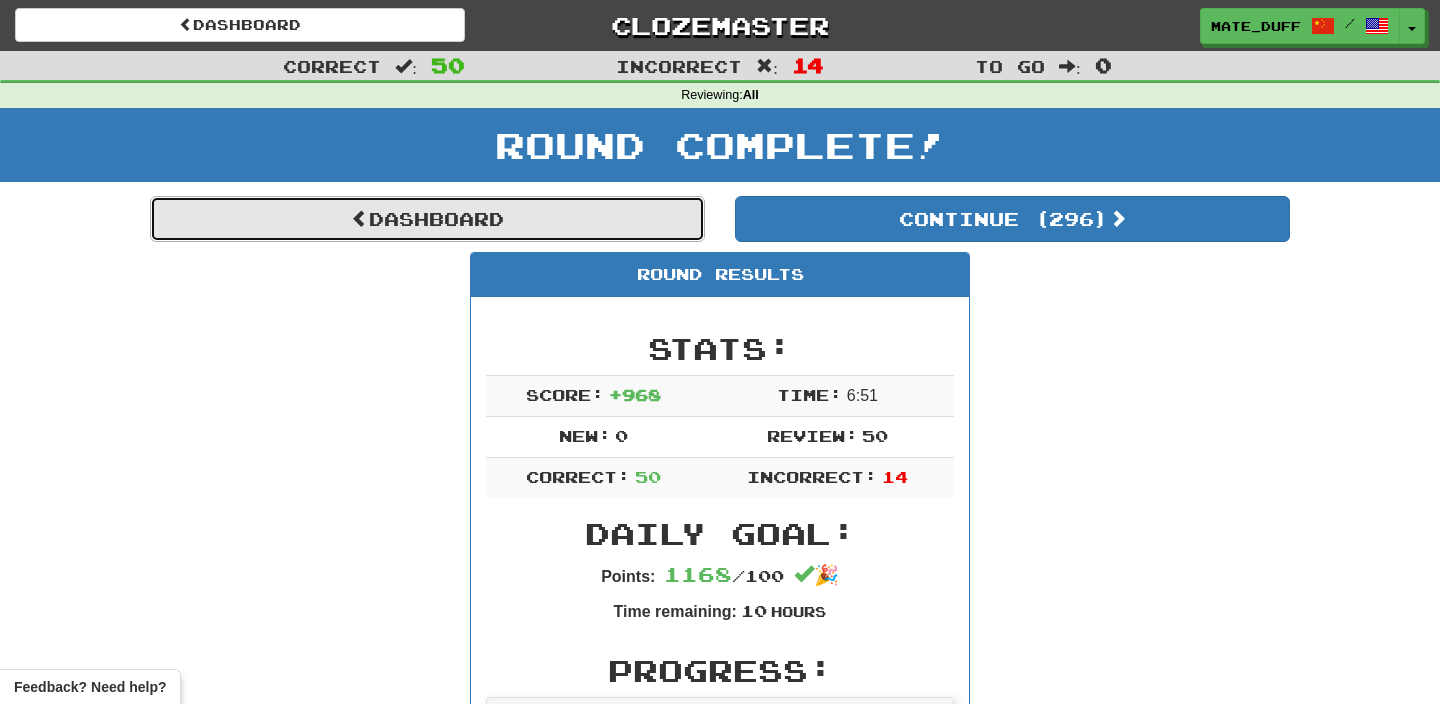click on "Dashboard" at bounding box center [427, 219] 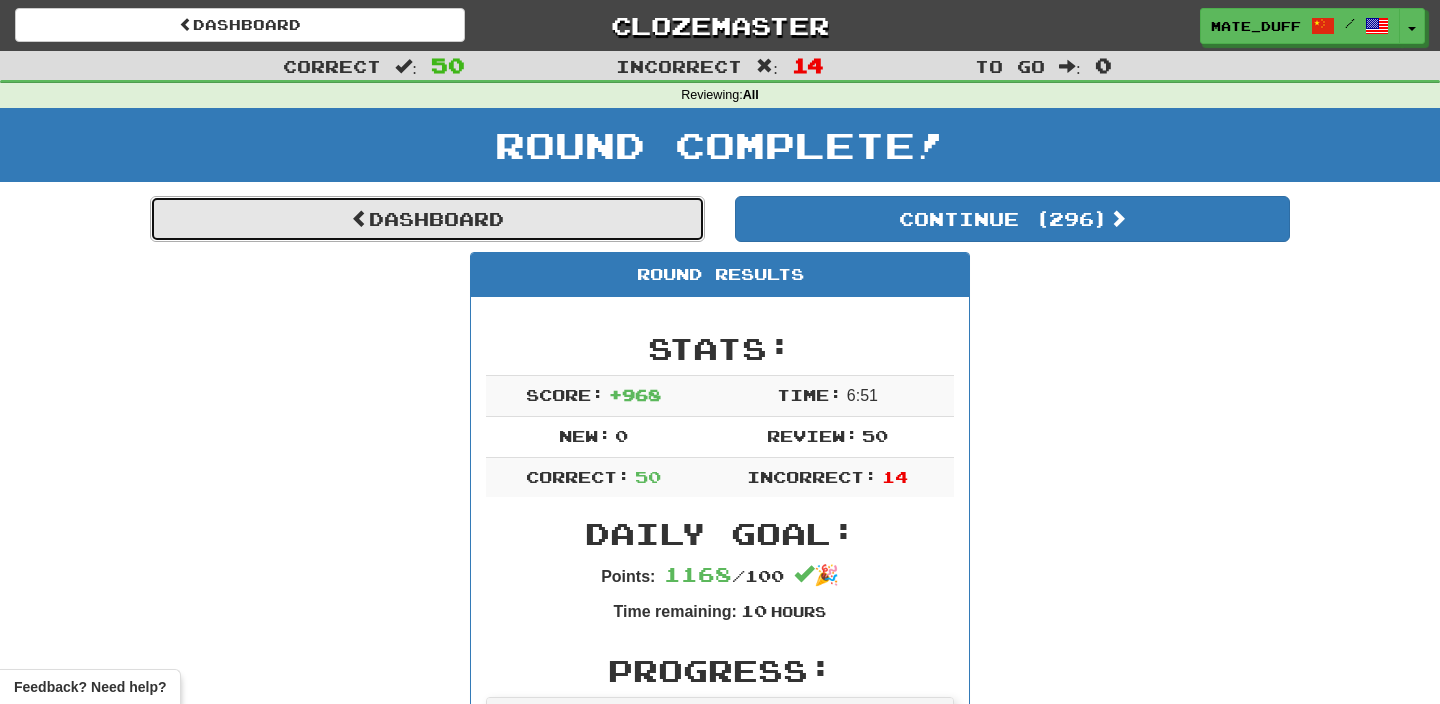 click on "Dashboard" at bounding box center [427, 219] 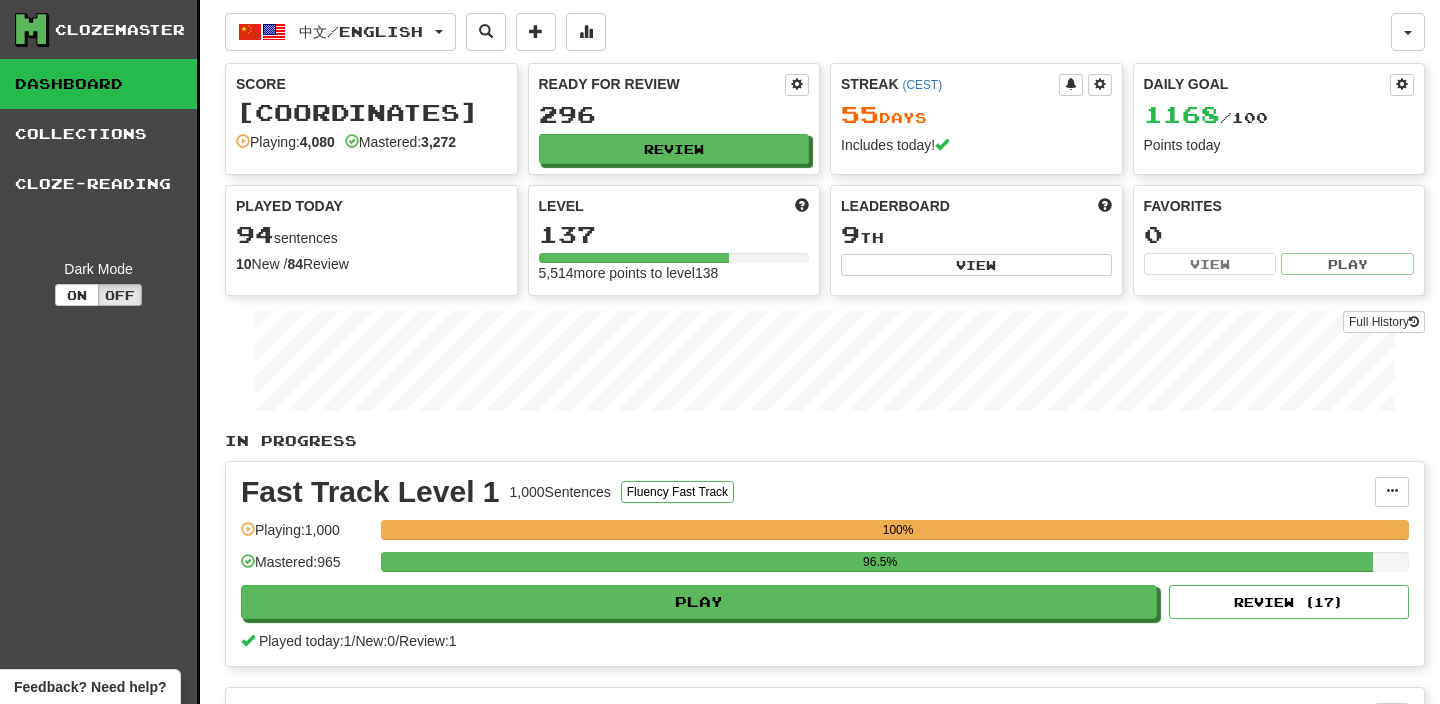 scroll, scrollTop: 0, scrollLeft: 0, axis: both 